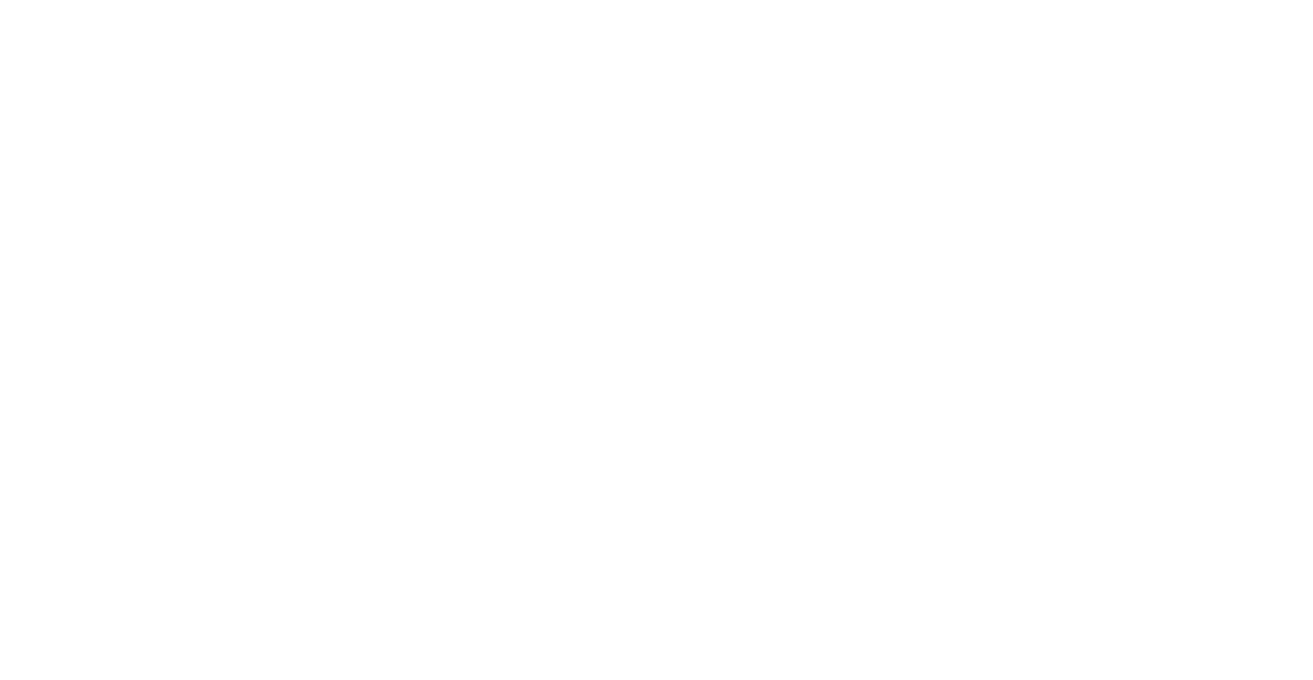 scroll, scrollTop: 0, scrollLeft: 0, axis: both 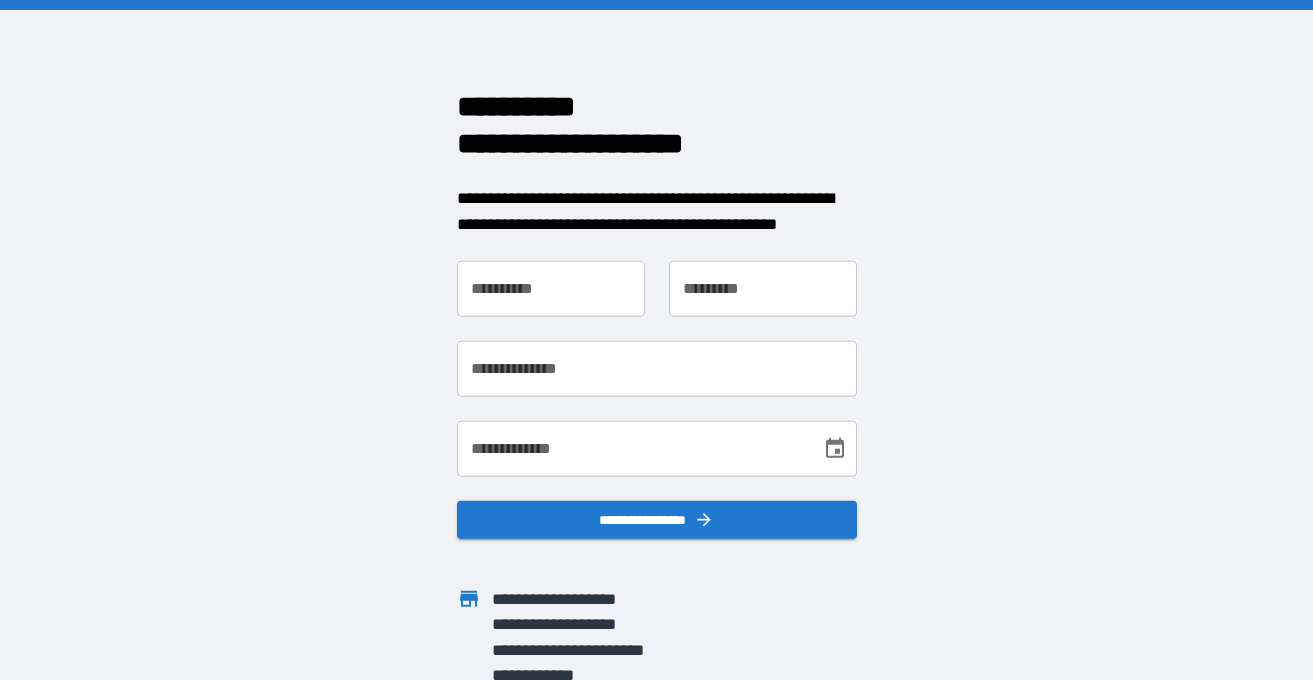 click on "**********" at bounding box center (551, 289) 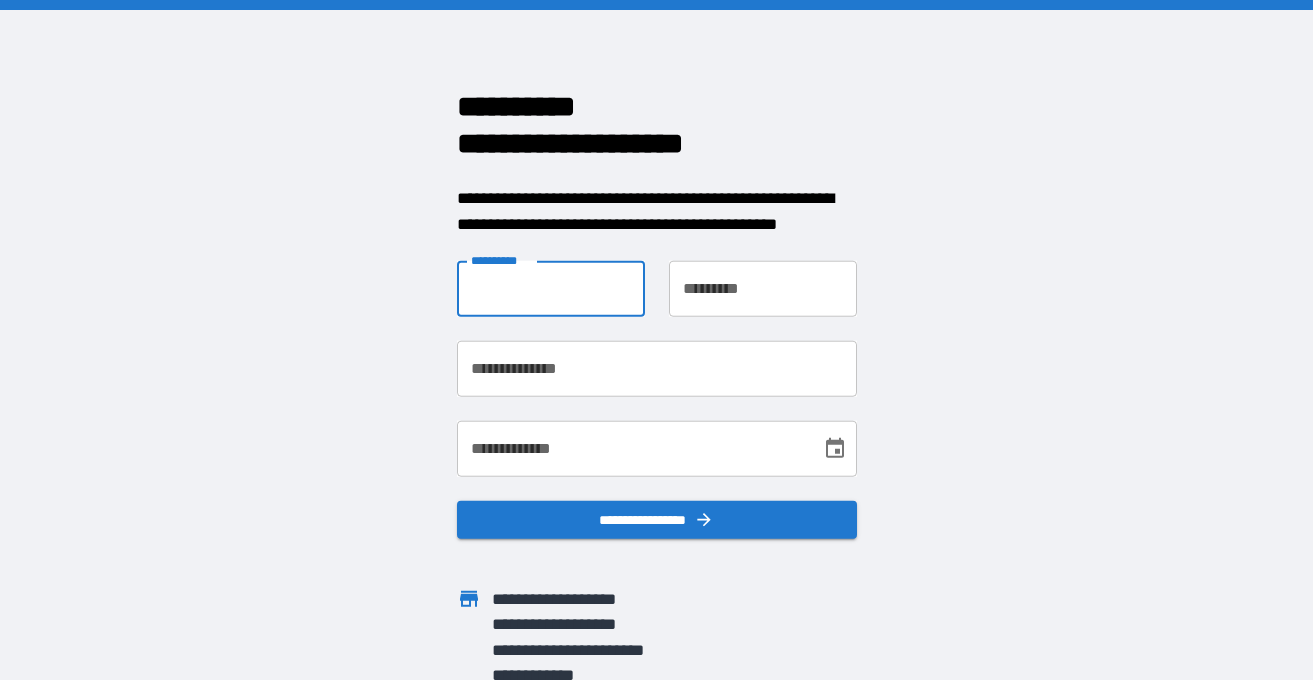 type on "*****" 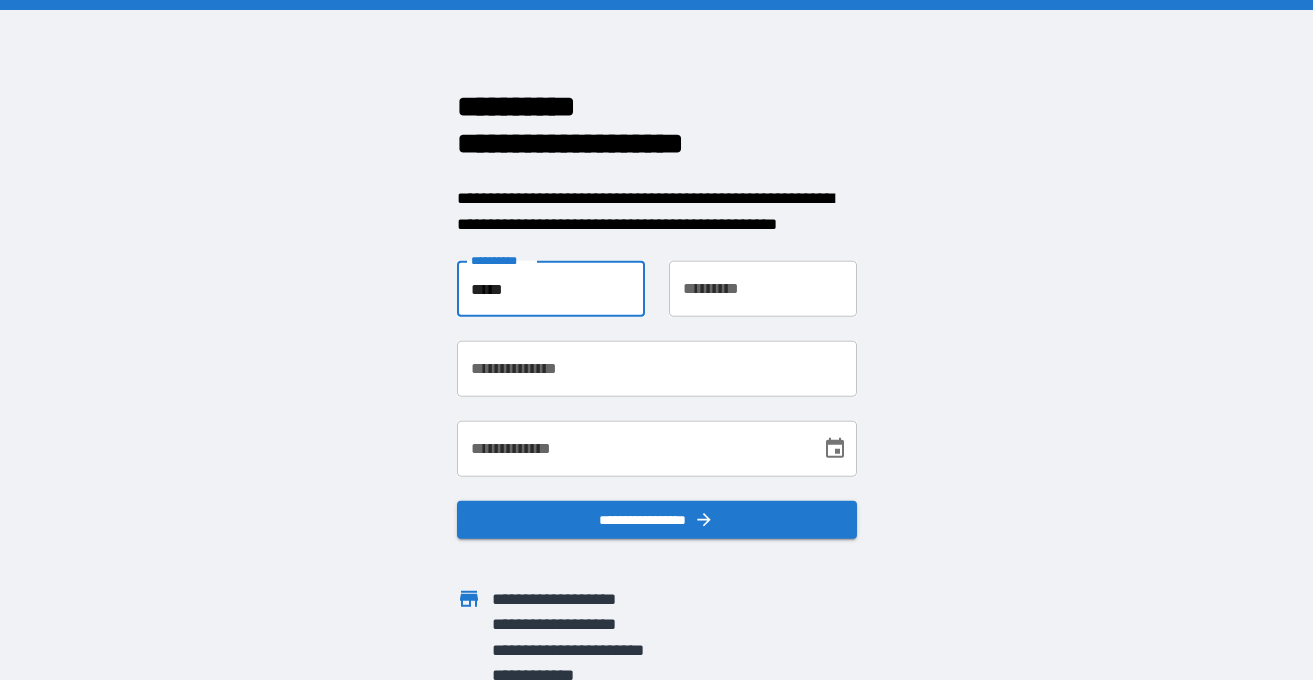 click on "********* *********" at bounding box center [763, 289] 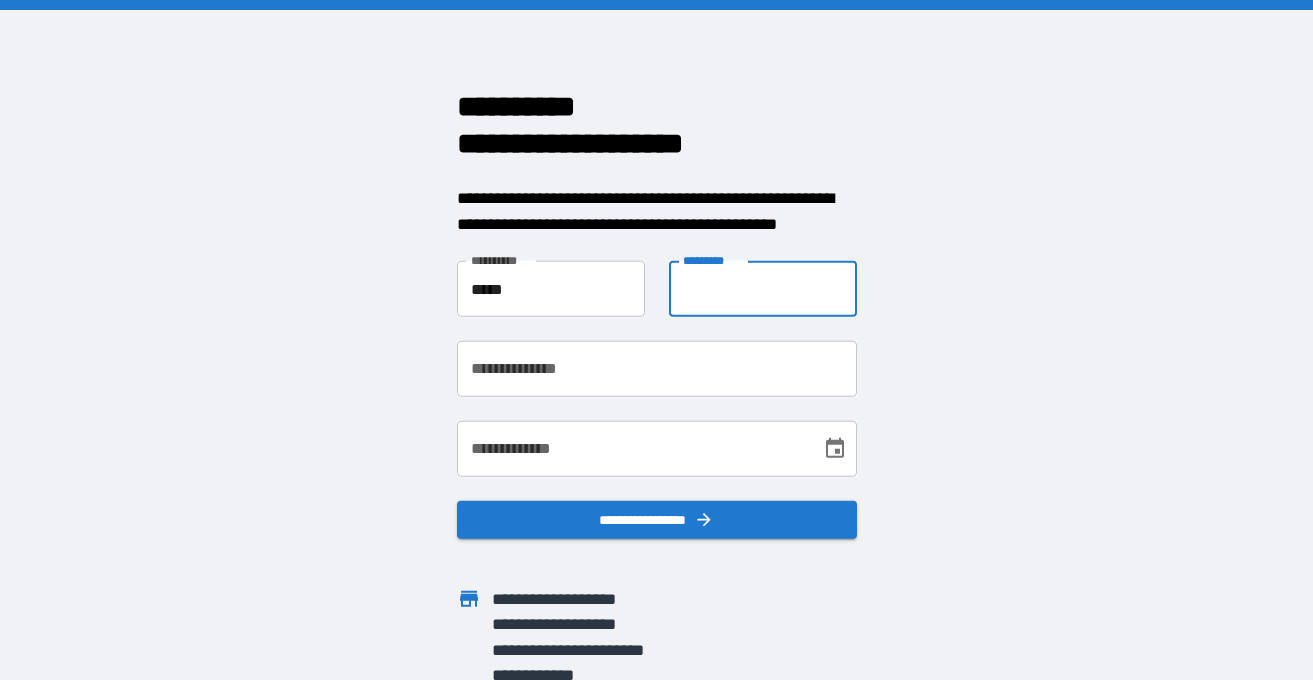type on "*****" 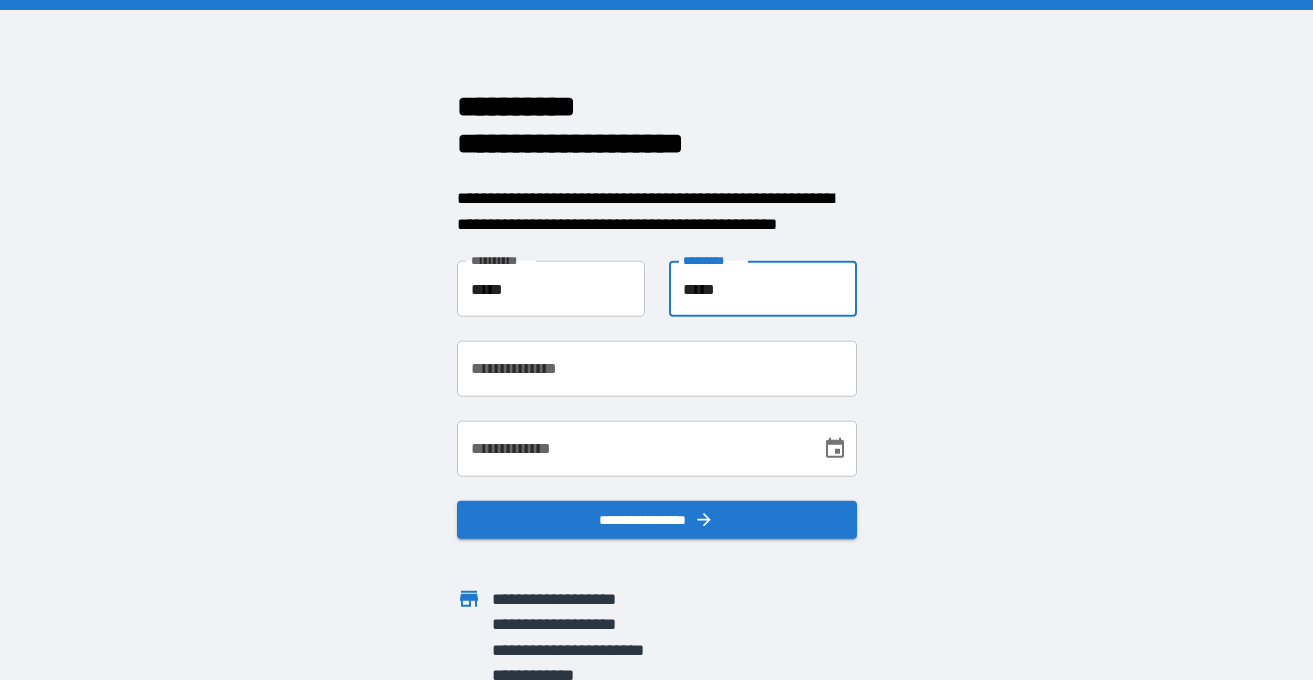click on "**********" at bounding box center (645, 437) 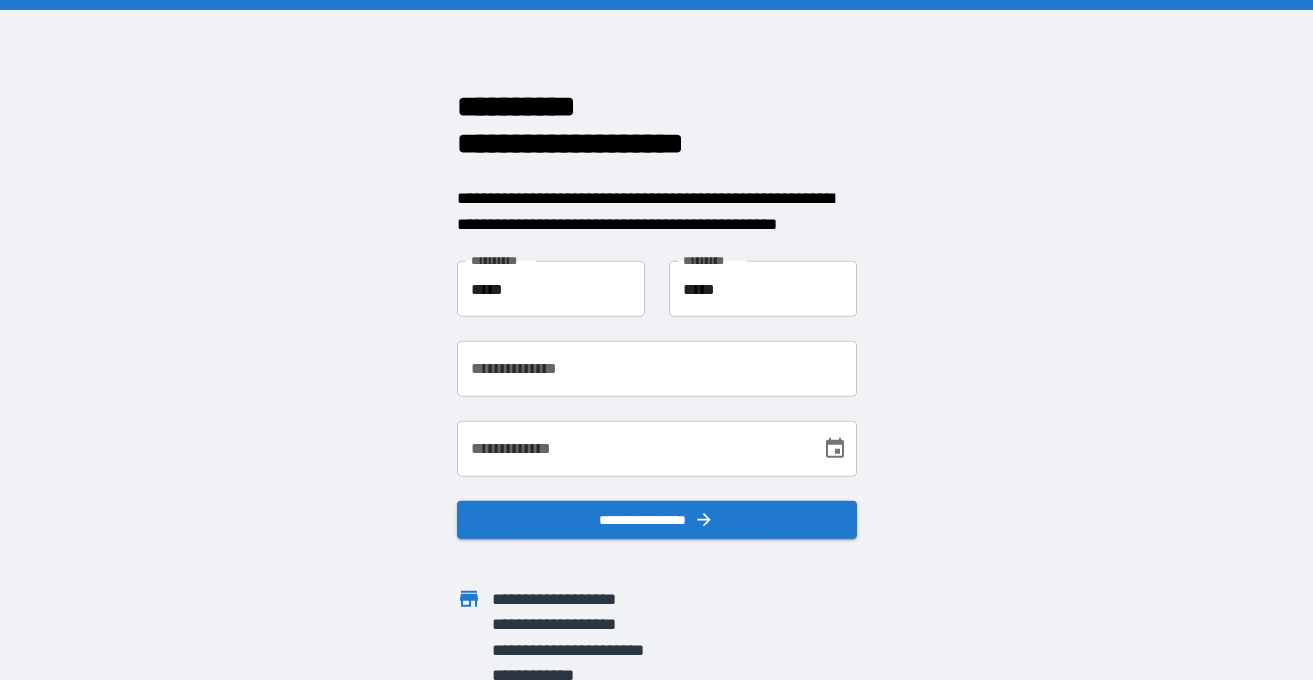 click on "**********" at bounding box center (657, 369) 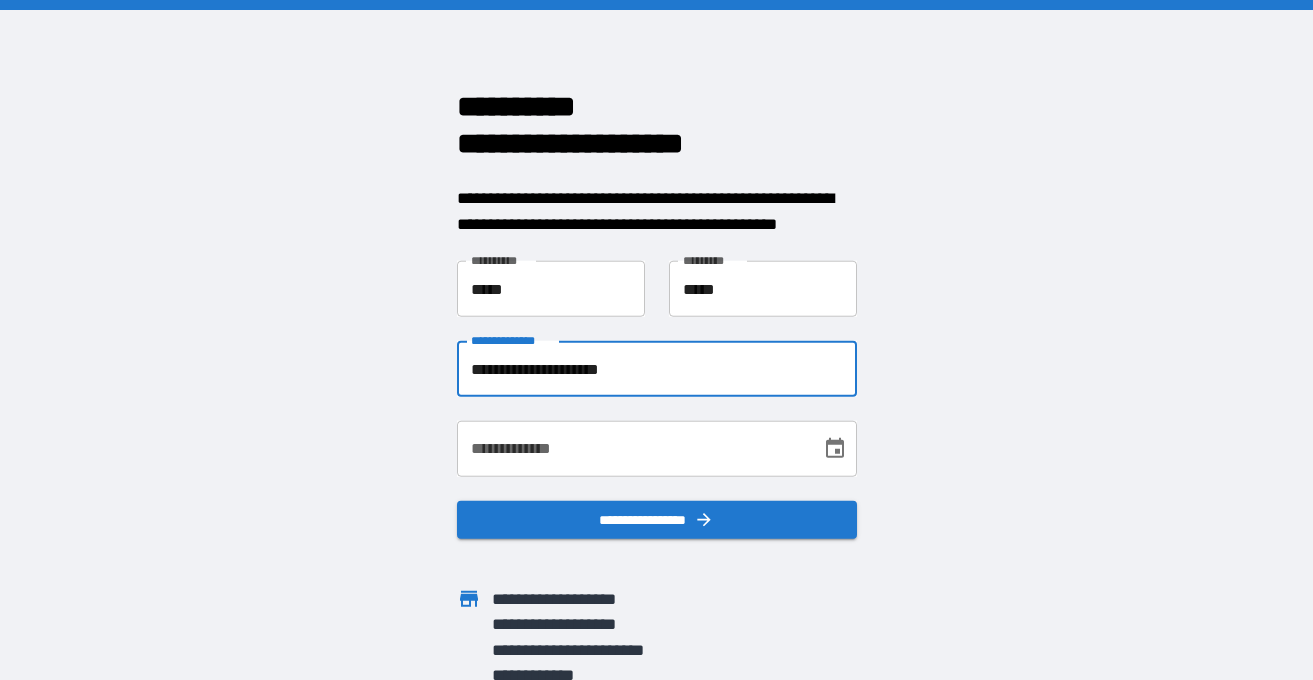 type on "**********" 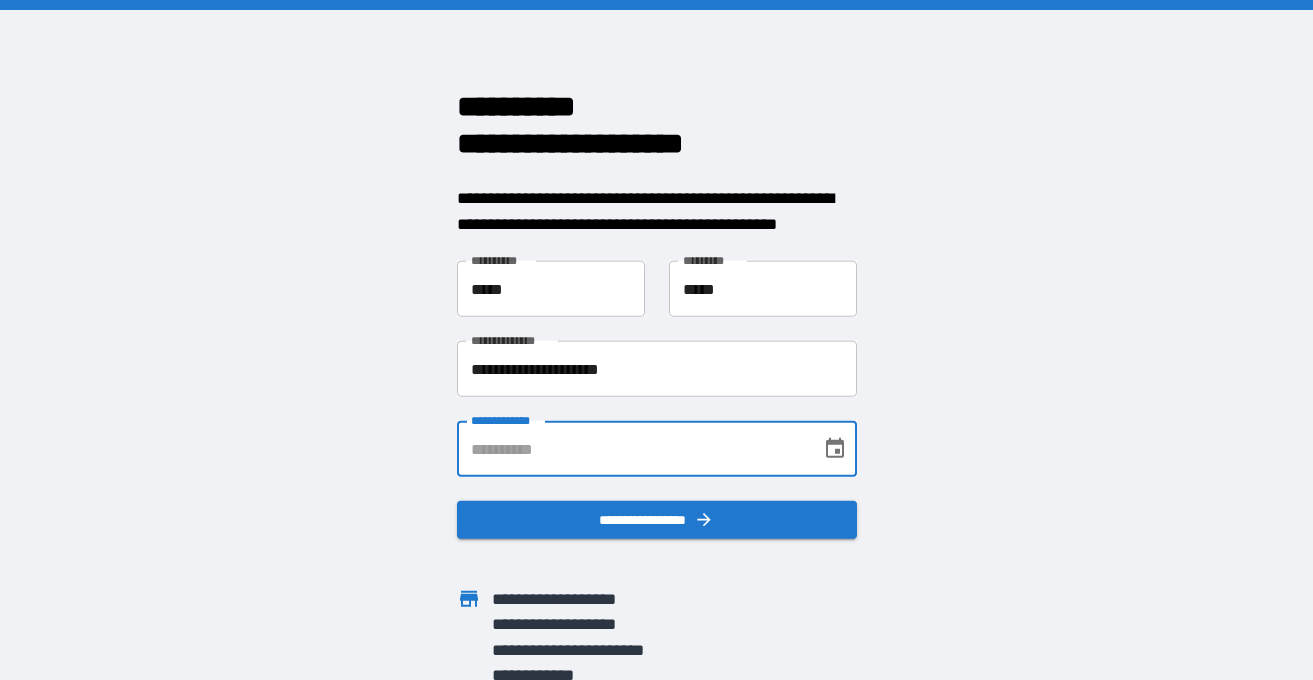 click on "**********" at bounding box center [632, 449] 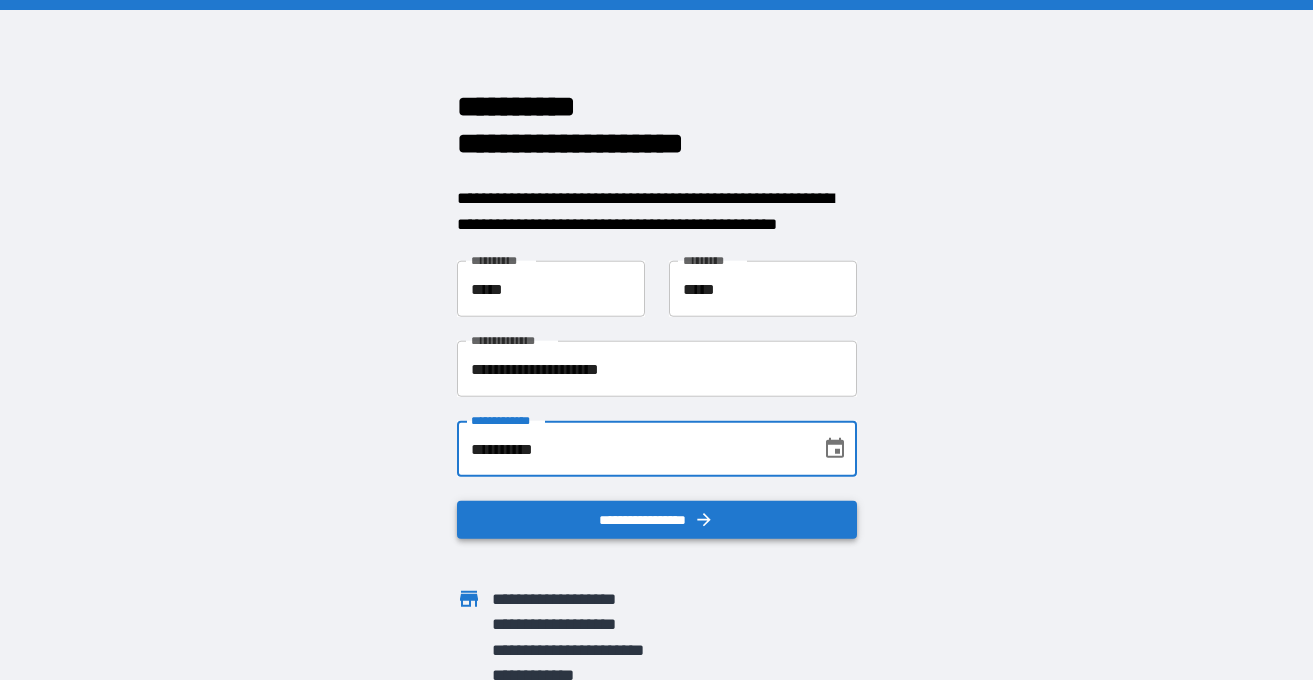 type on "**********" 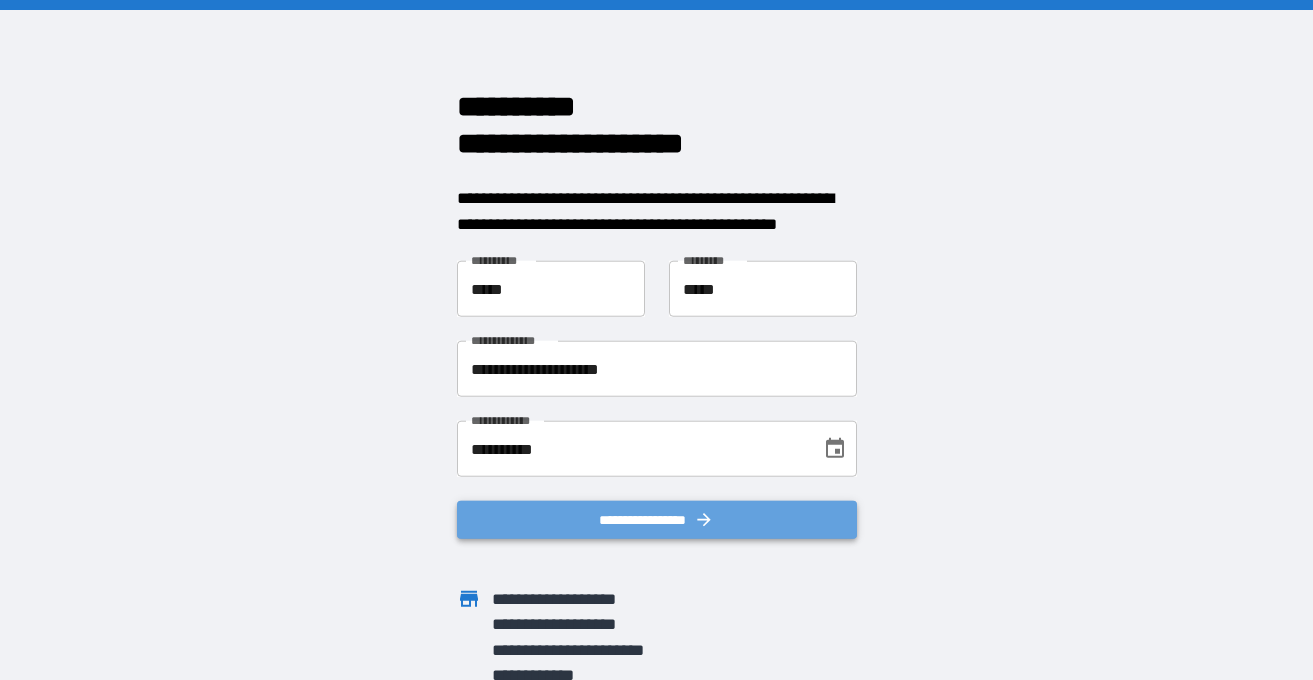 click on "**********" at bounding box center [657, 520] 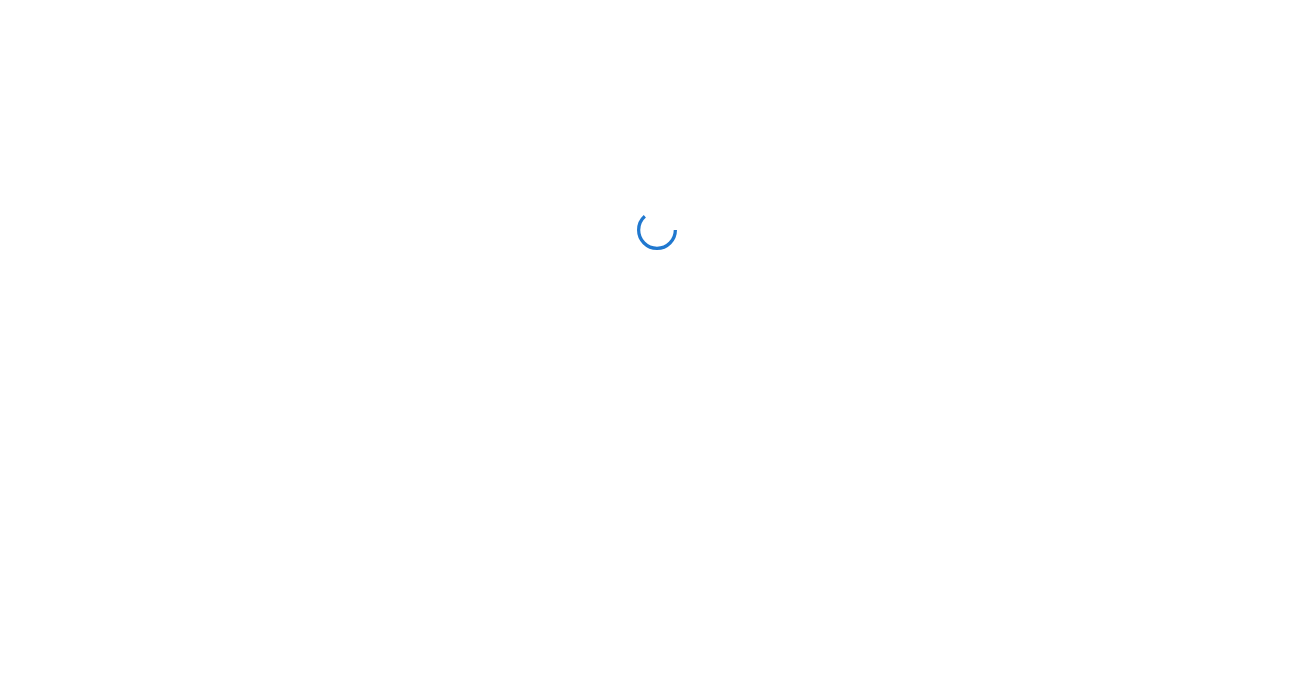 scroll, scrollTop: 0, scrollLeft: 0, axis: both 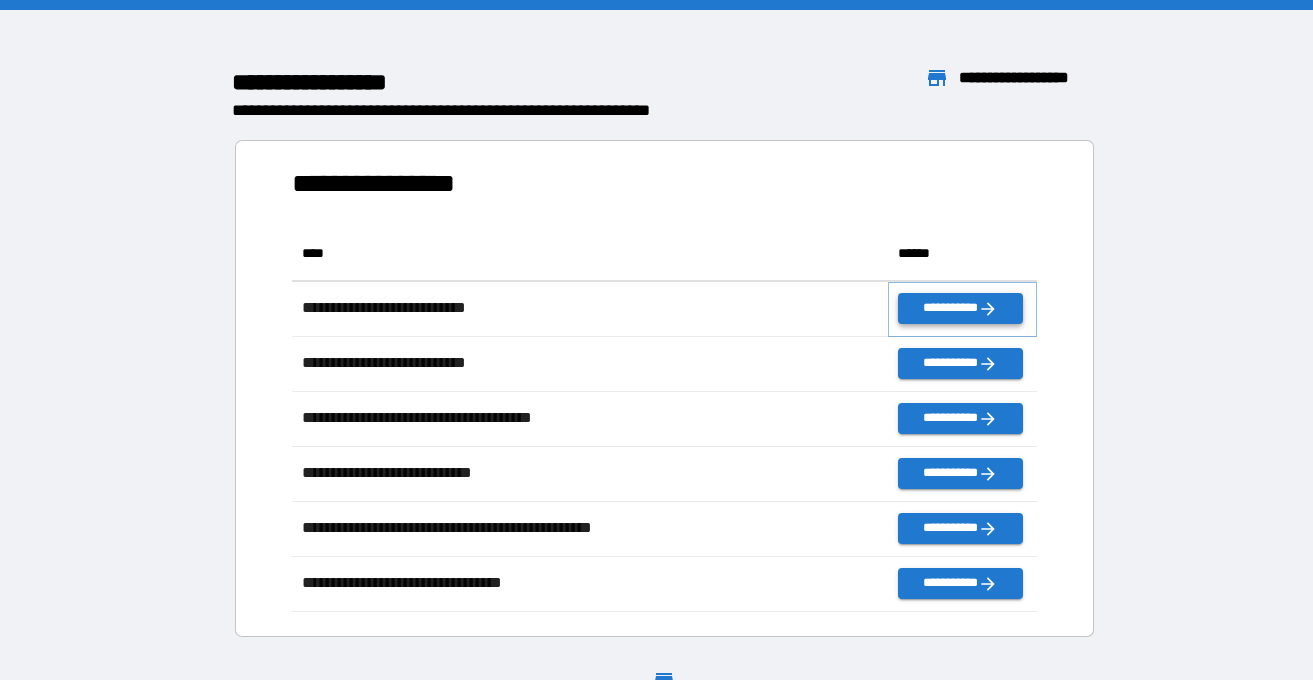 click on "**********" at bounding box center [960, 308] 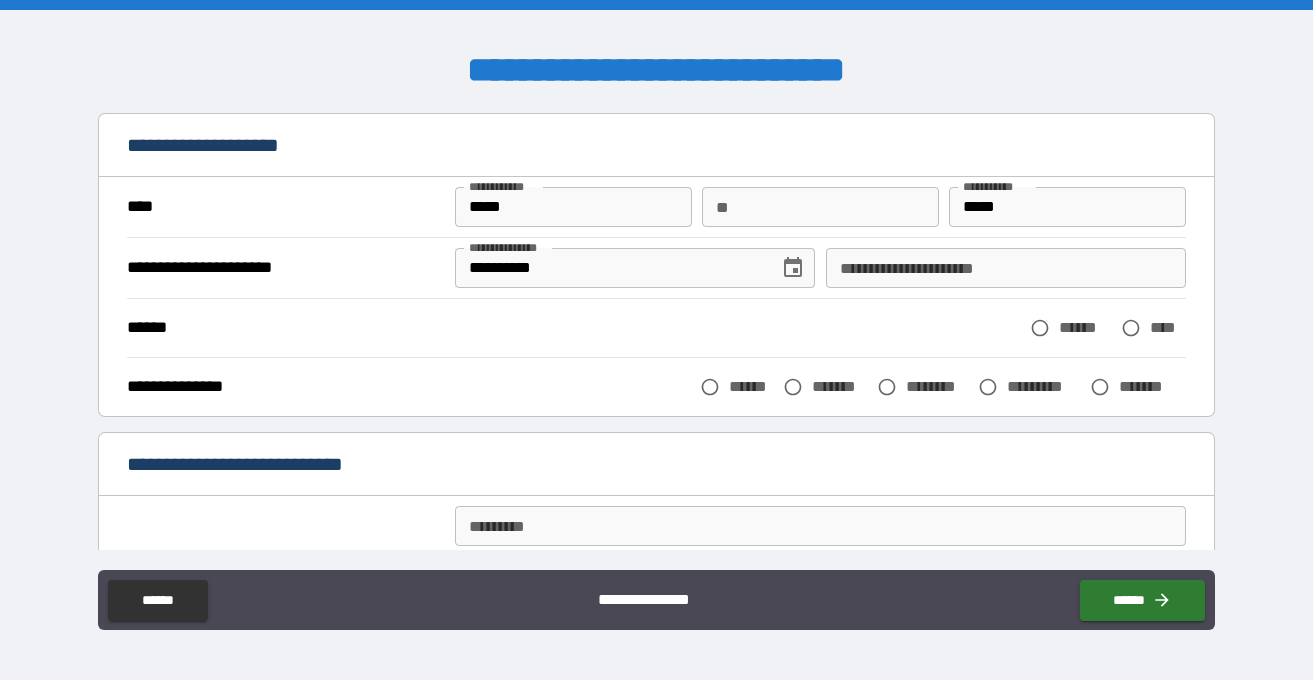 scroll, scrollTop: 76, scrollLeft: 0, axis: vertical 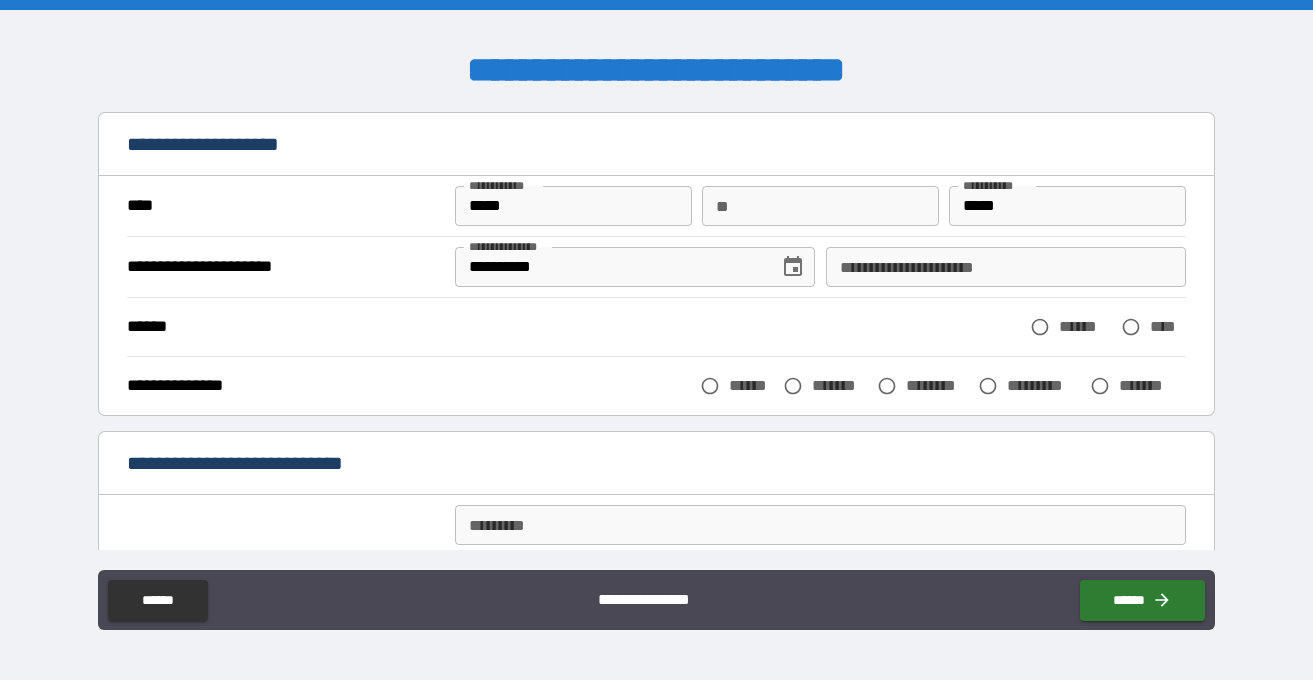 click on "**********" at bounding box center [1006, 267] 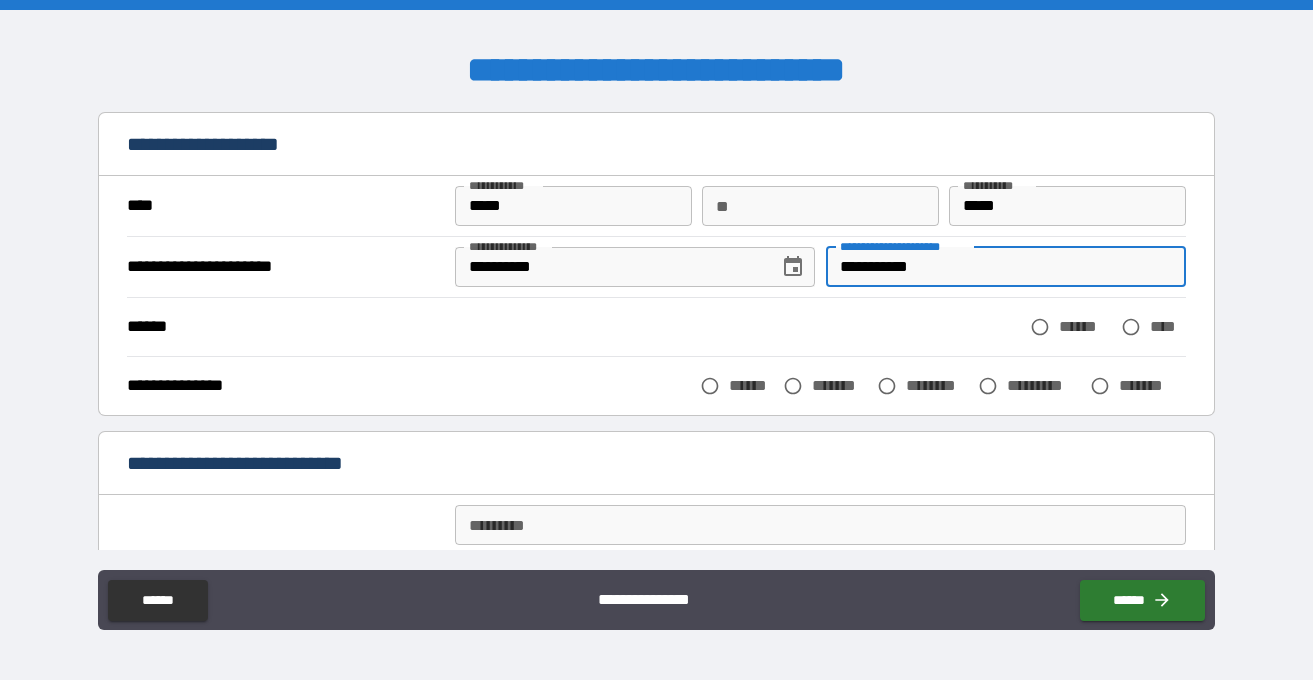 type on "**********" 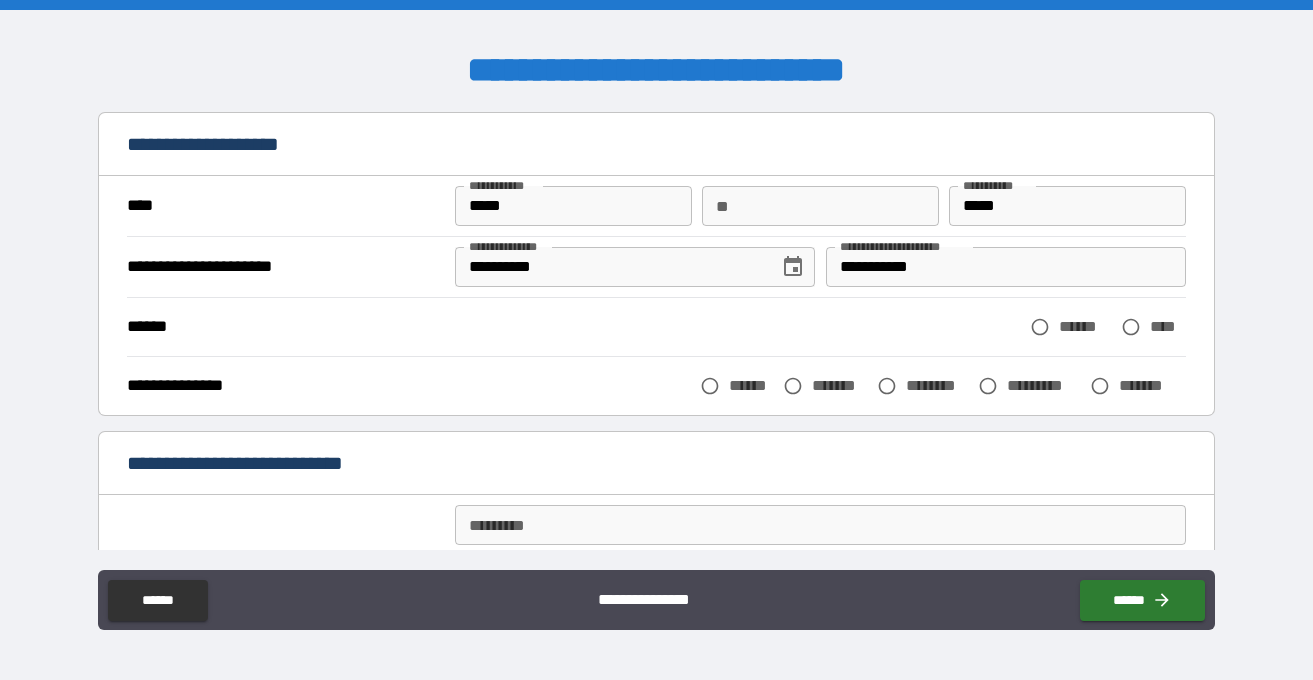 click on "******" at bounding box center [1085, 326] 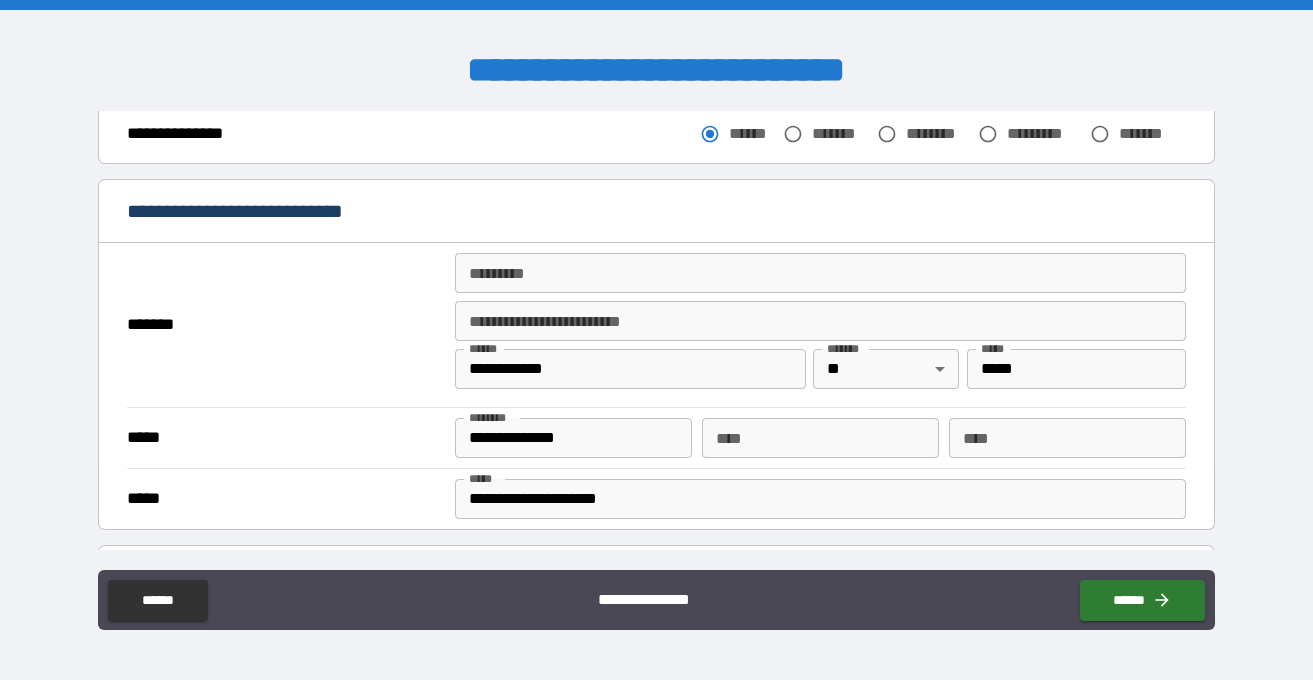 scroll, scrollTop: 329, scrollLeft: 0, axis: vertical 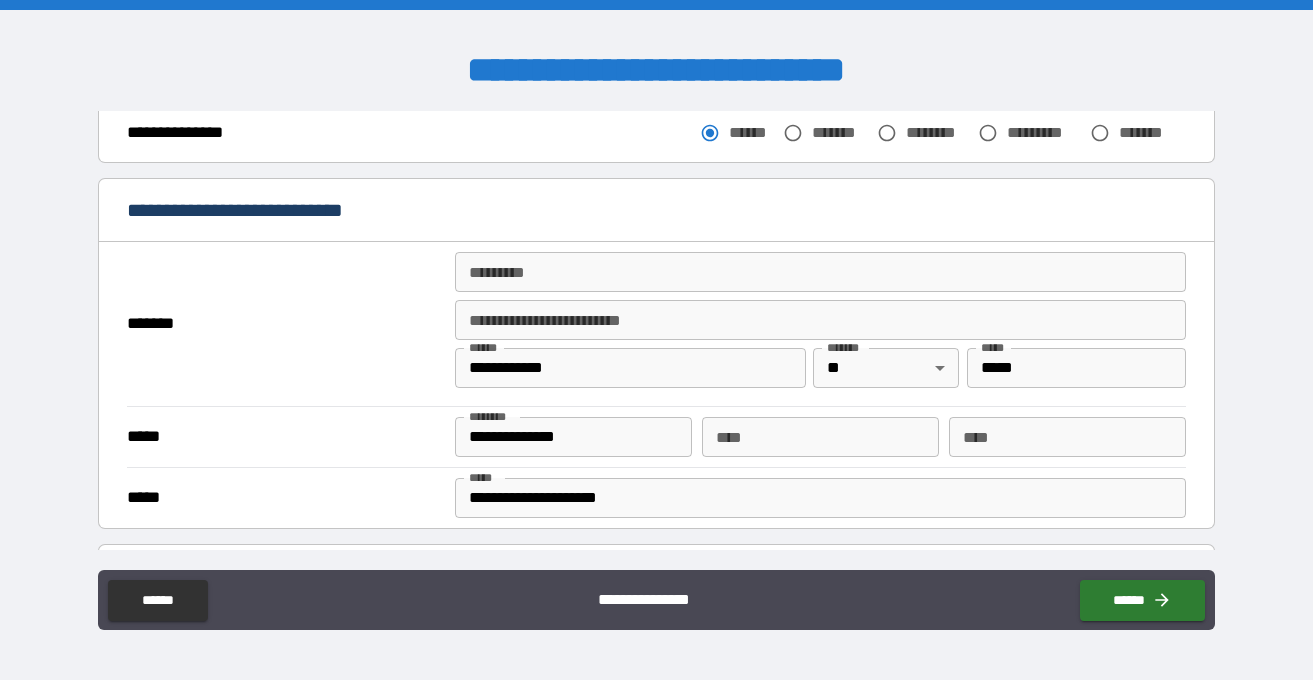 click on "*******   *" at bounding box center [820, 272] 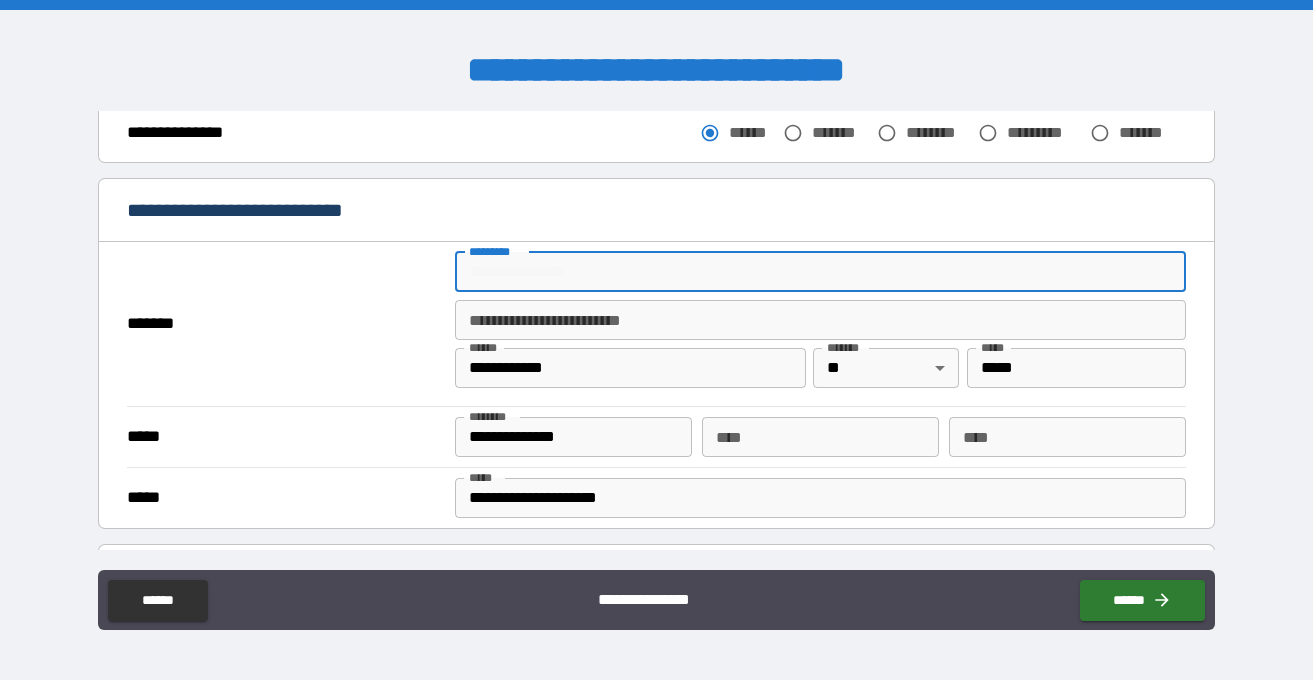 type on "**********" 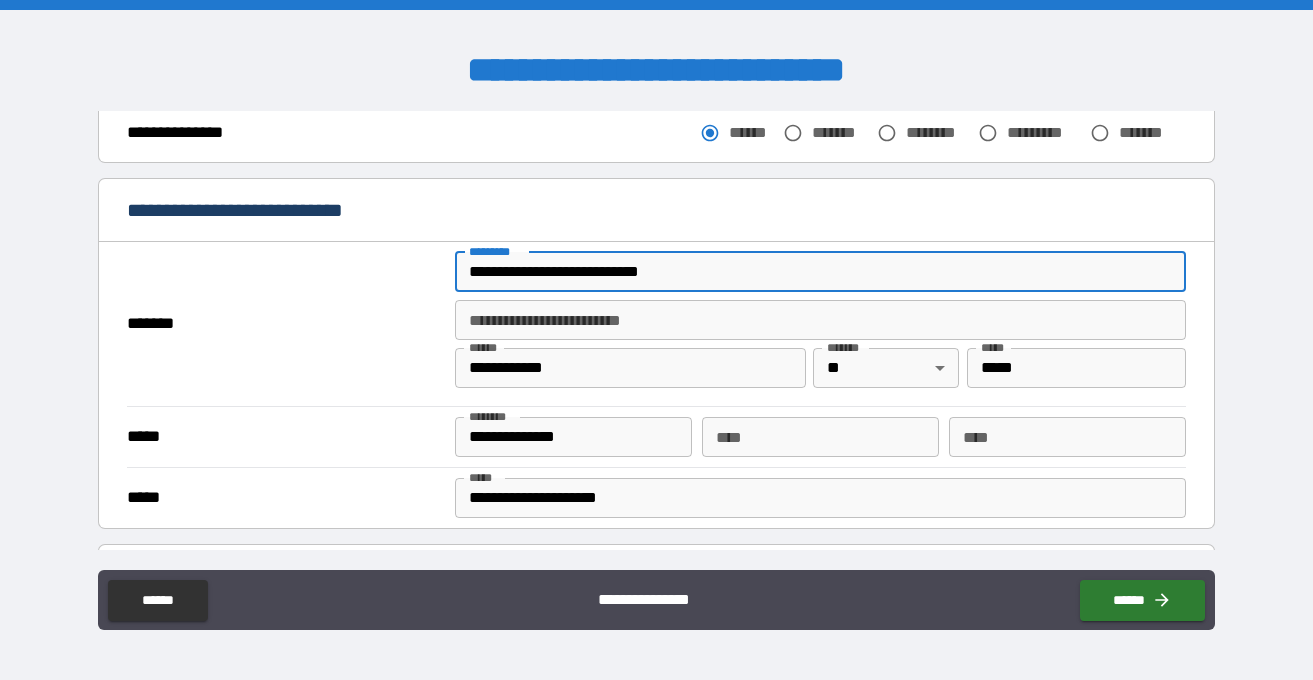 type on "**********" 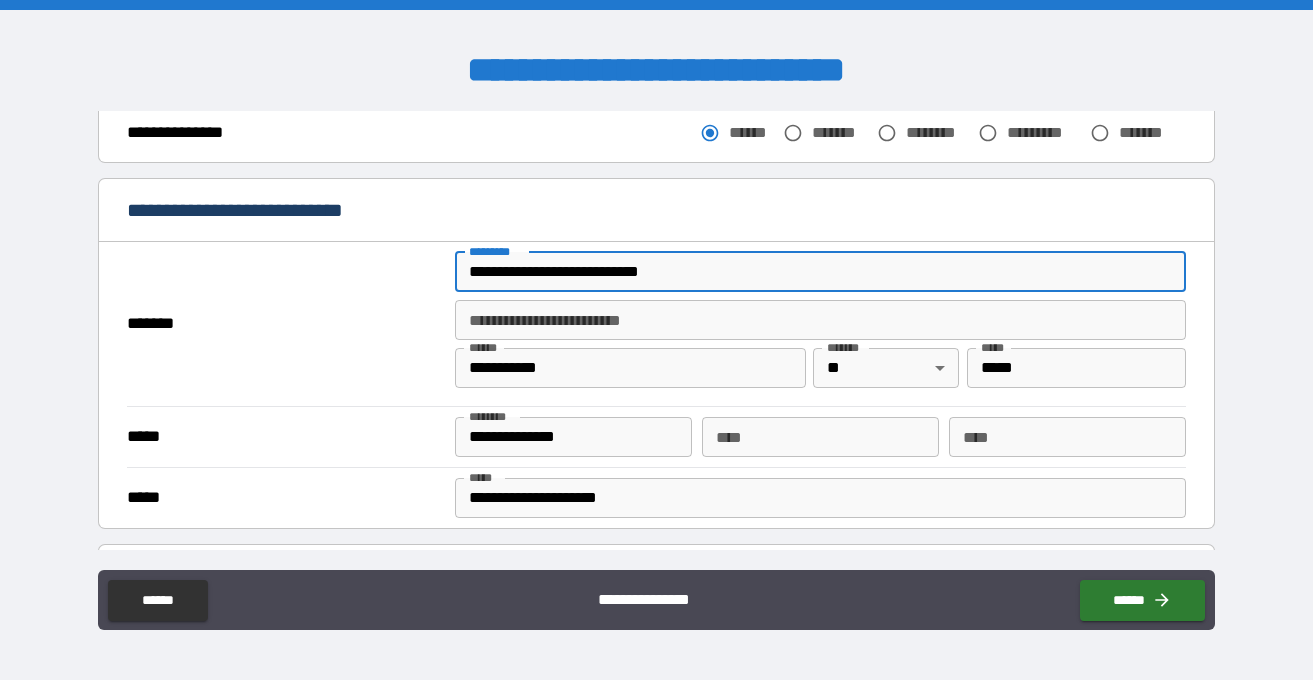 type on "**" 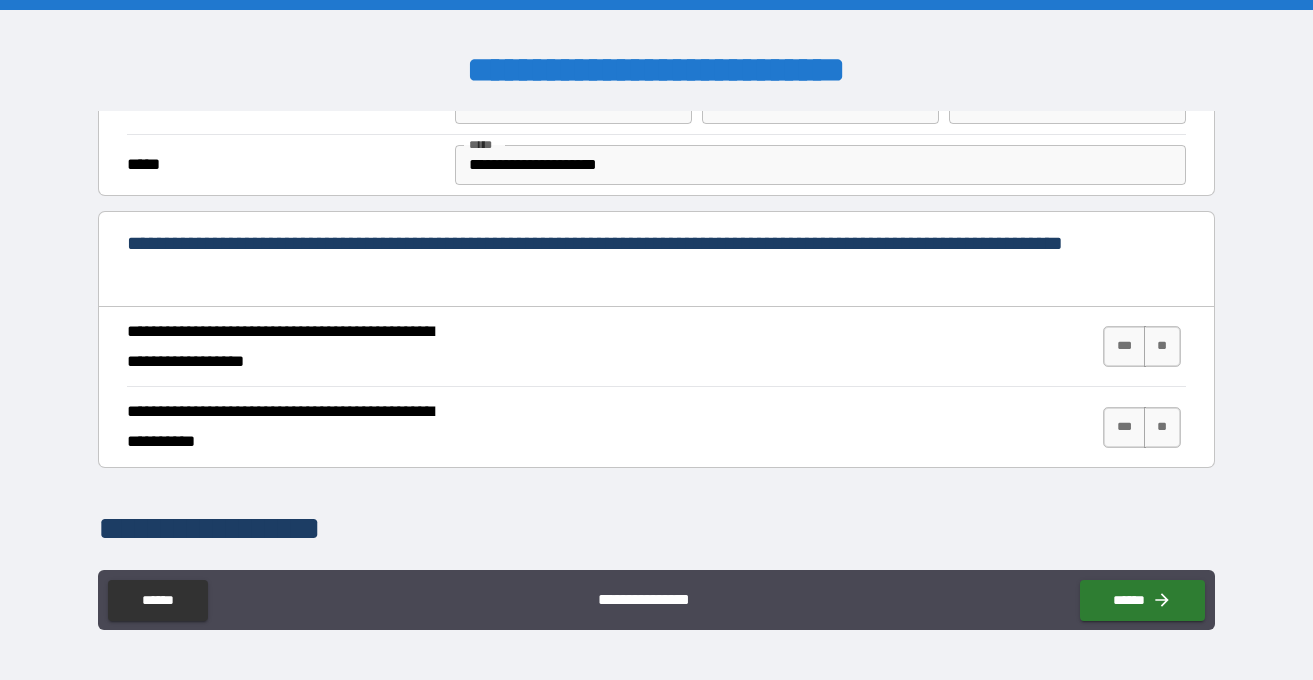 scroll, scrollTop: 709, scrollLeft: 0, axis: vertical 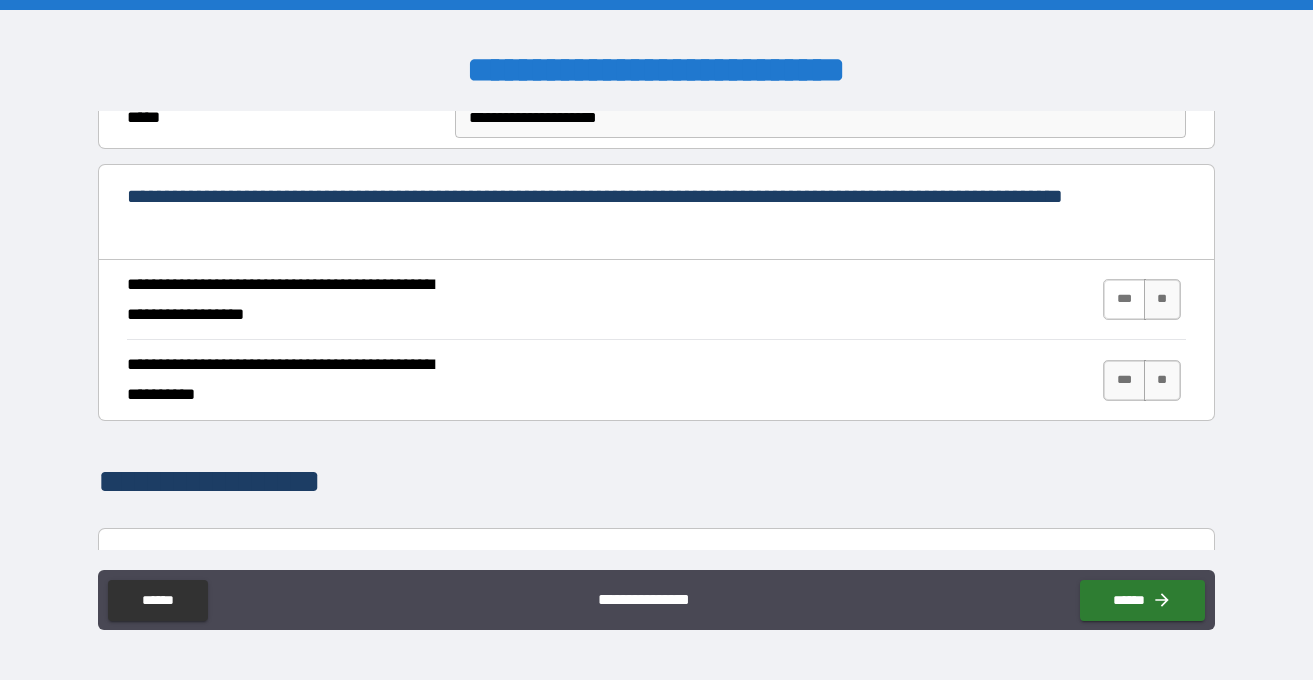 click on "***" at bounding box center (1124, 299) 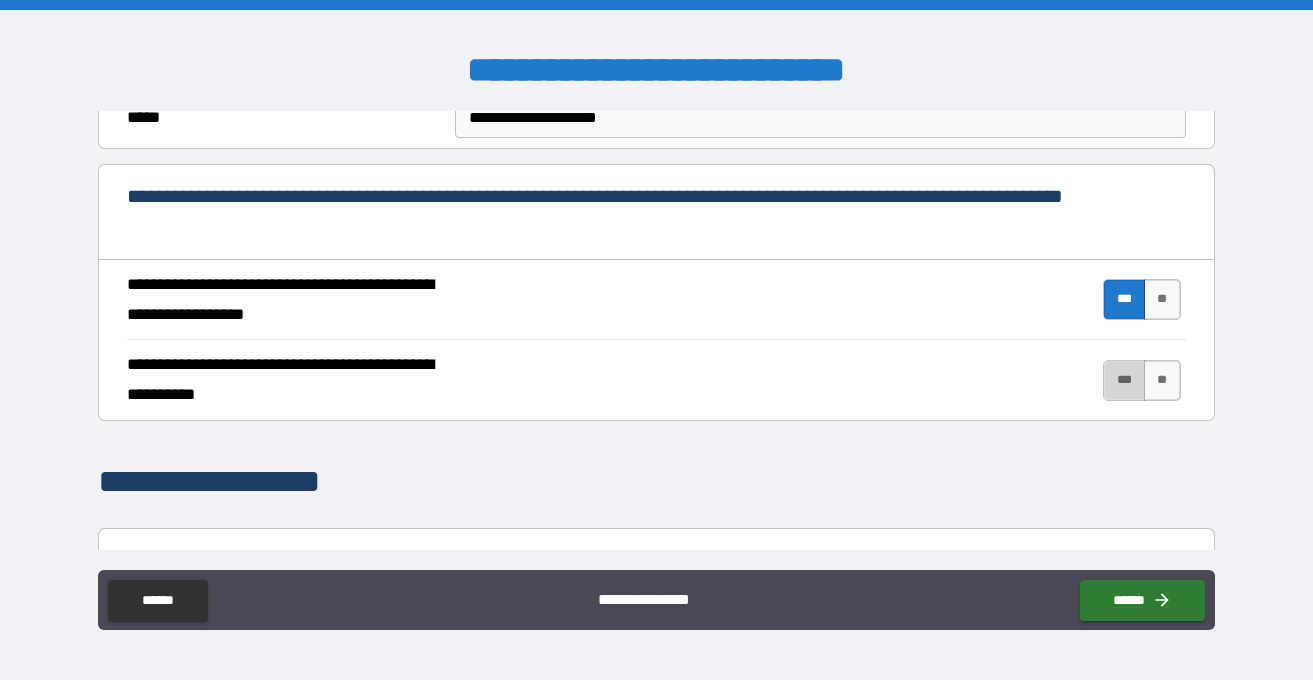 click on "***" at bounding box center [1124, 380] 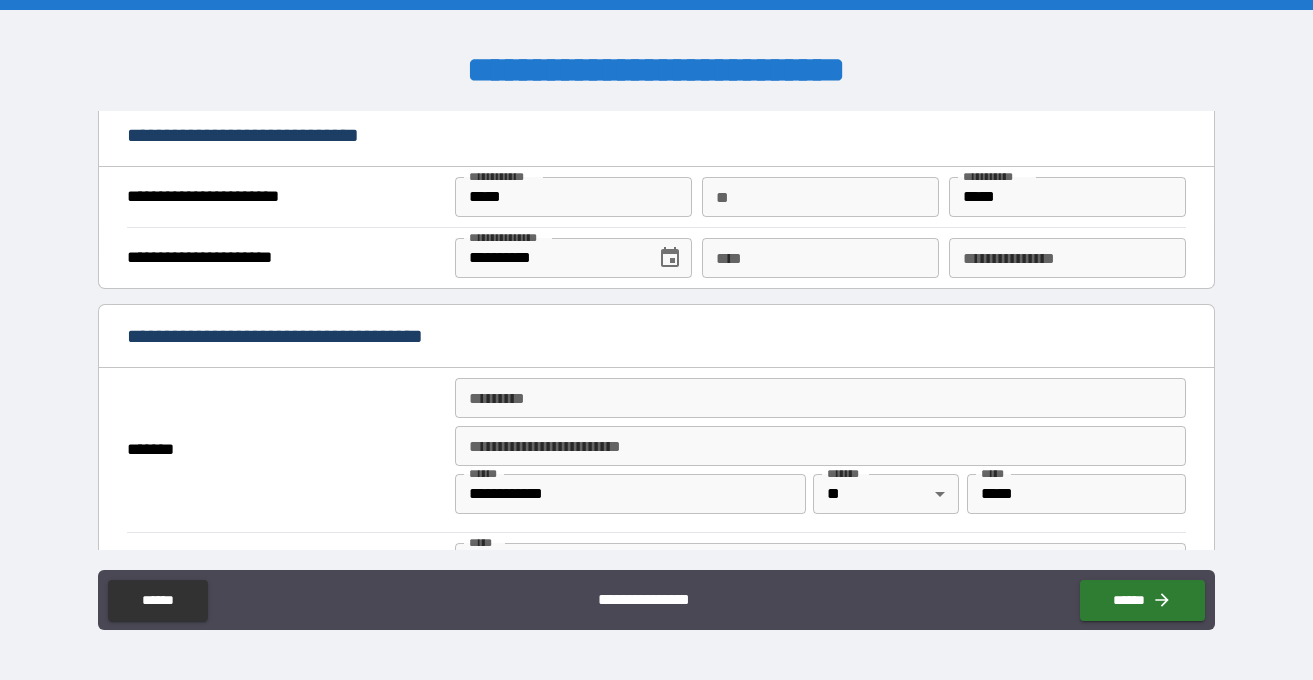 scroll, scrollTop: 1274, scrollLeft: 0, axis: vertical 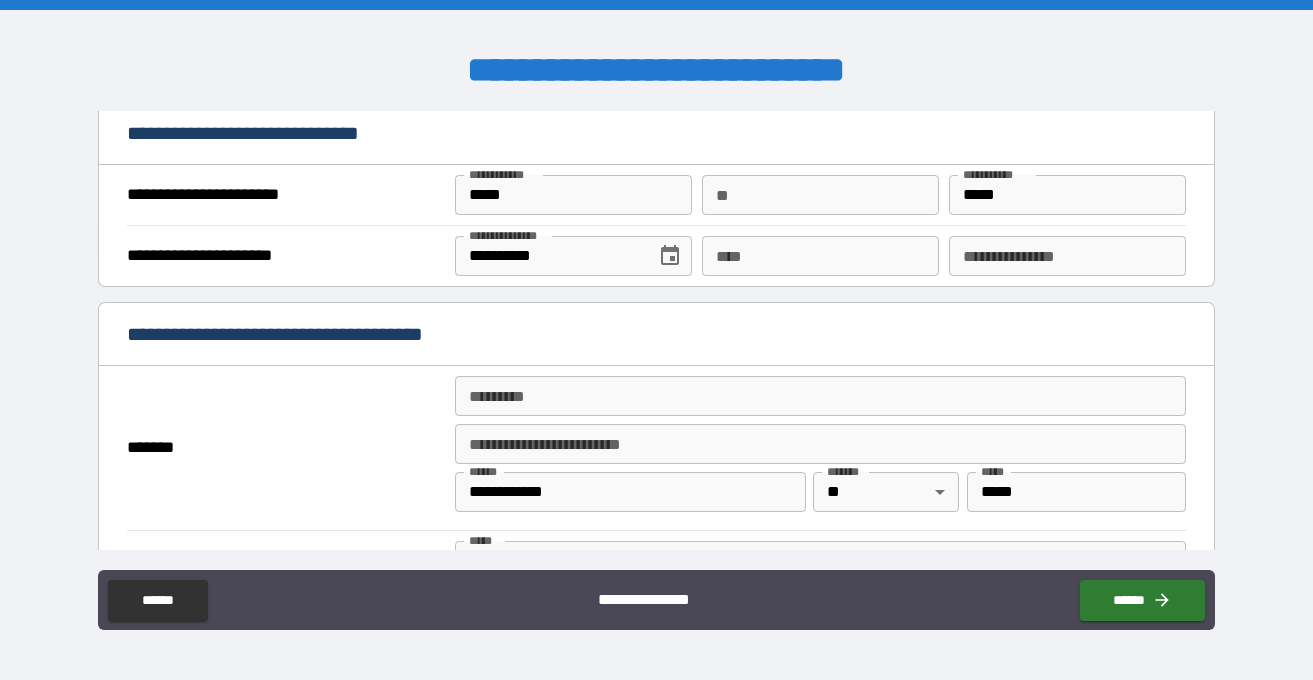 click on "**********" at bounding box center (656, 255) 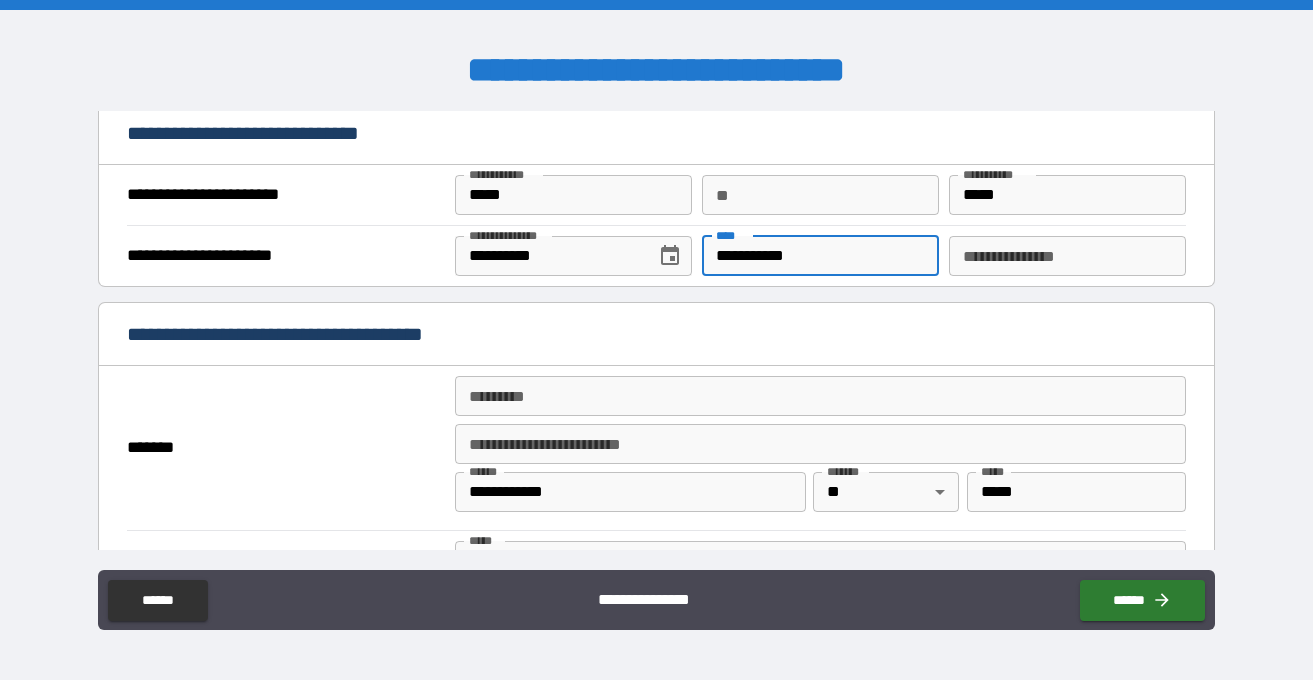 type on "**********" 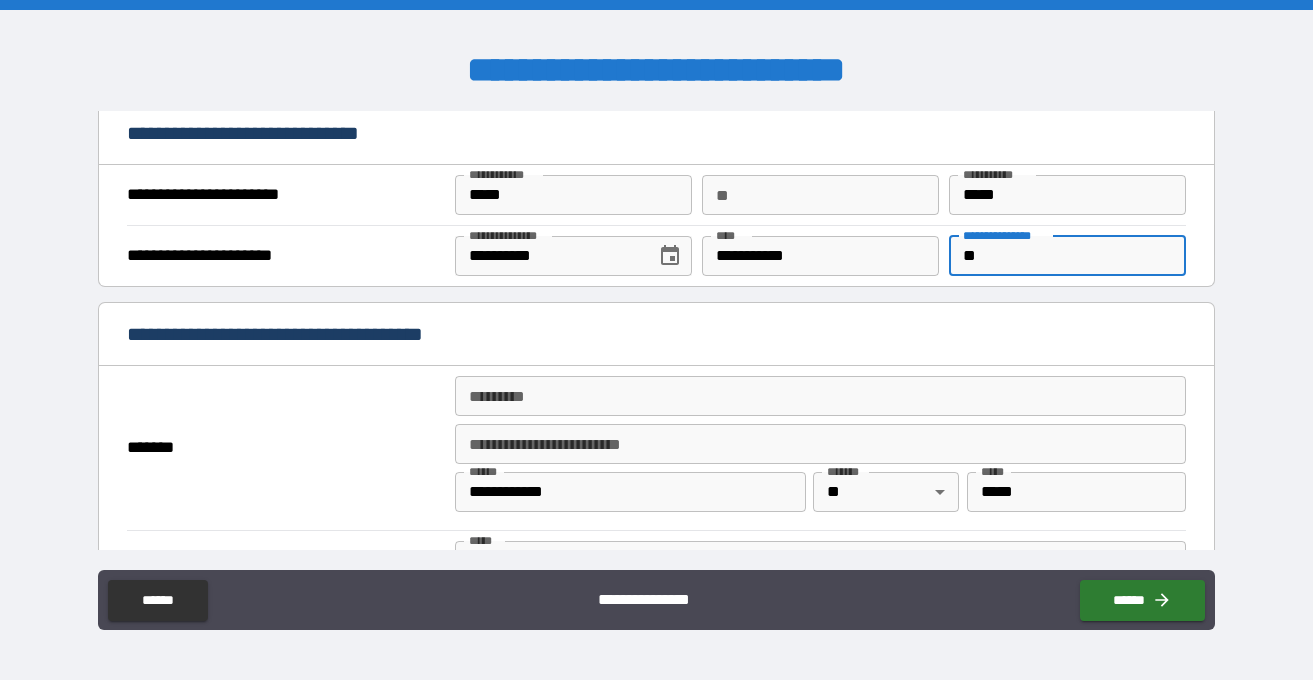 type on "*" 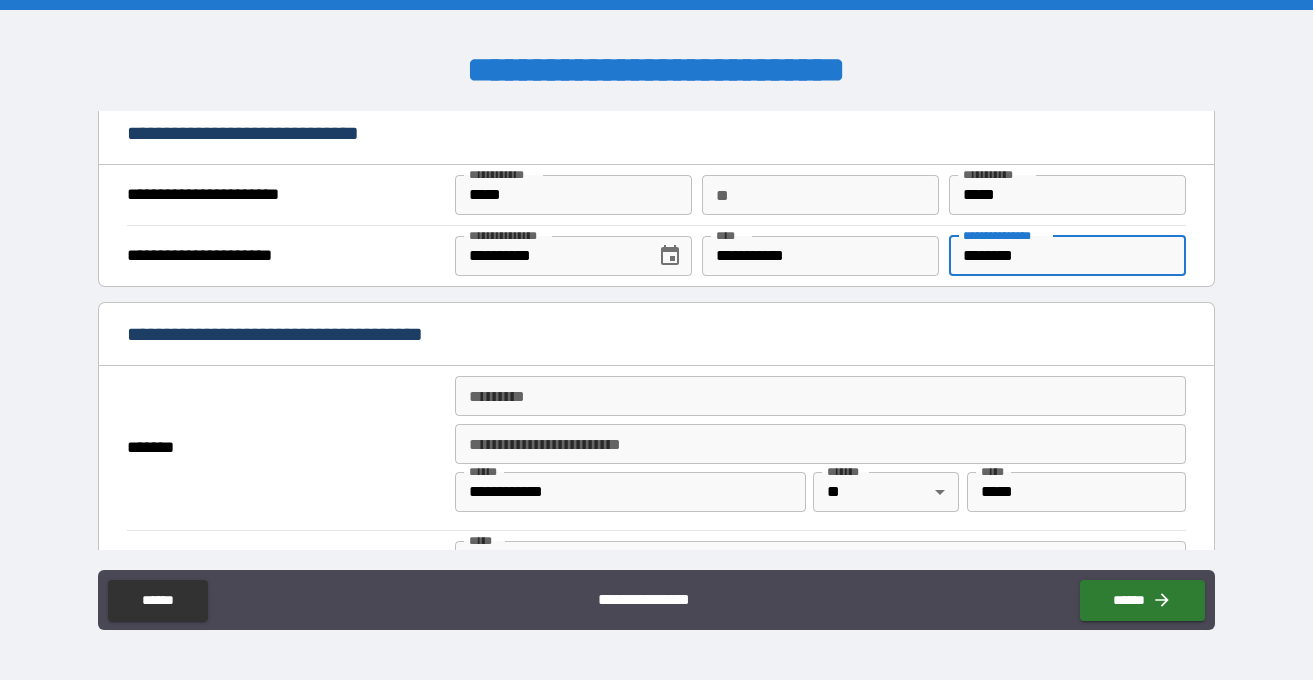 type on "********" 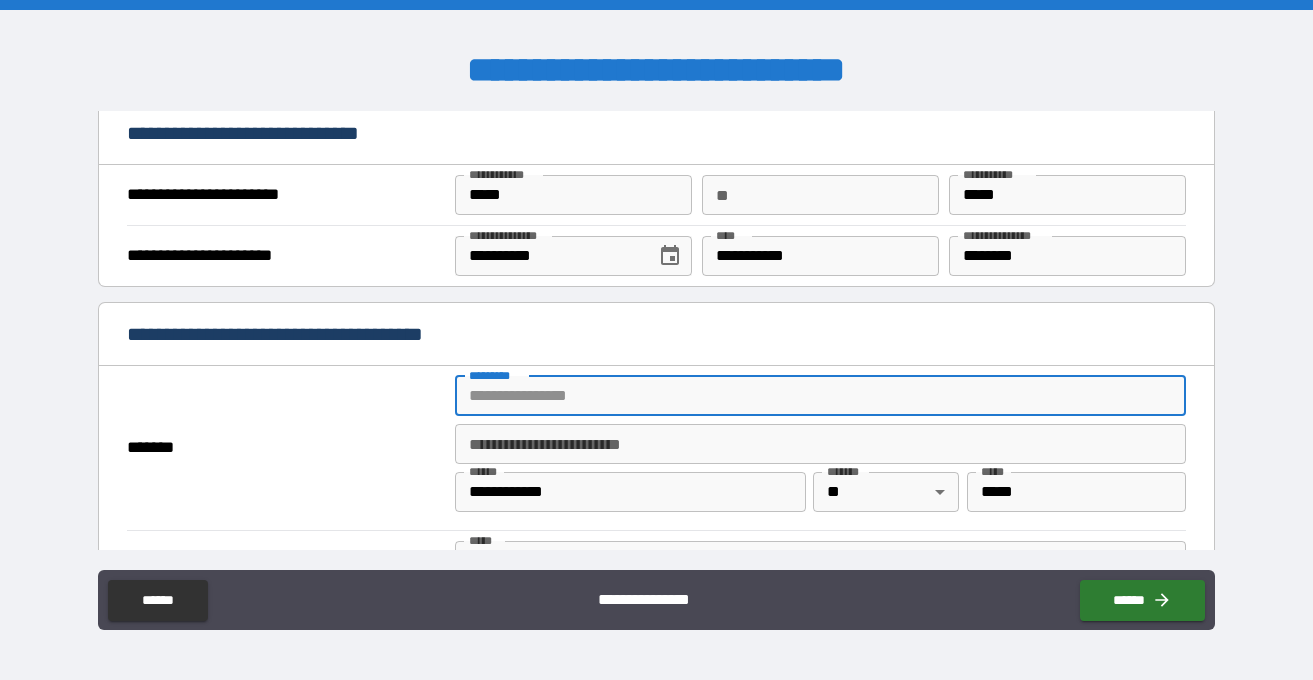 click on "*******   * *******   *" at bounding box center (820, 396) 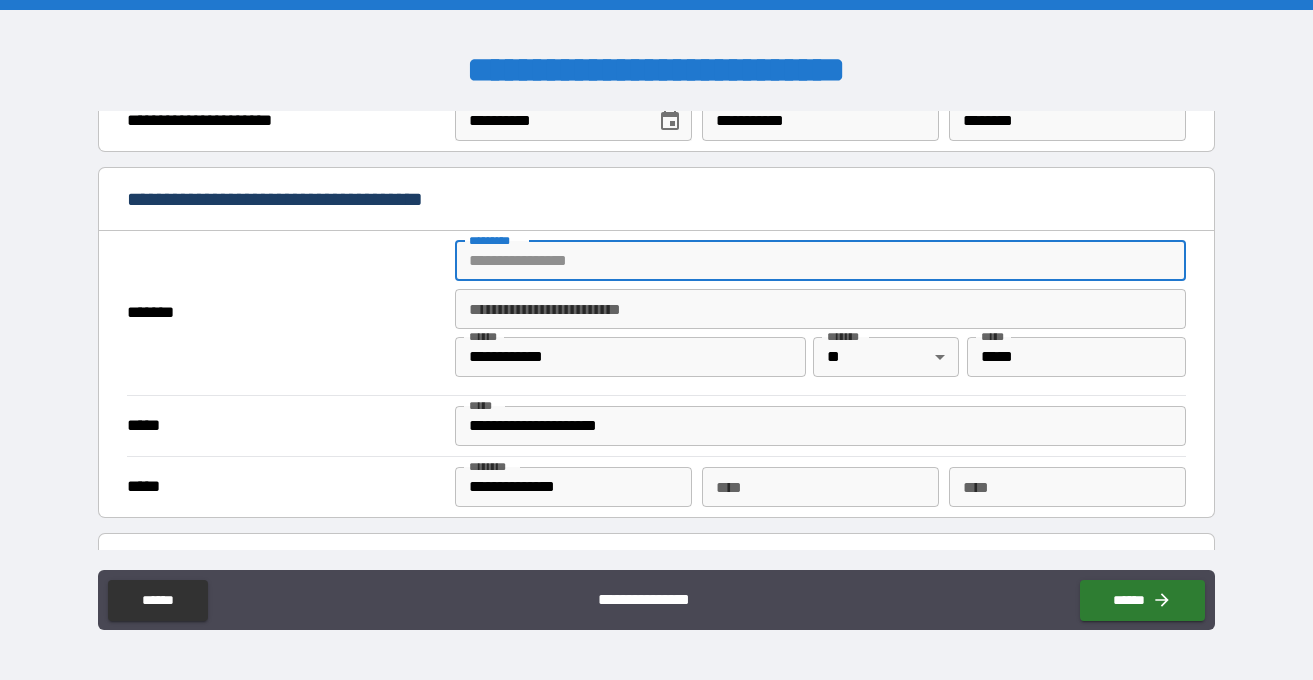 scroll, scrollTop: 1423, scrollLeft: 0, axis: vertical 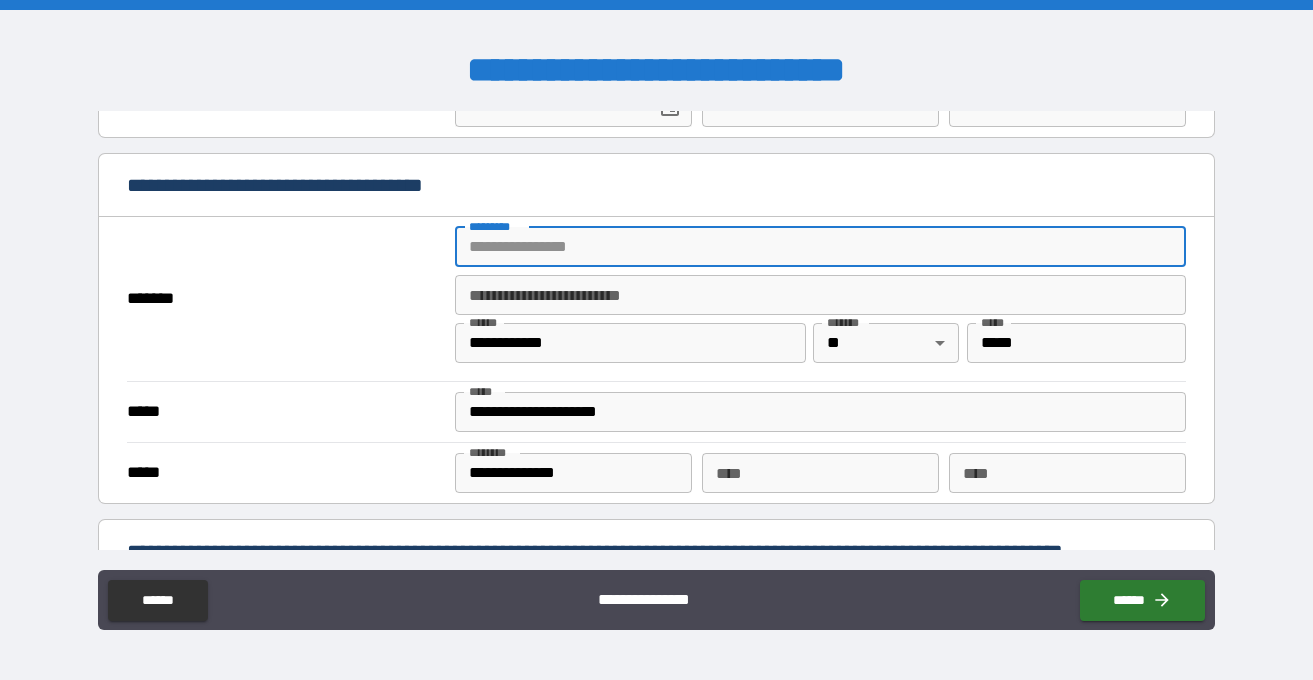 type on "**********" 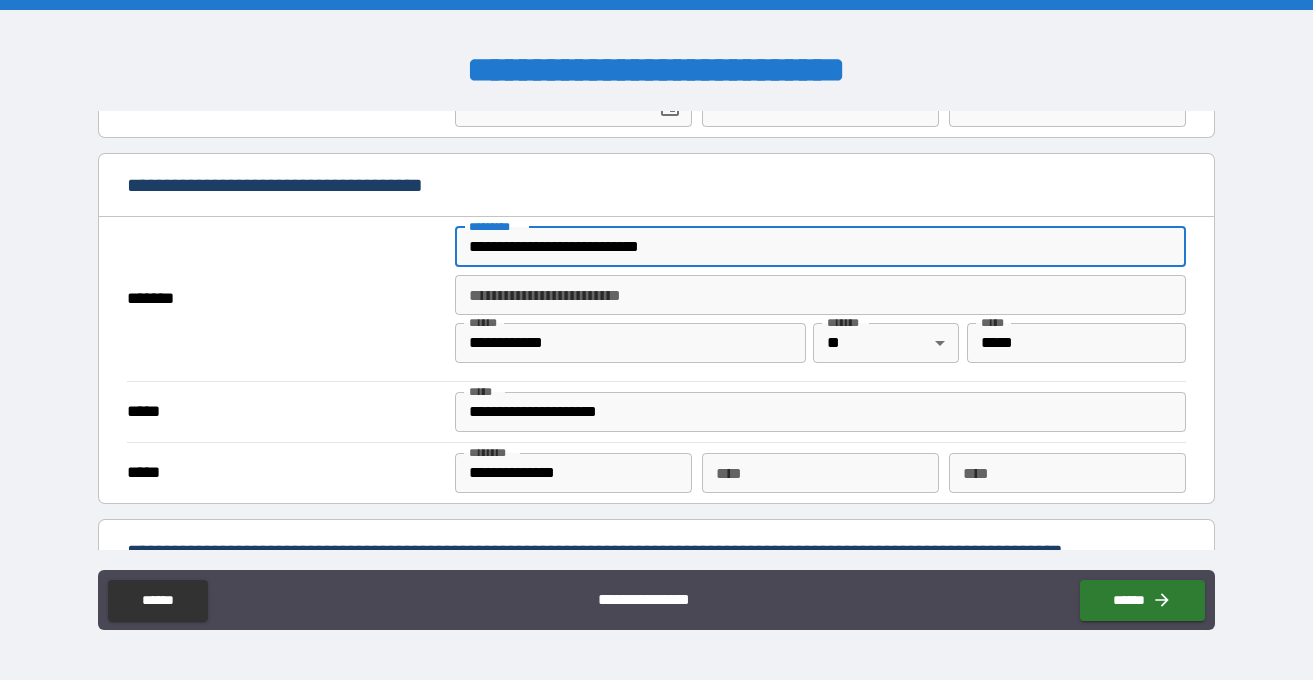 type on "**********" 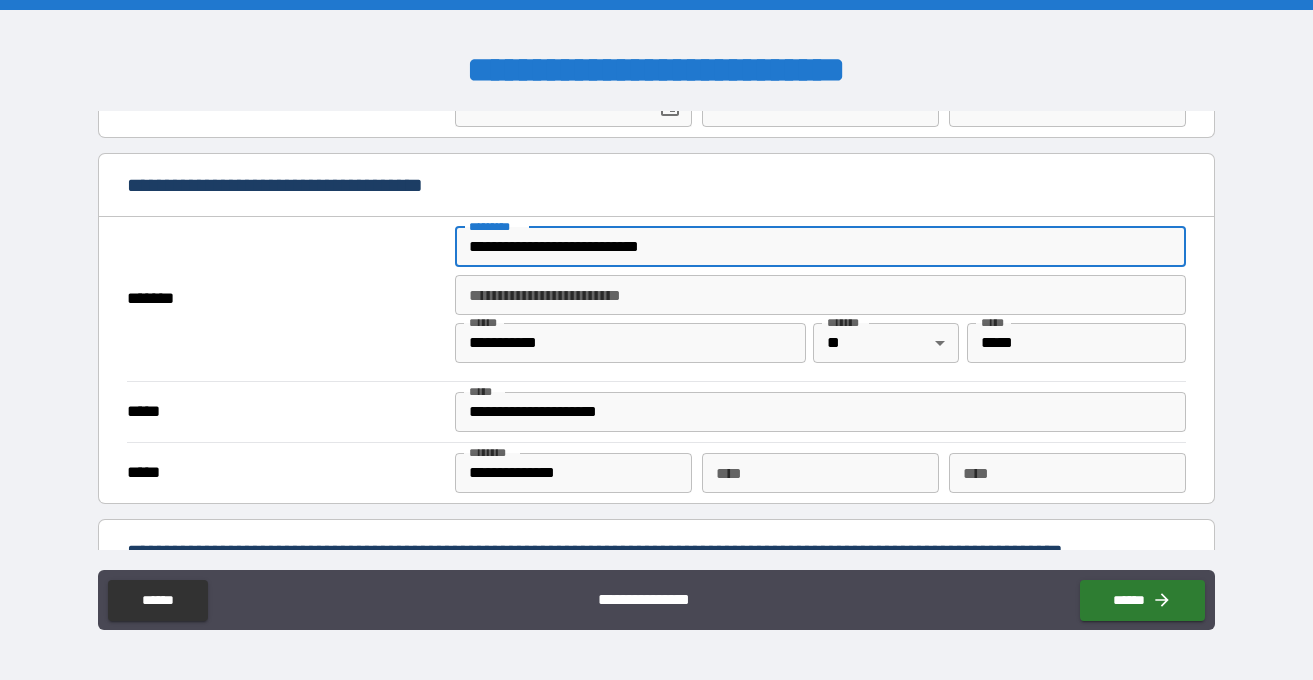 type on "**" 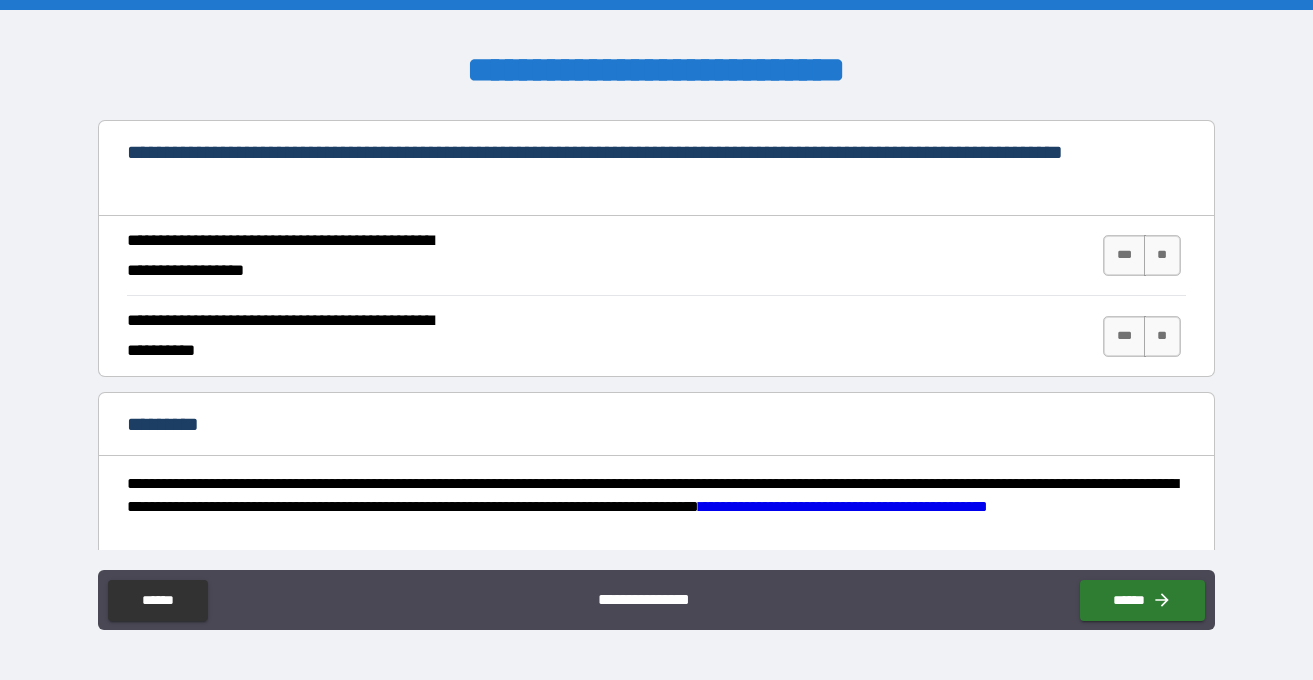 scroll, scrollTop: 1827, scrollLeft: 0, axis: vertical 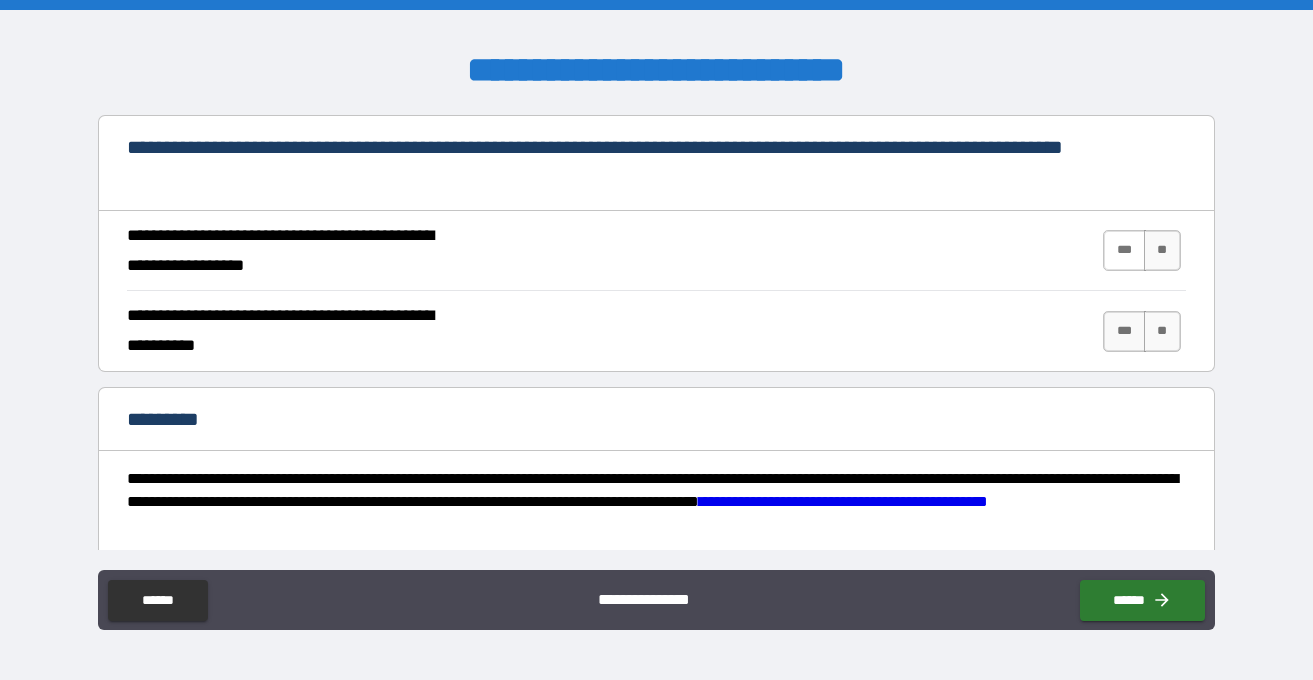 click on "***" at bounding box center (1124, 250) 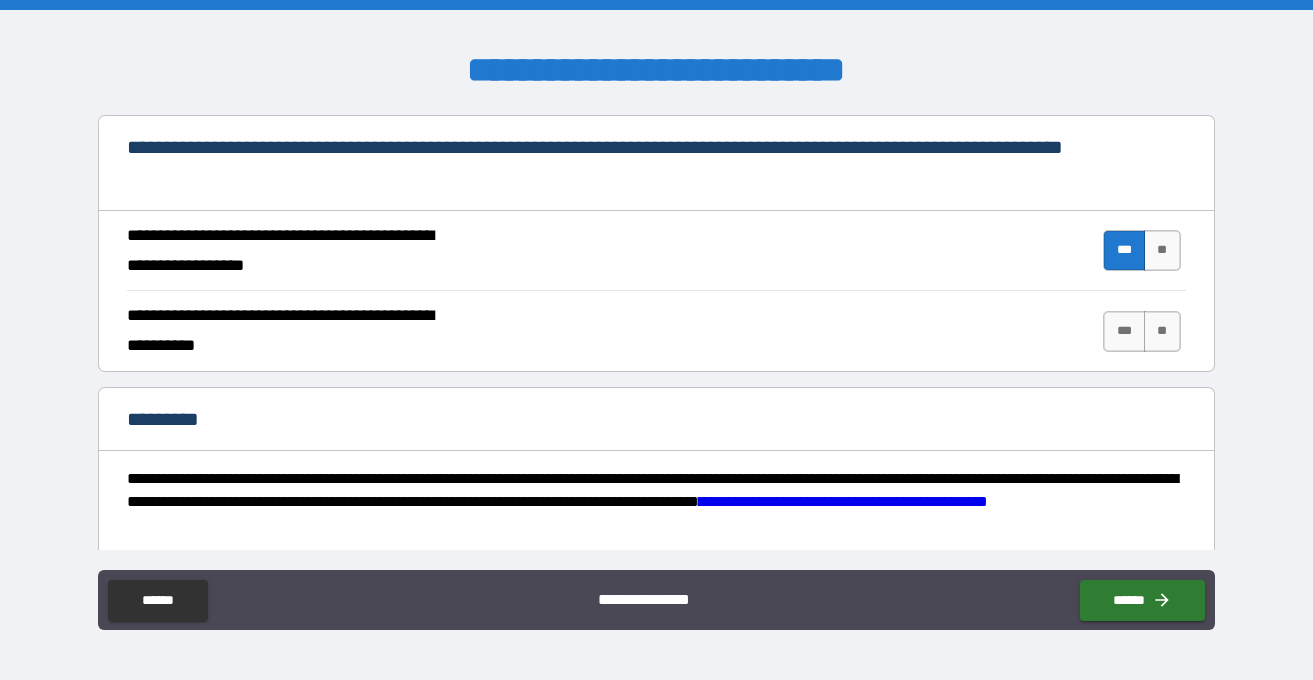 click on "*** **" at bounding box center [1144, 331] 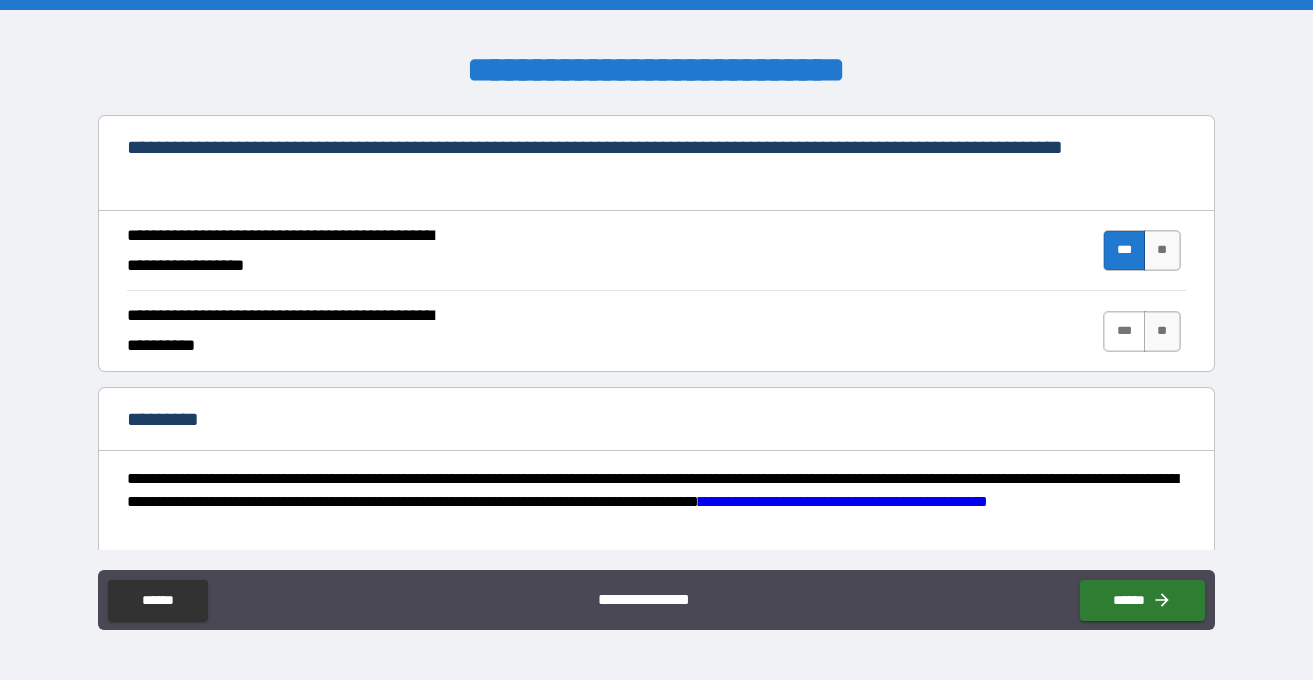 click on "***" at bounding box center (1124, 331) 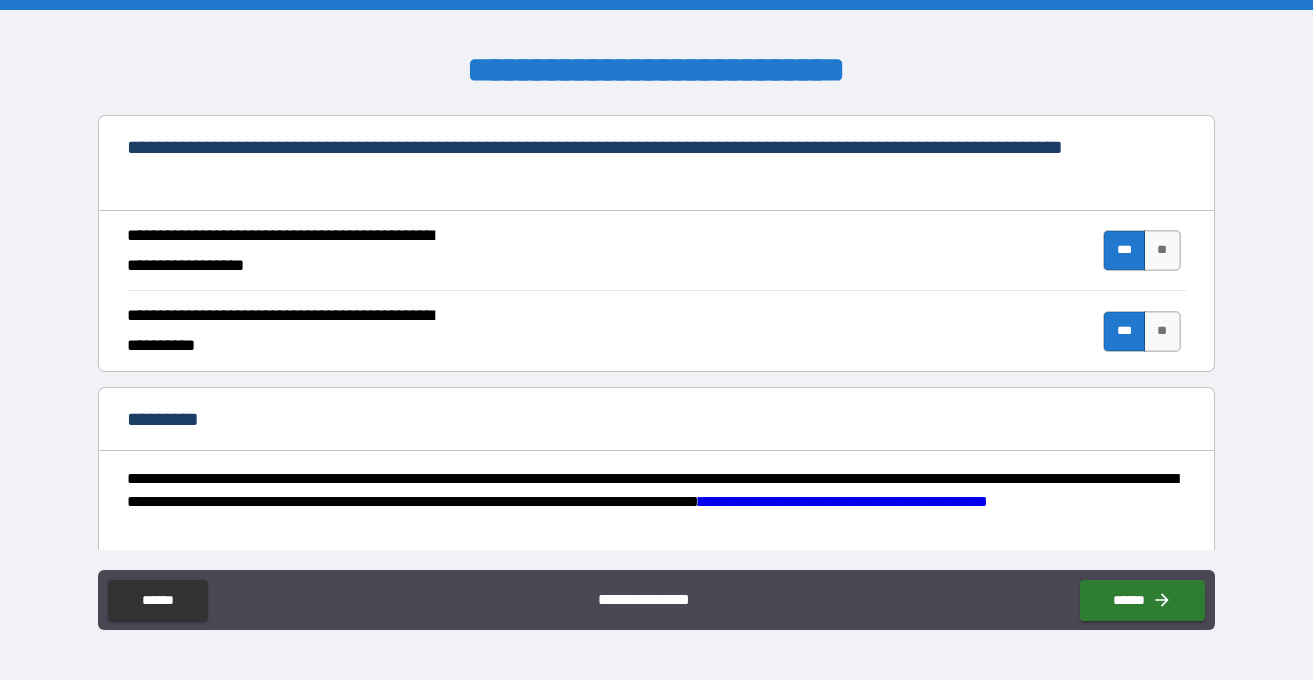 scroll, scrollTop: 2007, scrollLeft: 0, axis: vertical 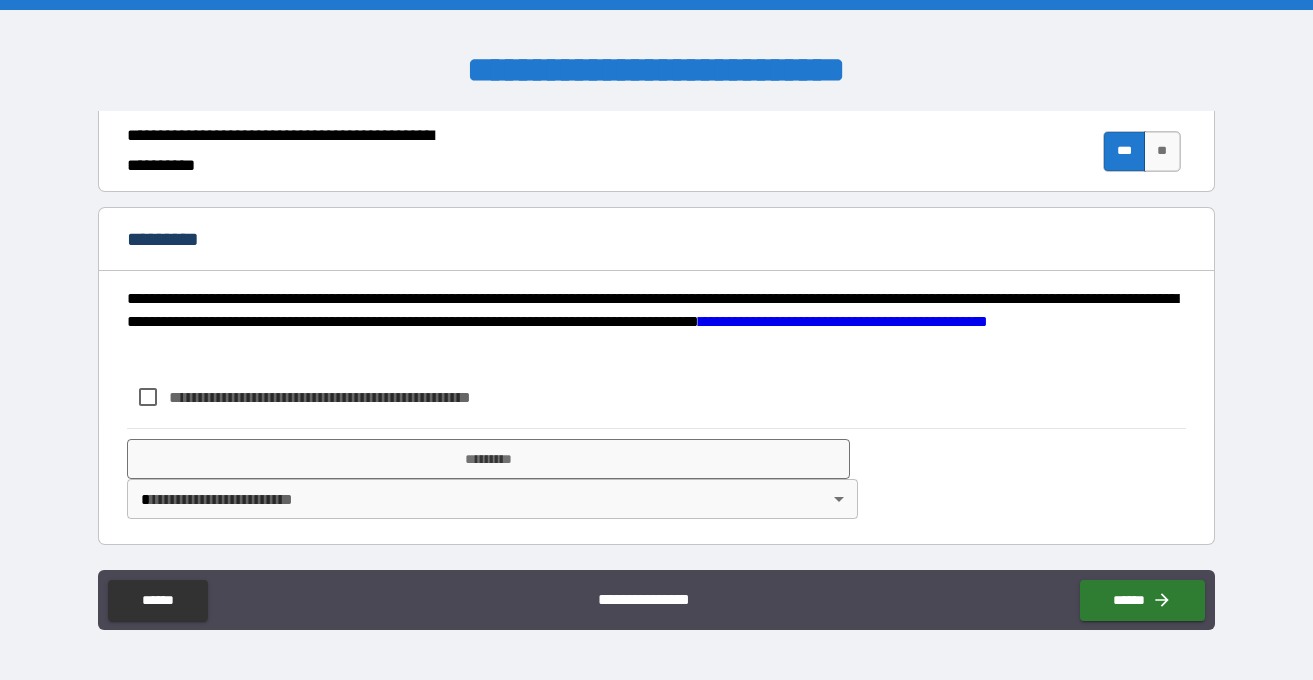 click on "**********" at bounding box center [353, 397] 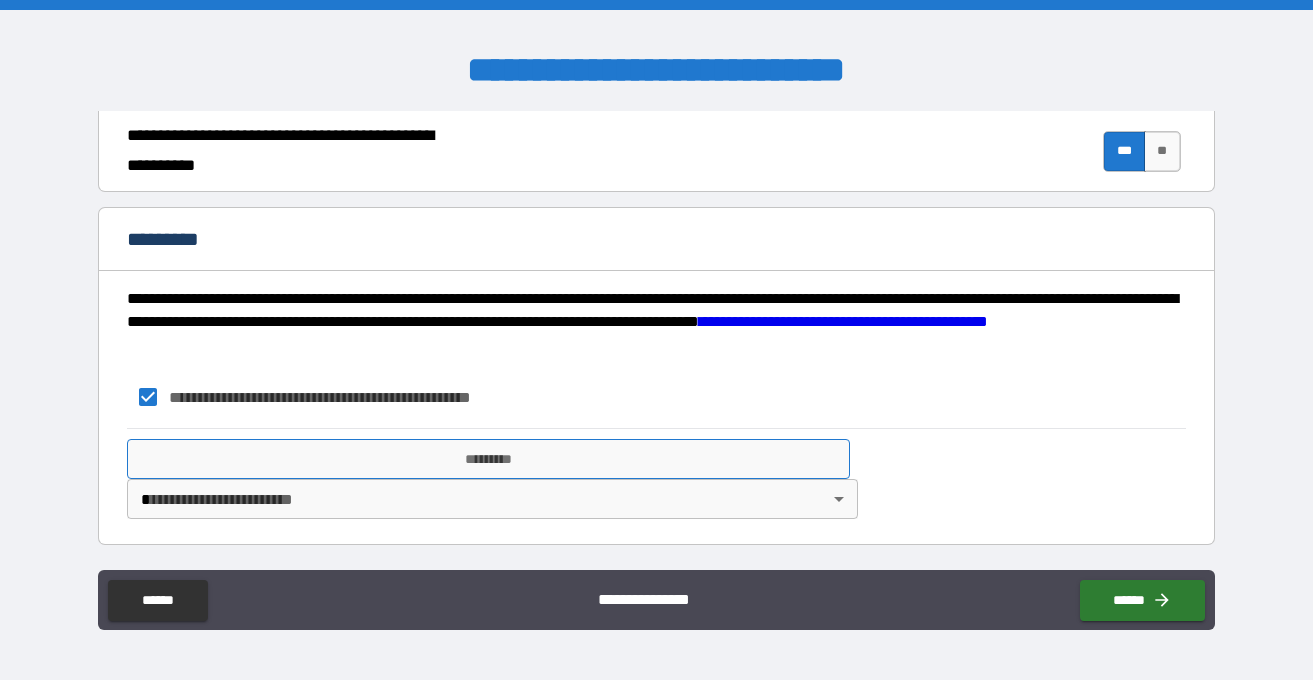 click on "*********" at bounding box center [488, 459] 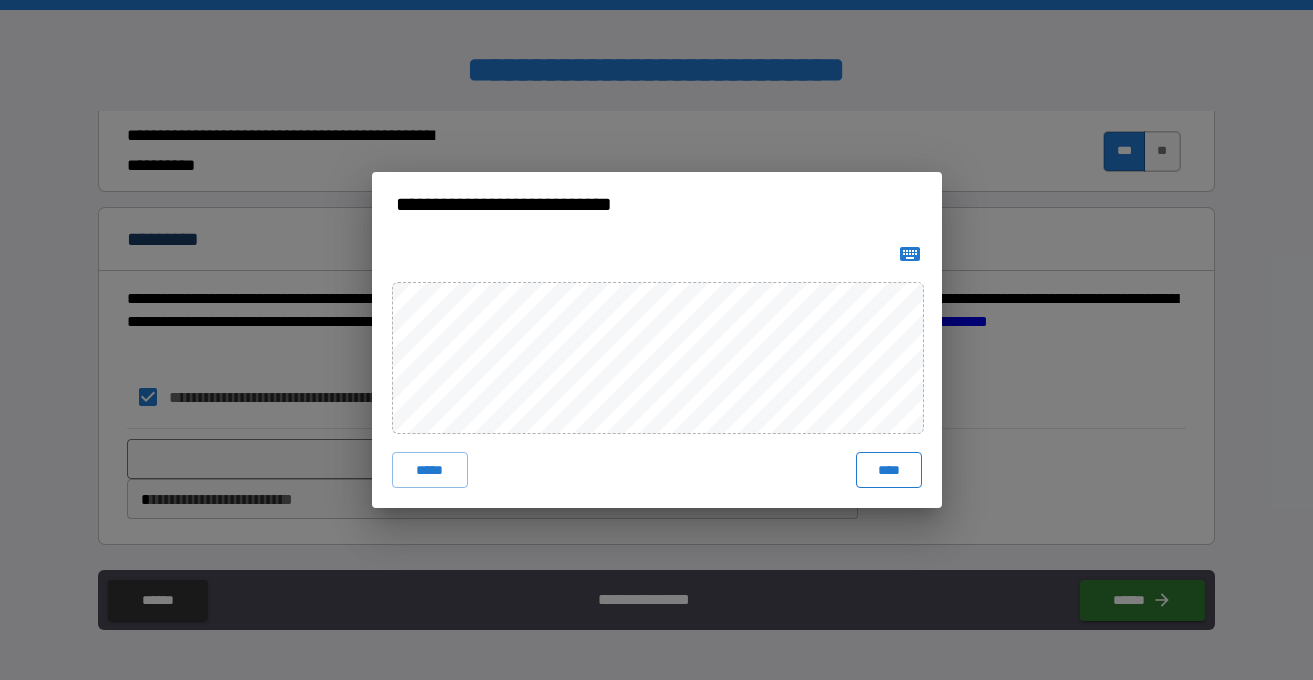 click on "****" at bounding box center (889, 470) 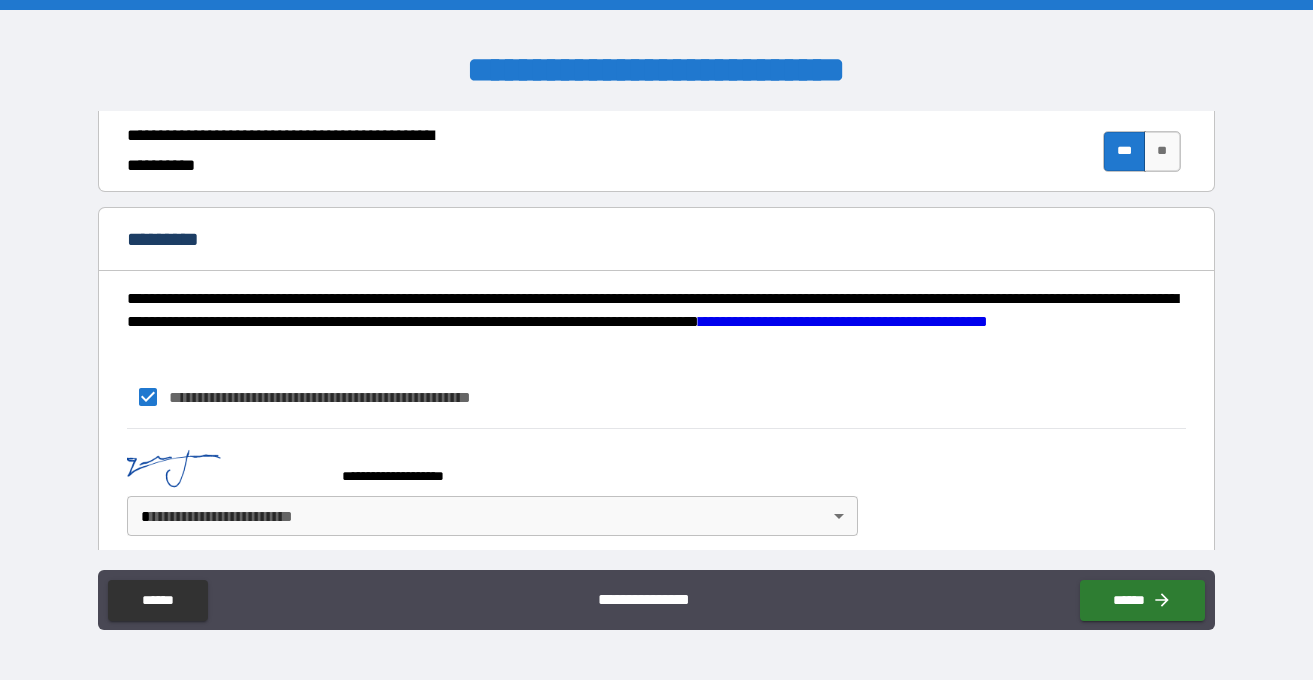 scroll, scrollTop: 2024, scrollLeft: 0, axis: vertical 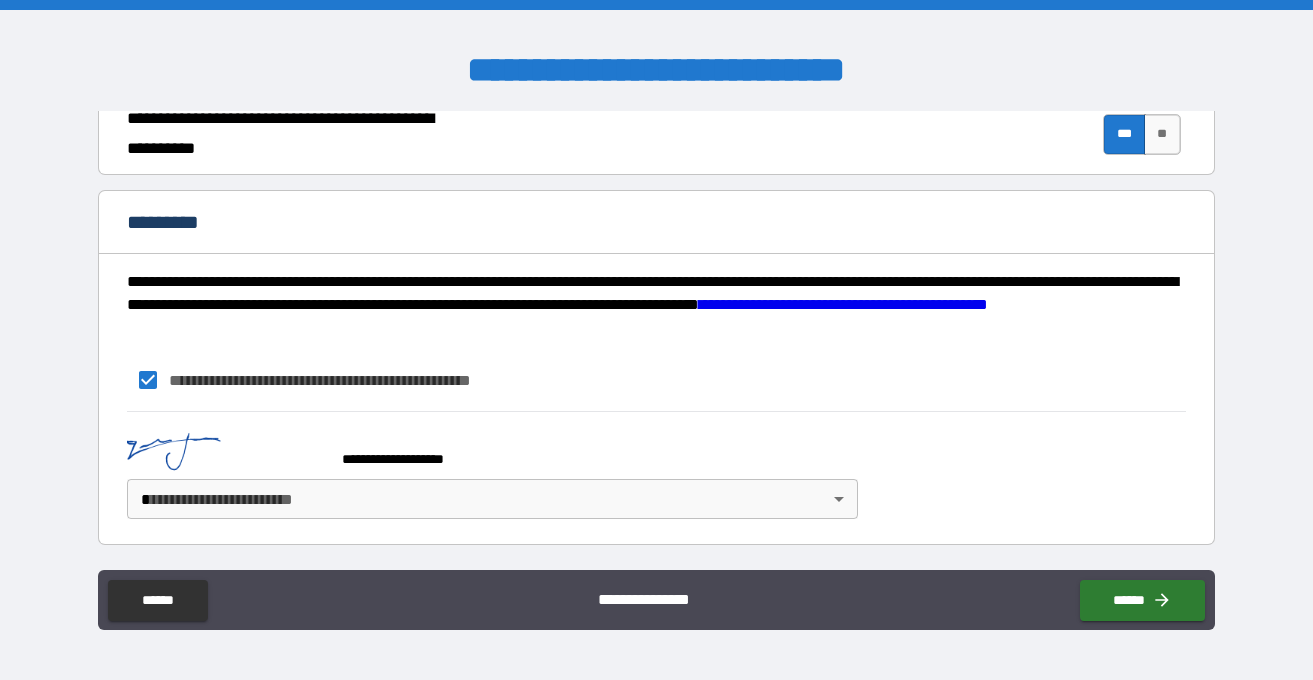 click on "**********" at bounding box center (656, 340) 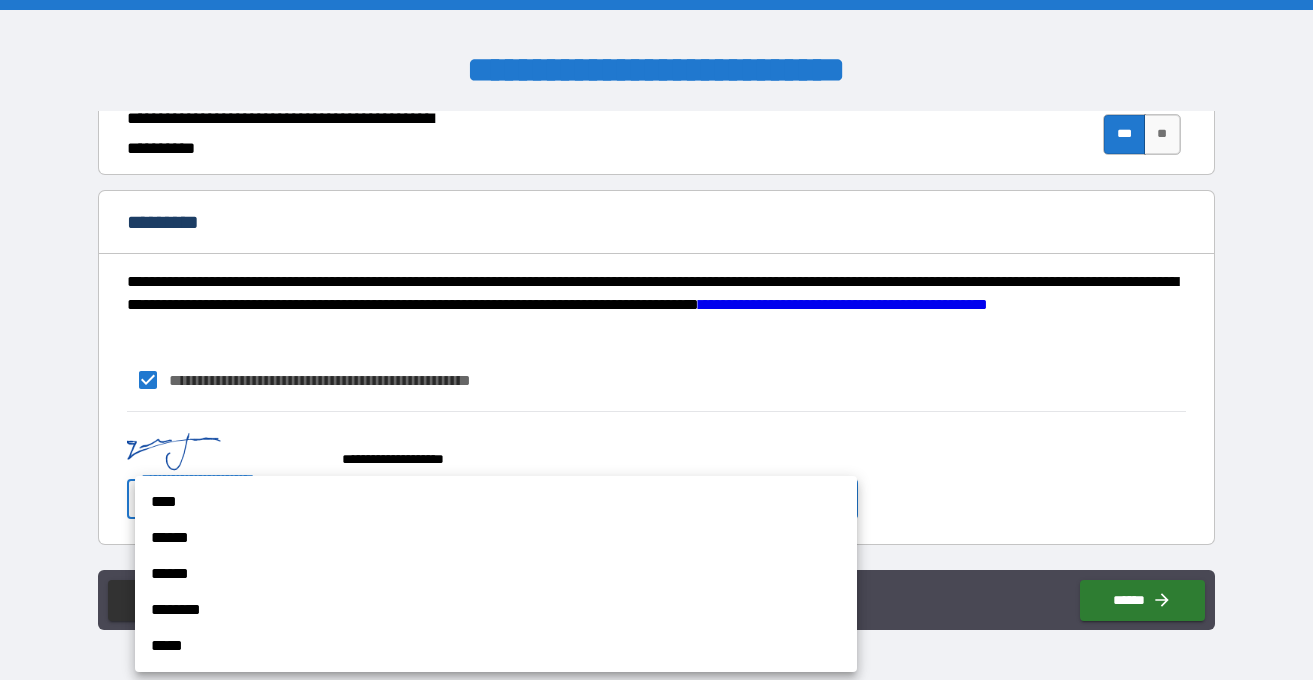 click on "****" at bounding box center (496, 502) 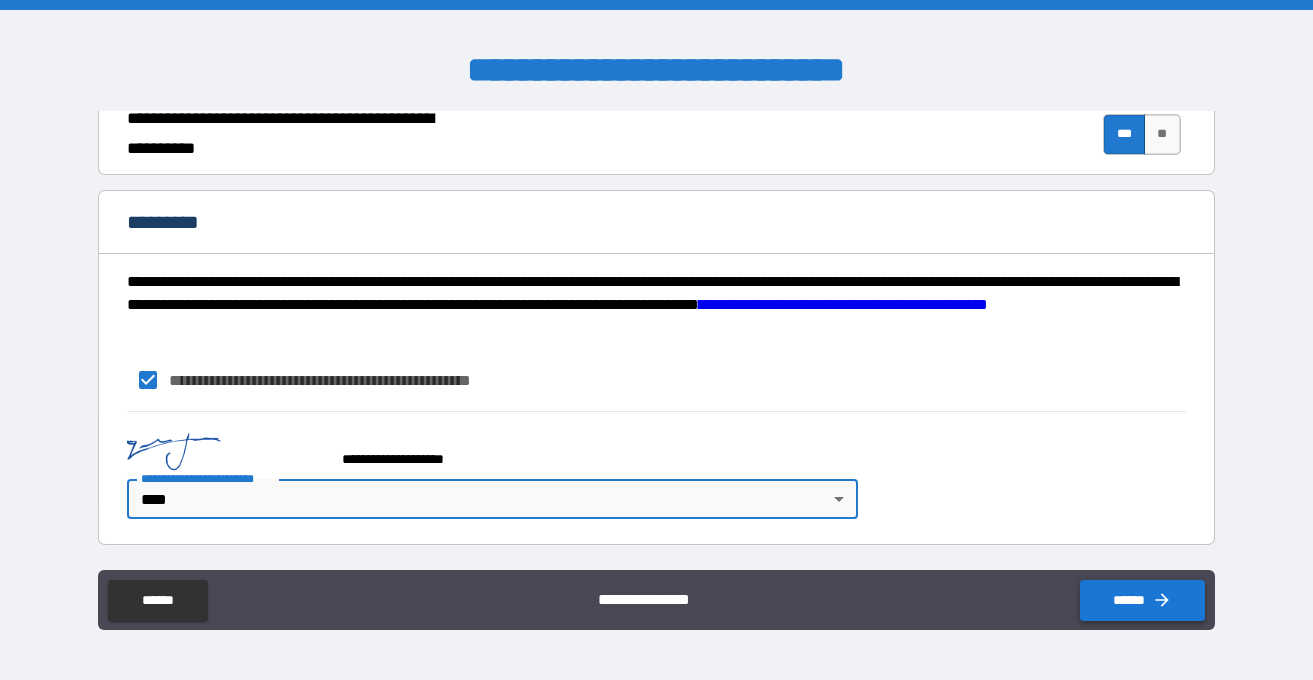 click on "******" at bounding box center [1142, 600] 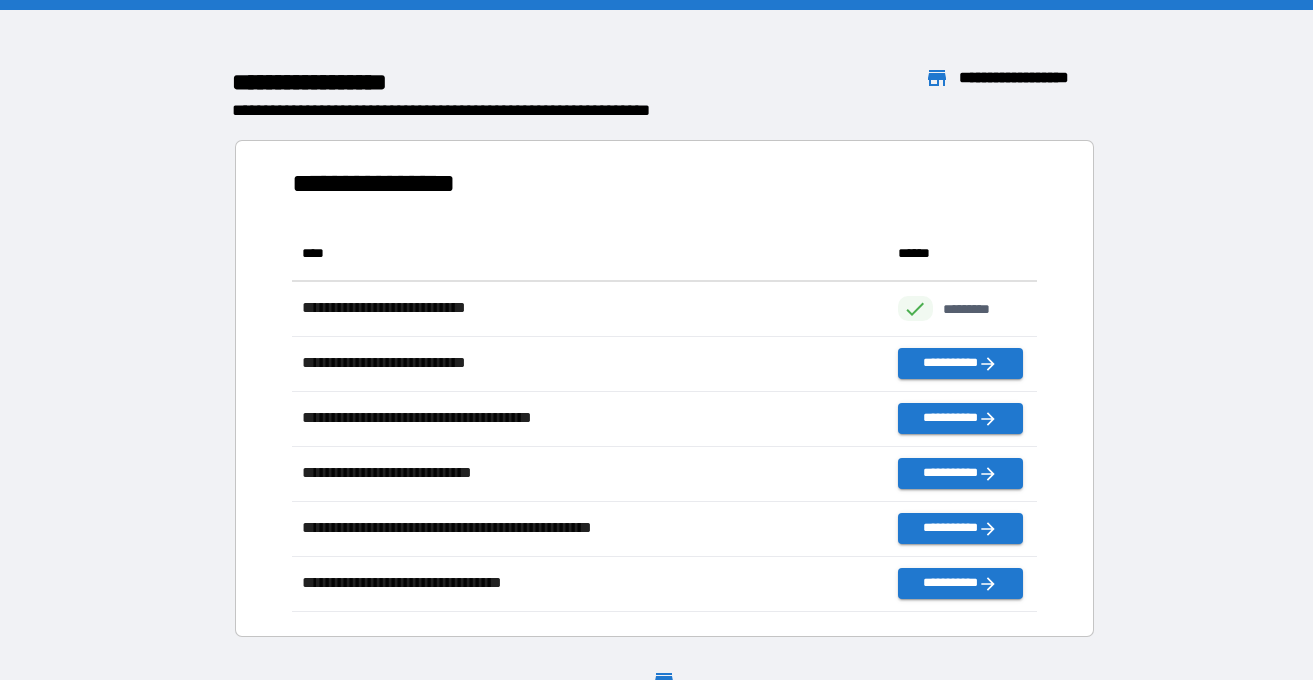 scroll, scrollTop: 1, scrollLeft: 1, axis: both 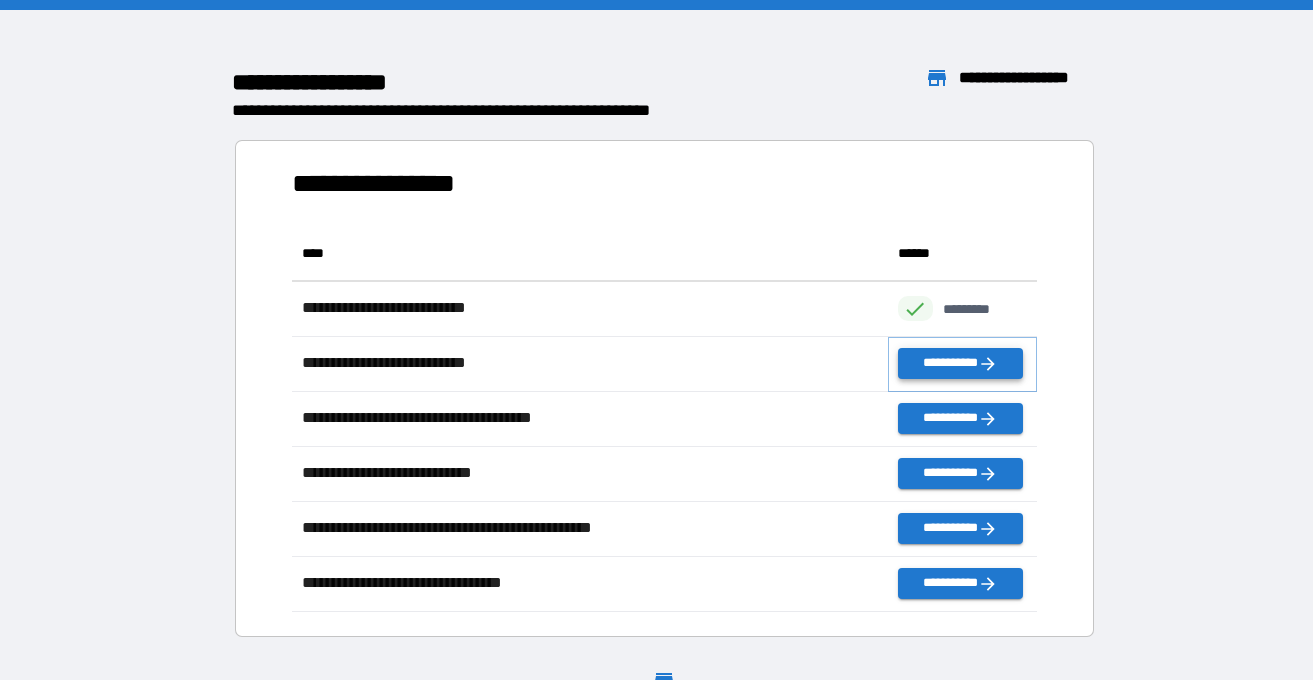 click on "**********" at bounding box center (960, 363) 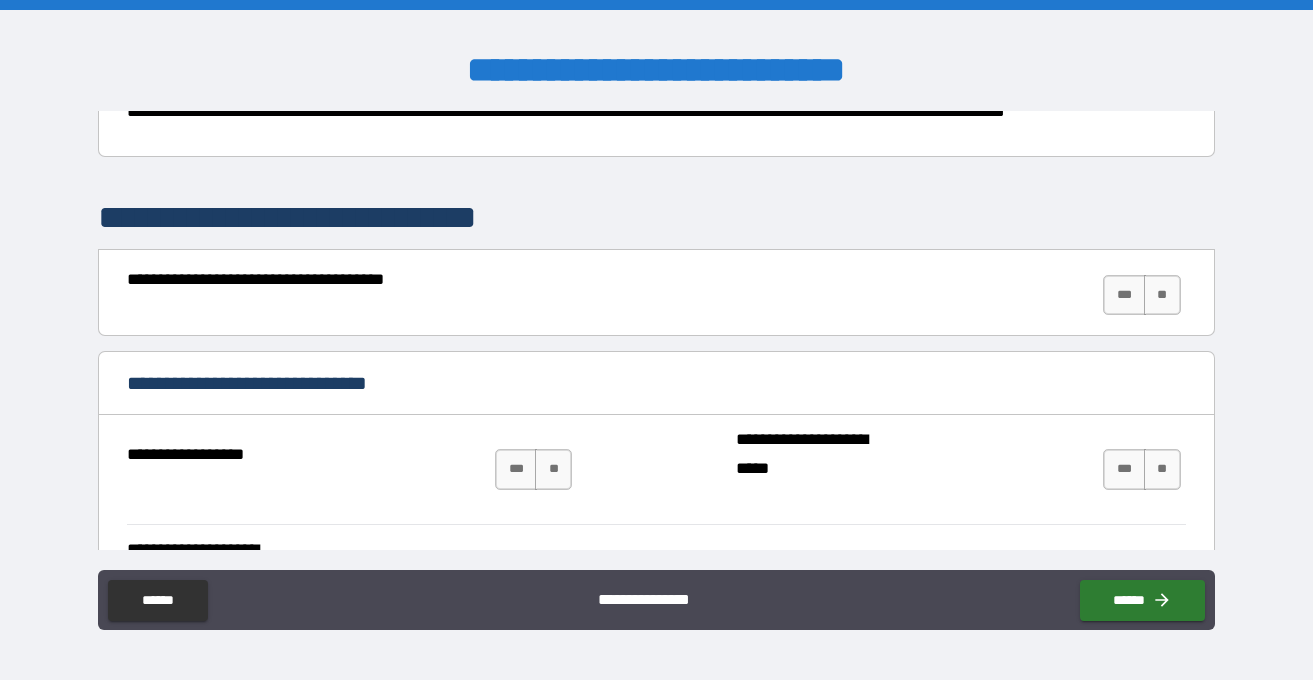 scroll, scrollTop: 303, scrollLeft: 0, axis: vertical 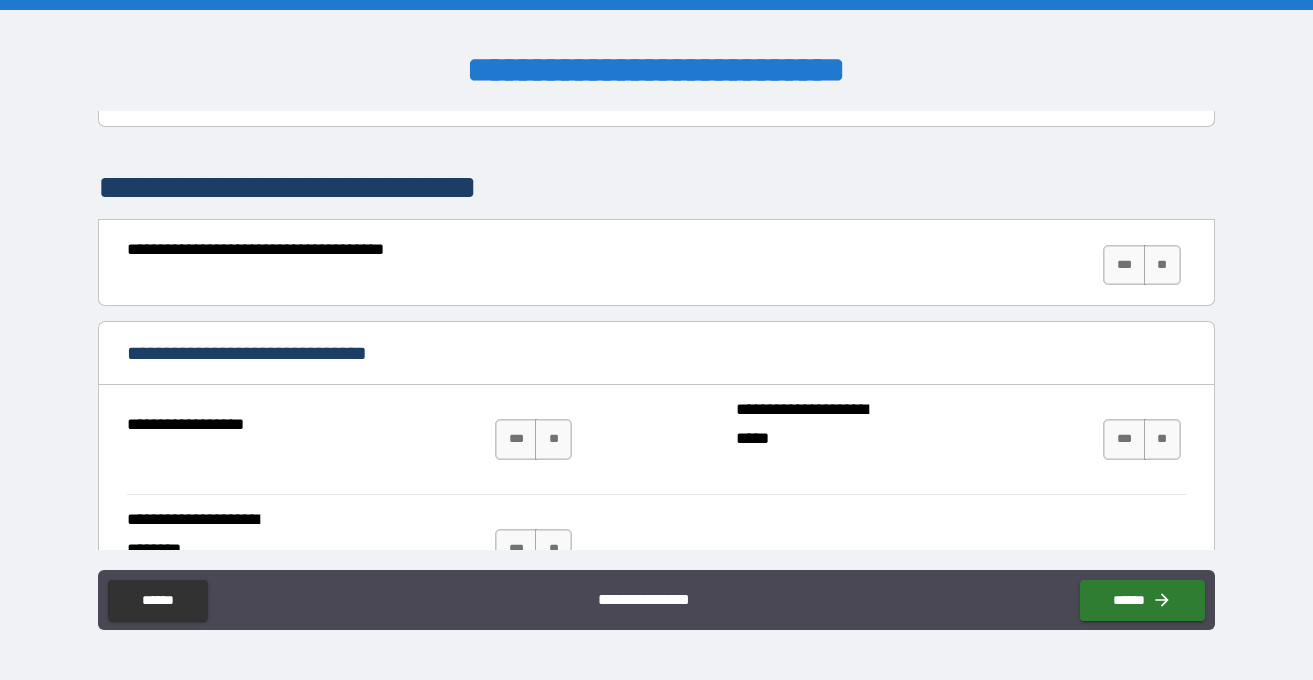 click on "**********" at bounding box center (656, 265) 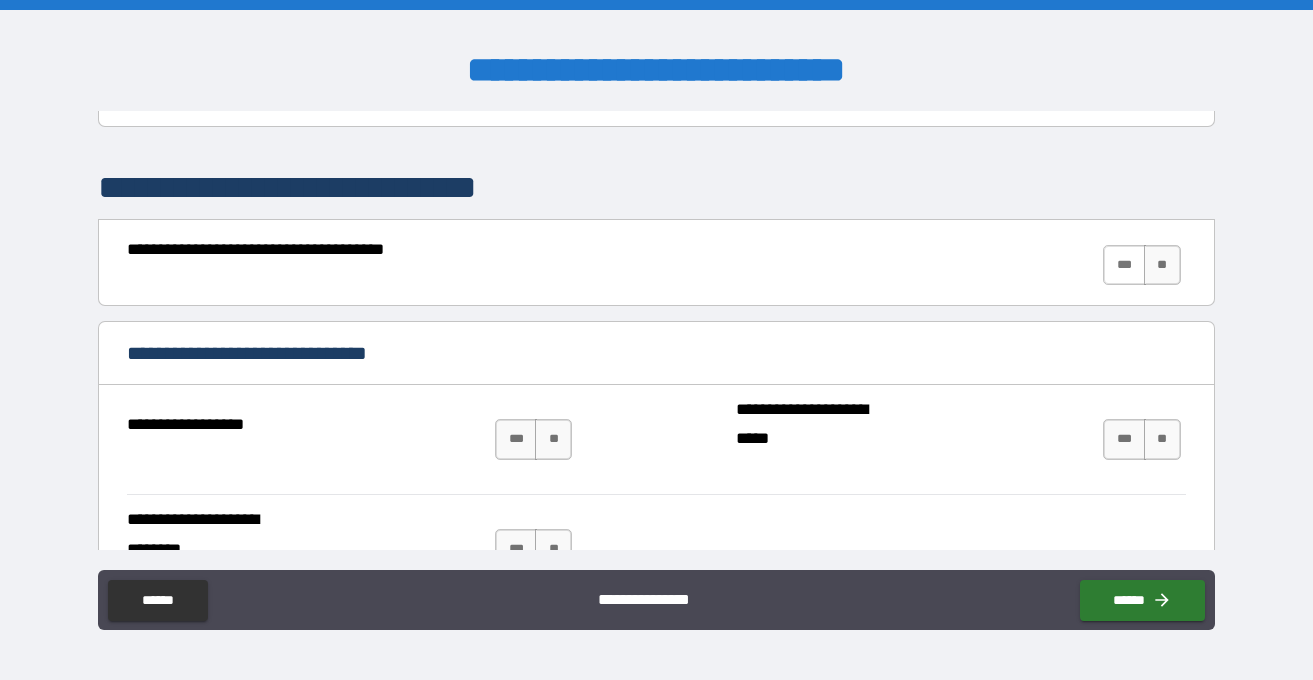 click on "***" at bounding box center (1124, 265) 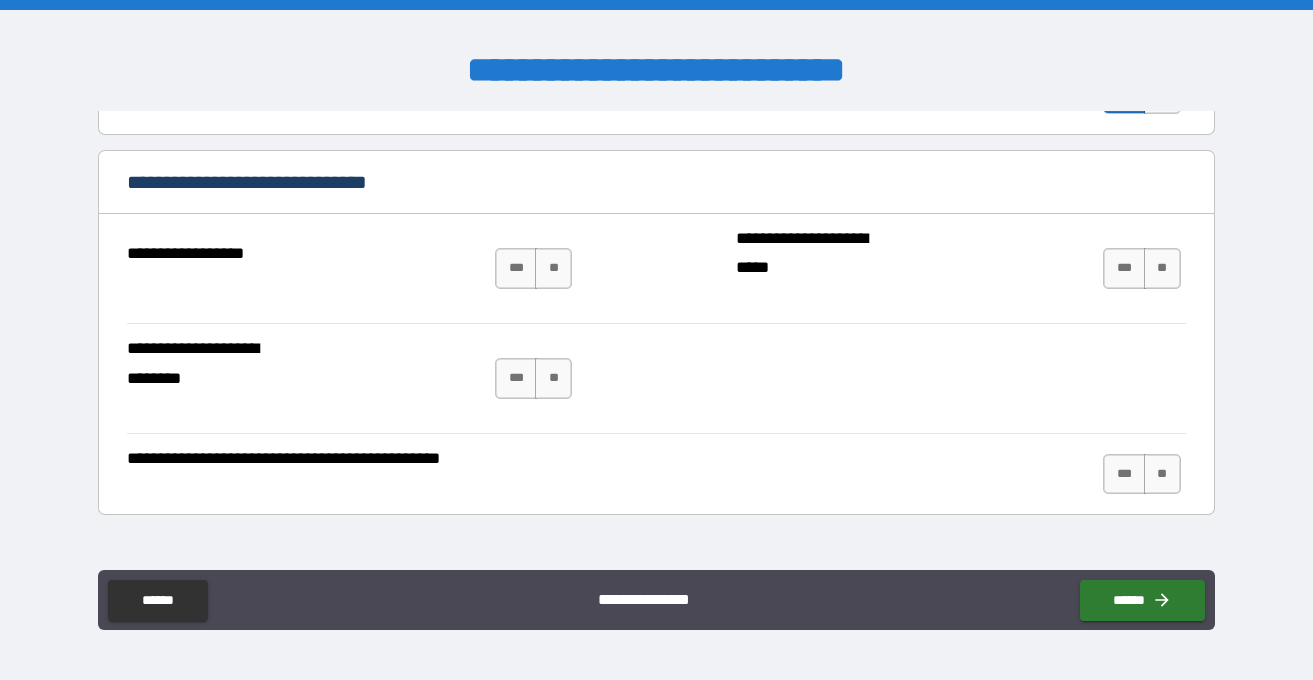 scroll, scrollTop: 476, scrollLeft: 0, axis: vertical 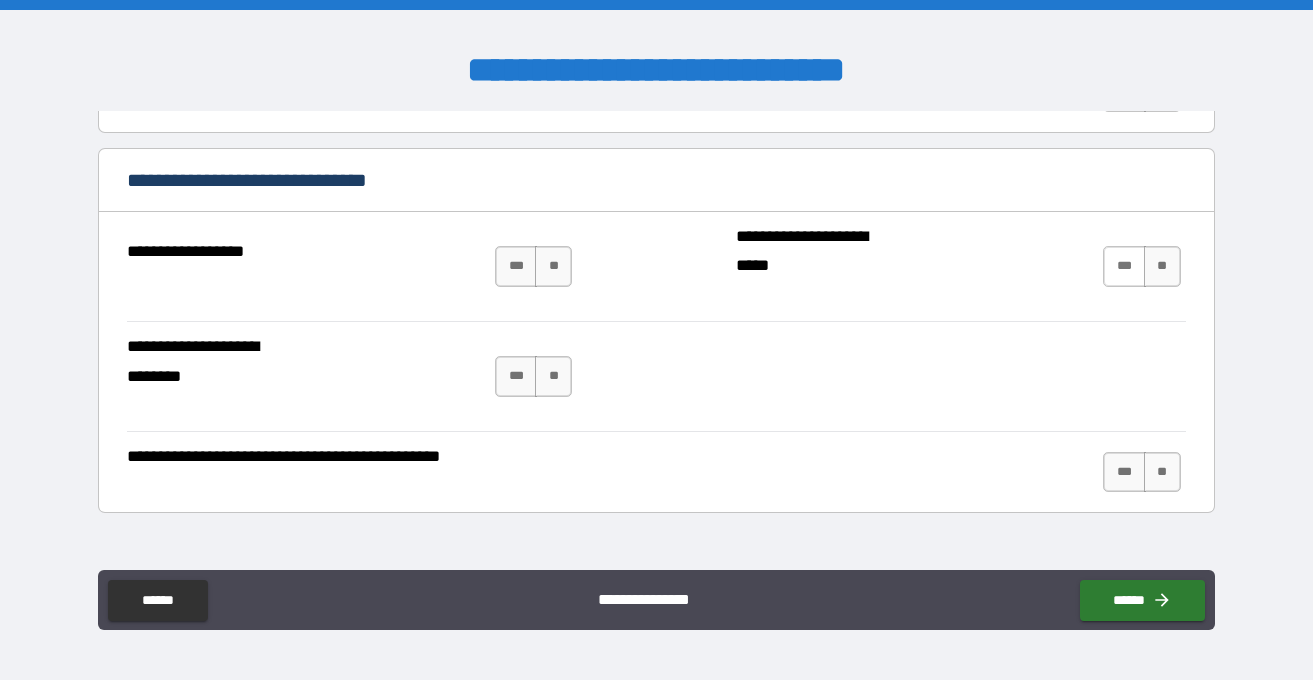 click on "***" at bounding box center [1124, 266] 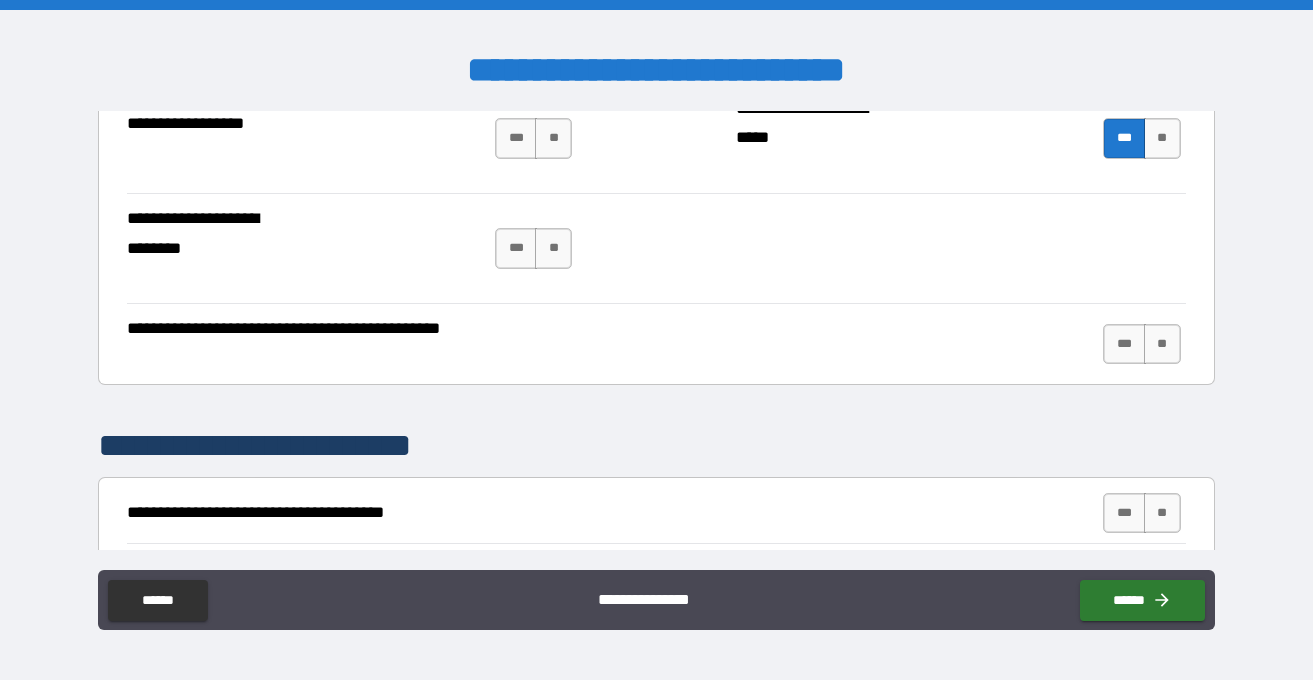 scroll, scrollTop: 606, scrollLeft: 0, axis: vertical 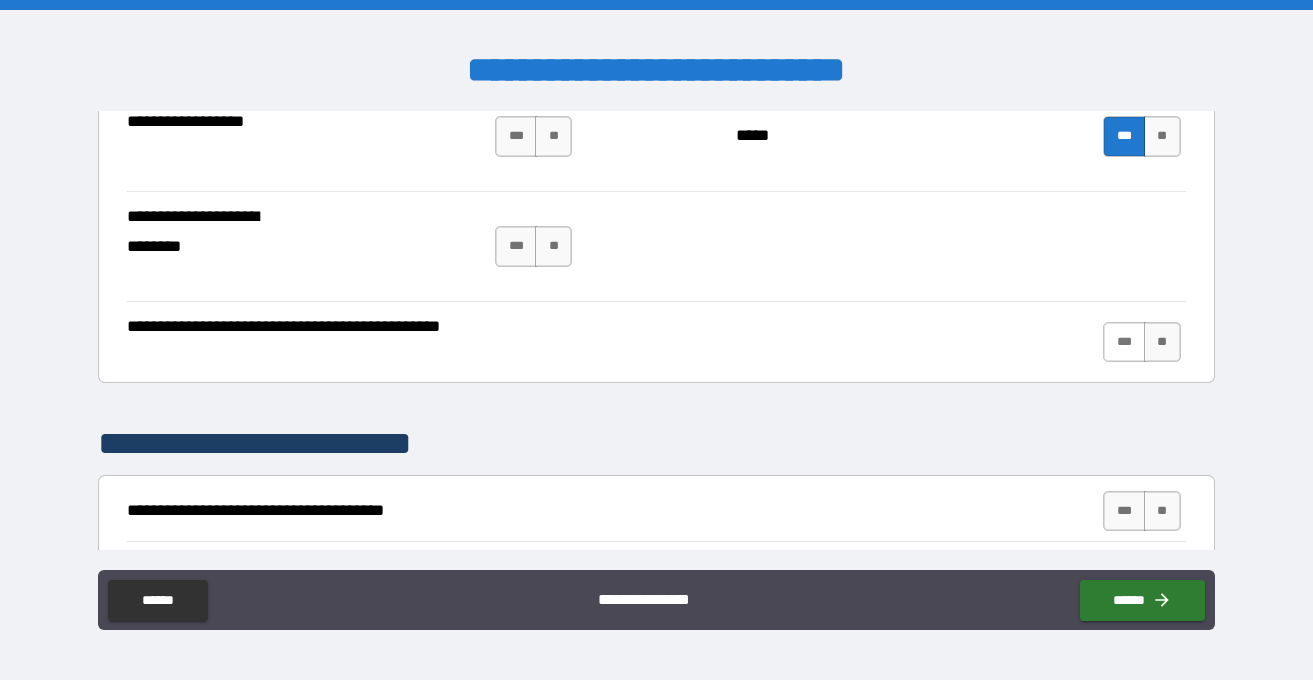 click on "***" at bounding box center (1124, 342) 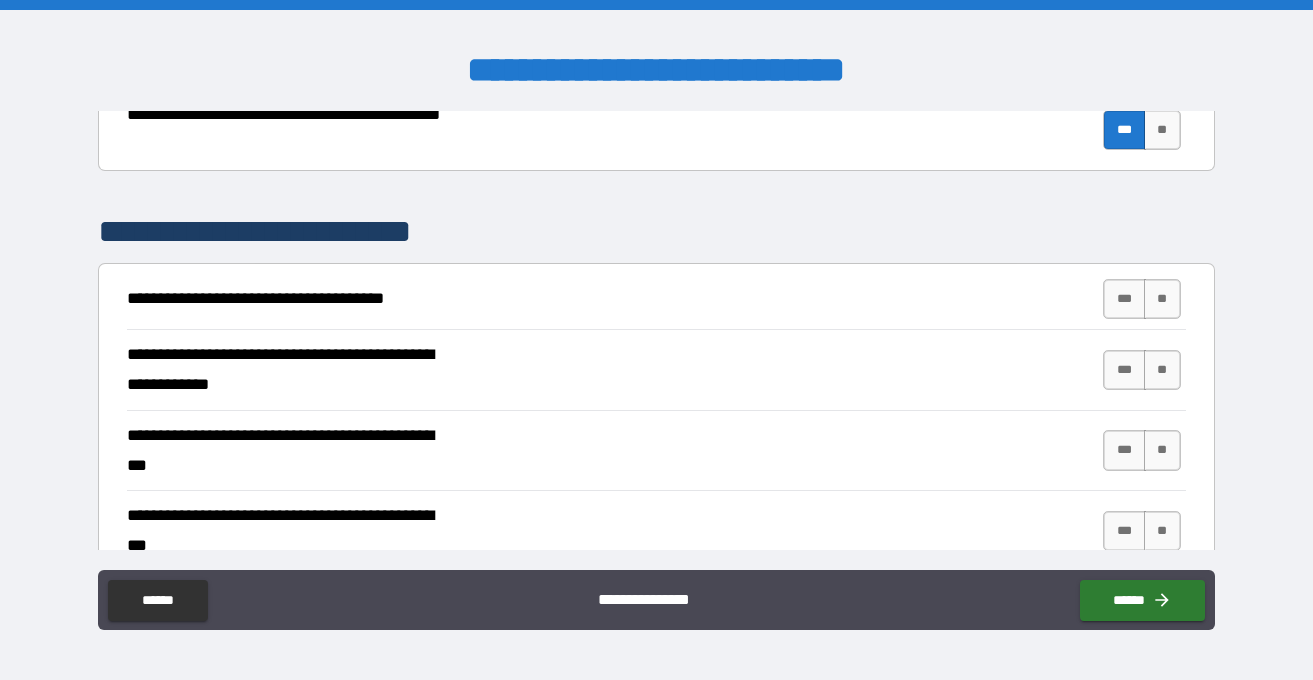 scroll, scrollTop: 824, scrollLeft: 0, axis: vertical 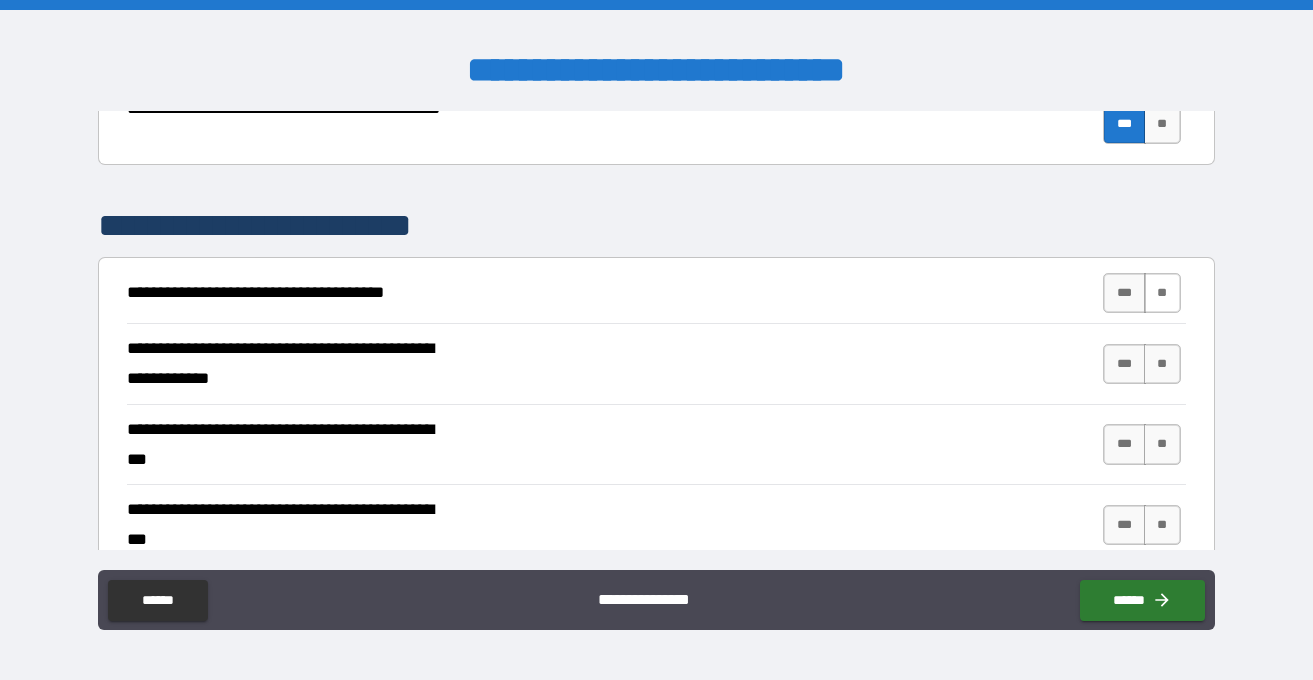 click on "**" at bounding box center (1162, 293) 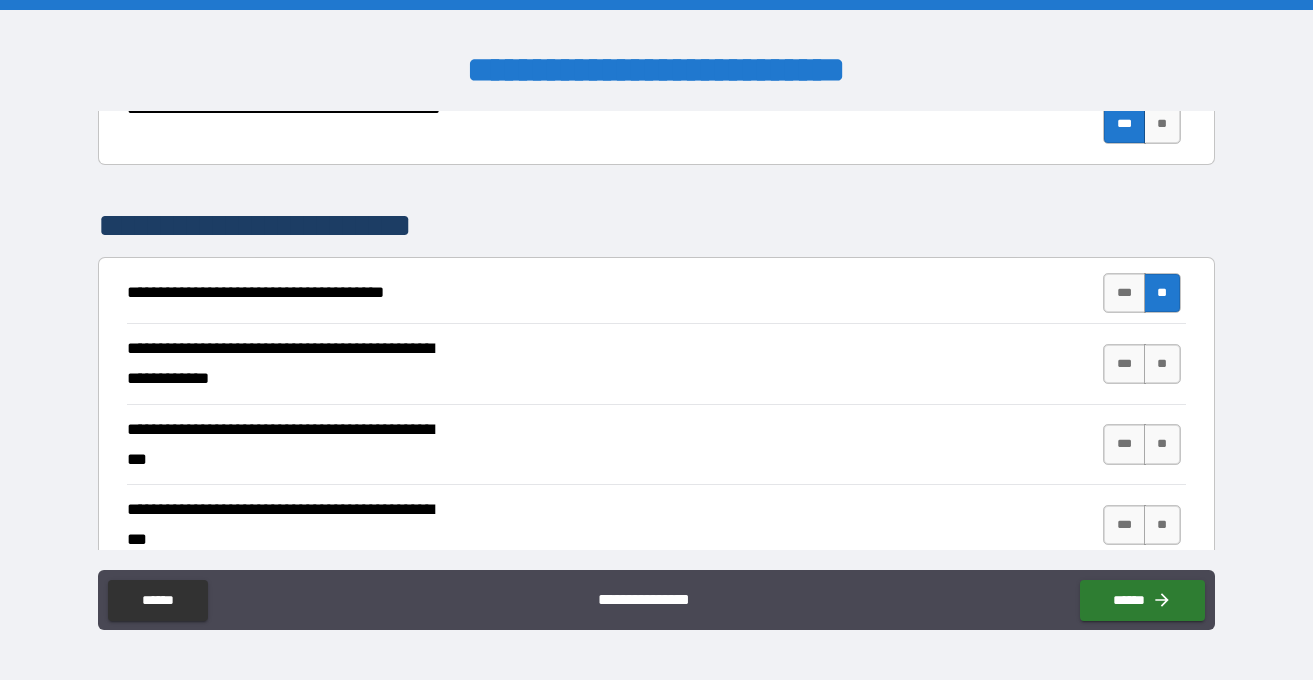 scroll, scrollTop: 917, scrollLeft: 0, axis: vertical 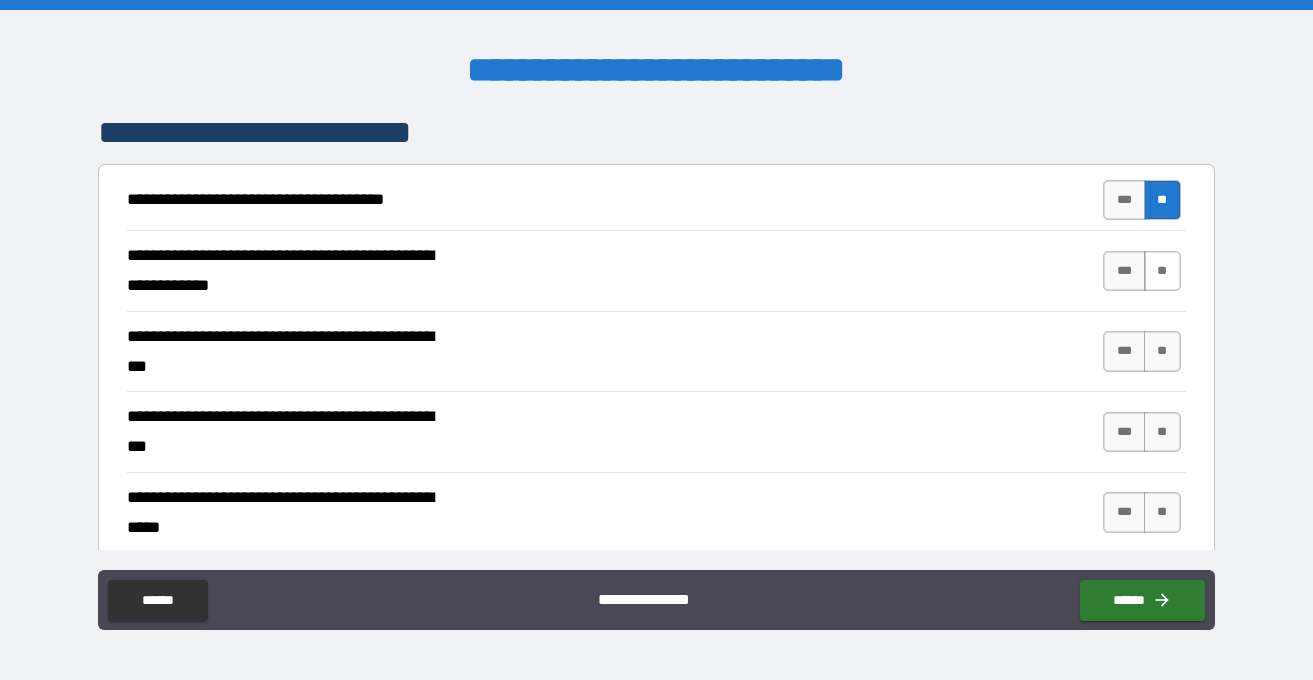 click on "**" at bounding box center (1162, 271) 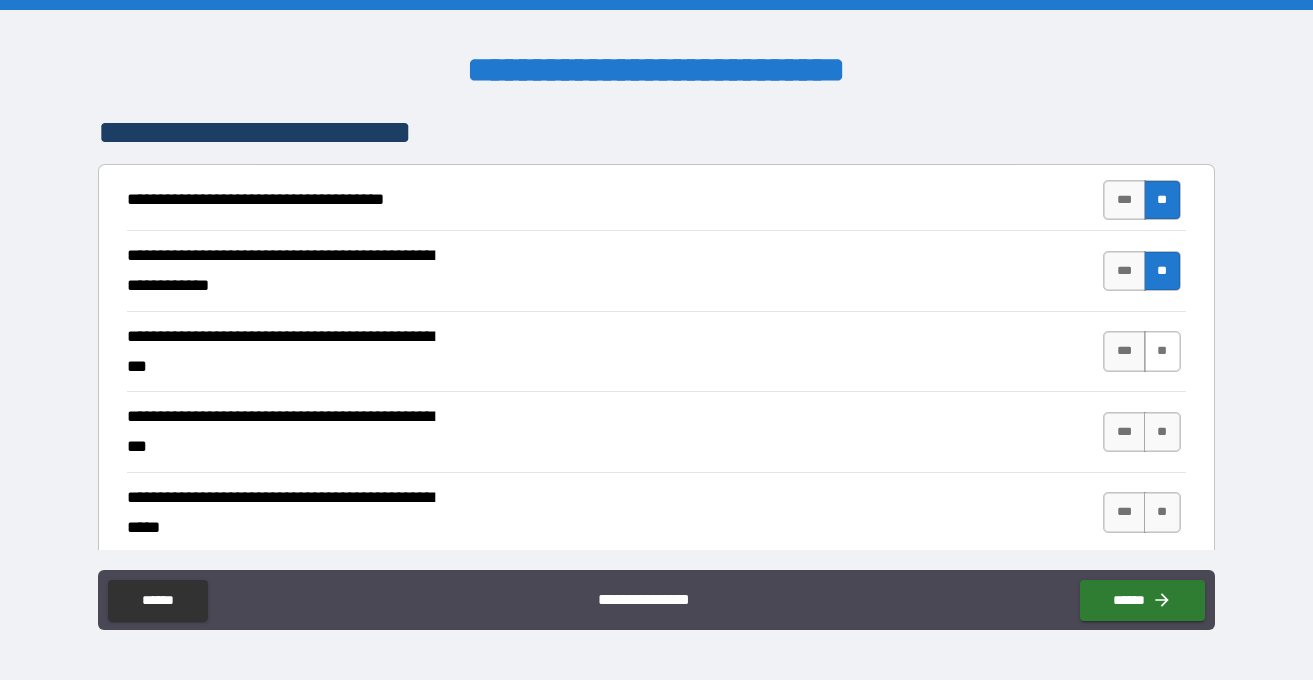 click on "**" at bounding box center (1162, 351) 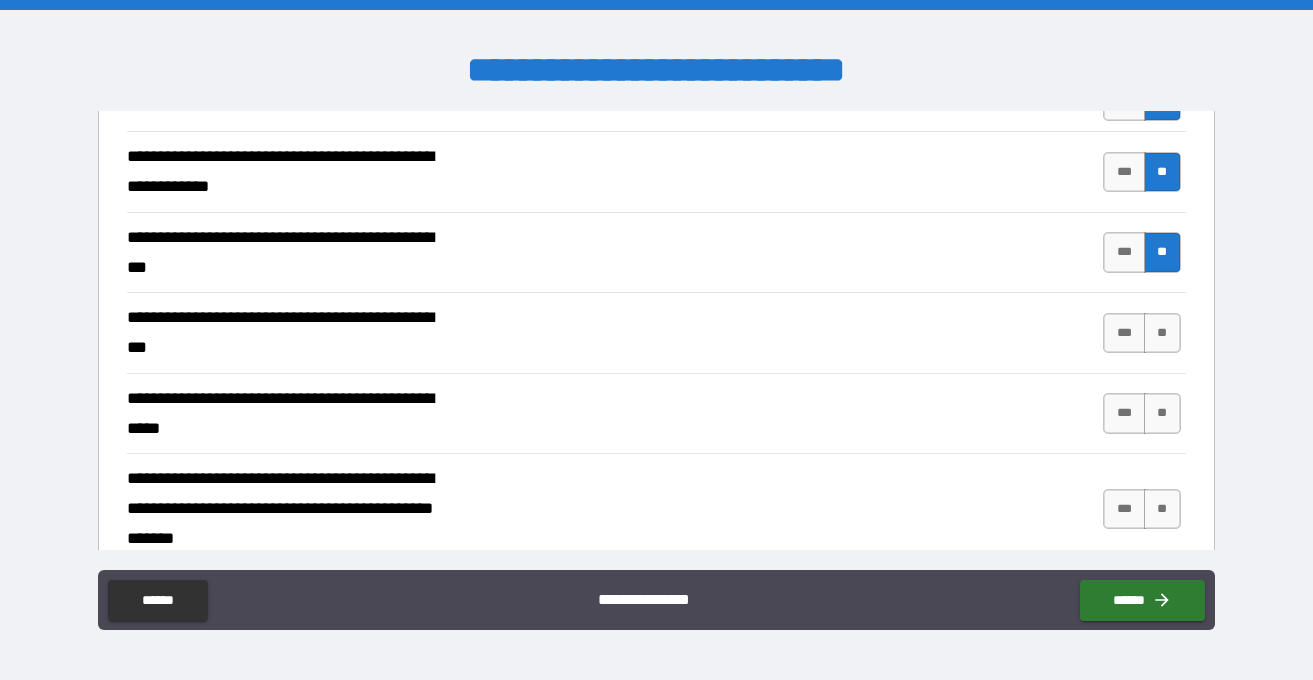 scroll, scrollTop: 1018, scrollLeft: 0, axis: vertical 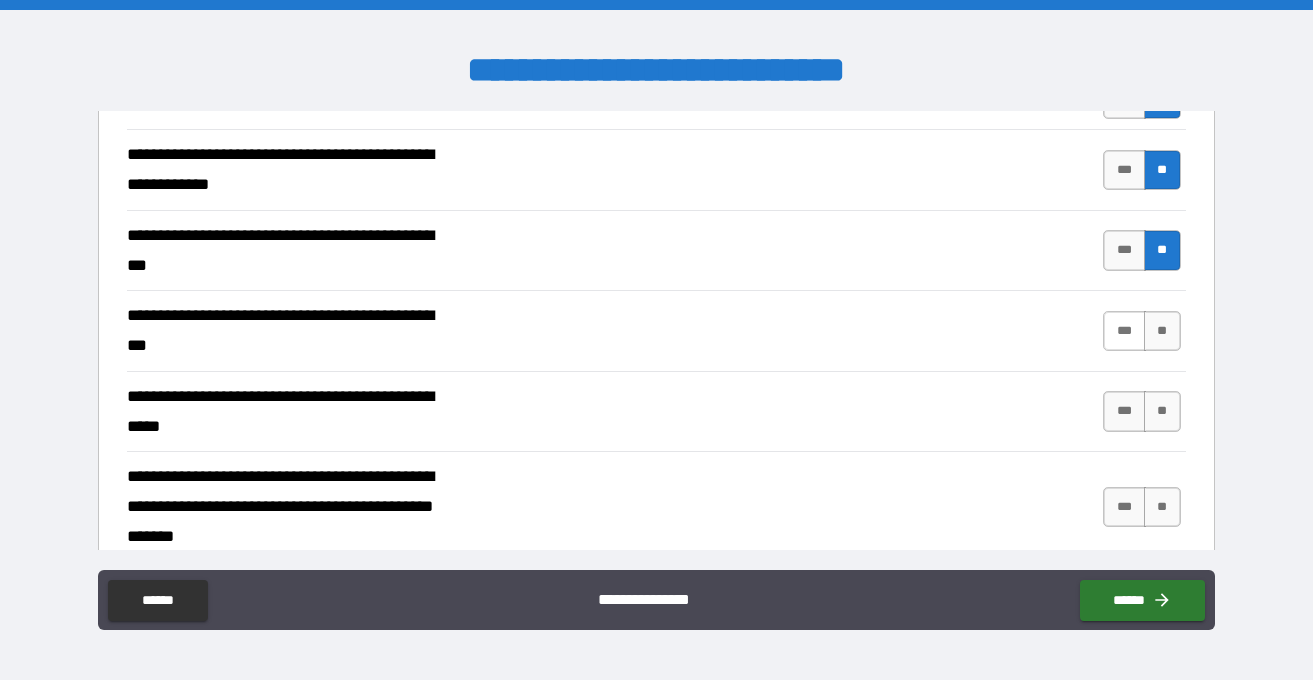 click on "***" at bounding box center (1124, 331) 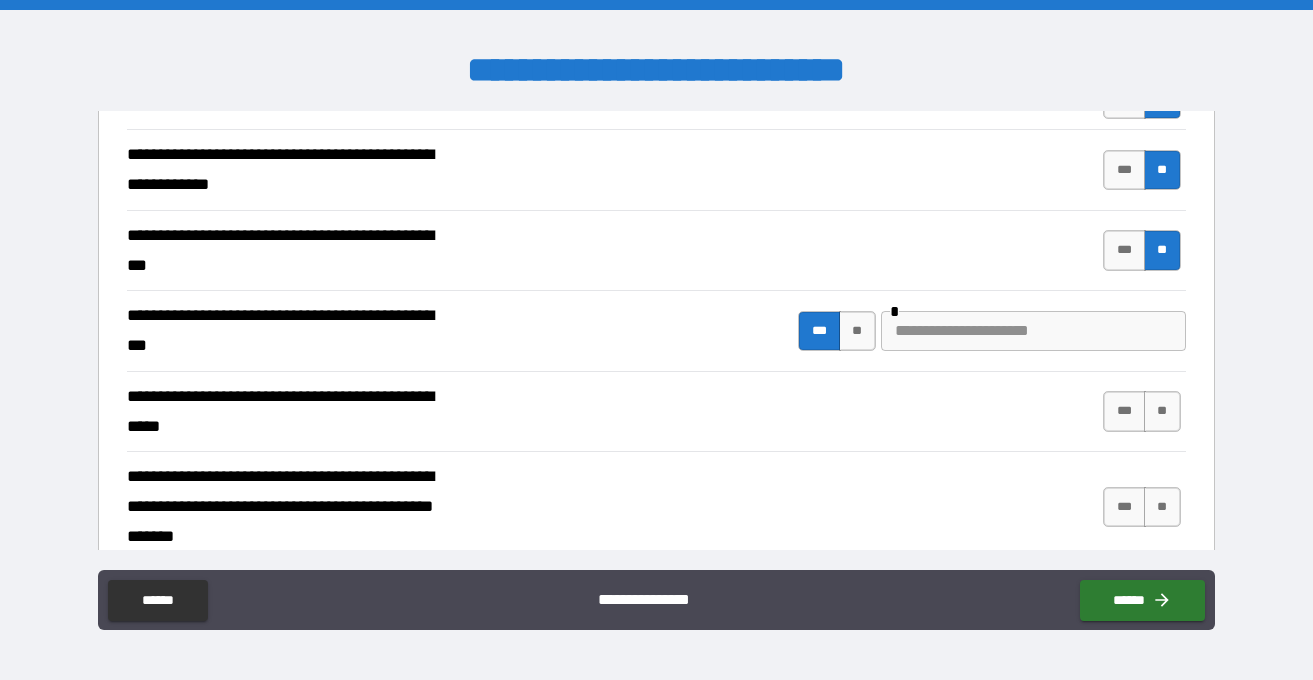 click at bounding box center (1033, 331) 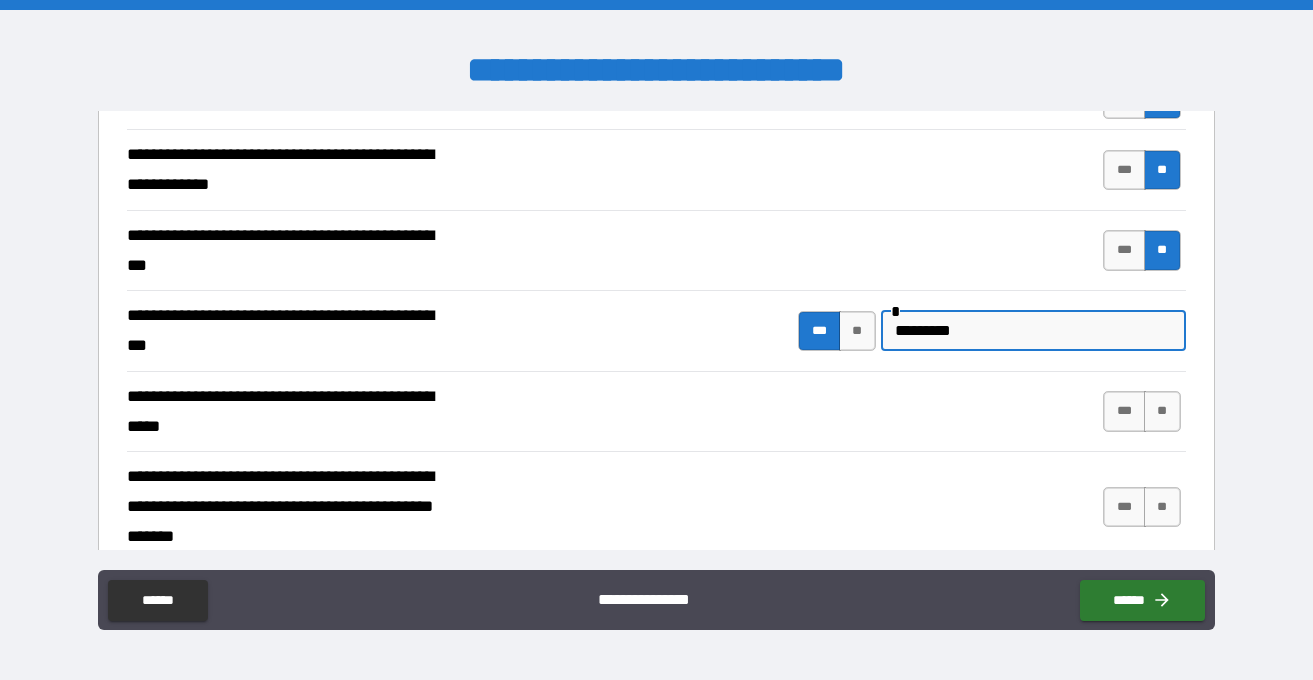 scroll, scrollTop: 1114, scrollLeft: 0, axis: vertical 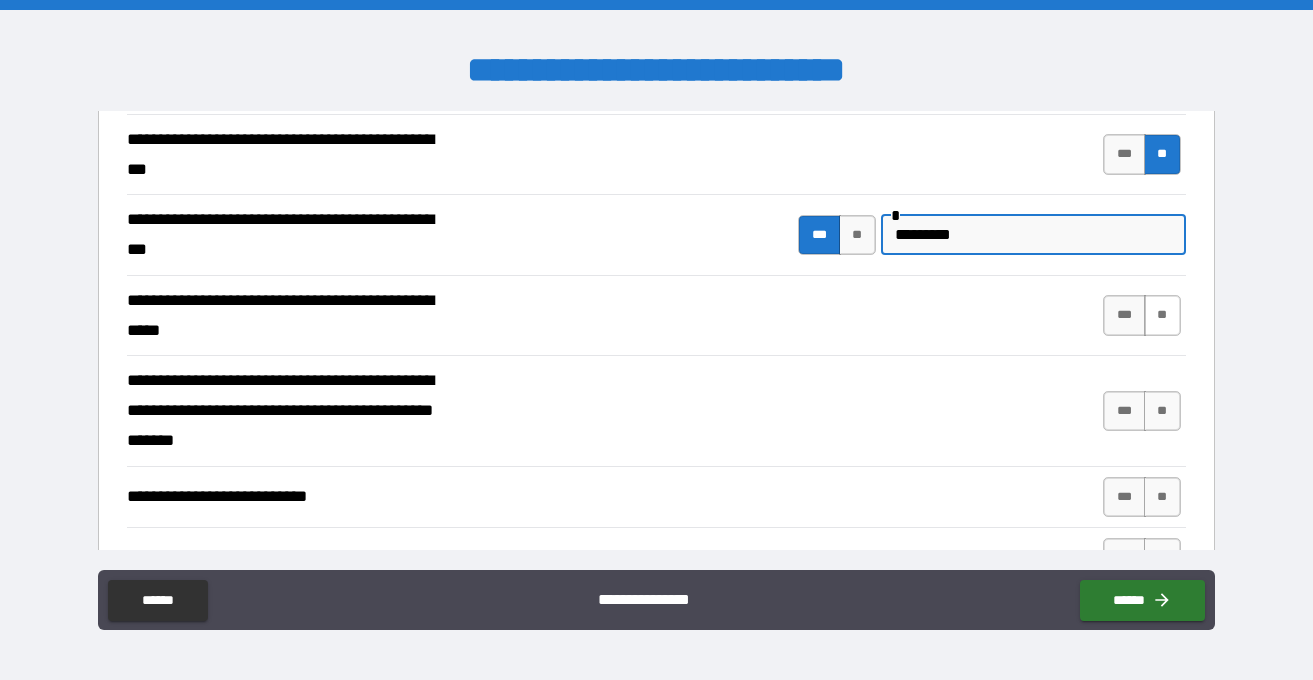type on "*********" 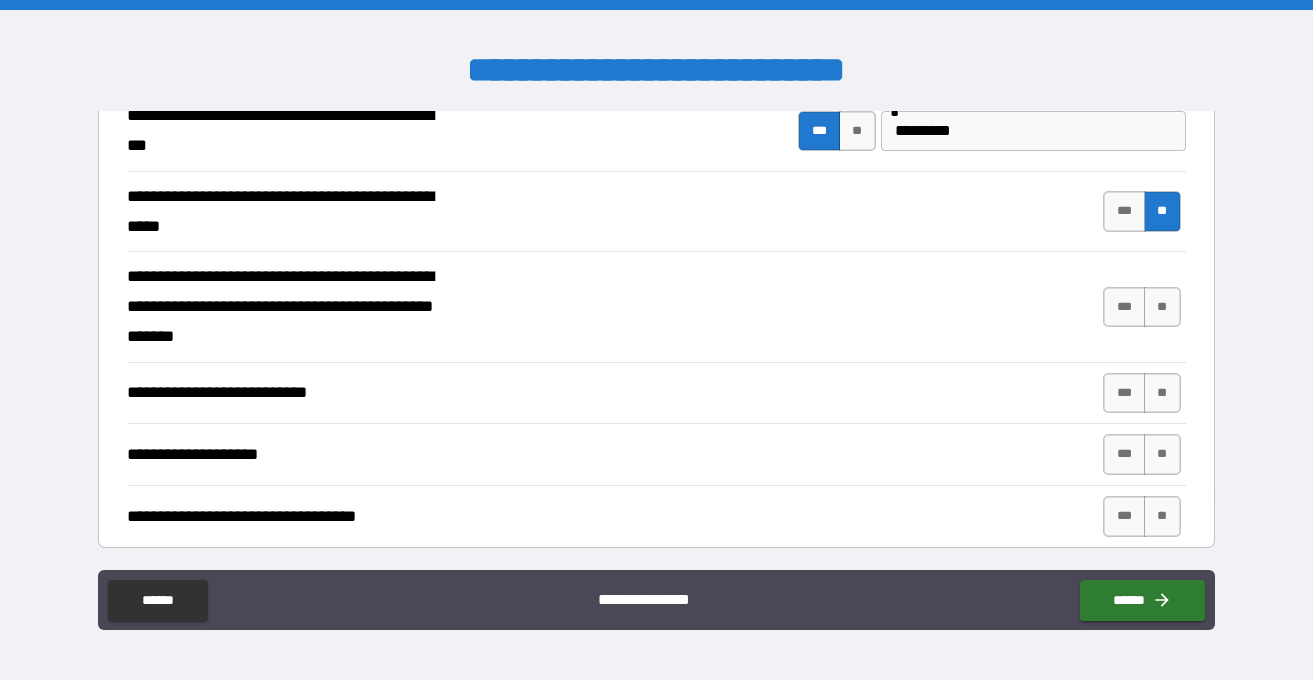 scroll, scrollTop: 1221, scrollLeft: 0, axis: vertical 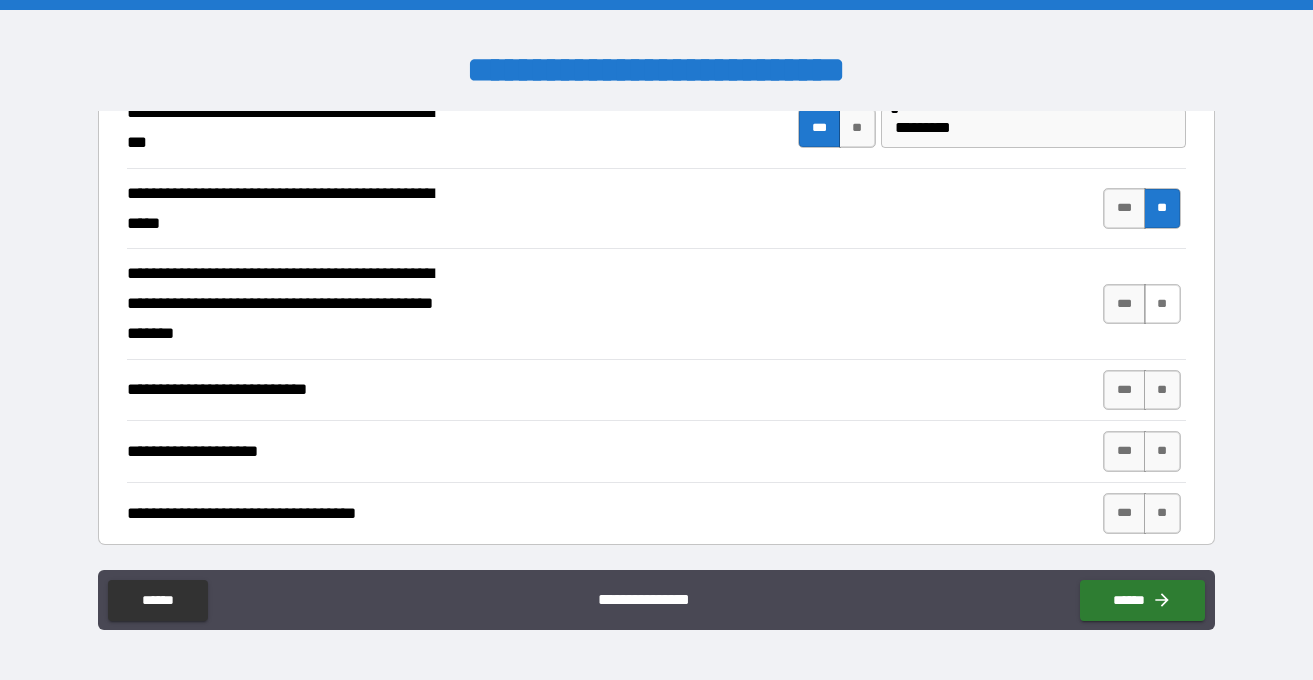click on "**" at bounding box center (1162, 304) 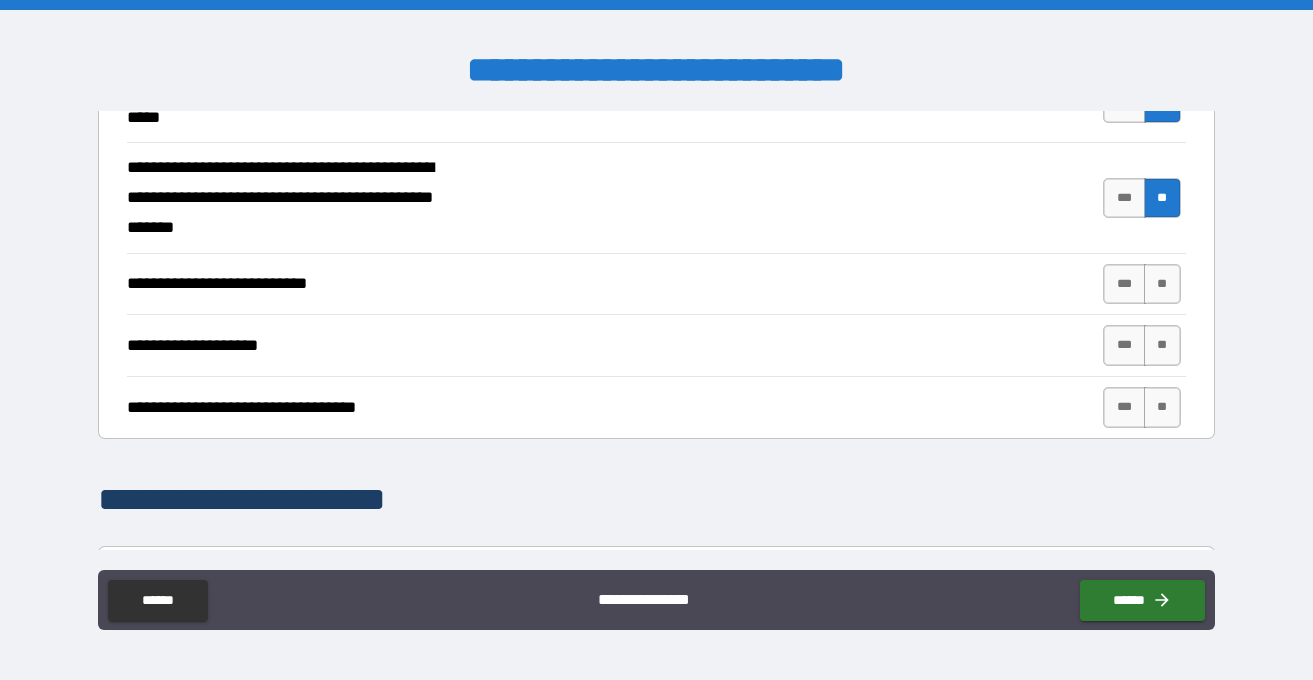 scroll, scrollTop: 1328, scrollLeft: 0, axis: vertical 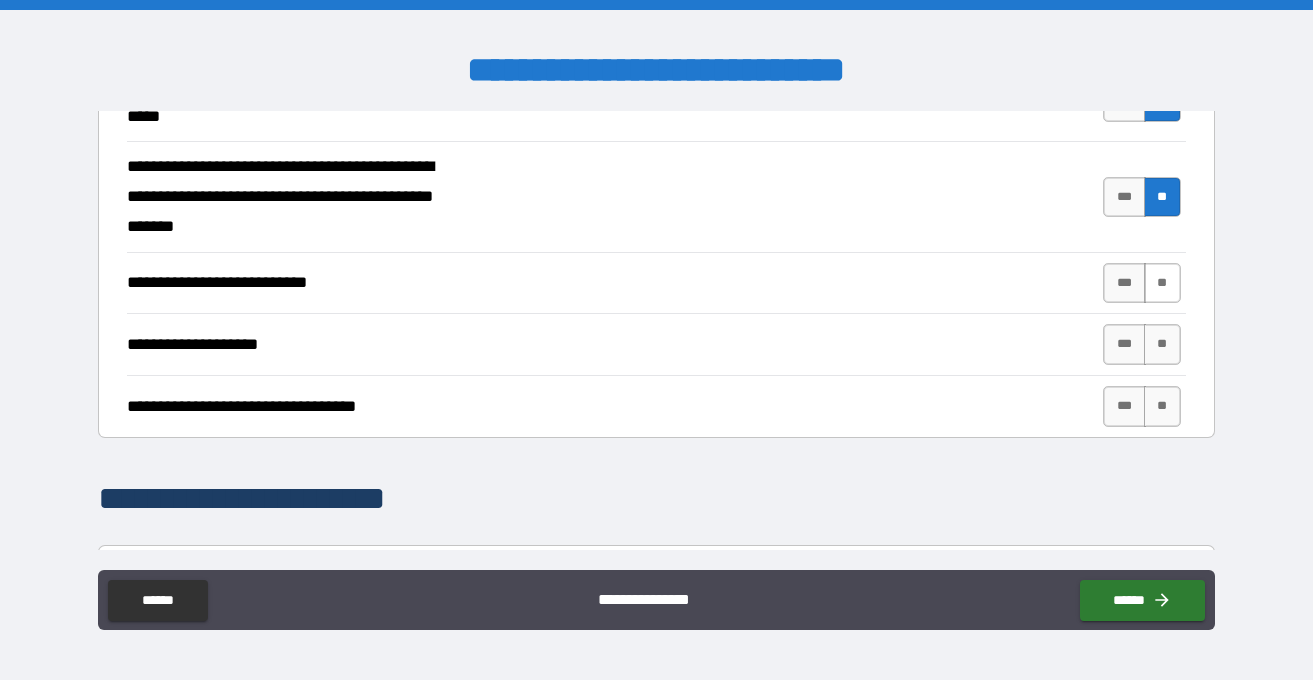 click on "**" at bounding box center (1162, 283) 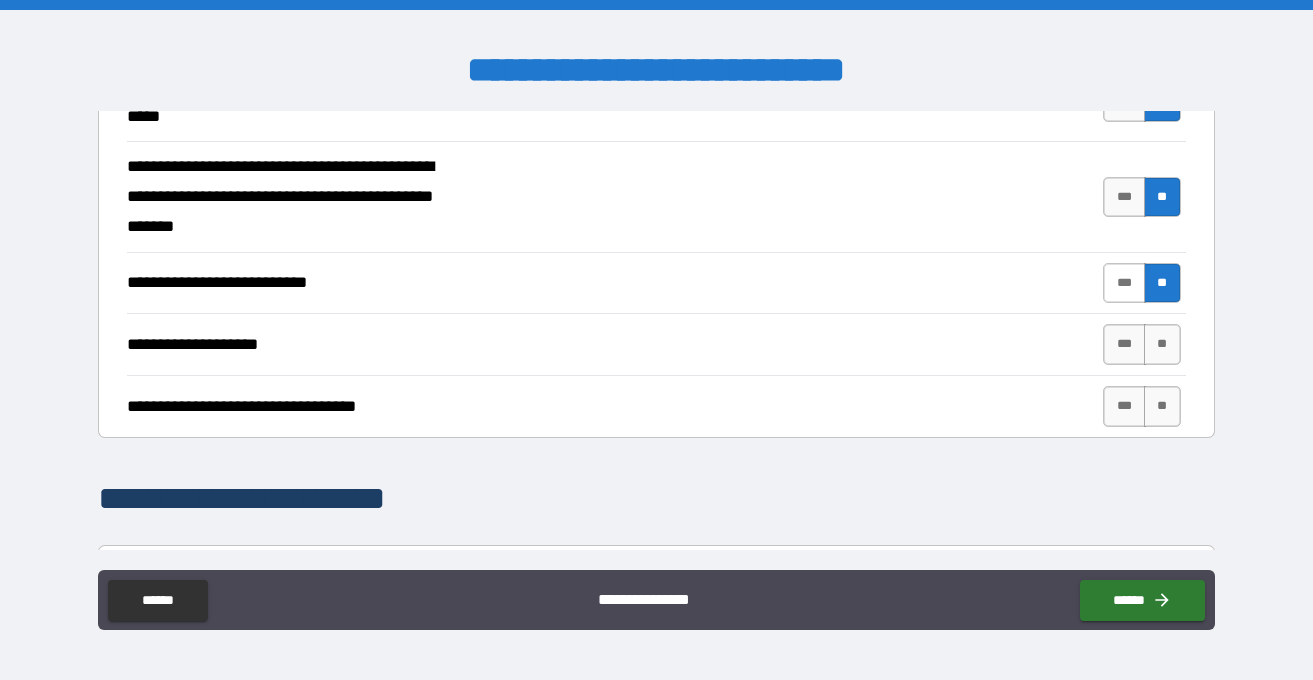 click on "***" at bounding box center [1124, 283] 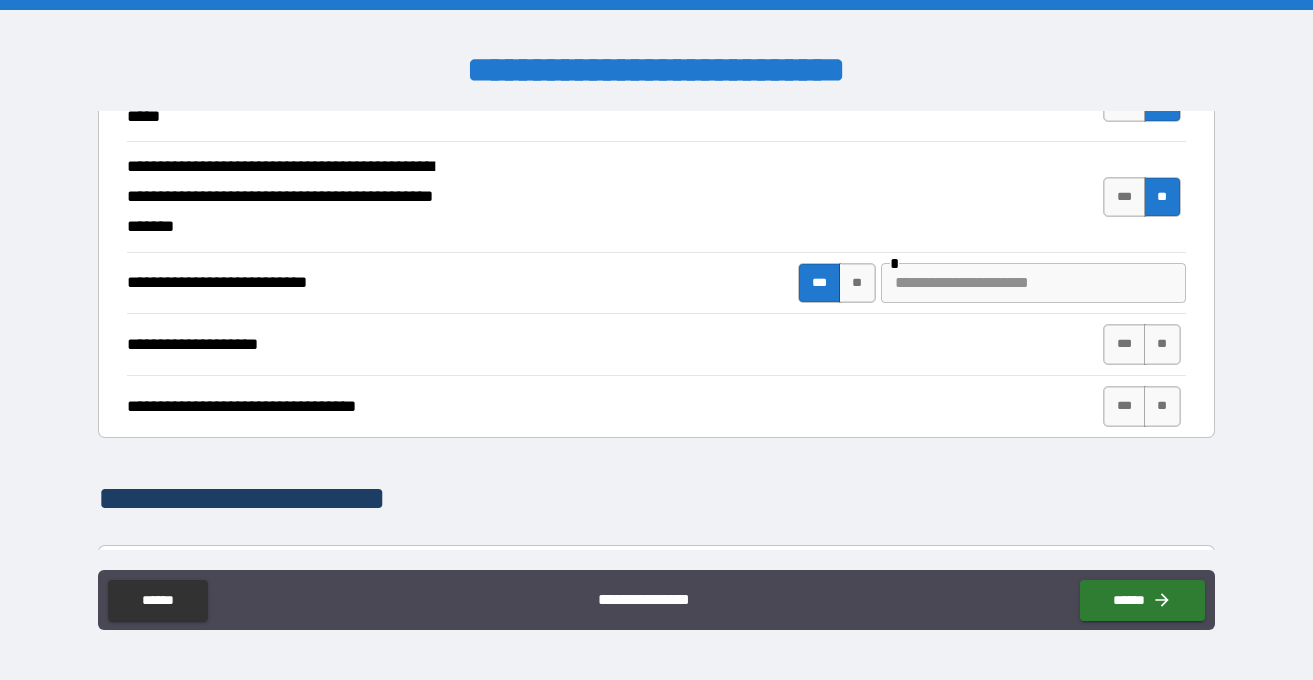 click at bounding box center (1033, 283) 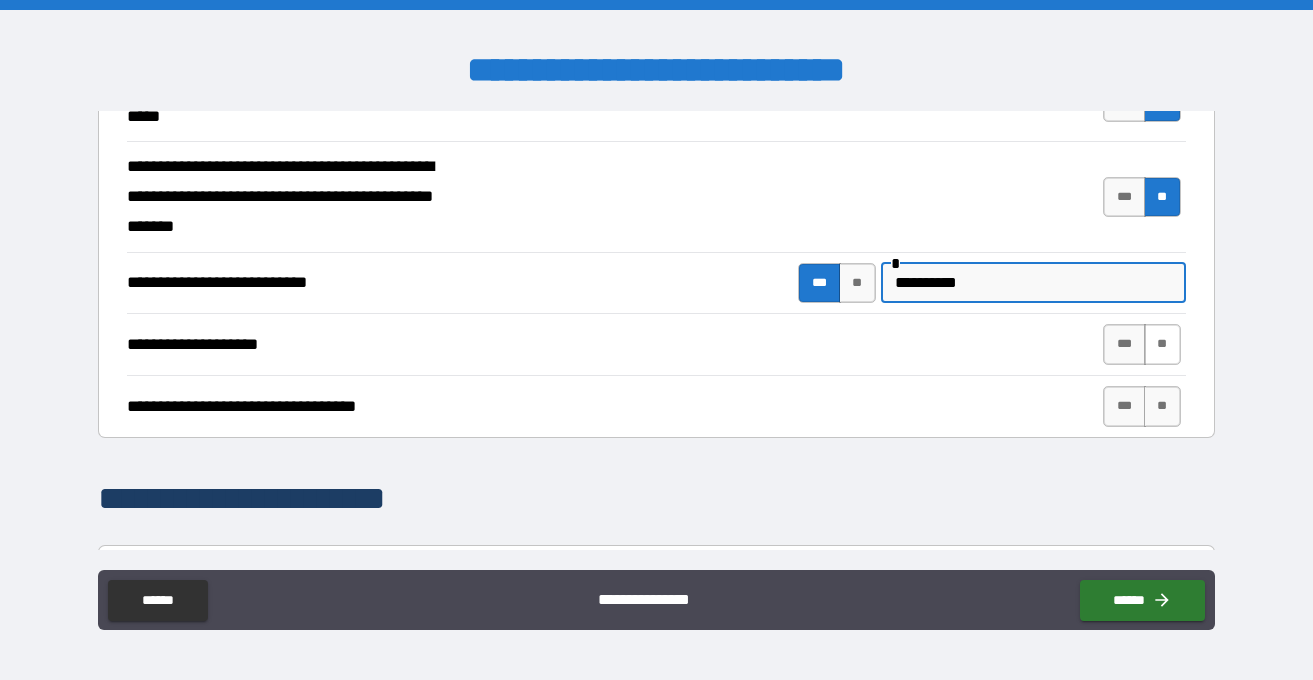 type on "**********" 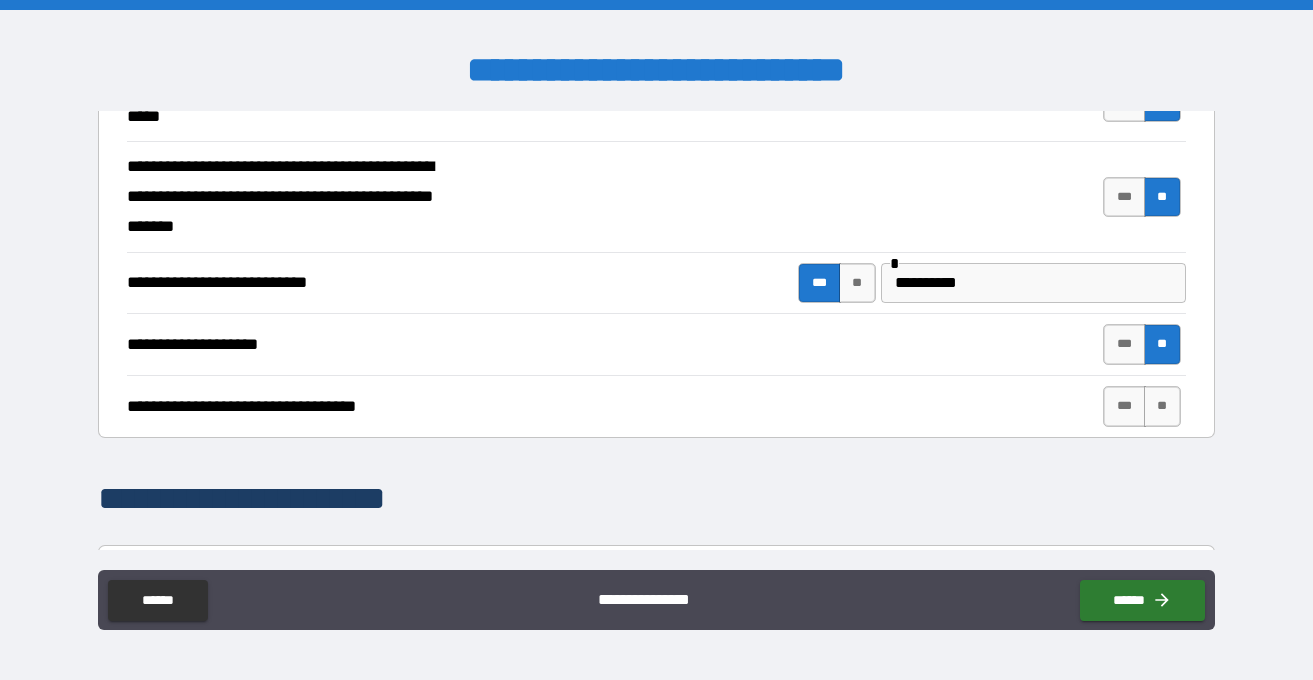 click on "*** **" at bounding box center [1144, 406] 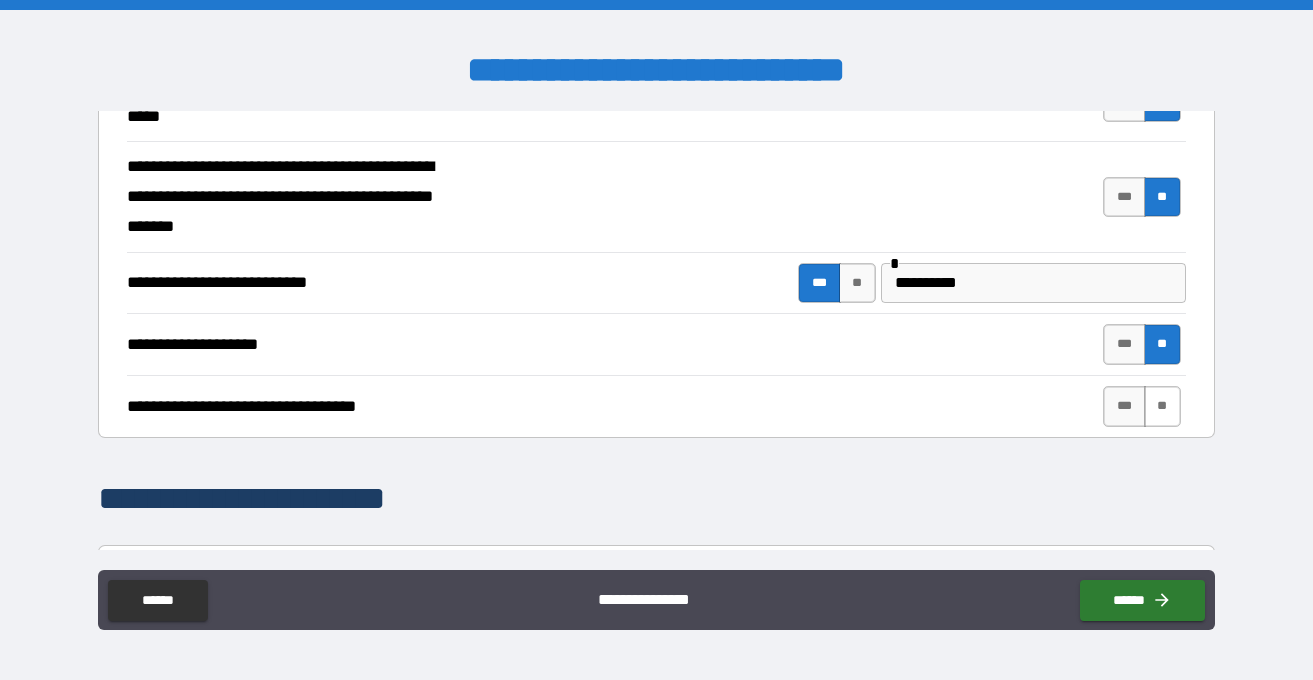 click on "**" at bounding box center (1162, 406) 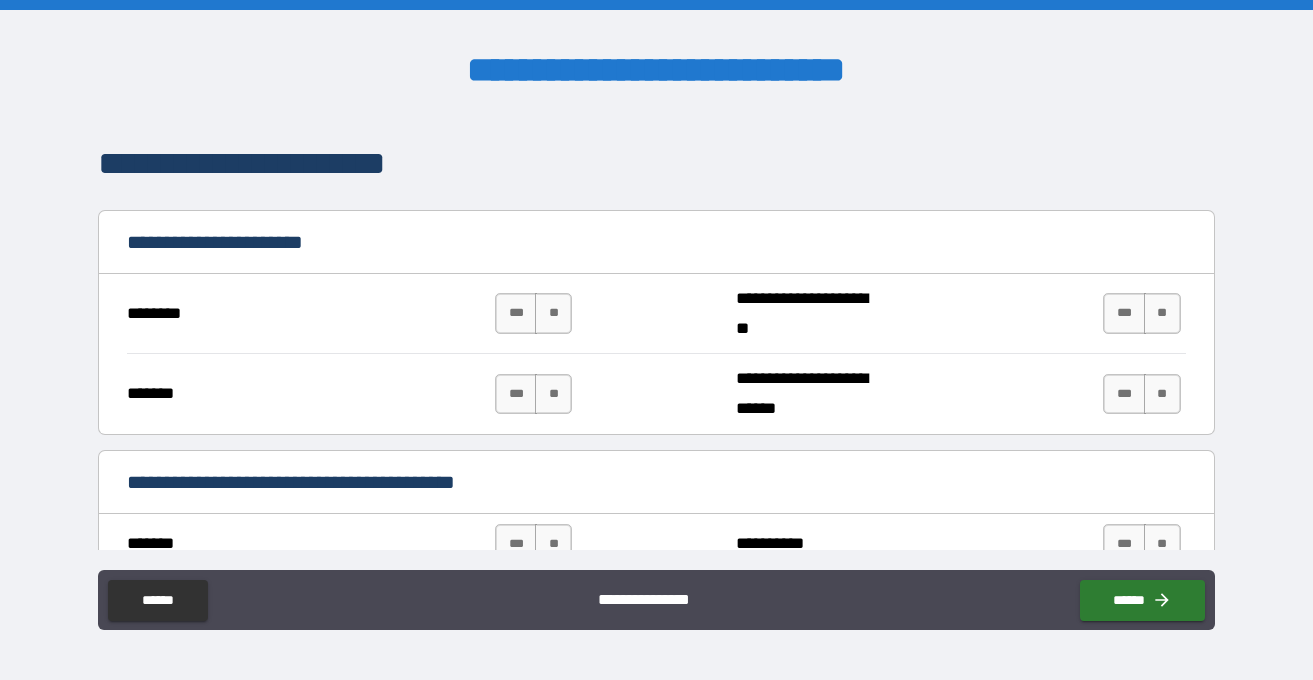 scroll, scrollTop: 1666, scrollLeft: 0, axis: vertical 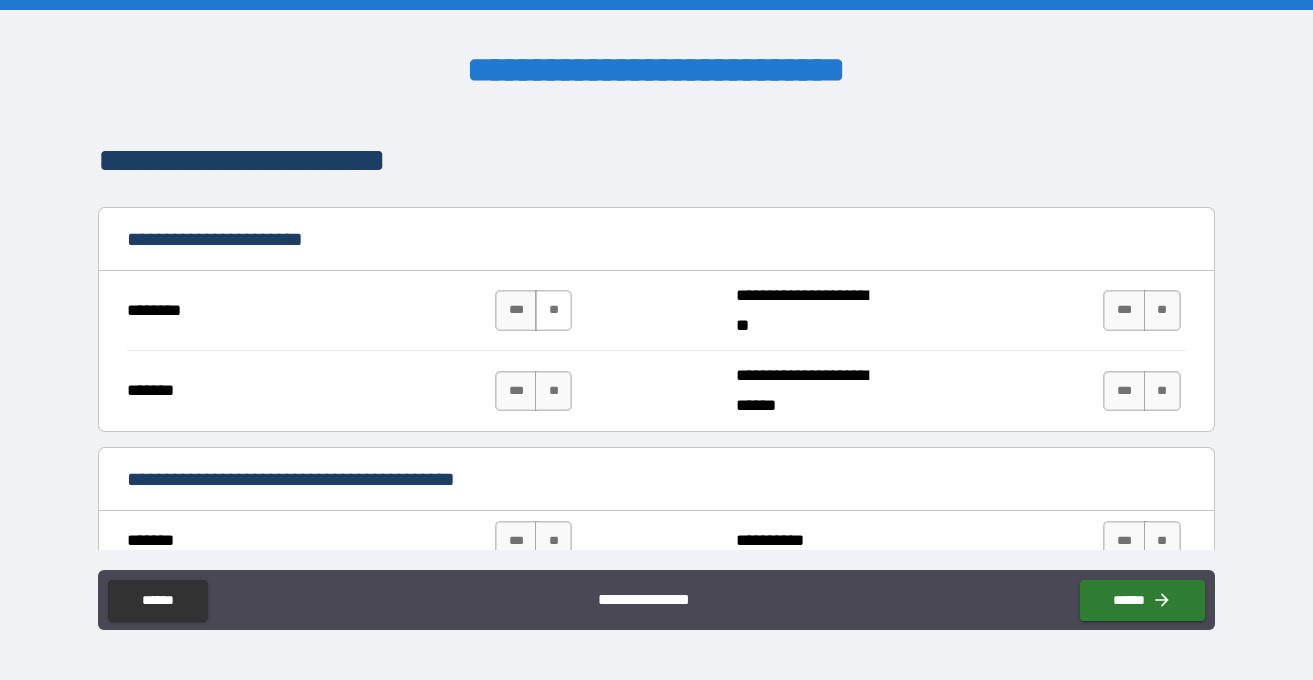 click on "**" at bounding box center [553, 310] 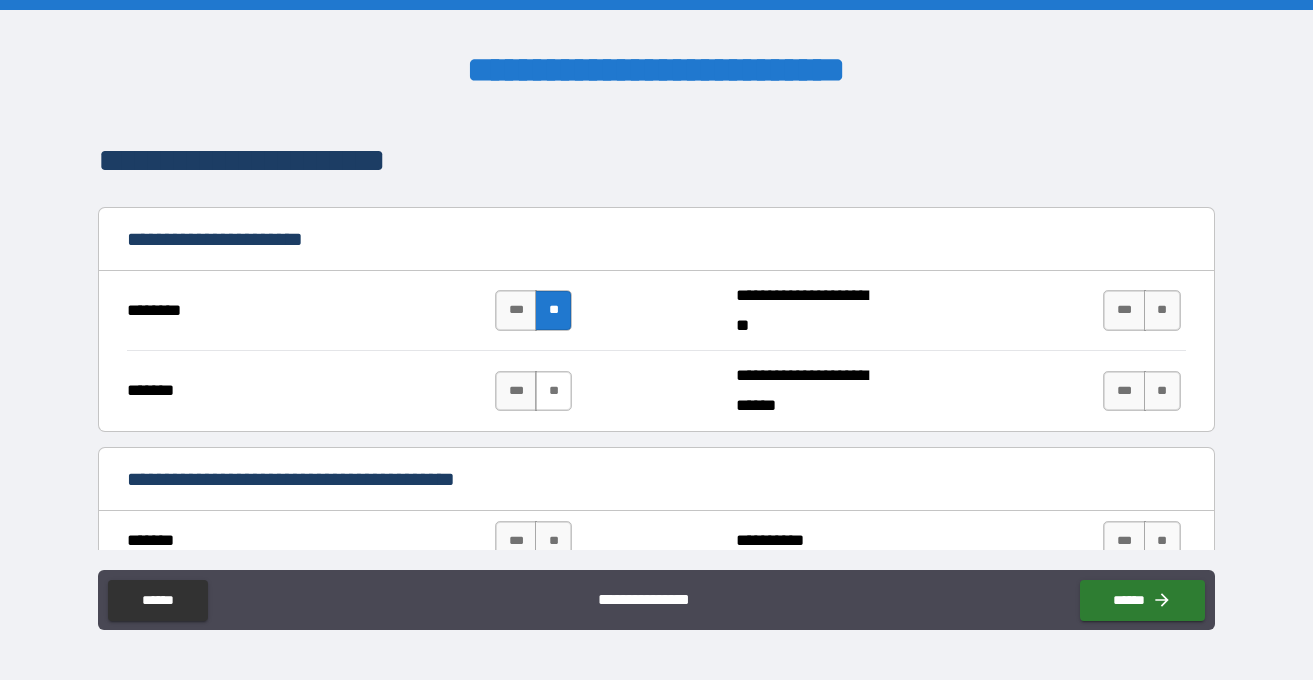 click on "**" at bounding box center [553, 391] 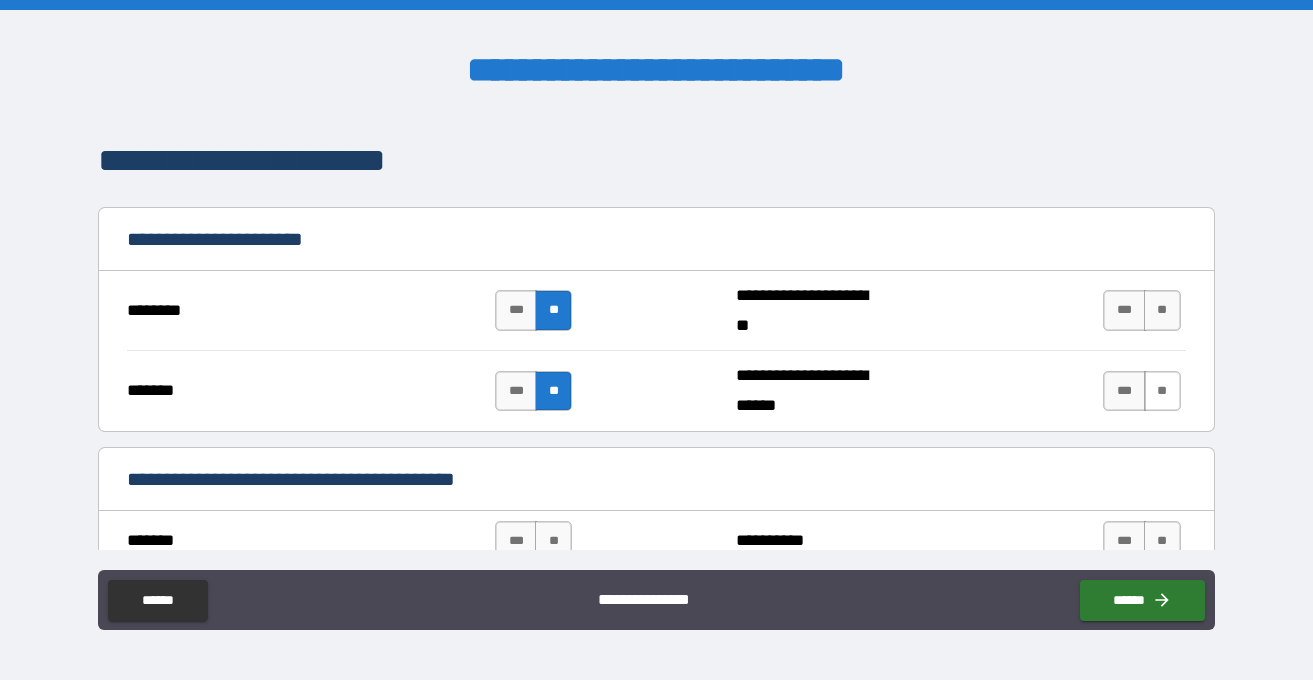 click on "**" at bounding box center (1162, 391) 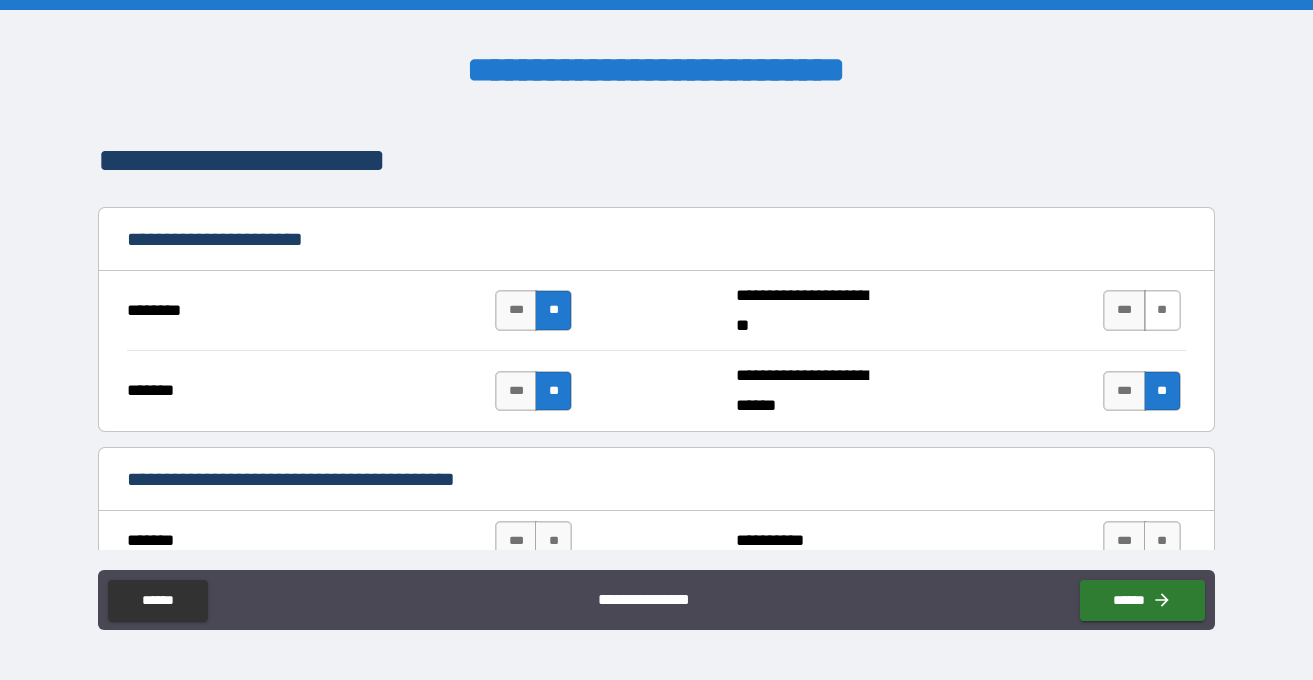 click on "**" at bounding box center [1162, 310] 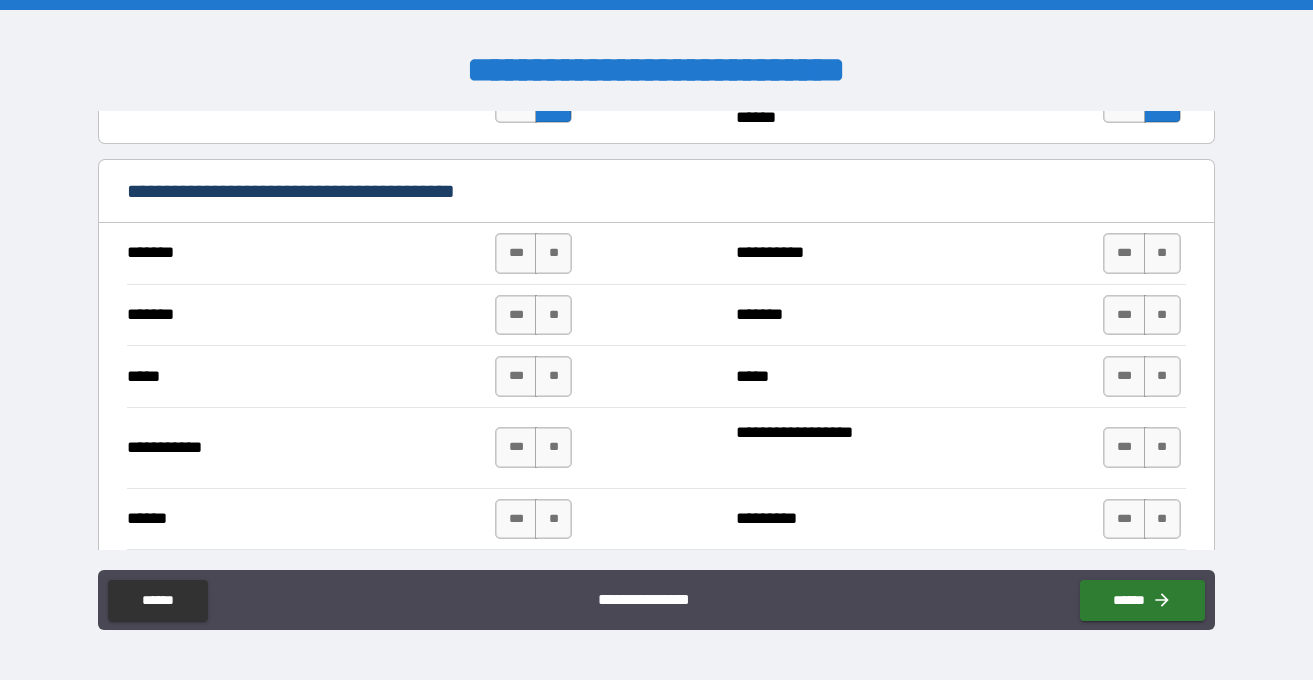 scroll, scrollTop: 1957, scrollLeft: 0, axis: vertical 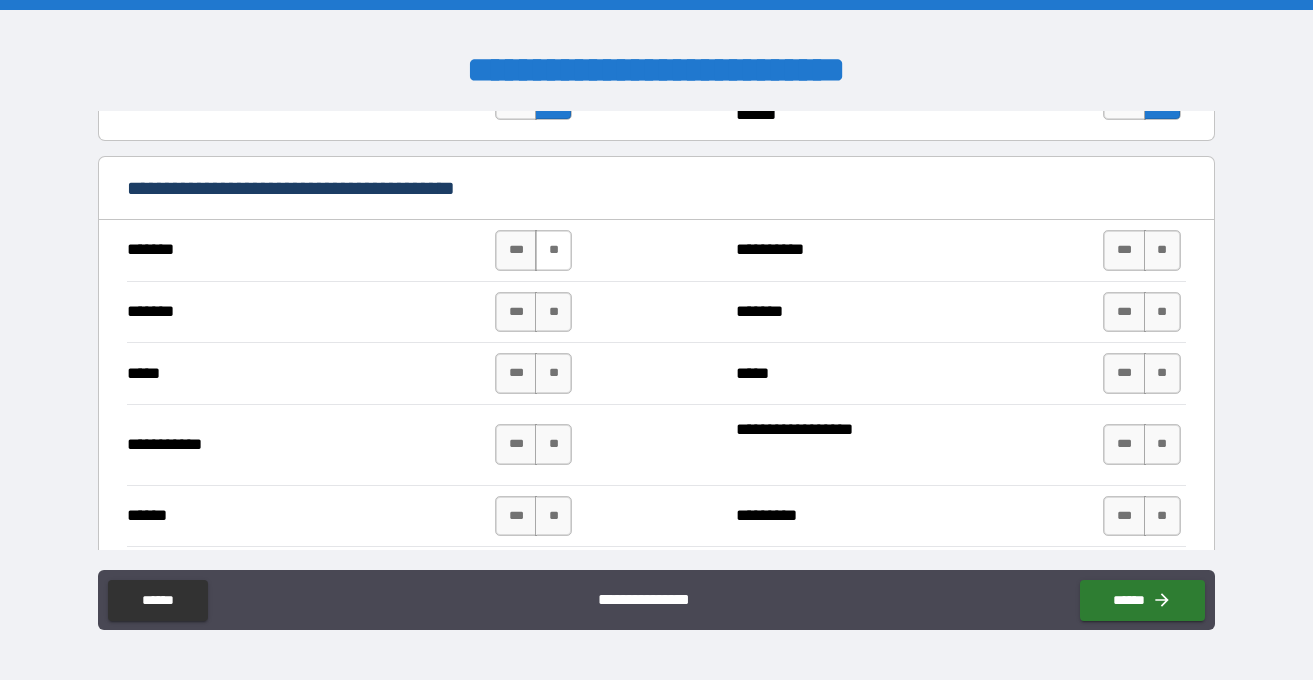click on "**" at bounding box center [553, 250] 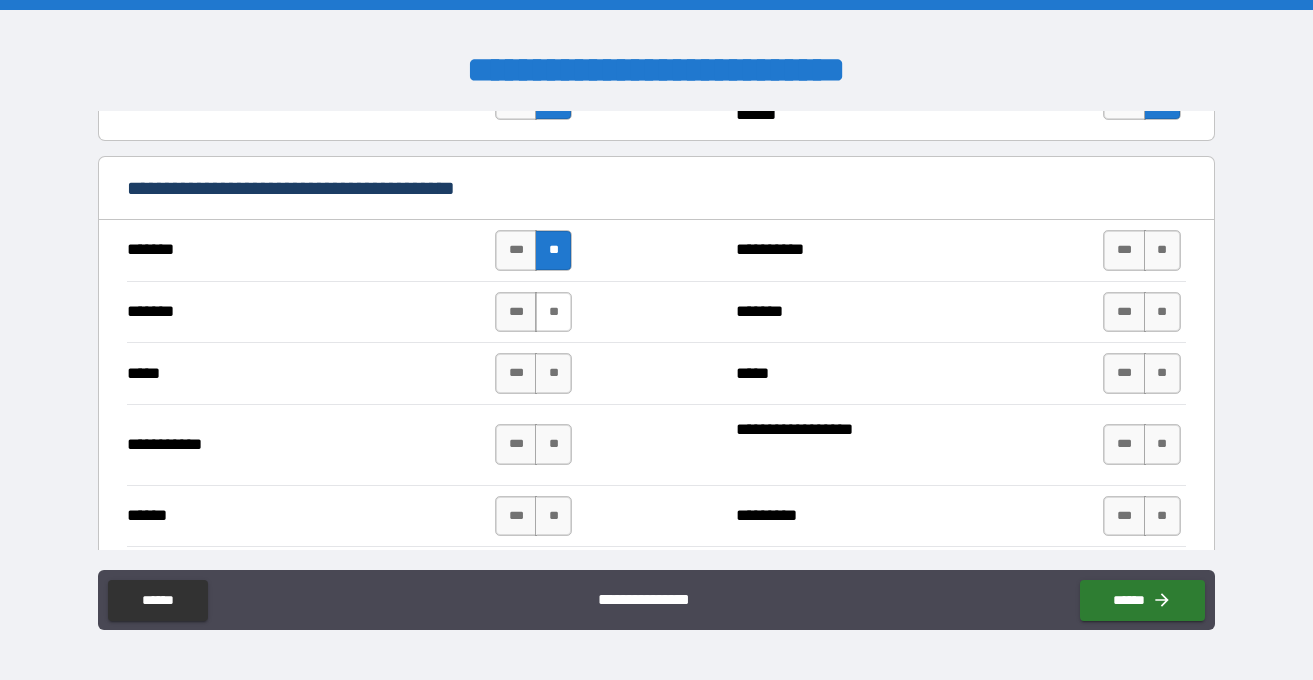 click on "**" at bounding box center [553, 312] 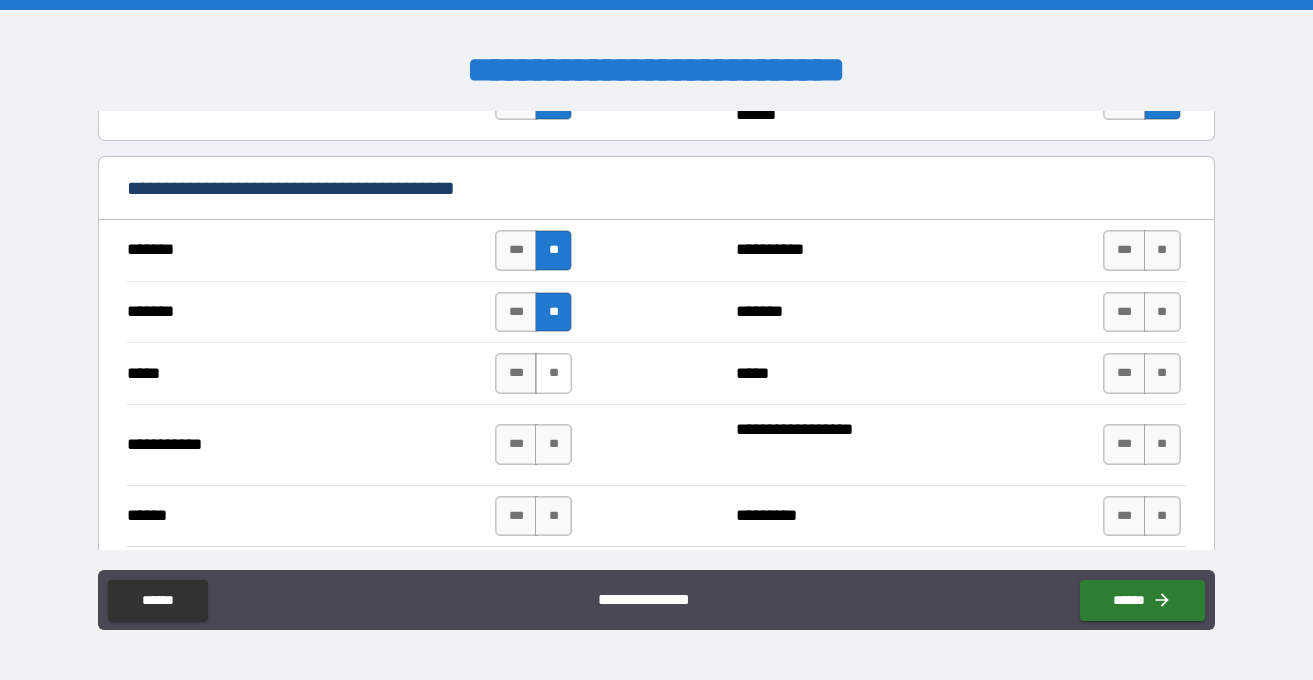 click on "**" at bounding box center (553, 373) 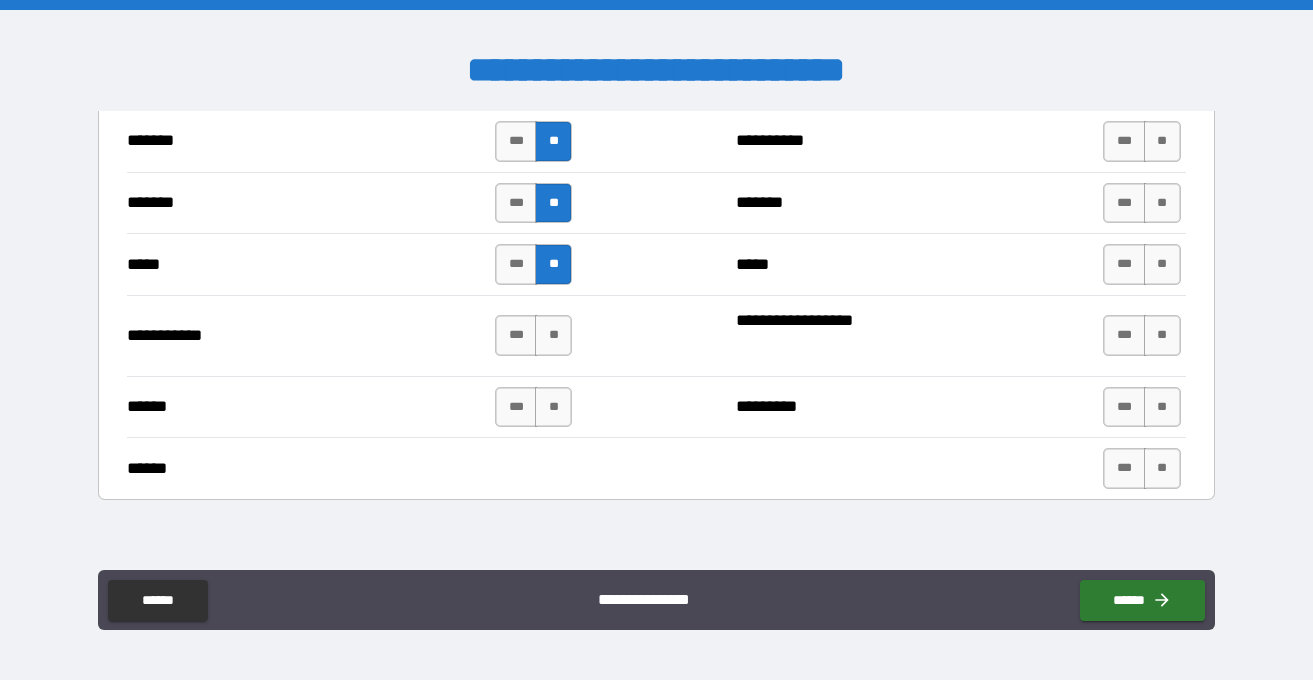 scroll, scrollTop: 2071, scrollLeft: 0, axis: vertical 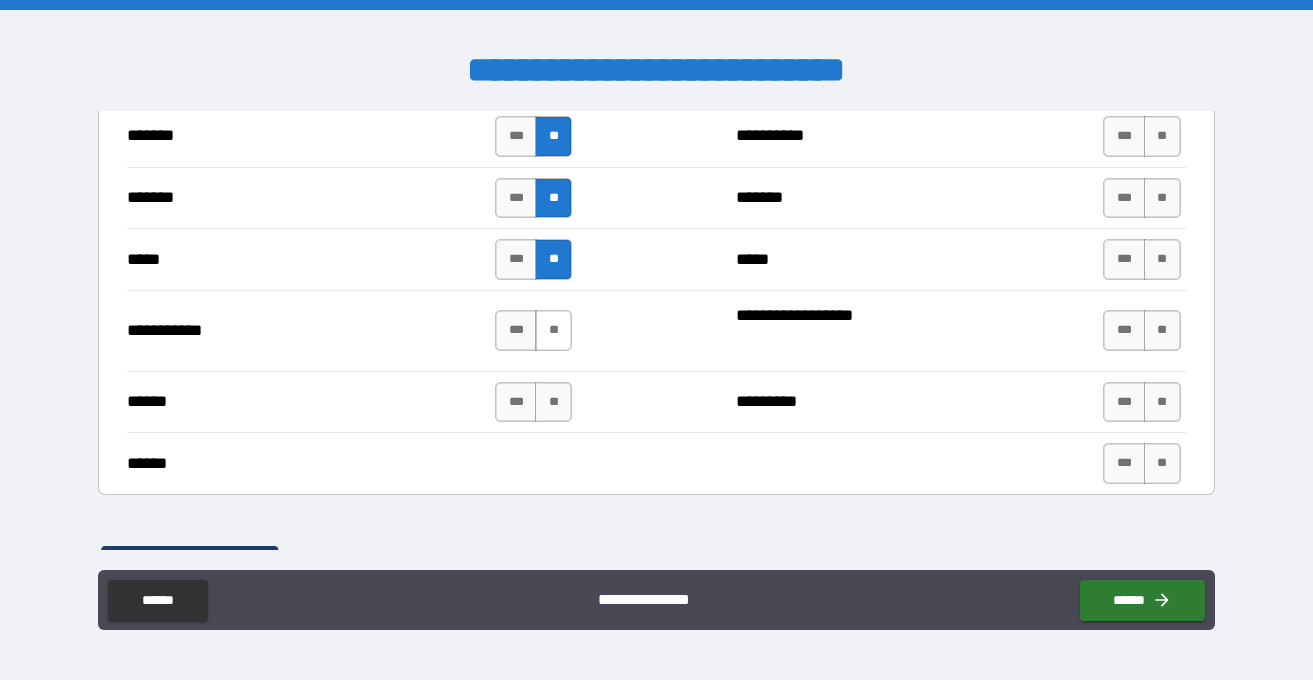 click on "**" at bounding box center (553, 330) 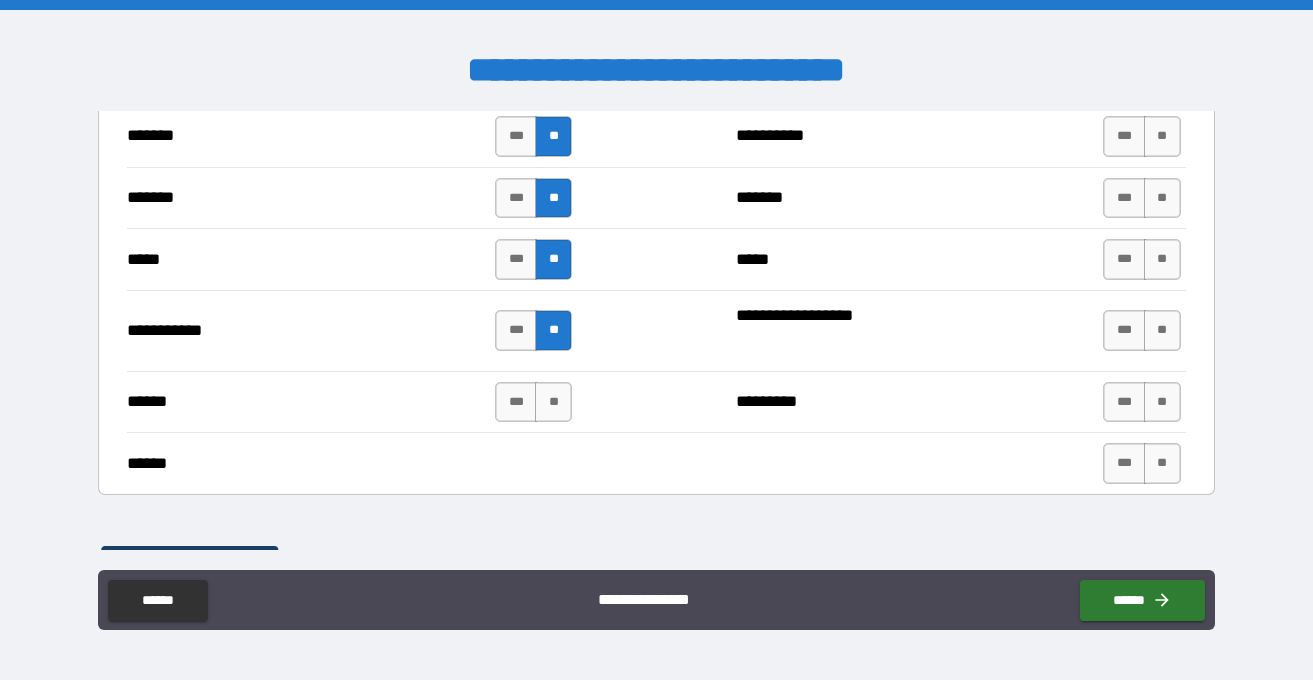 click on "****** *** ** ********* *** **" at bounding box center [656, 402] 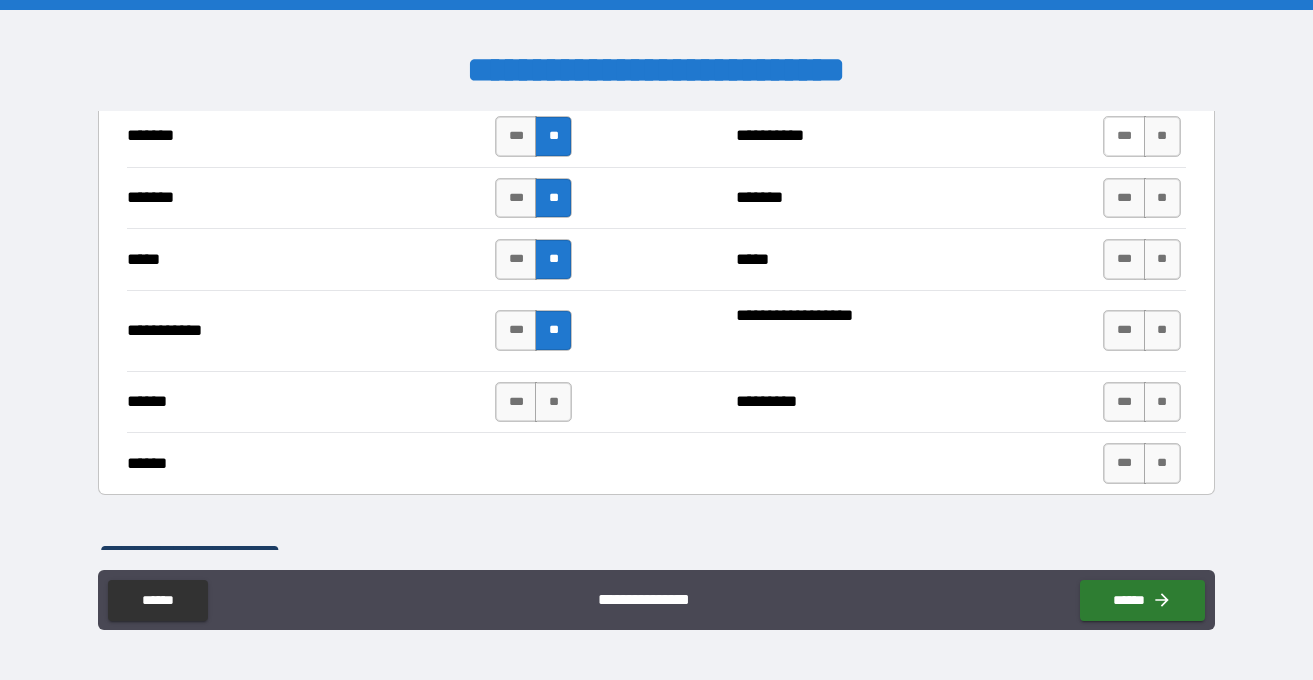 click on "***" at bounding box center (1124, 136) 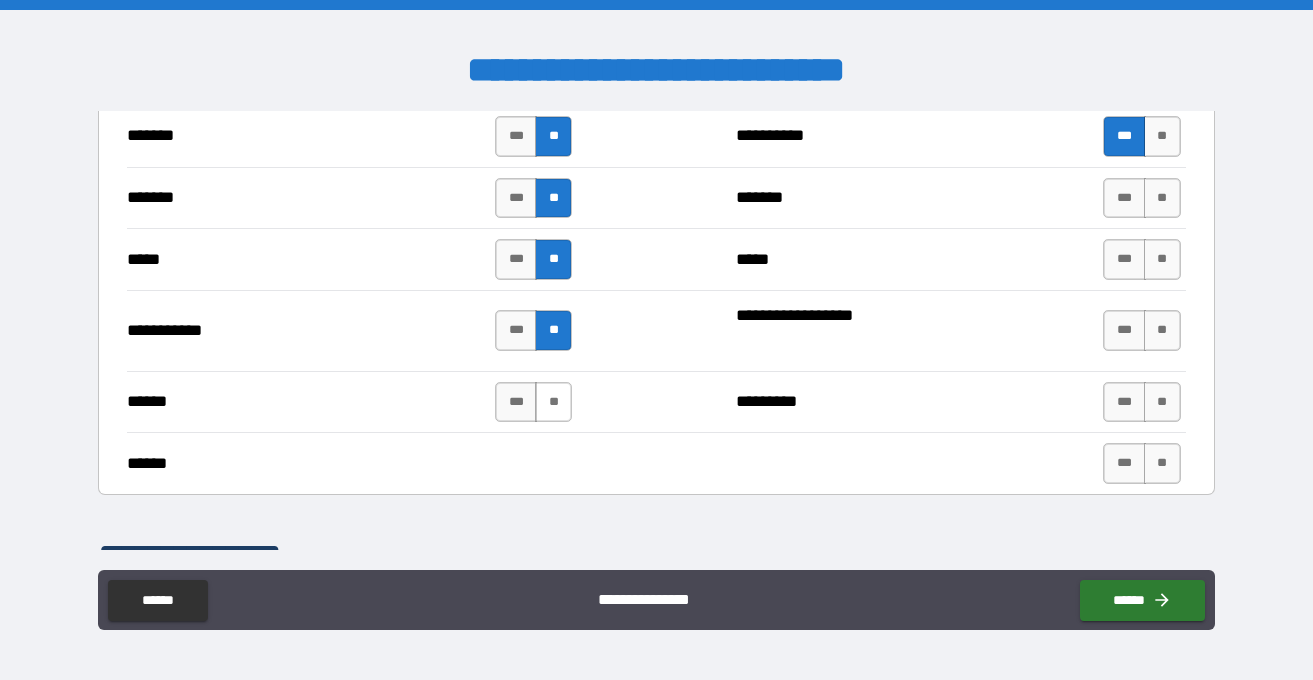click on "**" at bounding box center (553, 402) 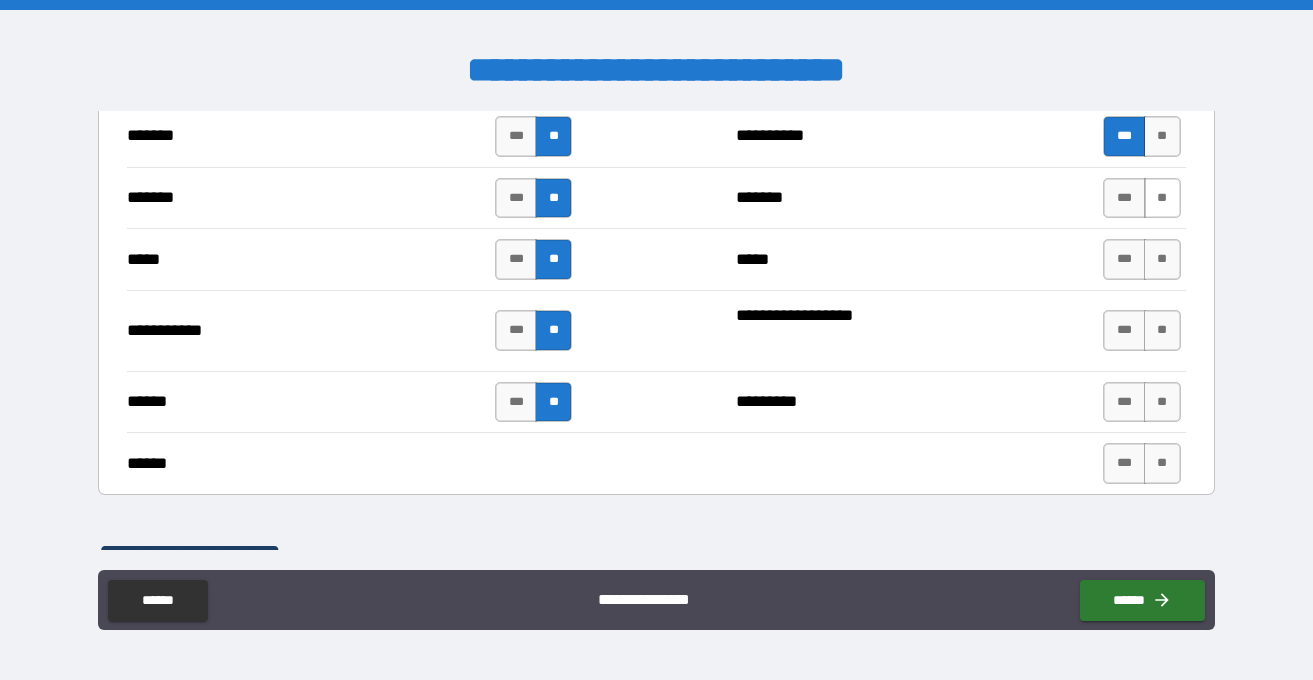 click on "**" at bounding box center [1162, 198] 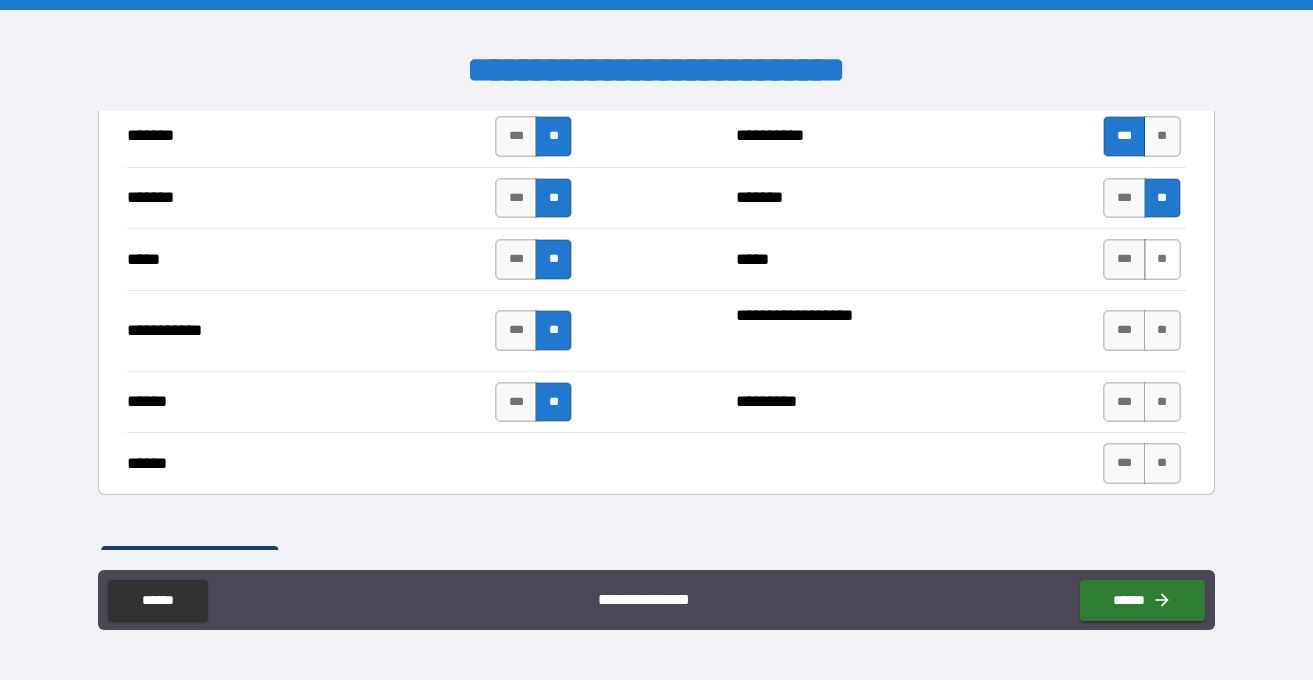 click on "**" at bounding box center (1162, 259) 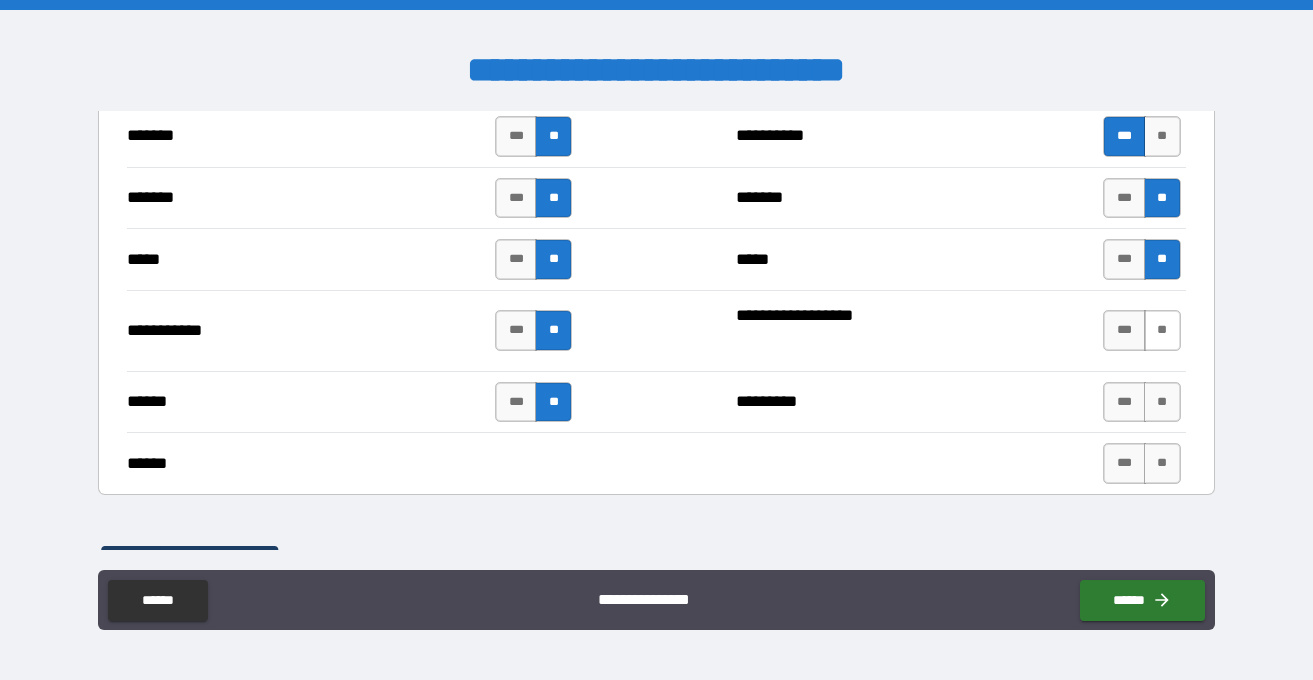 click on "**" at bounding box center (1162, 330) 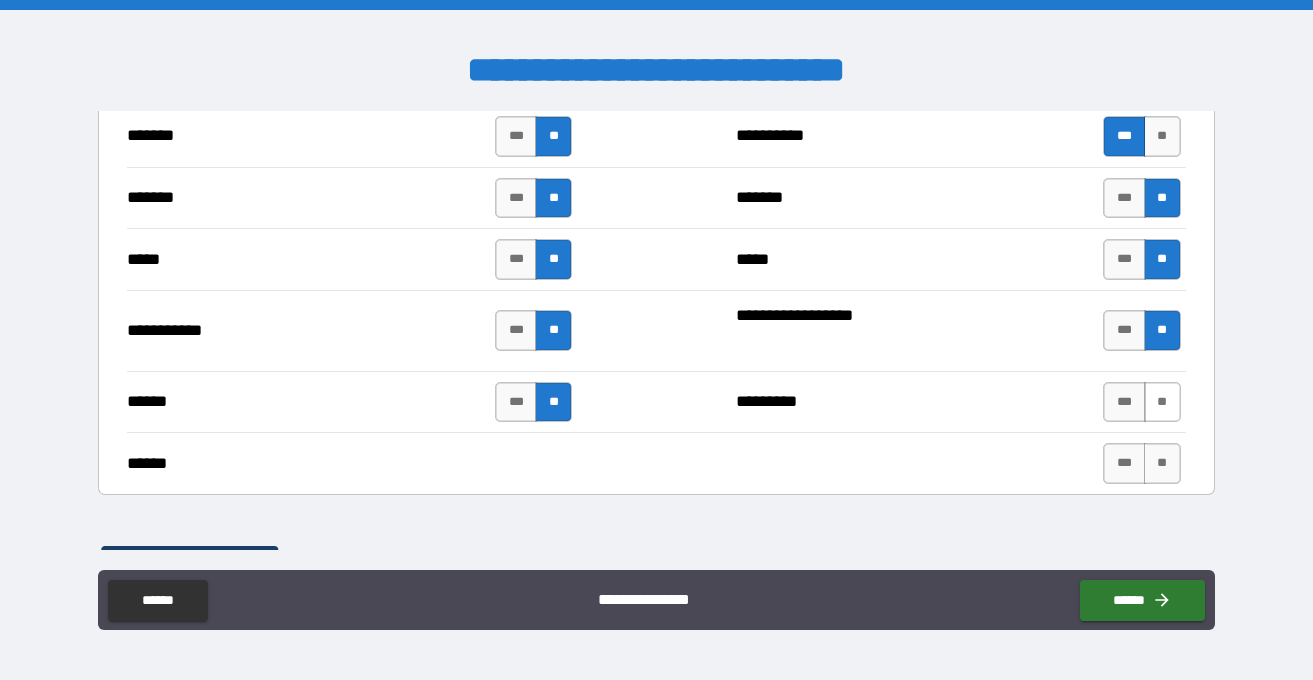 click on "**" at bounding box center [1162, 402] 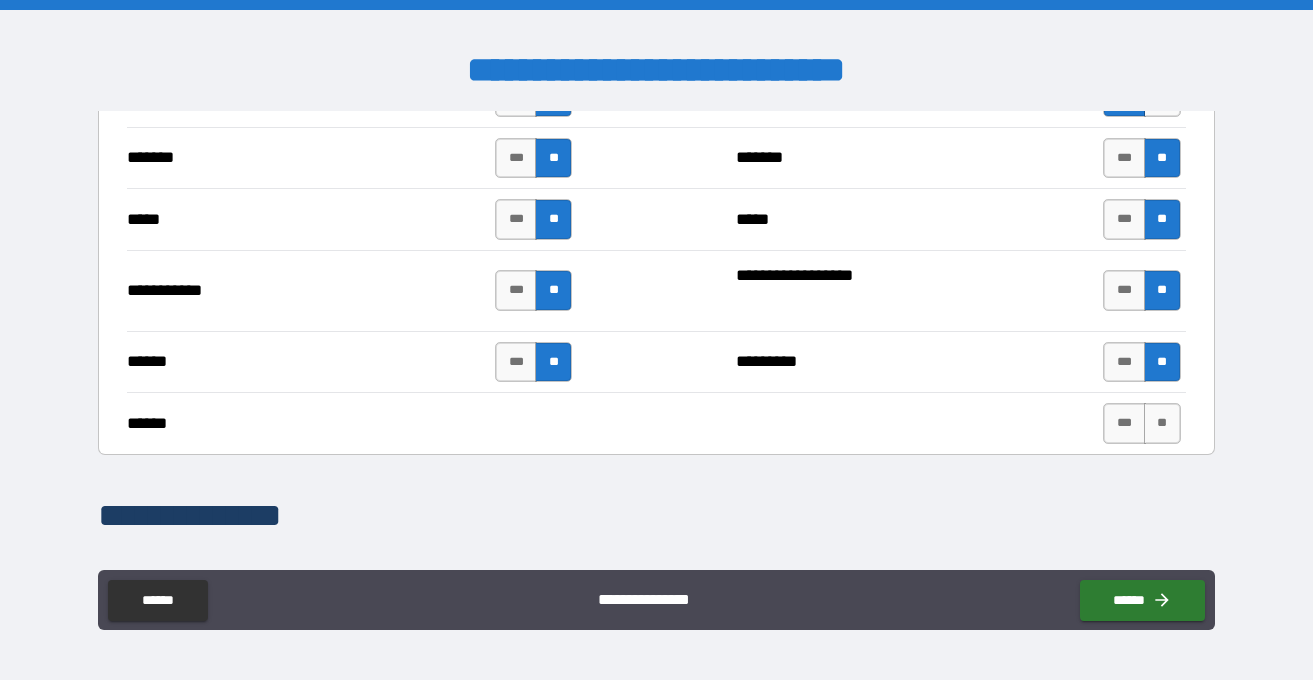 scroll, scrollTop: 2120, scrollLeft: 0, axis: vertical 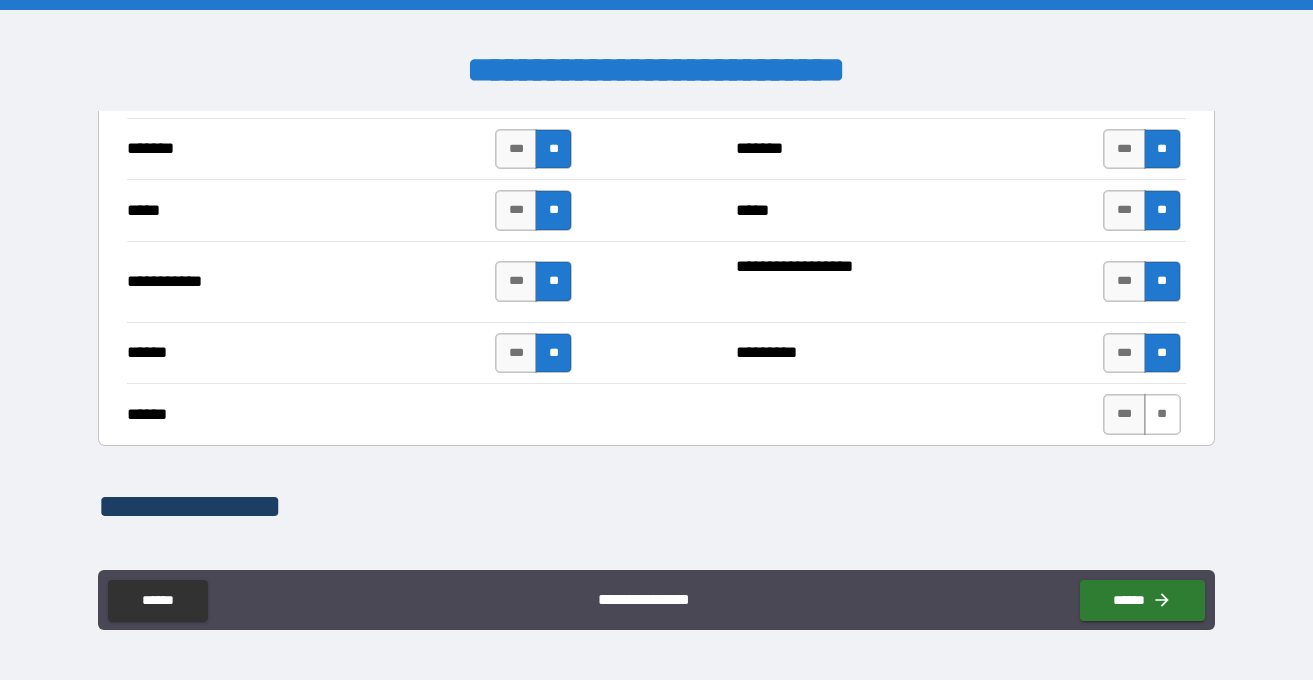 click on "**" at bounding box center (1162, 414) 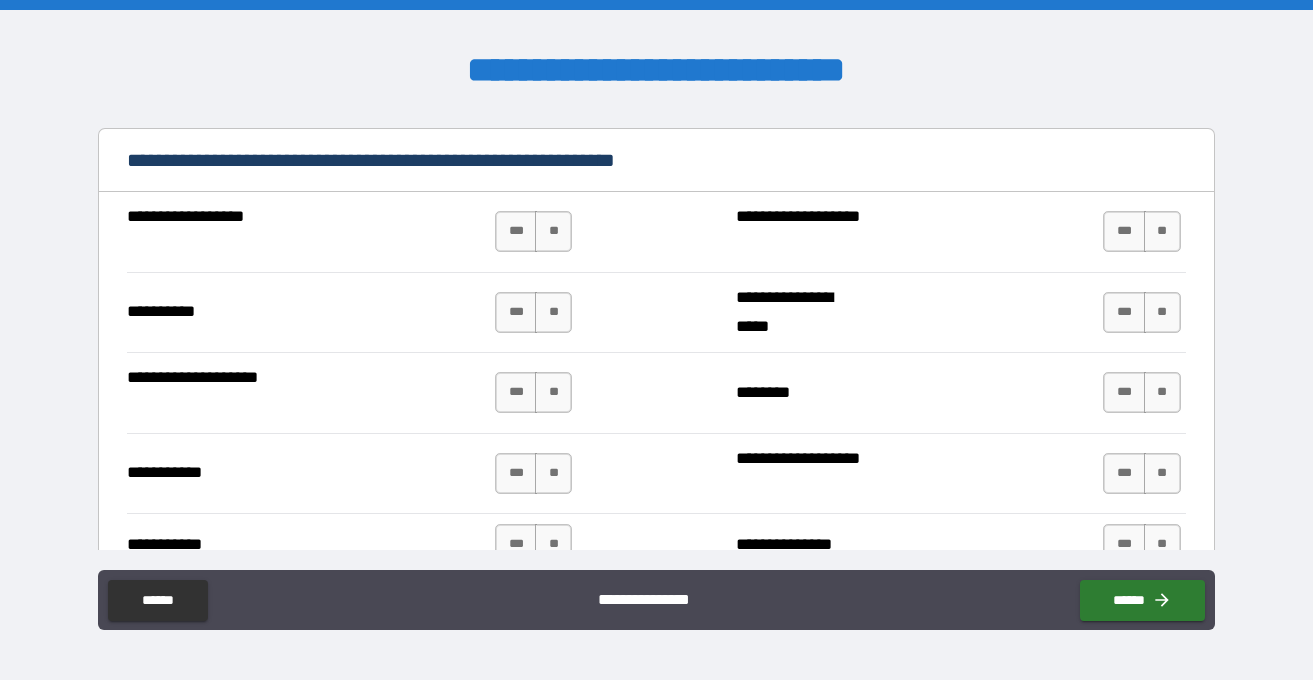 scroll, scrollTop: 2549, scrollLeft: 0, axis: vertical 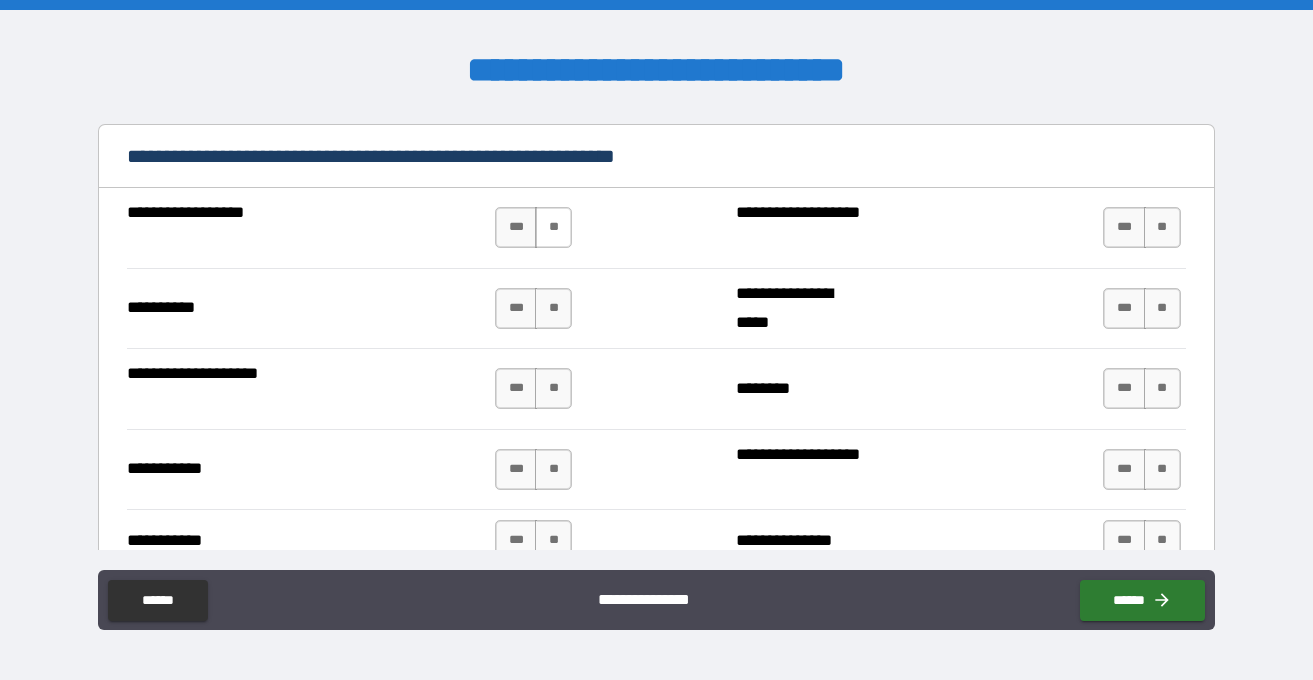 click on "**" at bounding box center [553, 227] 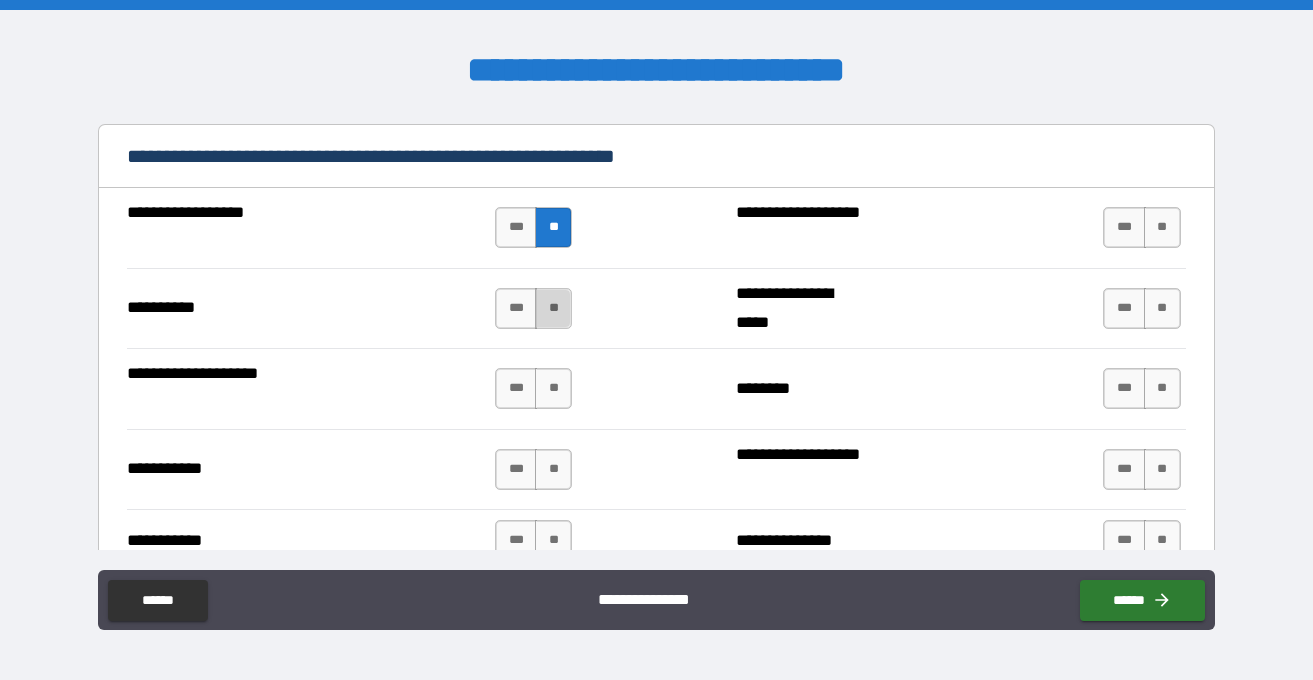 click on "**" at bounding box center [553, 308] 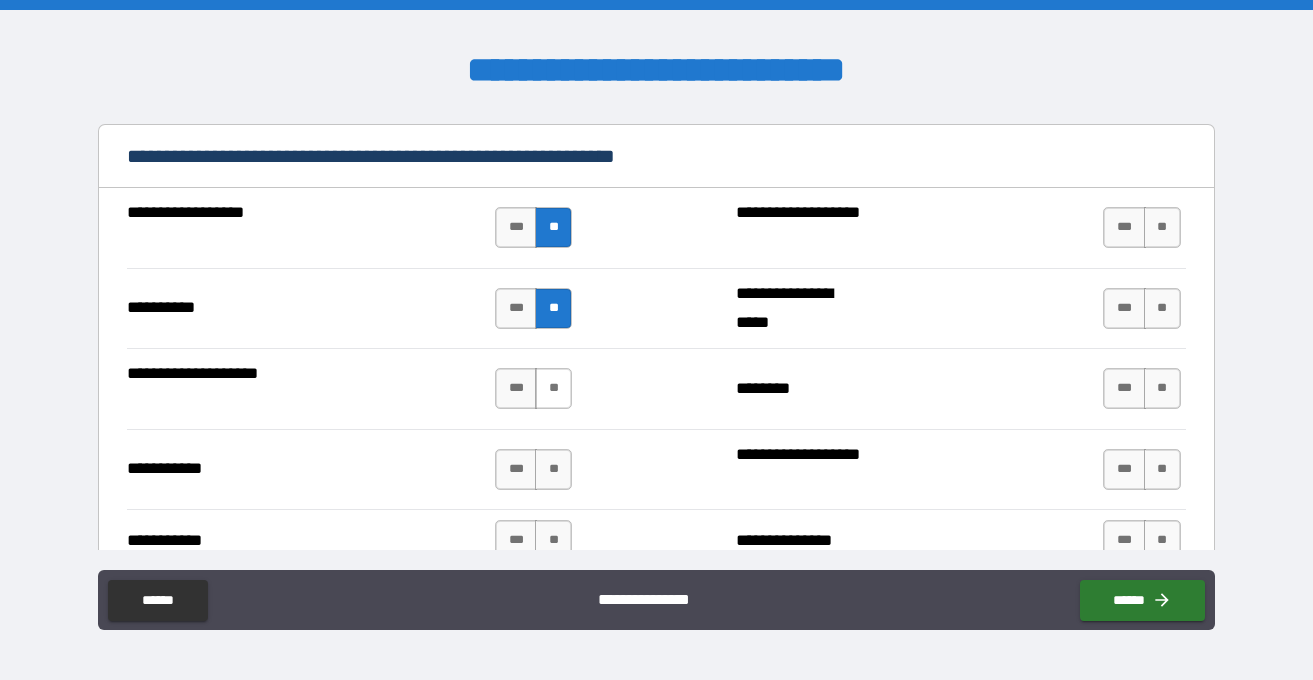 click on "**" at bounding box center (553, 388) 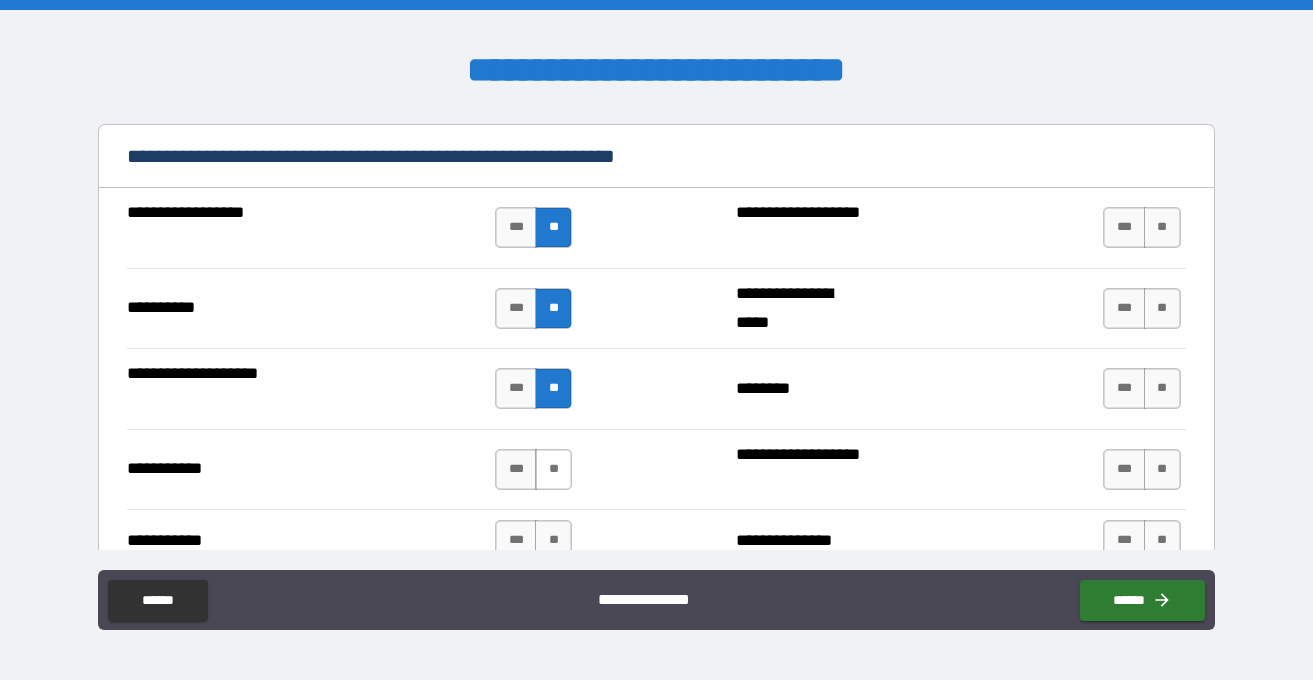 click on "**" at bounding box center [553, 469] 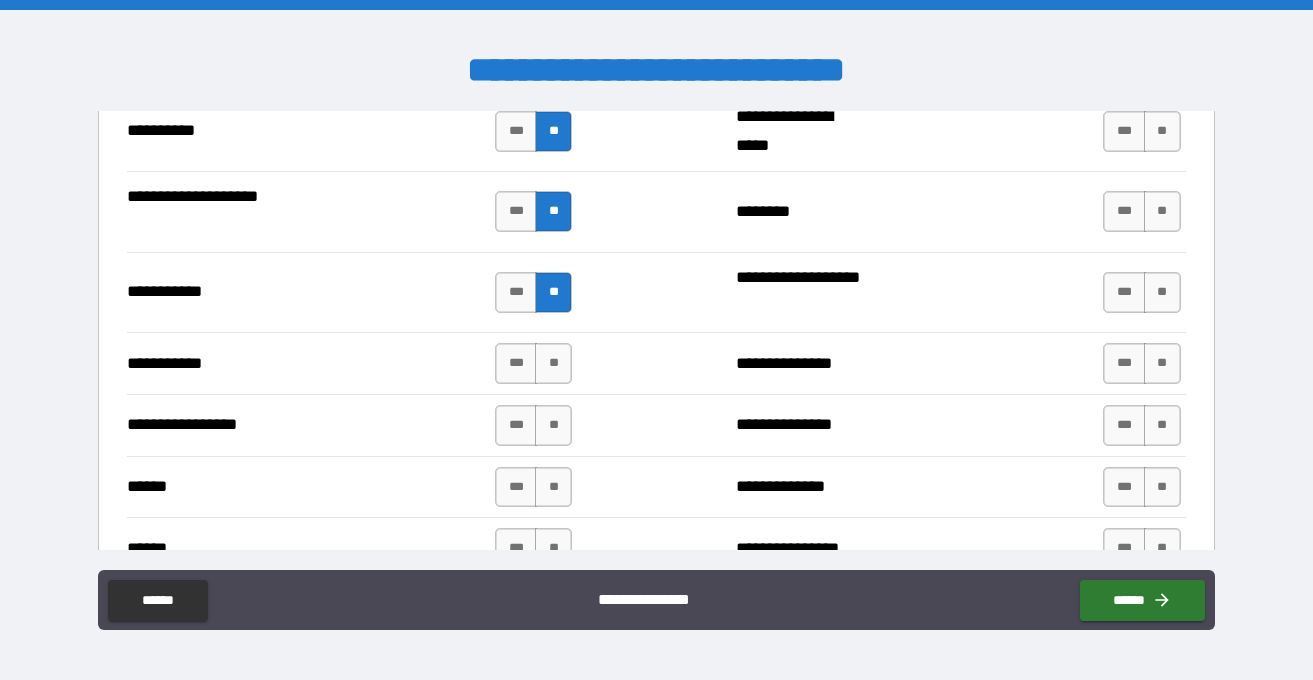 scroll, scrollTop: 2731, scrollLeft: 0, axis: vertical 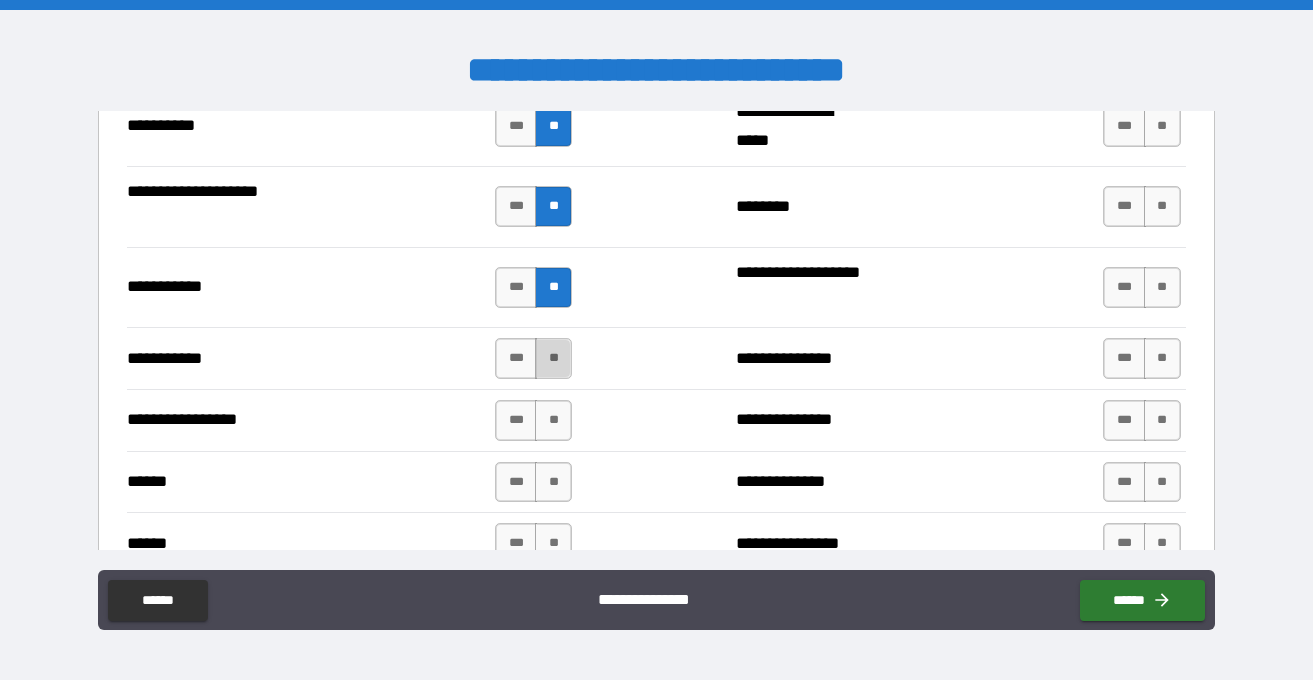 click on "**" at bounding box center [553, 358] 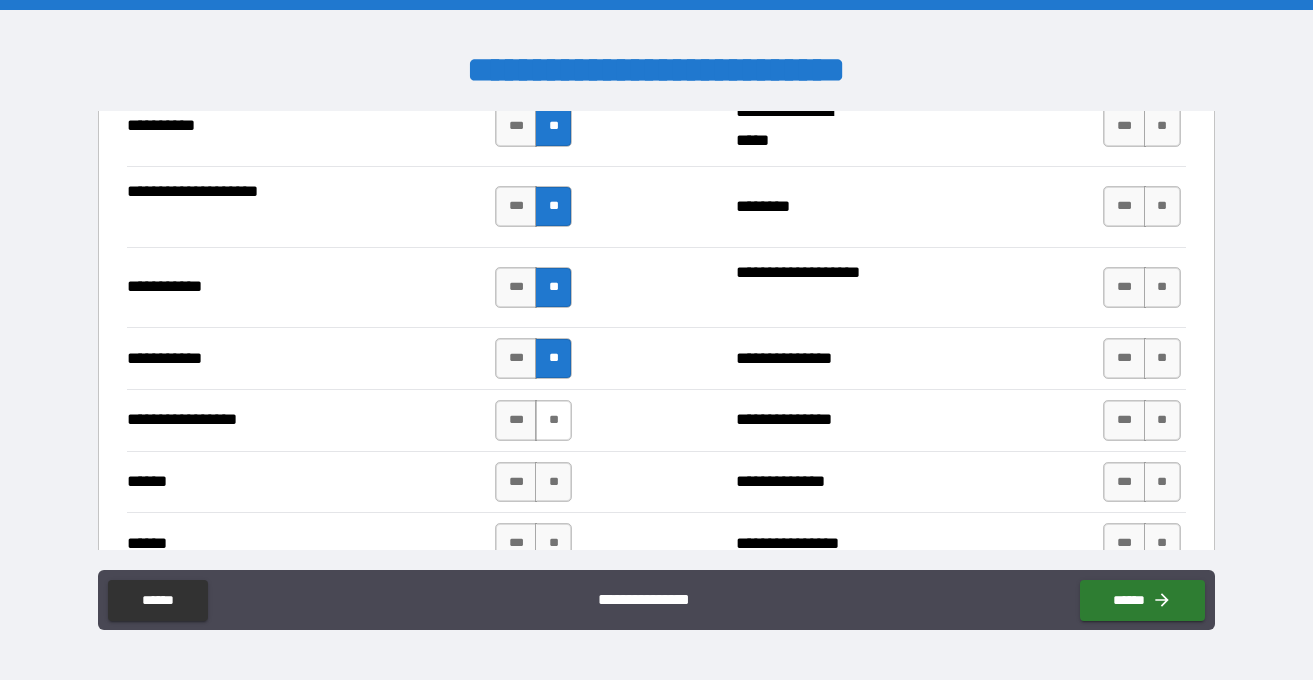 click on "**" at bounding box center (553, 420) 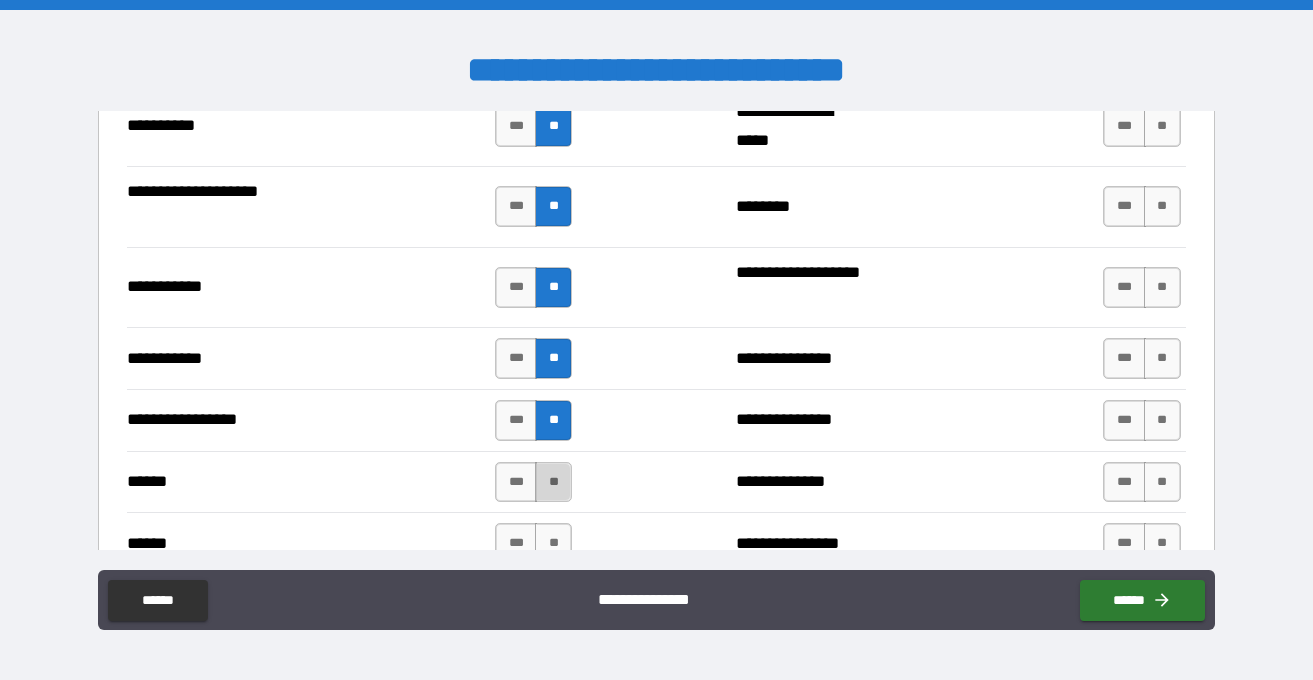 click on "**" at bounding box center [553, 482] 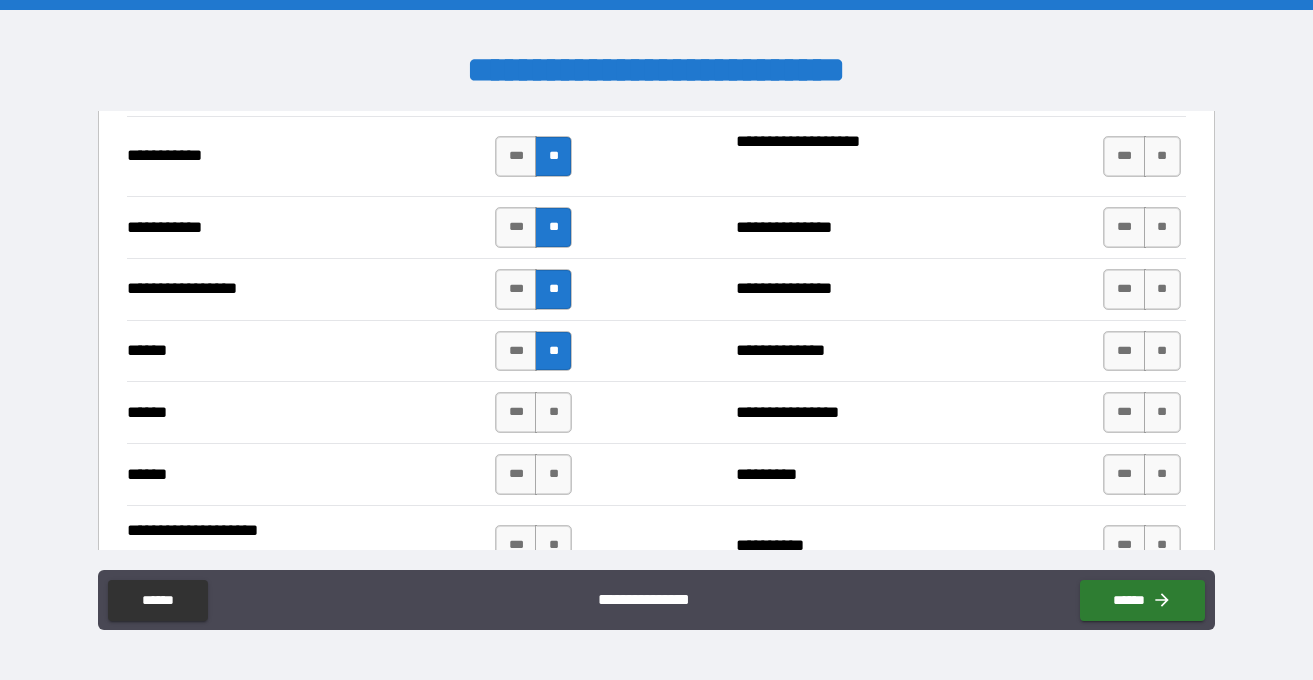 scroll, scrollTop: 2885, scrollLeft: 0, axis: vertical 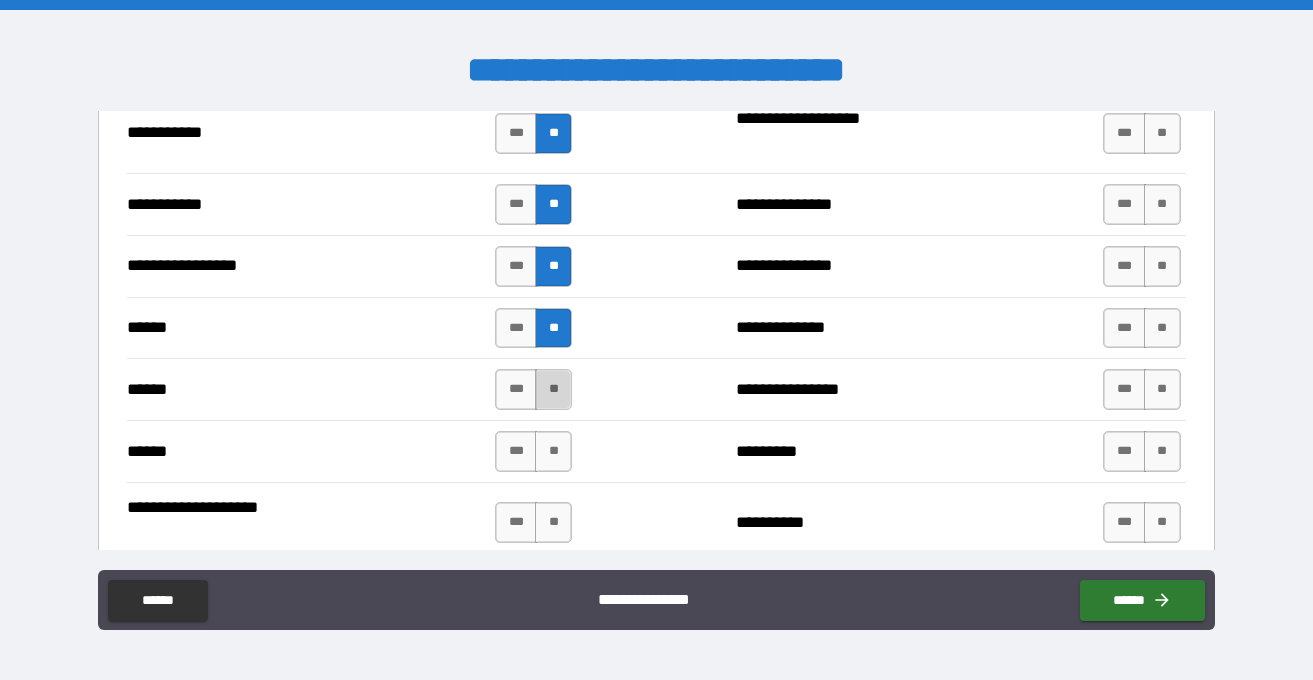 click on "**" at bounding box center (553, 389) 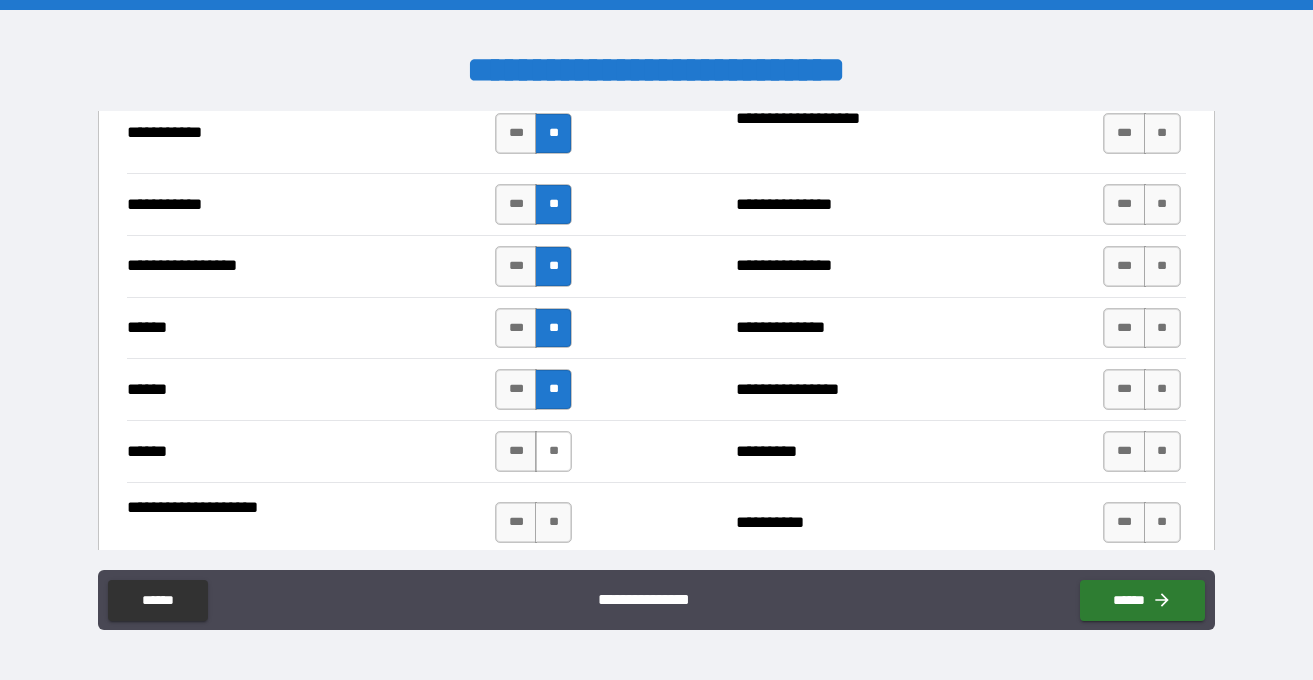 click on "**" at bounding box center (553, 451) 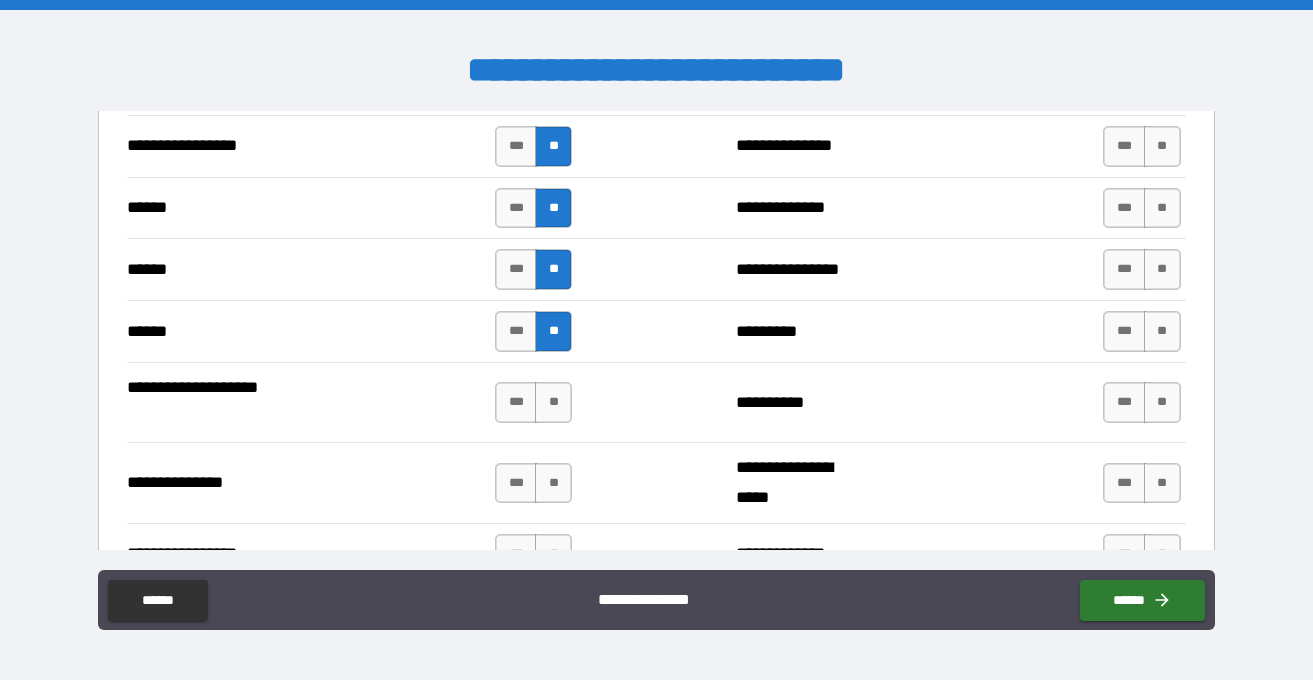 scroll, scrollTop: 3008, scrollLeft: 0, axis: vertical 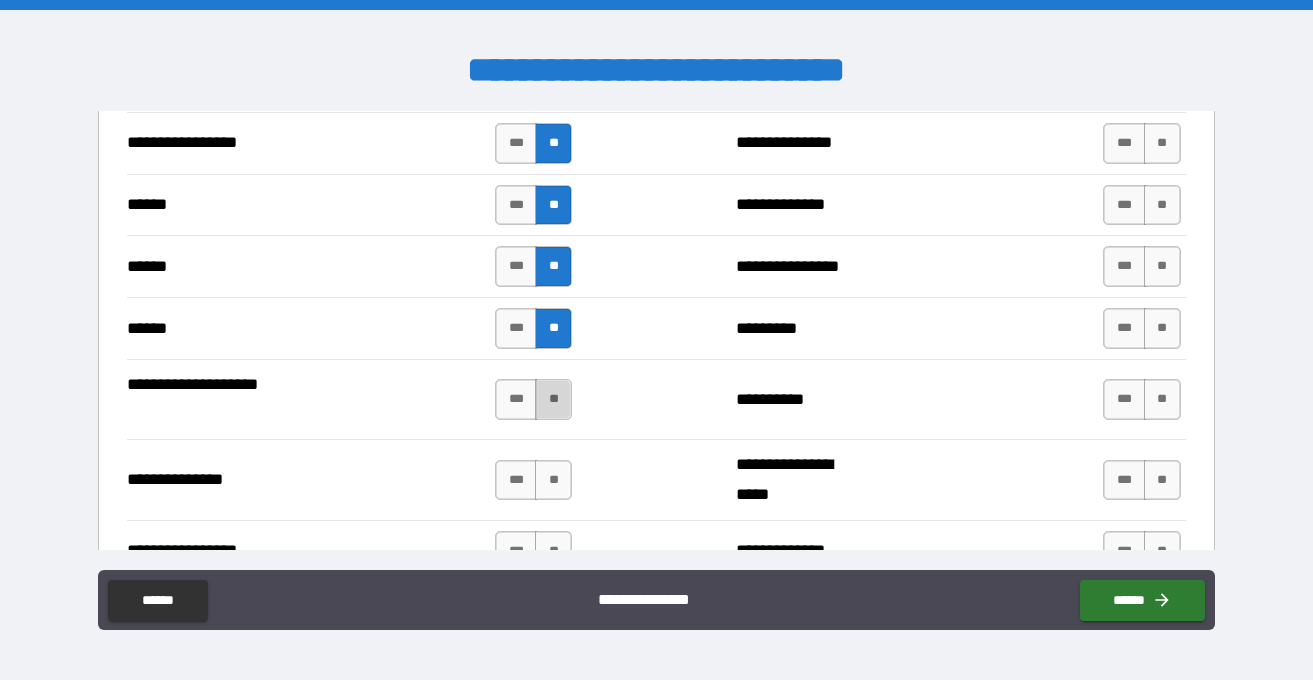click on "**" at bounding box center [553, 399] 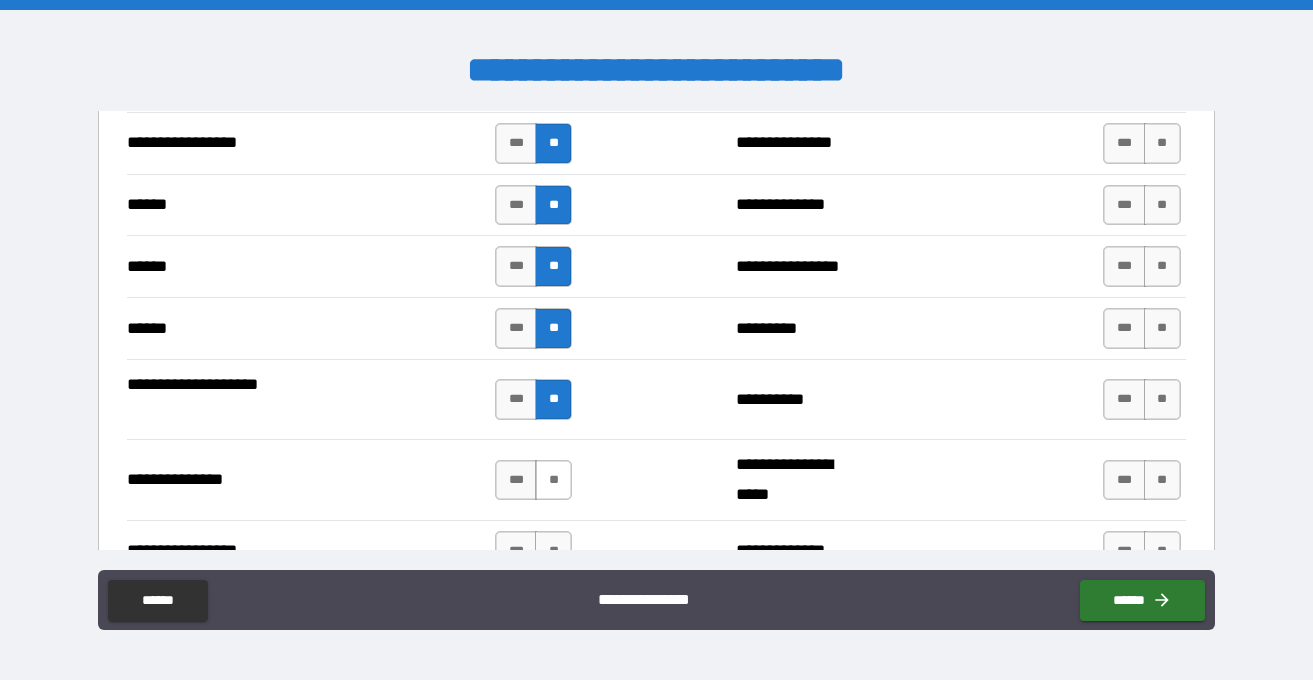 click on "**" at bounding box center (553, 480) 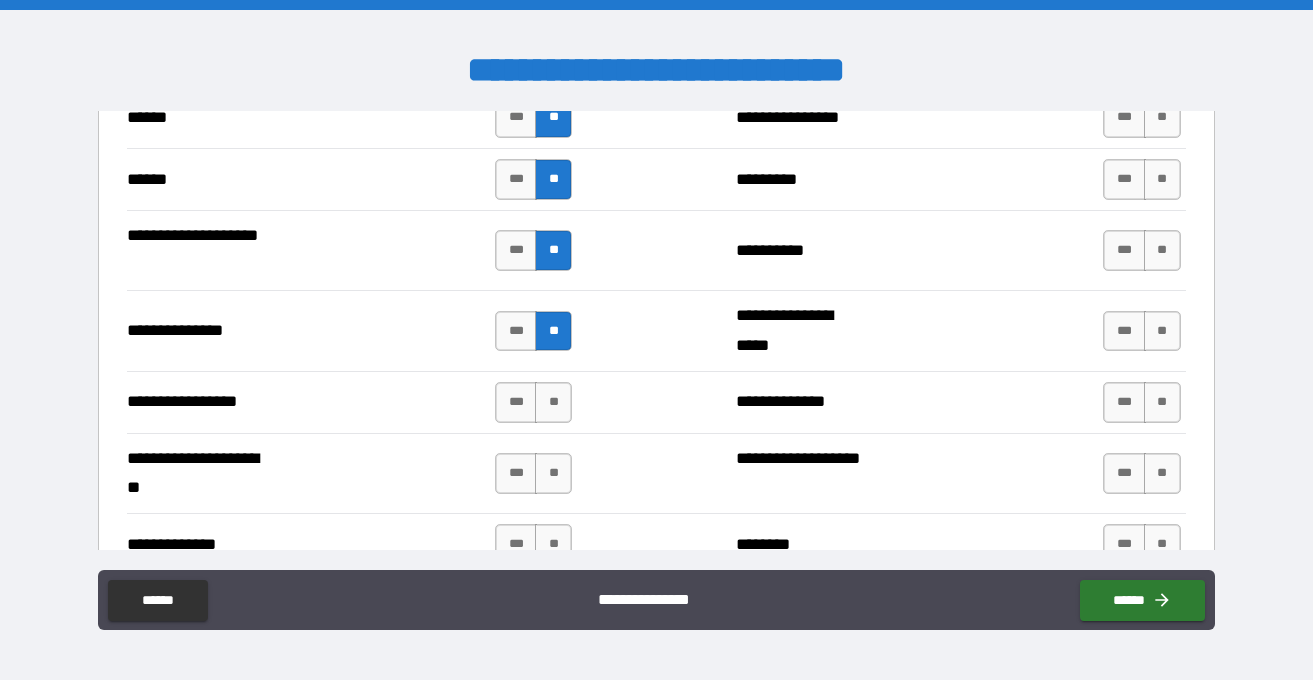 scroll, scrollTop: 3161, scrollLeft: 0, axis: vertical 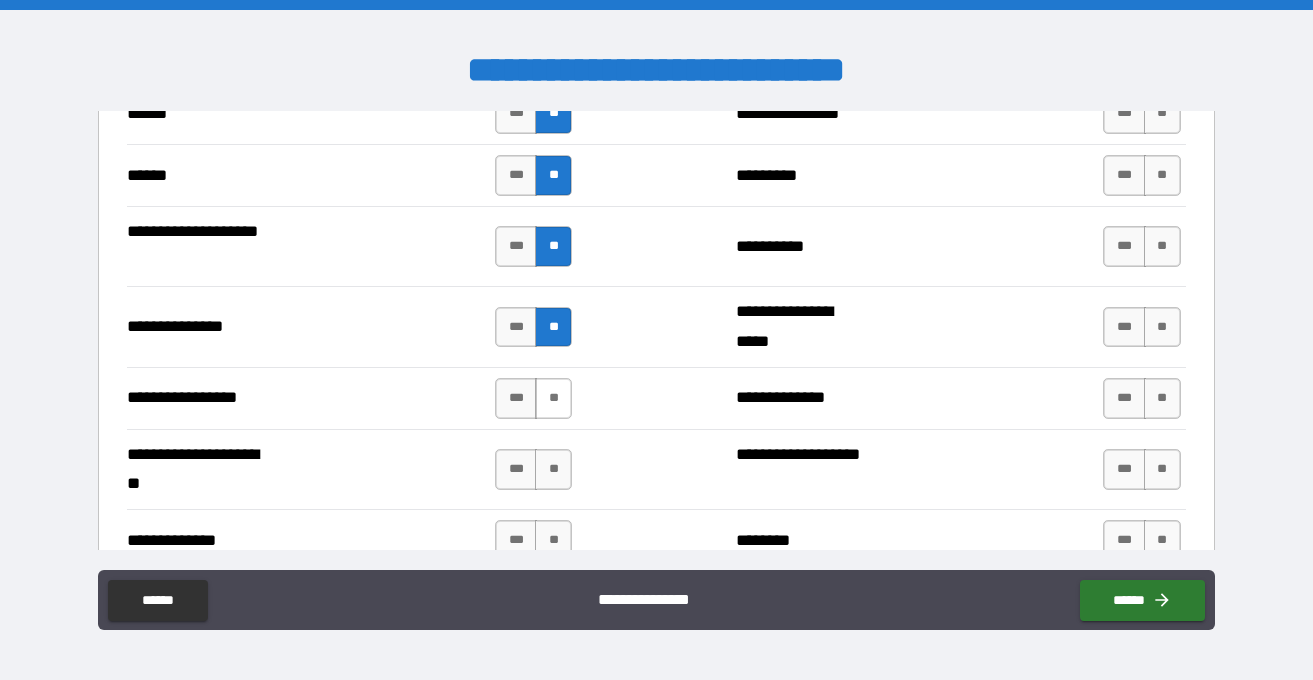 click on "**" at bounding box center [553, 398] 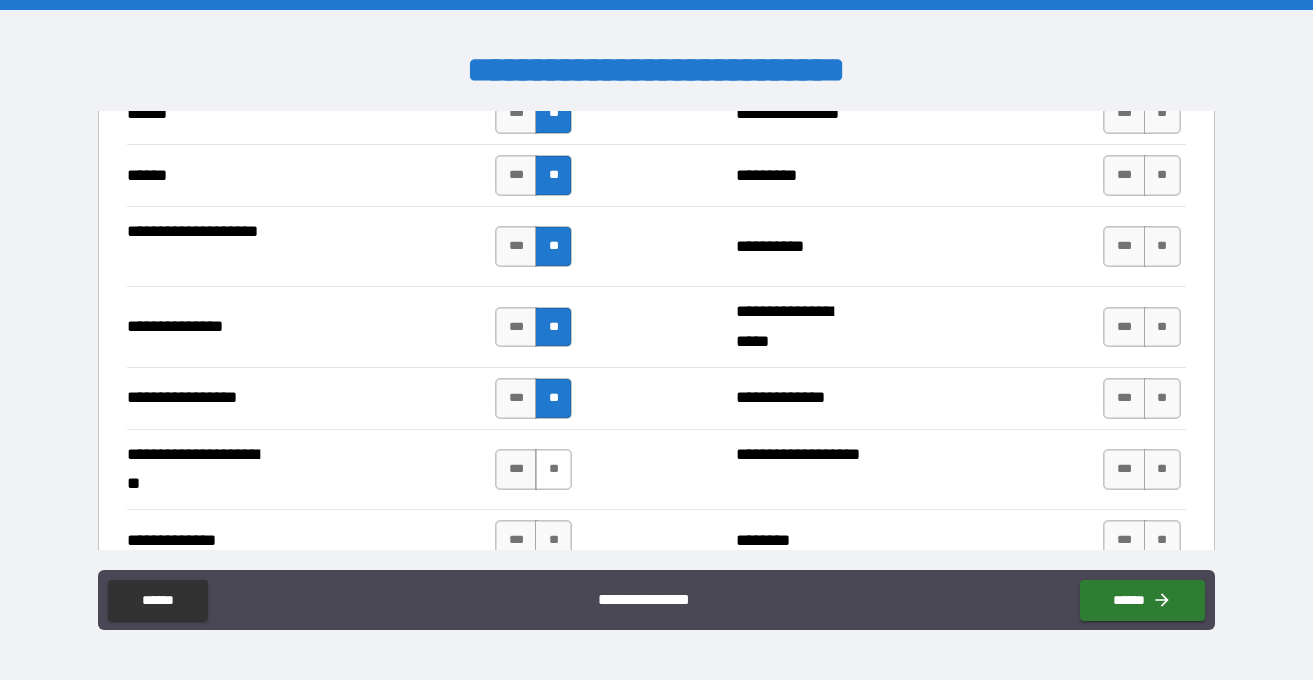 click on "**" at bounding box center [553, 469] 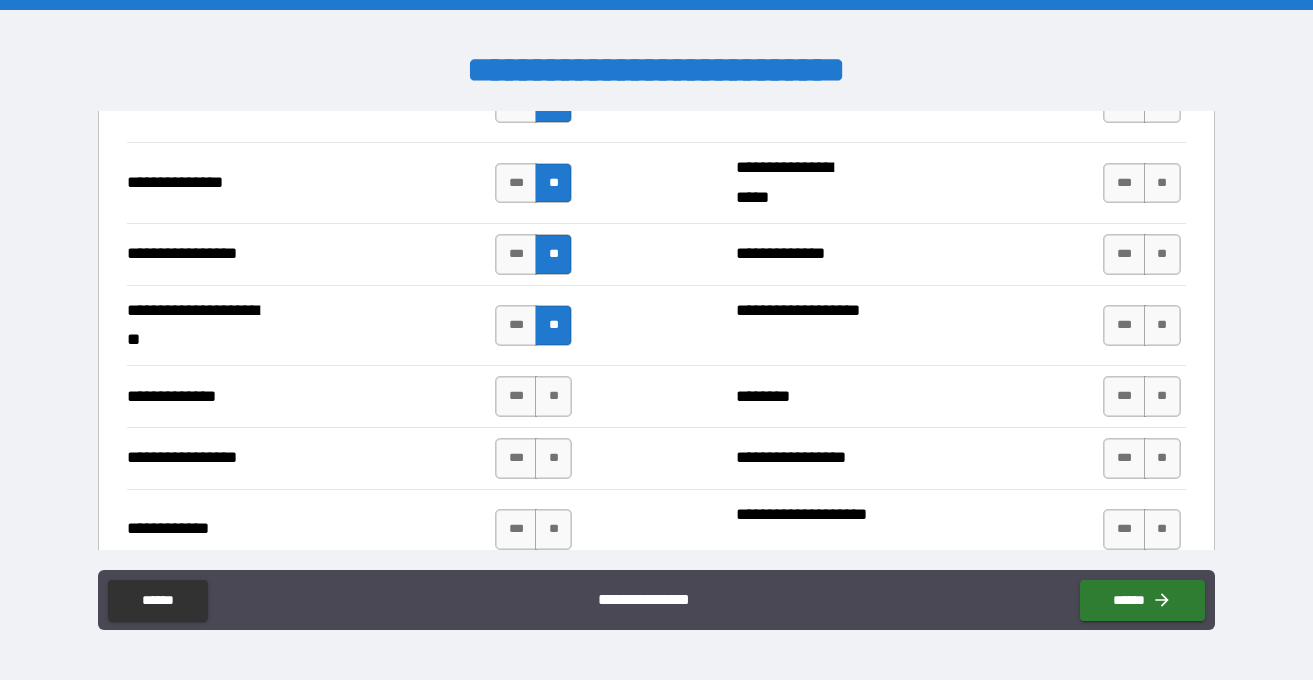 scroll, scrollTop: 3310, scrollLeft: 0, axis: vertical 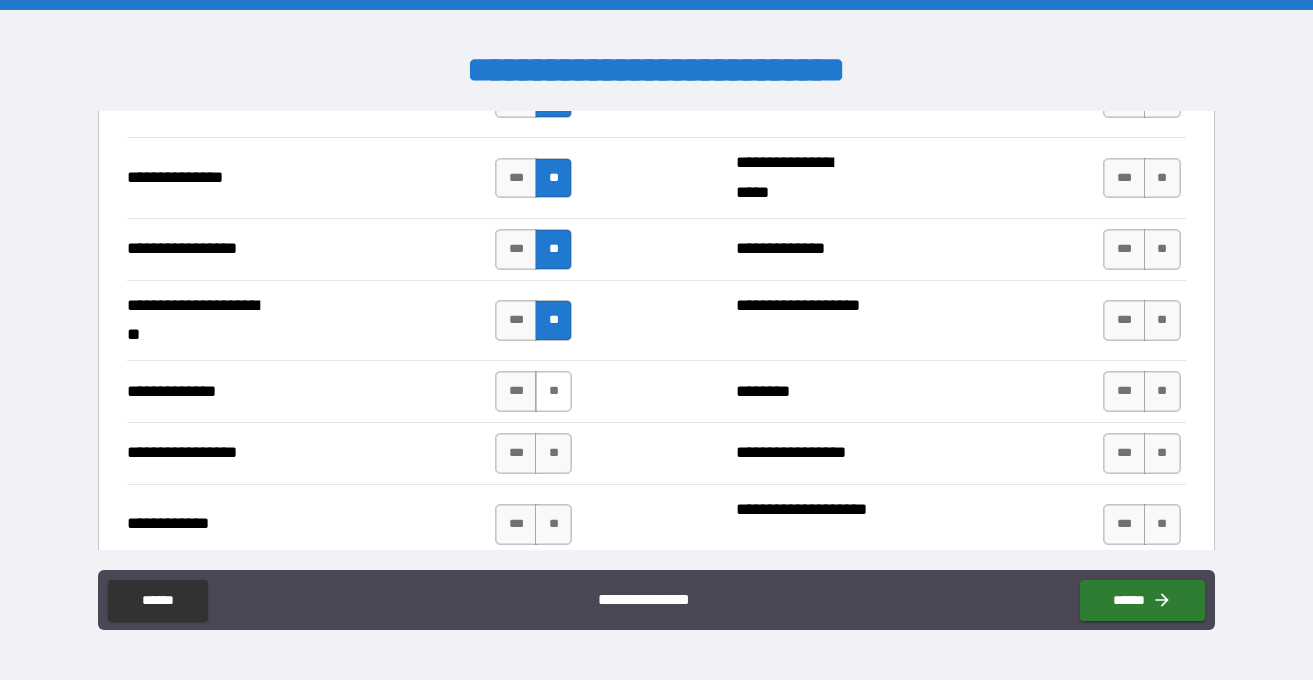 click on "**" at bounding box center [553, 391] 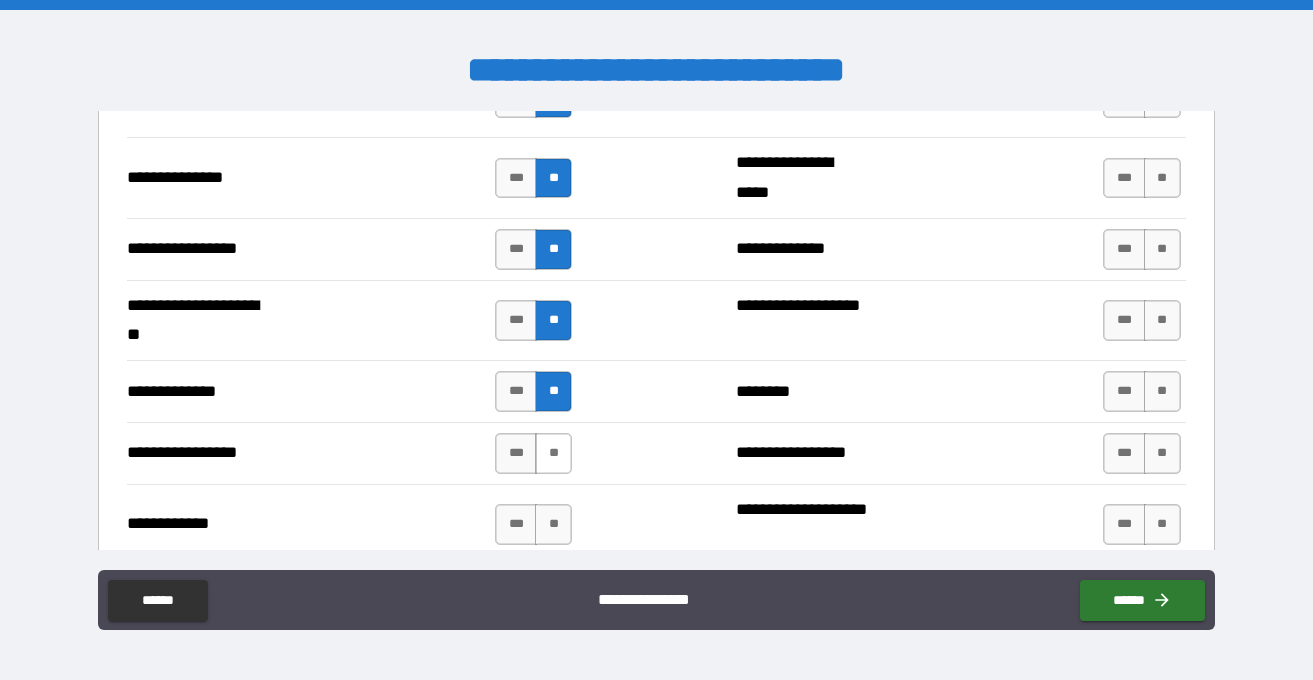 click on "**" at bounding box center [553, 453] 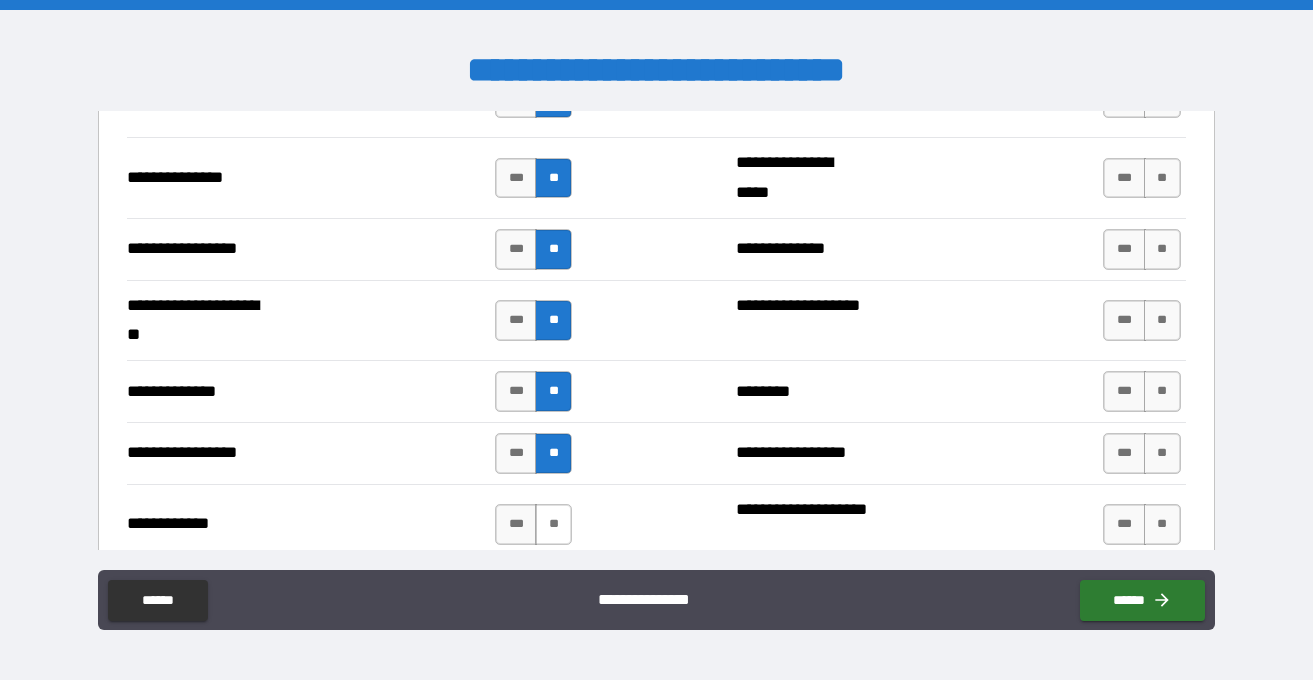 click on "**" at bounding box center [553, 524] 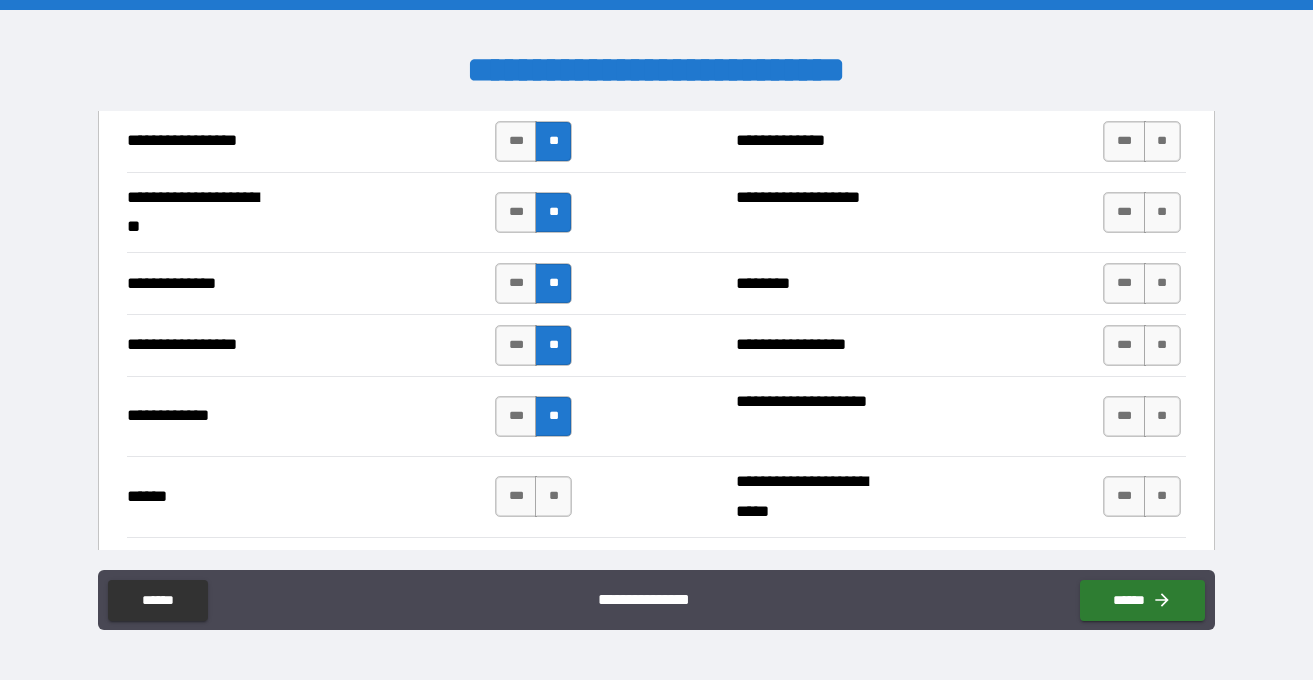 scroll, scrollTop: 3424, scrollLeft: 0, axis: vertical 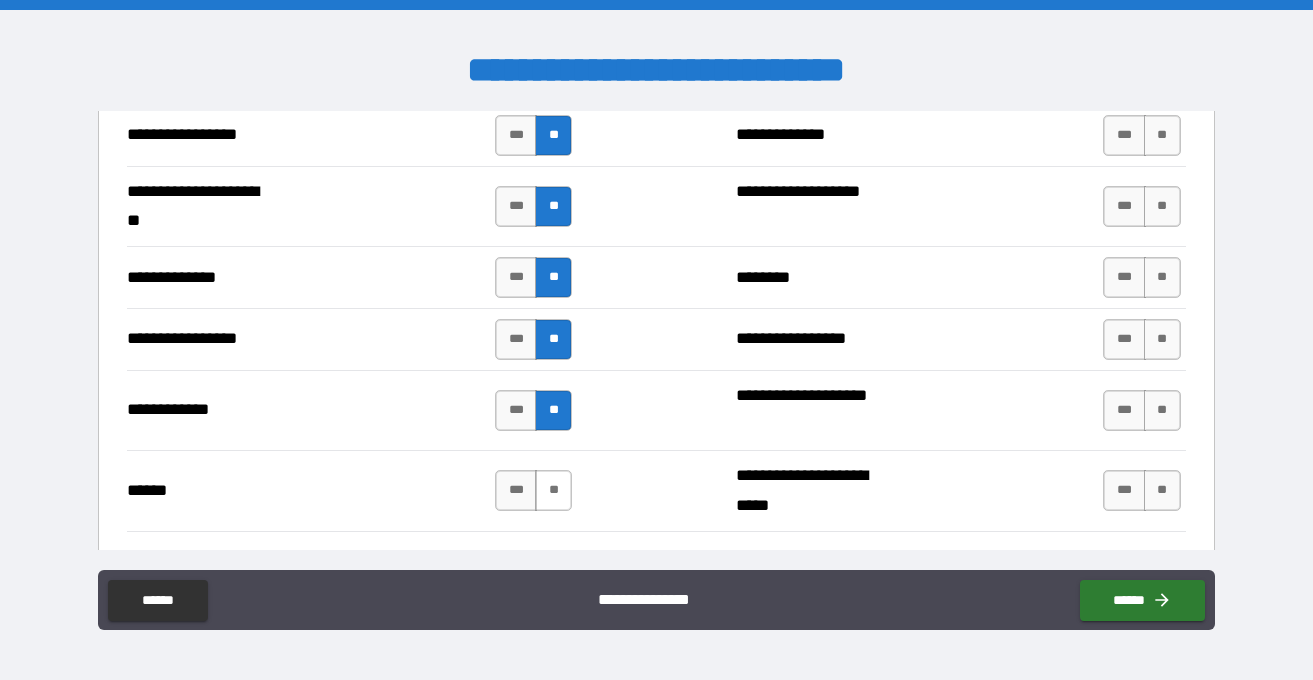 click on "**" at bounding box center [553, 490] 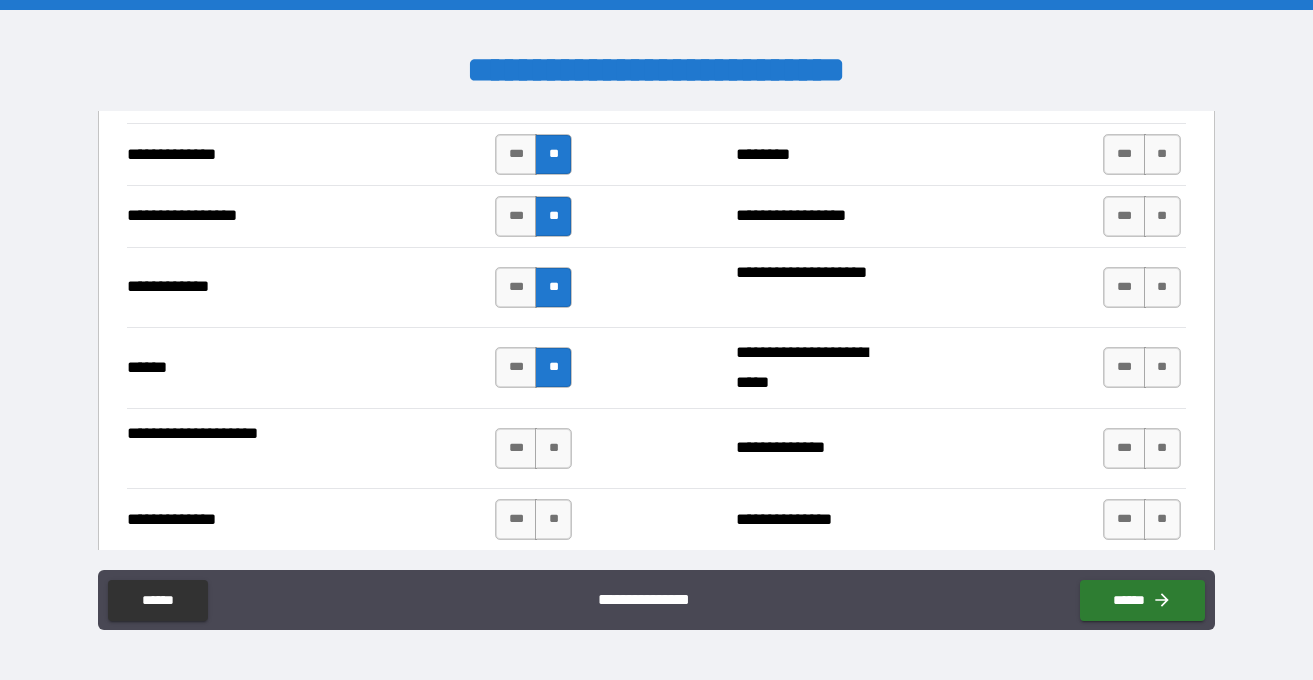 scroll, scrollTop: 3571, scrollLeft: 0, axis: vertical 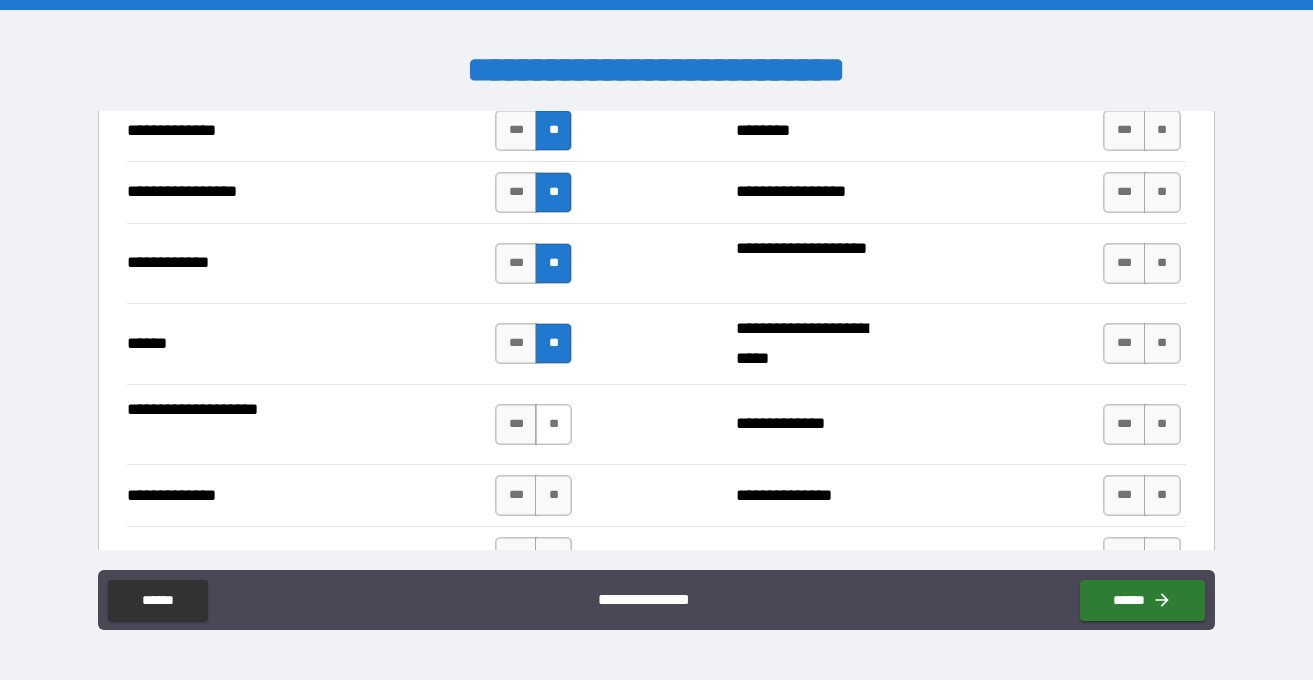 click on "**" at bounding box center (553, 424) 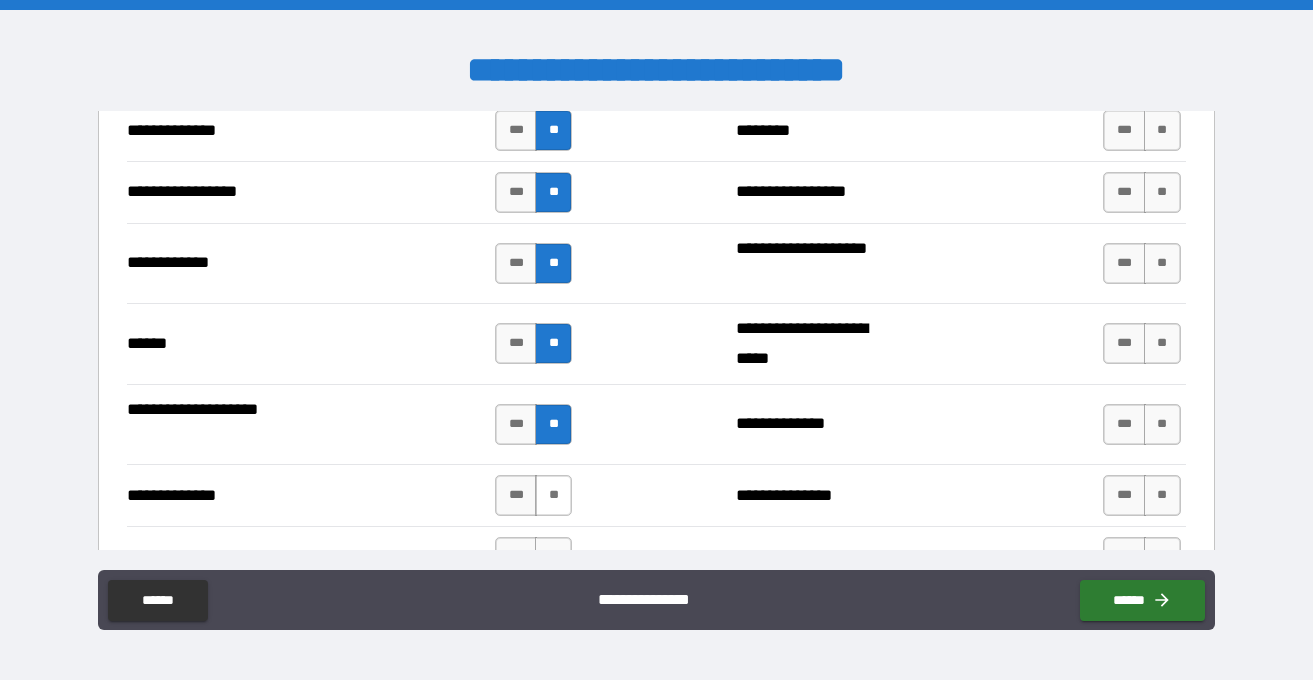 click on "**" at bounding box center (553, 495) 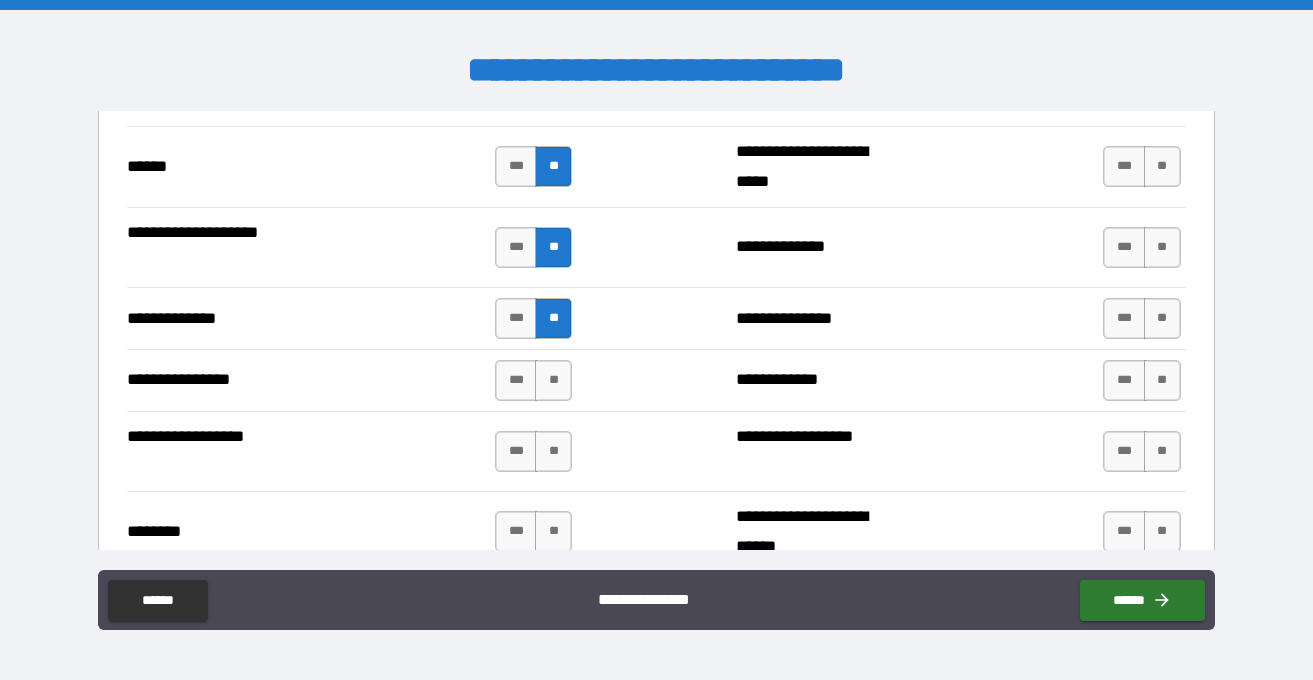 scroll, scrollTop: 3750, scrollLeft: 0, axis: vertical 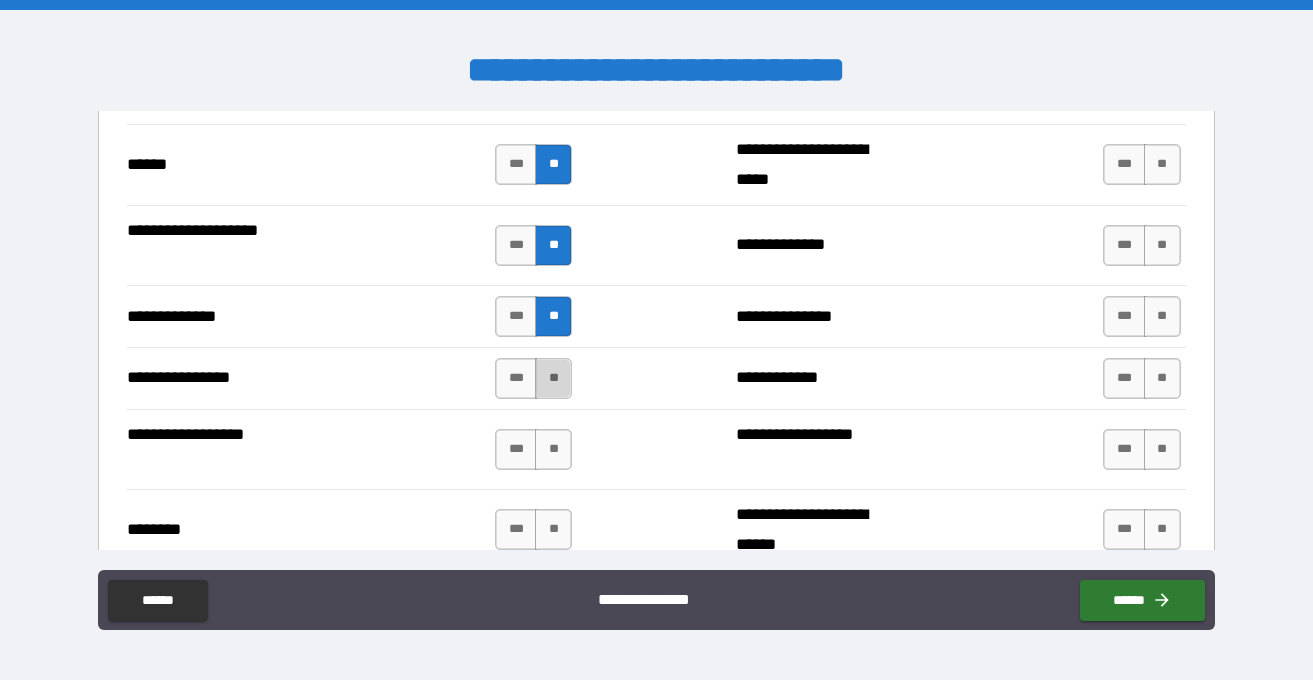 click on "**" at bounding box center [553, 378] 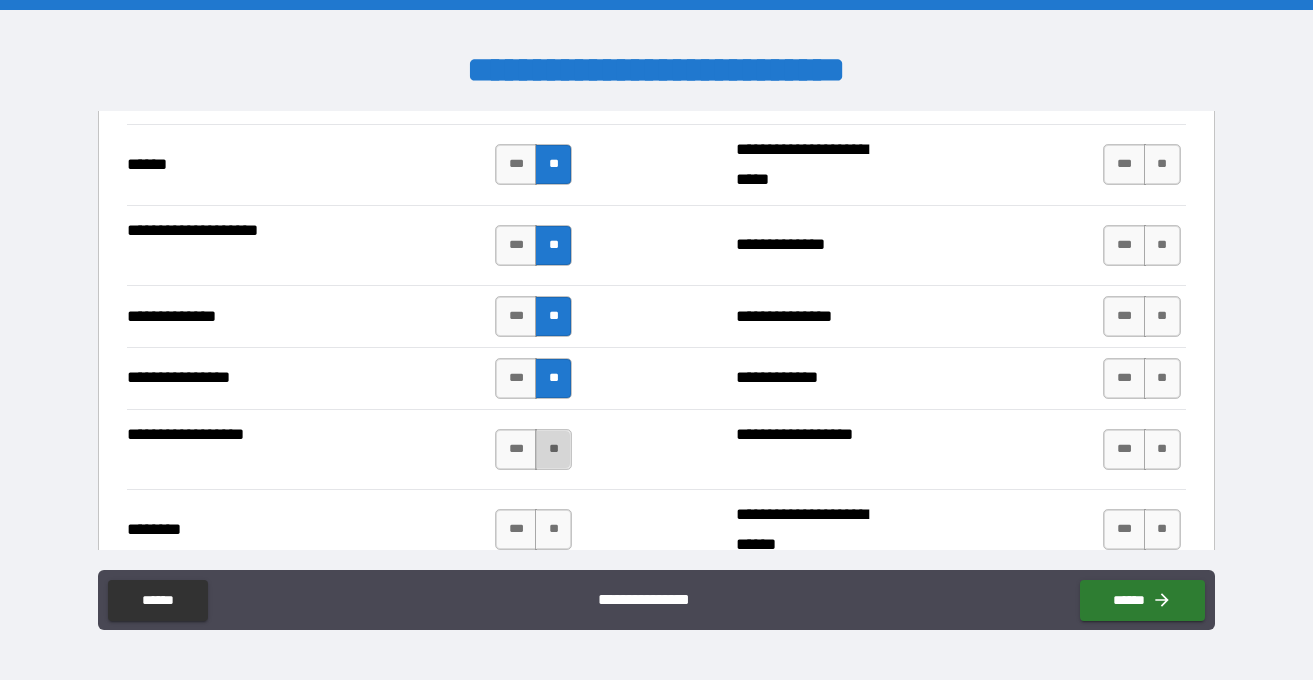 click on "**" at bounding box center [553, 449] 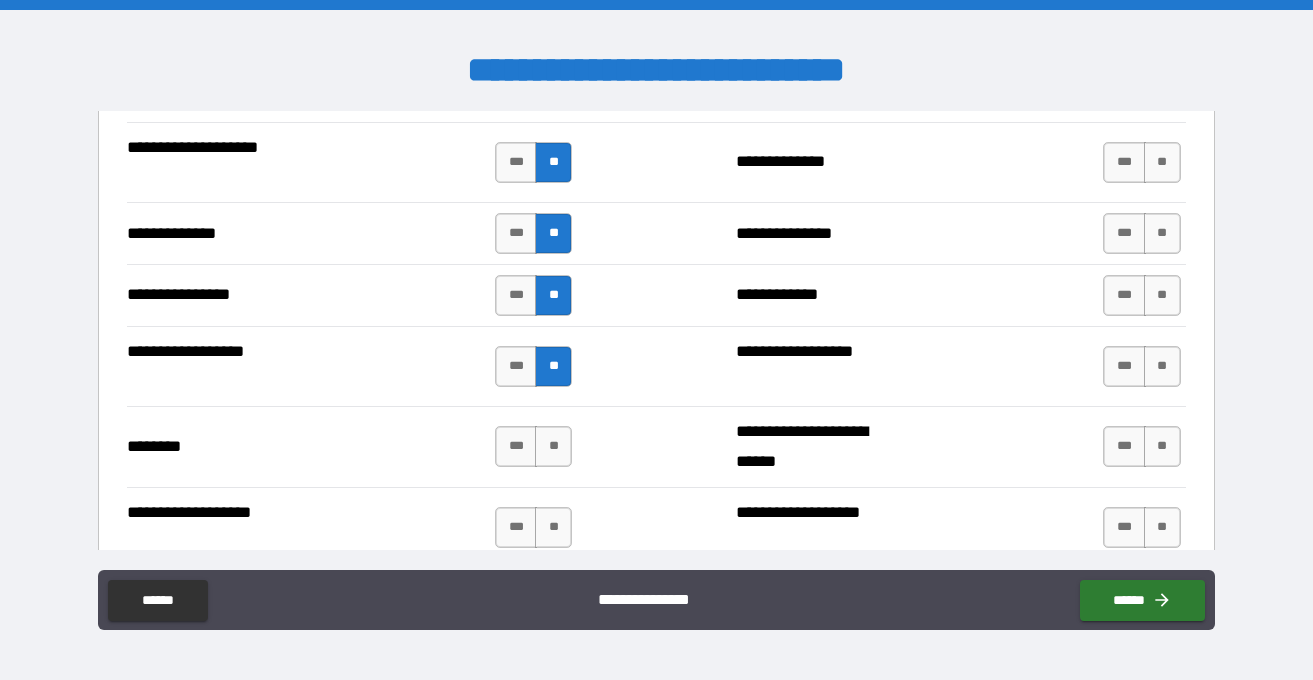 scroll, scrollTop: 3875, scrollLeft: 0, axis: vertical 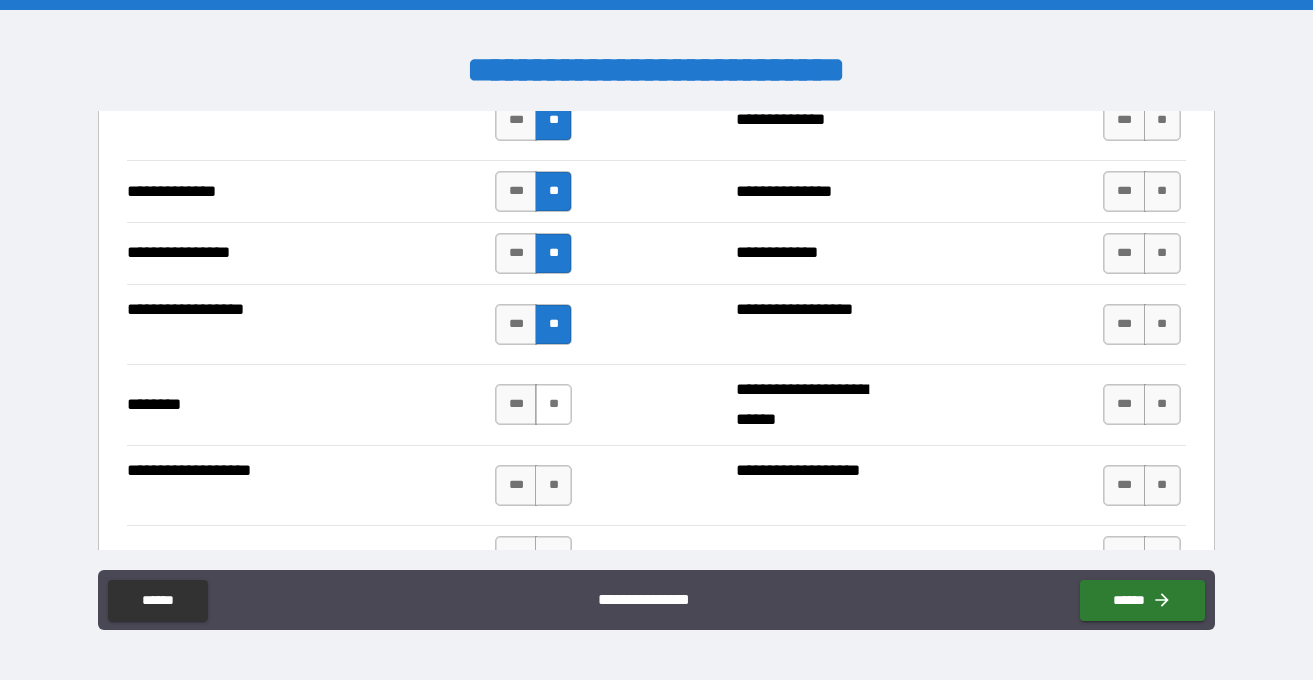 click on "**" at bounding box center [553, 404] 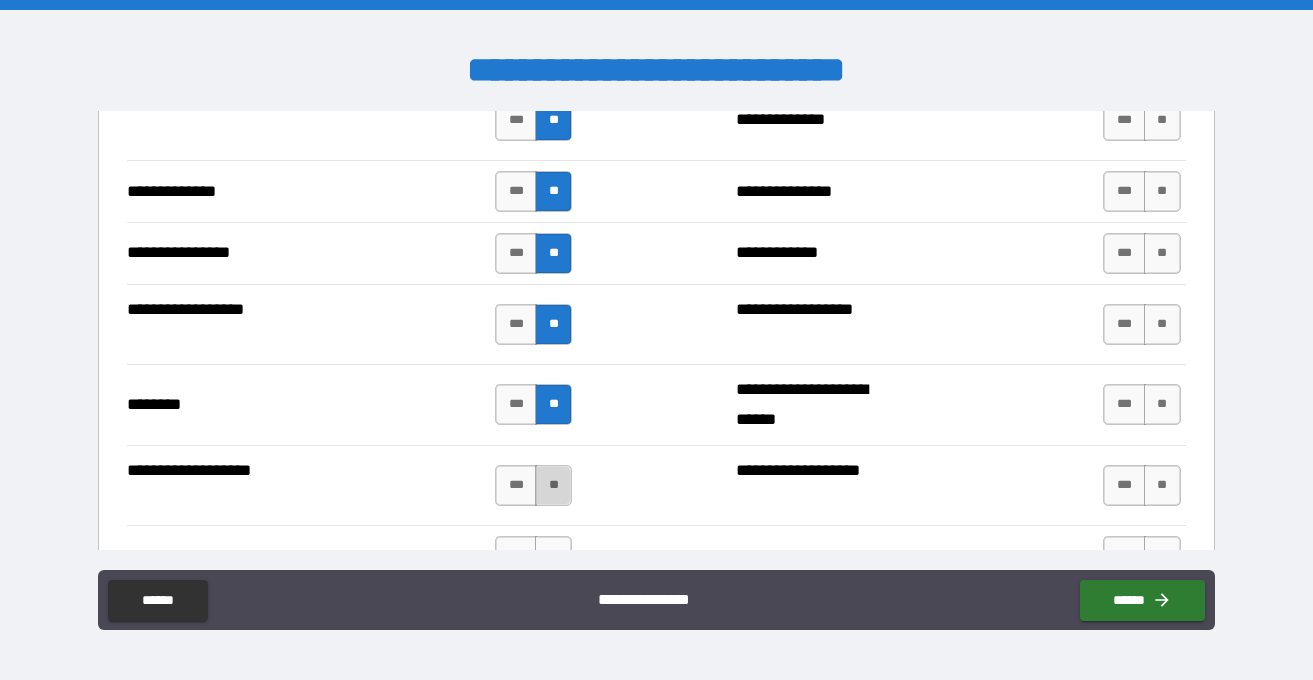 click on "**" at bounding box center (553, 485) 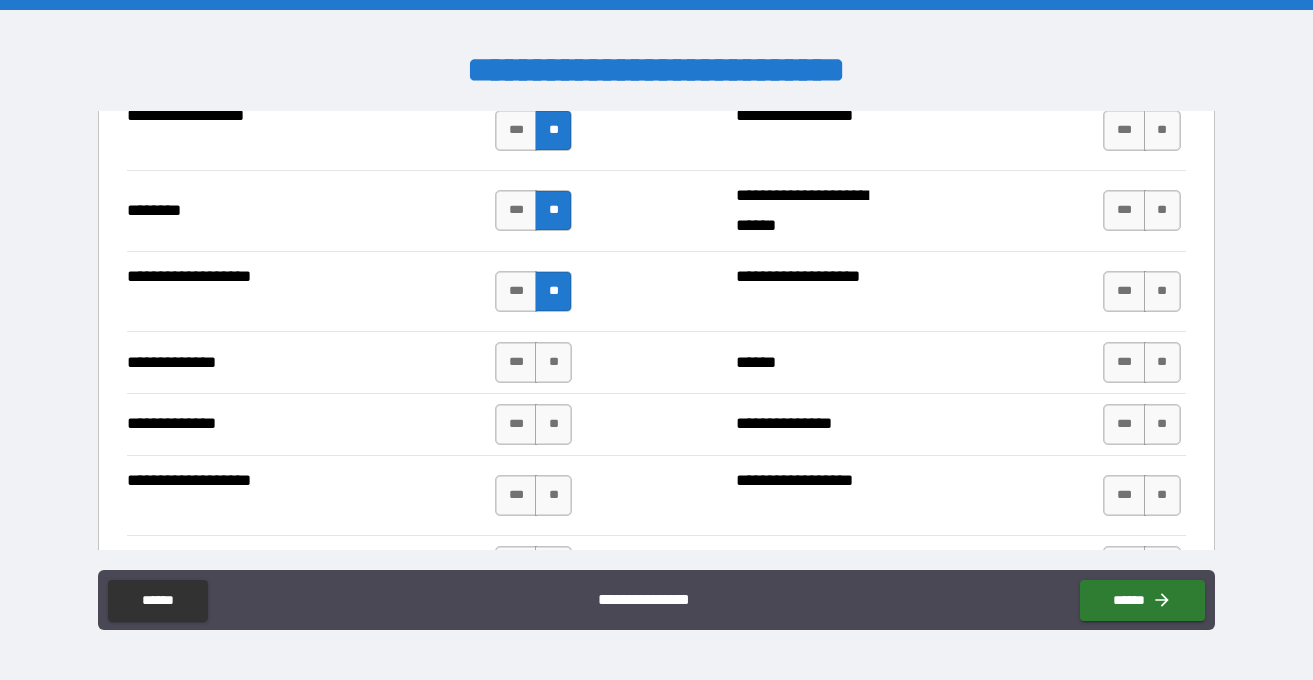 scroll, scrollTop: 4088, scrollLeft: 0, axis: vertical 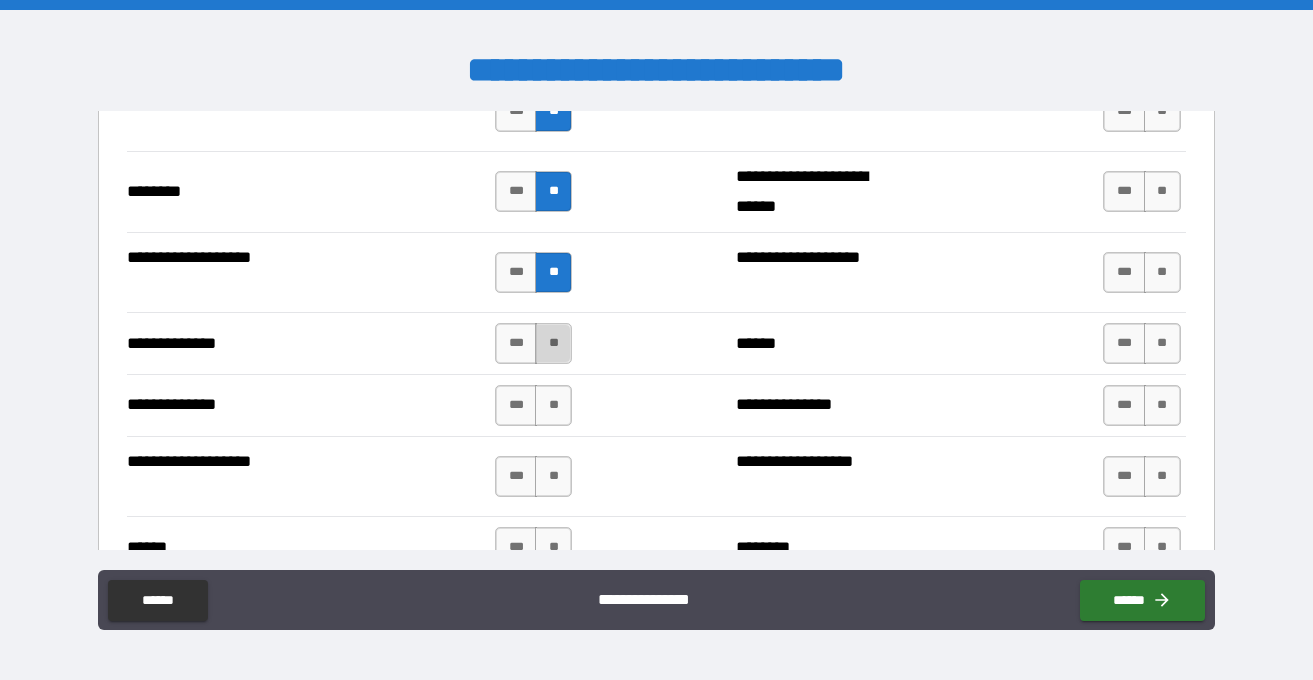 click on "**" at bounding box center [553, 343] 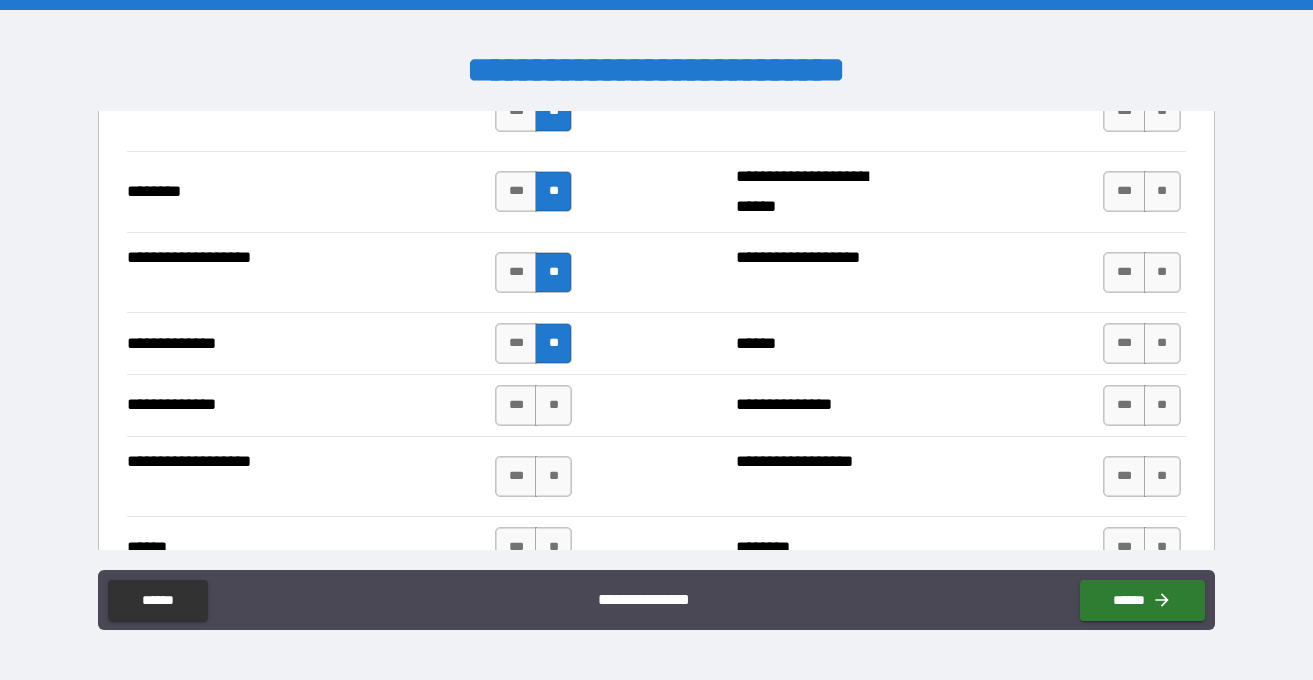 click on "*** **" at bounding box center (533, 405) 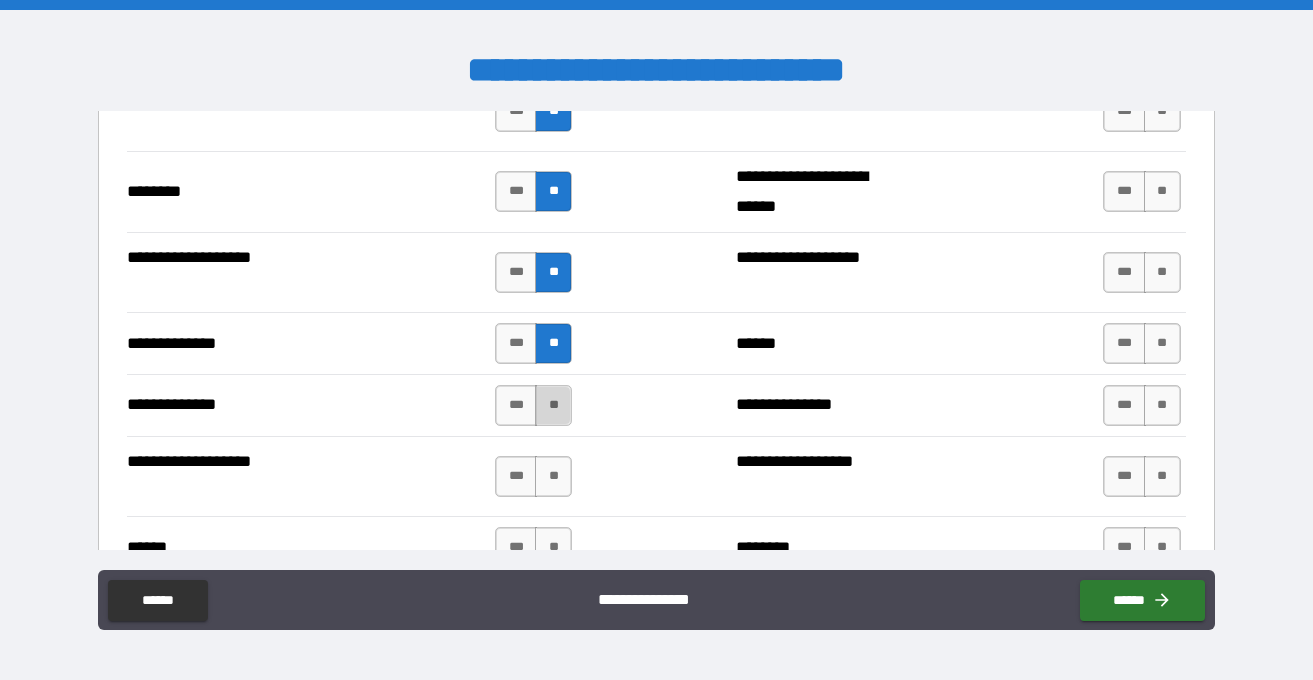 click on "**" at bounding box center (553, 405) 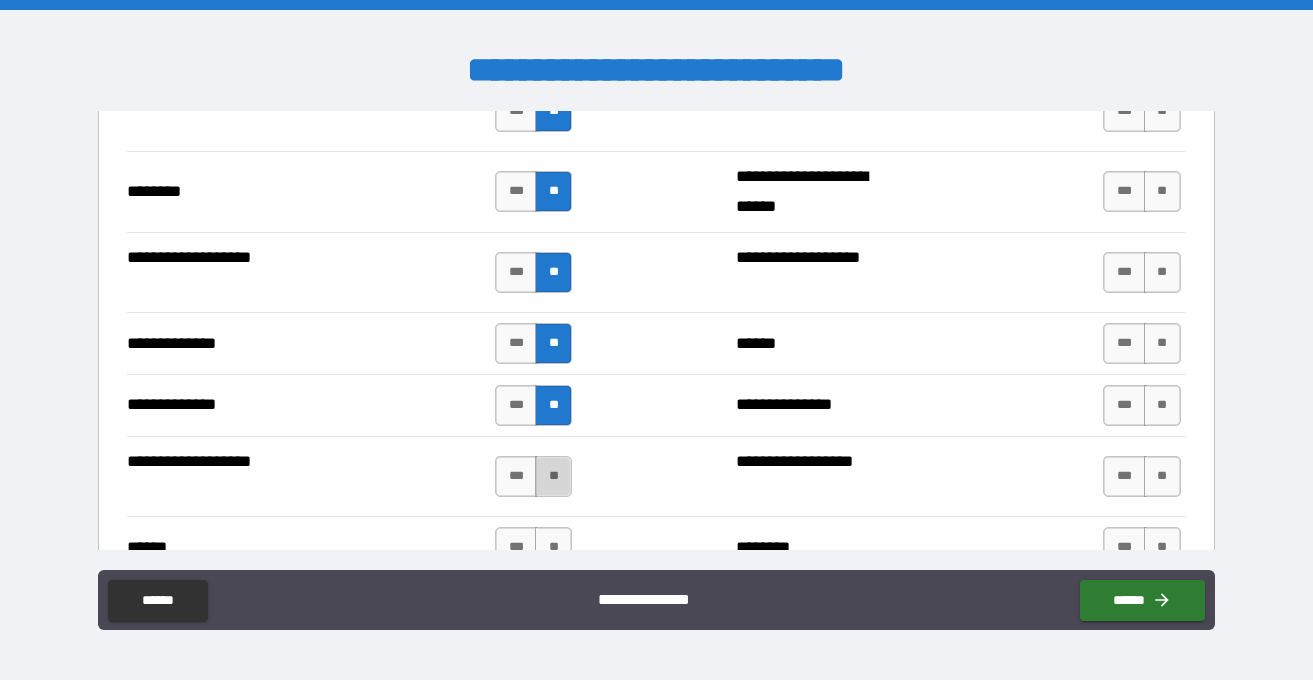 click on "**" at bounding box center [553, 476] 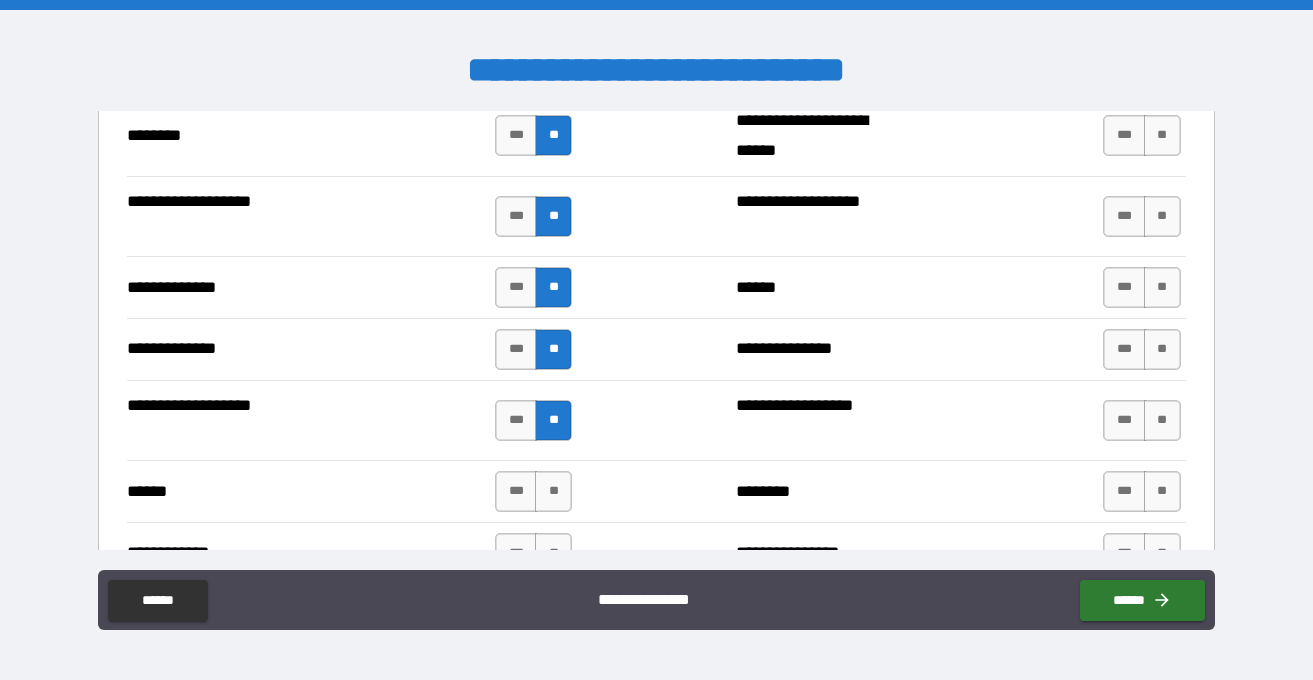 scroll, scrollTop: 4182, scrollLeft: 0, axis: vertical 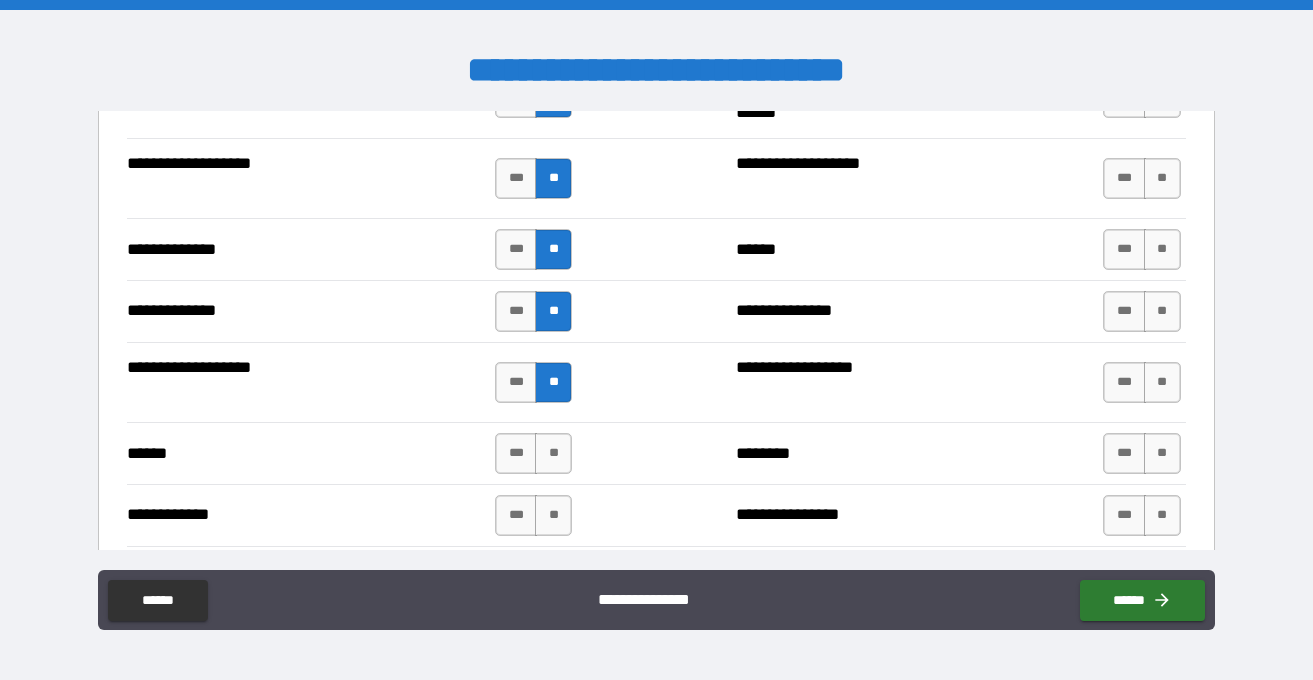 click on "****** *** ** ******** *** **" at bounding box center (656, 453) 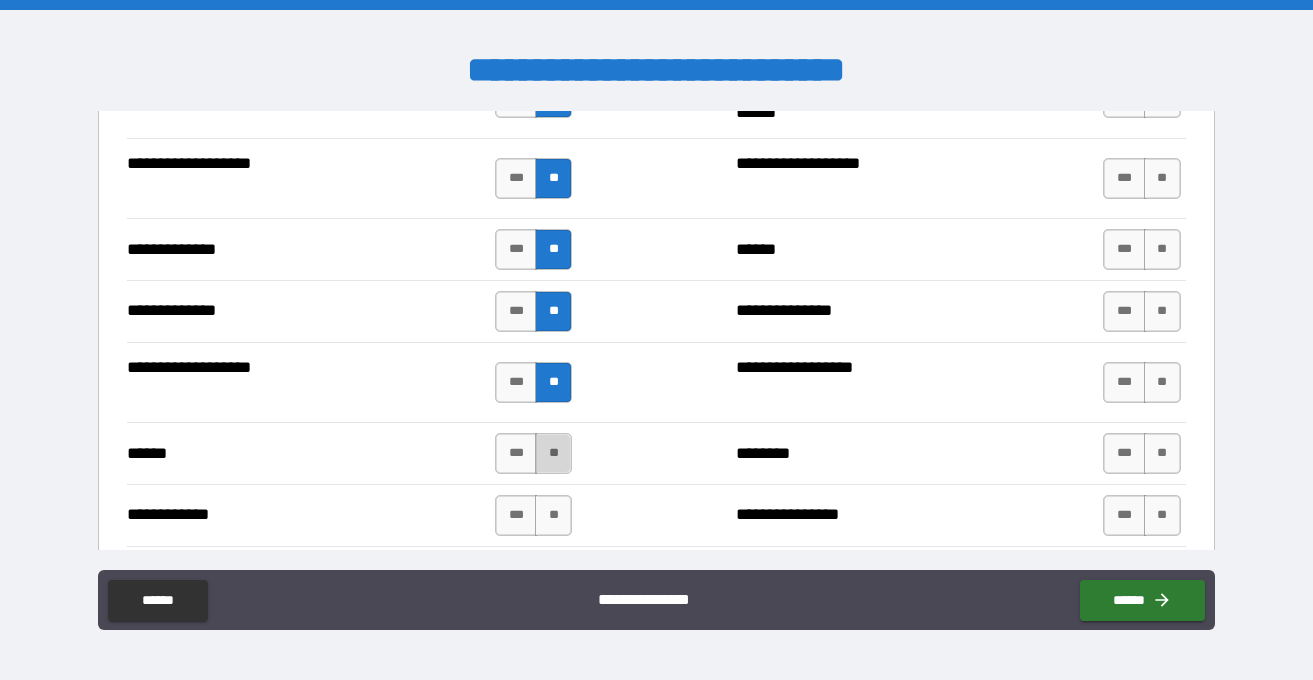 click on "**" at bounding box center (553, 453) 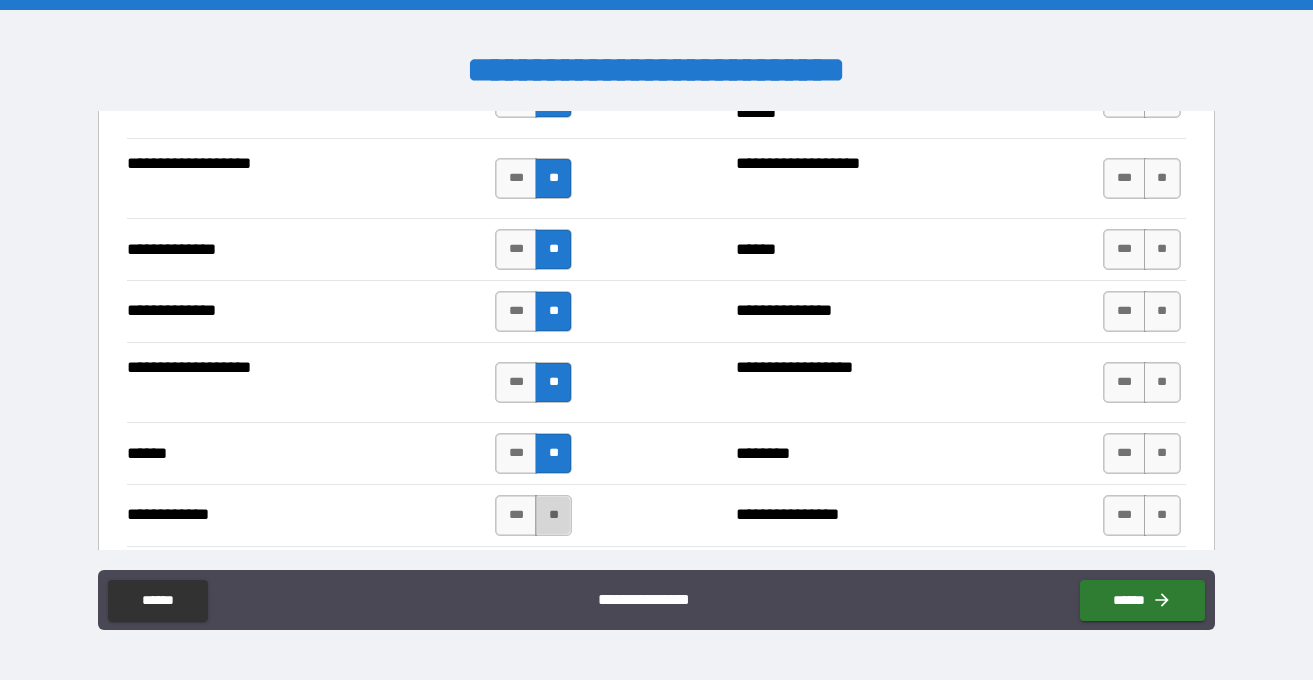 click on "**" at bounding box center (553, 515) 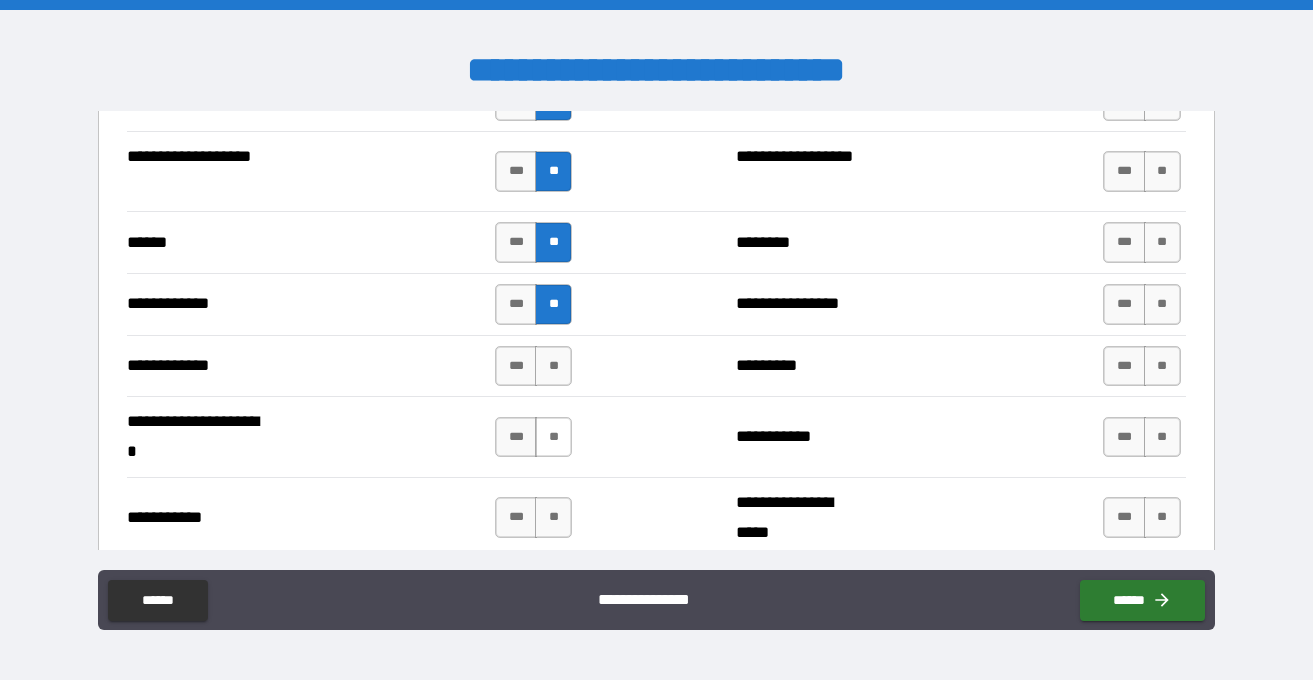 scroll, scrollTop: 4400, scrollLeft: 0, axis: vertical 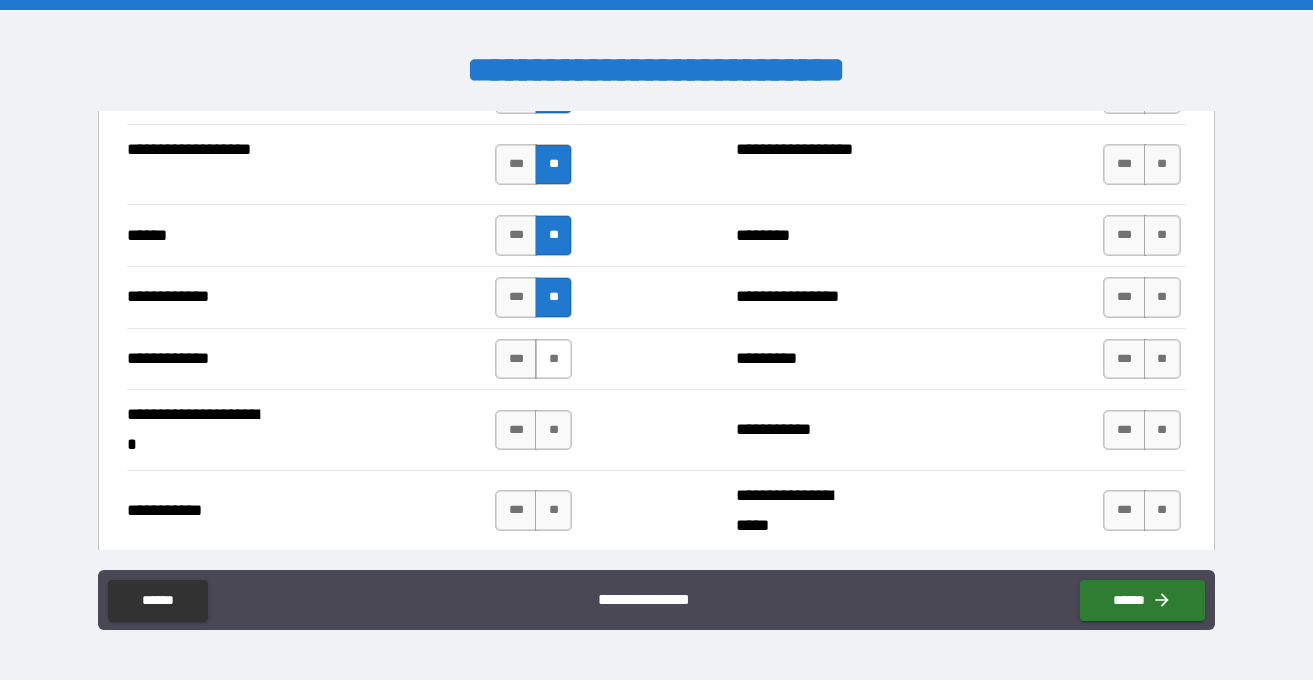 click on "**" at bounding box center [553, 359] 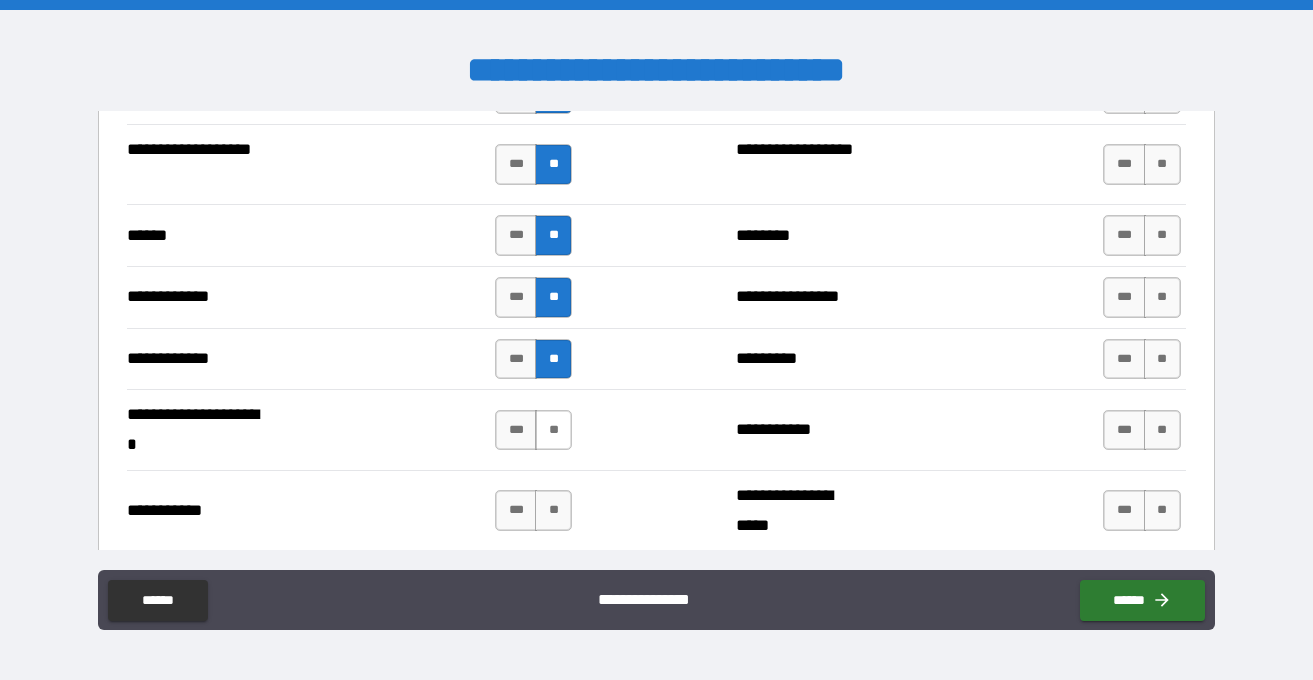 click on "**" at bounding box center [553, 430] 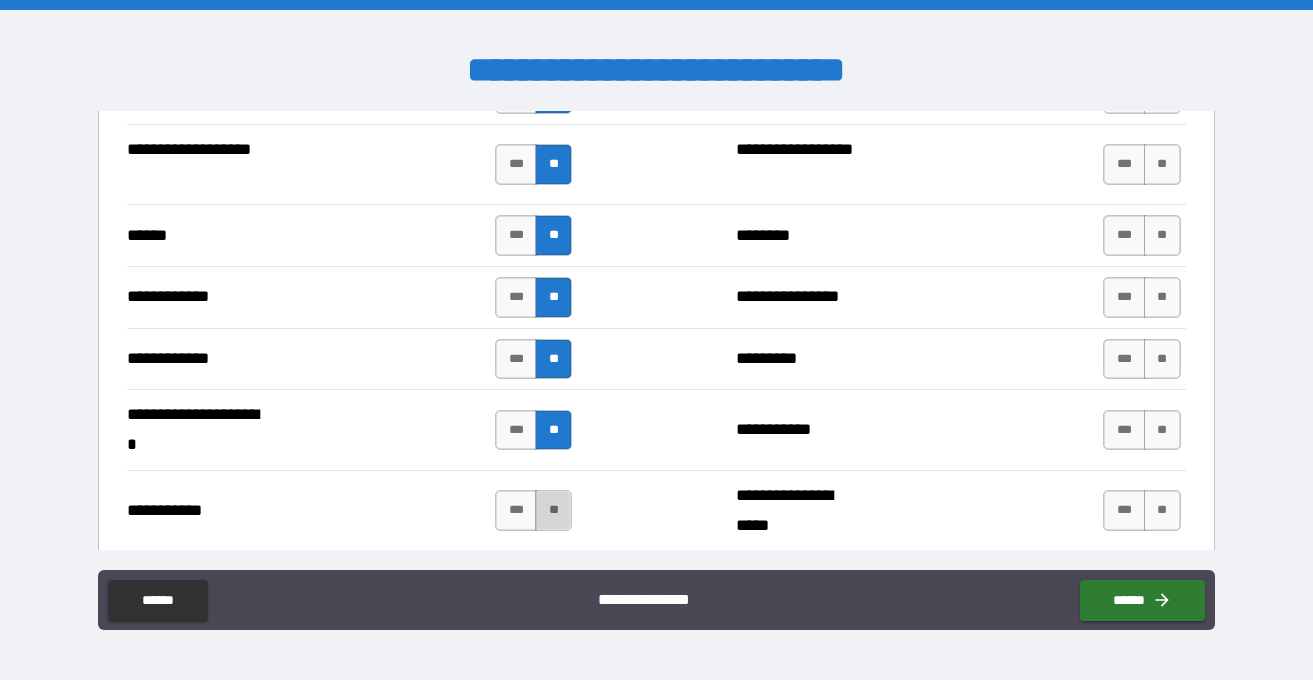 click on "**" at bounding box center [553, 510] 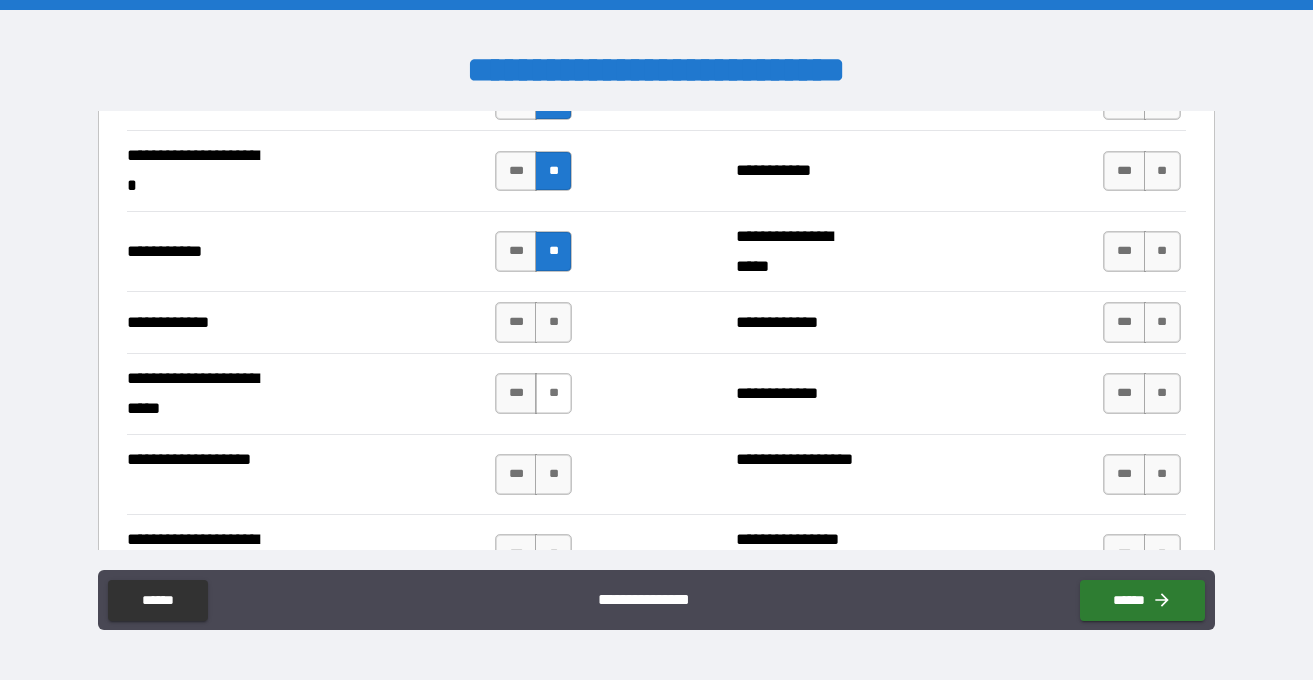 scroll, scrollTop: 4669, scrollLeft: 0, axis: vertical 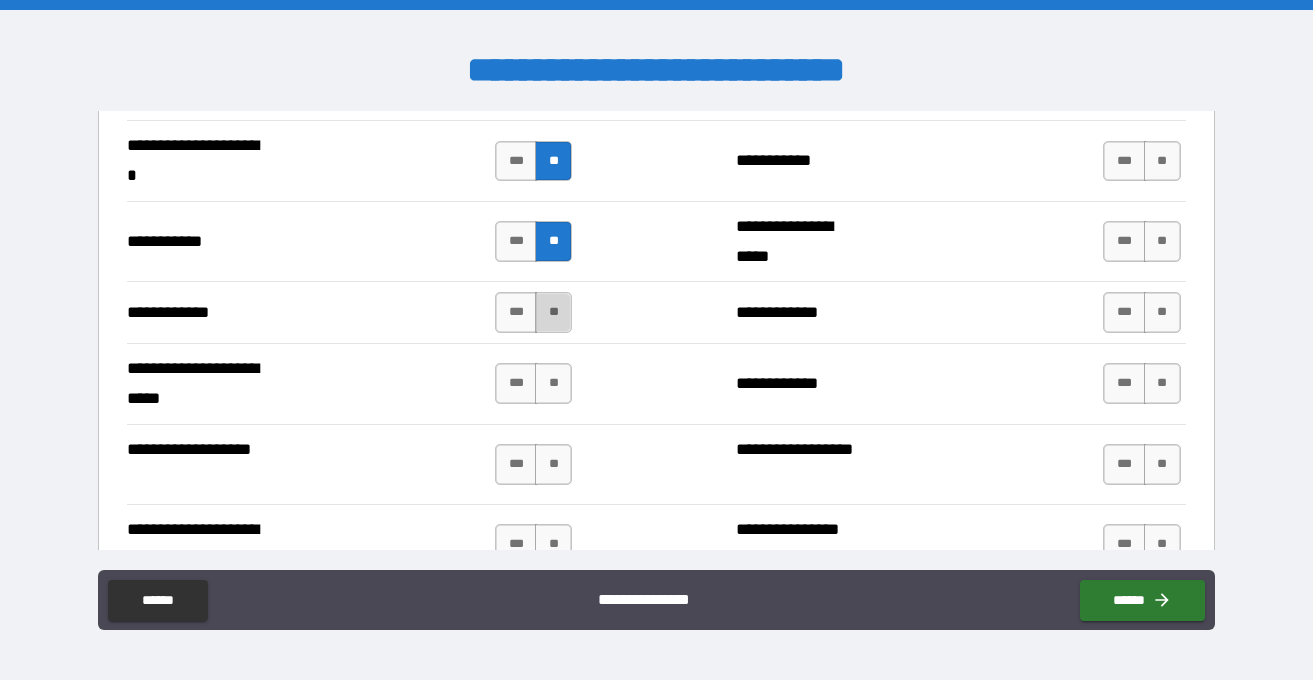 click on "**" at bounding box center [553, 312] 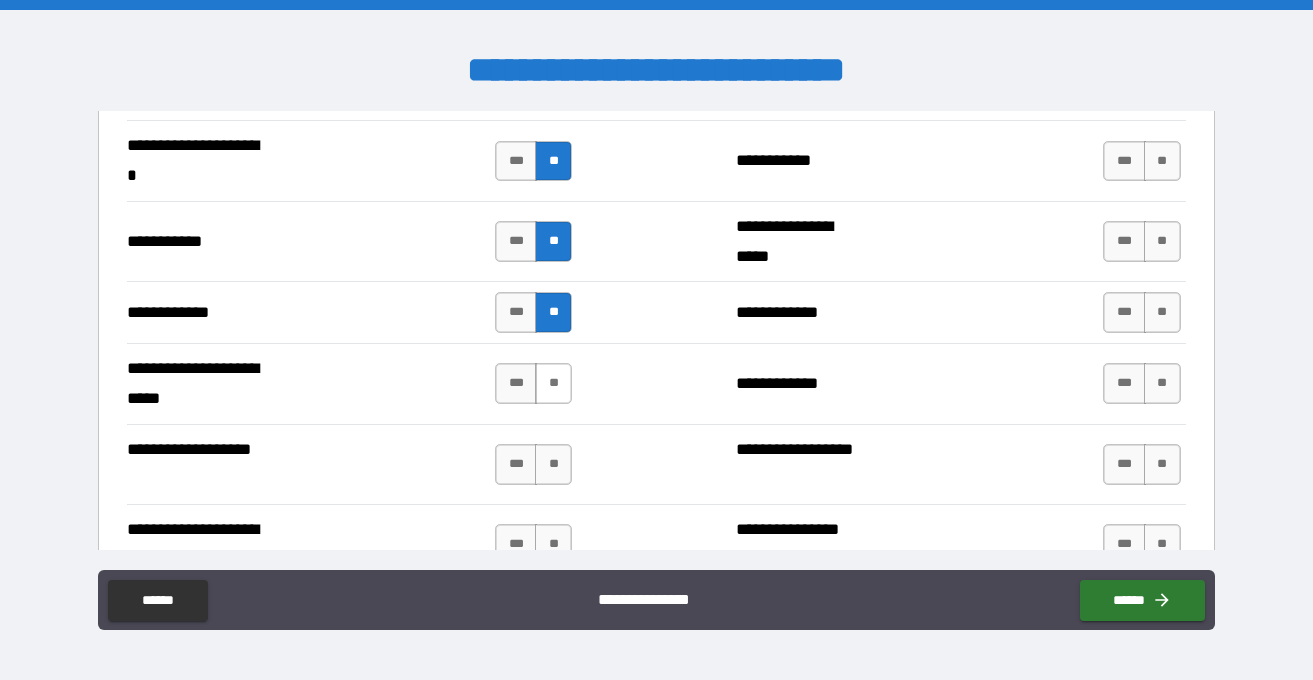click on "**" at bounding box center [553, 383] 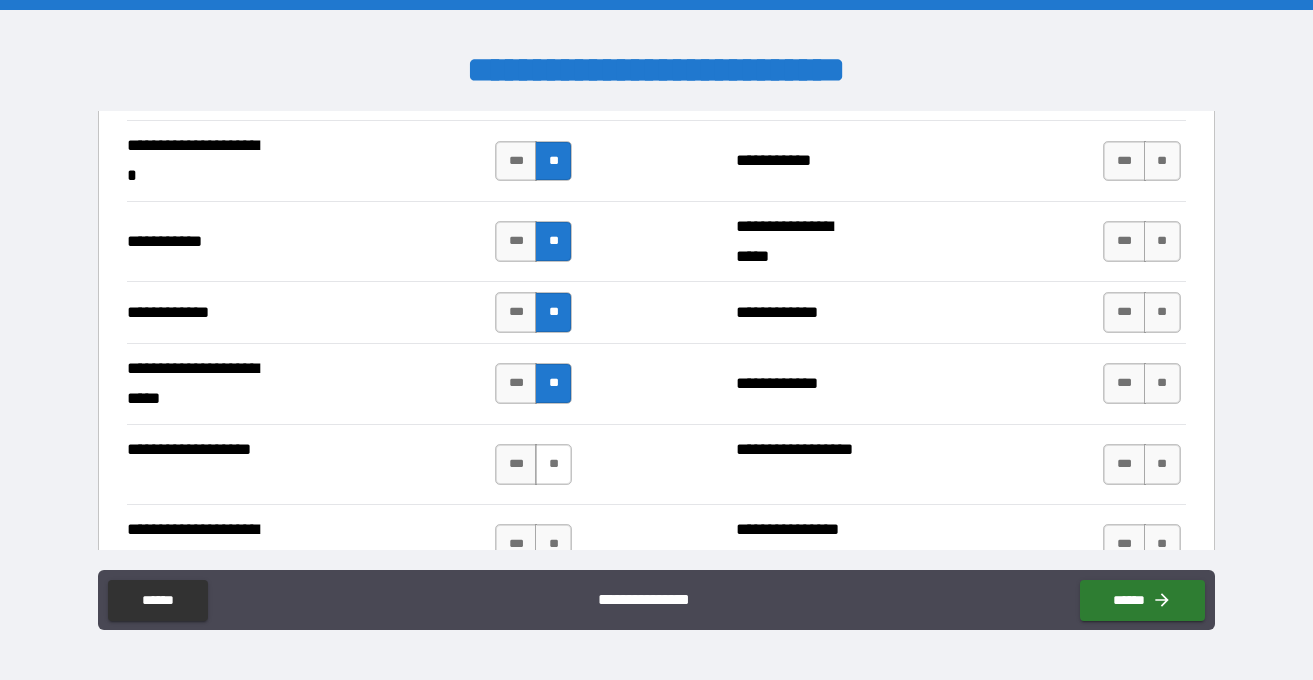 click on "**" at bounding box center [553, 464] 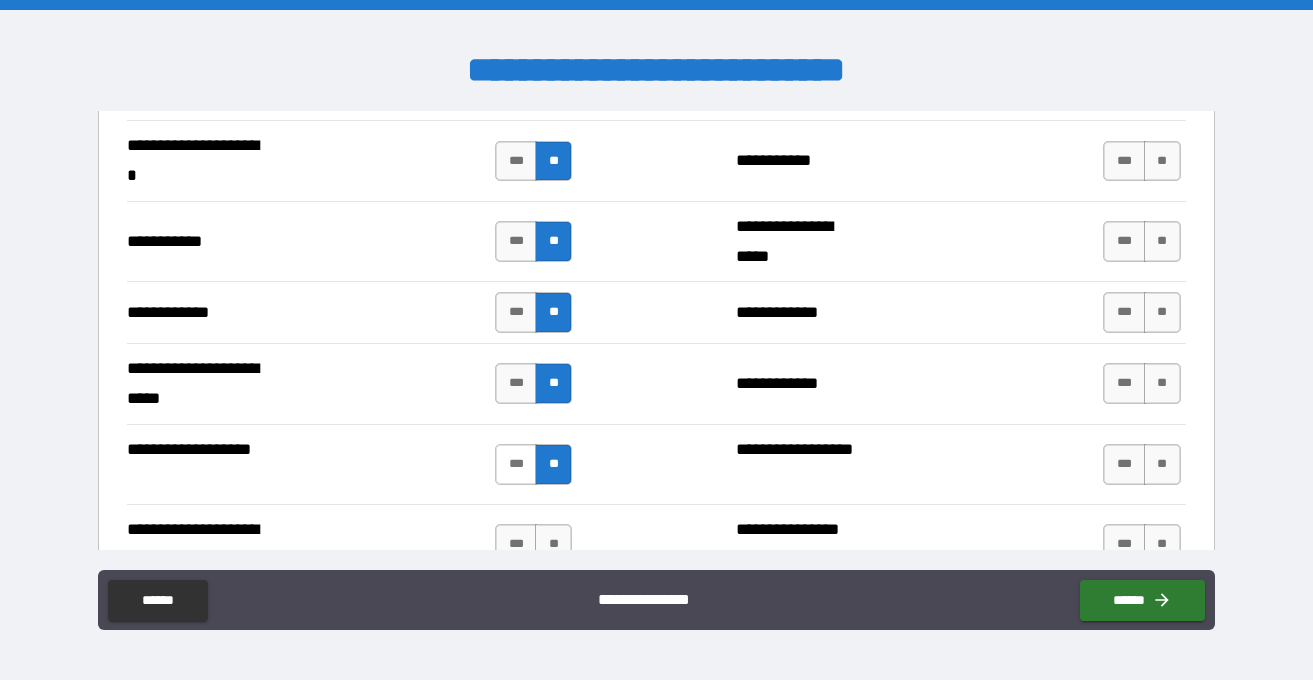 click on "***" at bounding box center (516, 464) 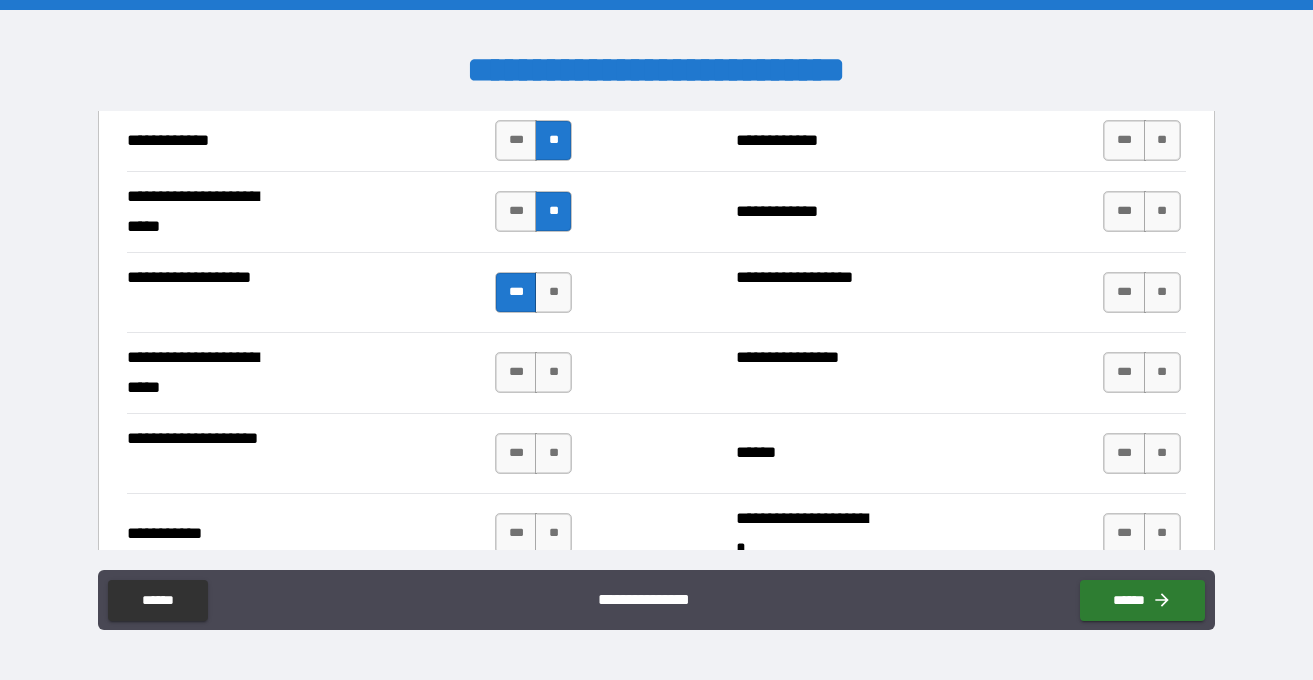 scroll, scrollTop: 4852, scrollLeft: 0, axis: vertical 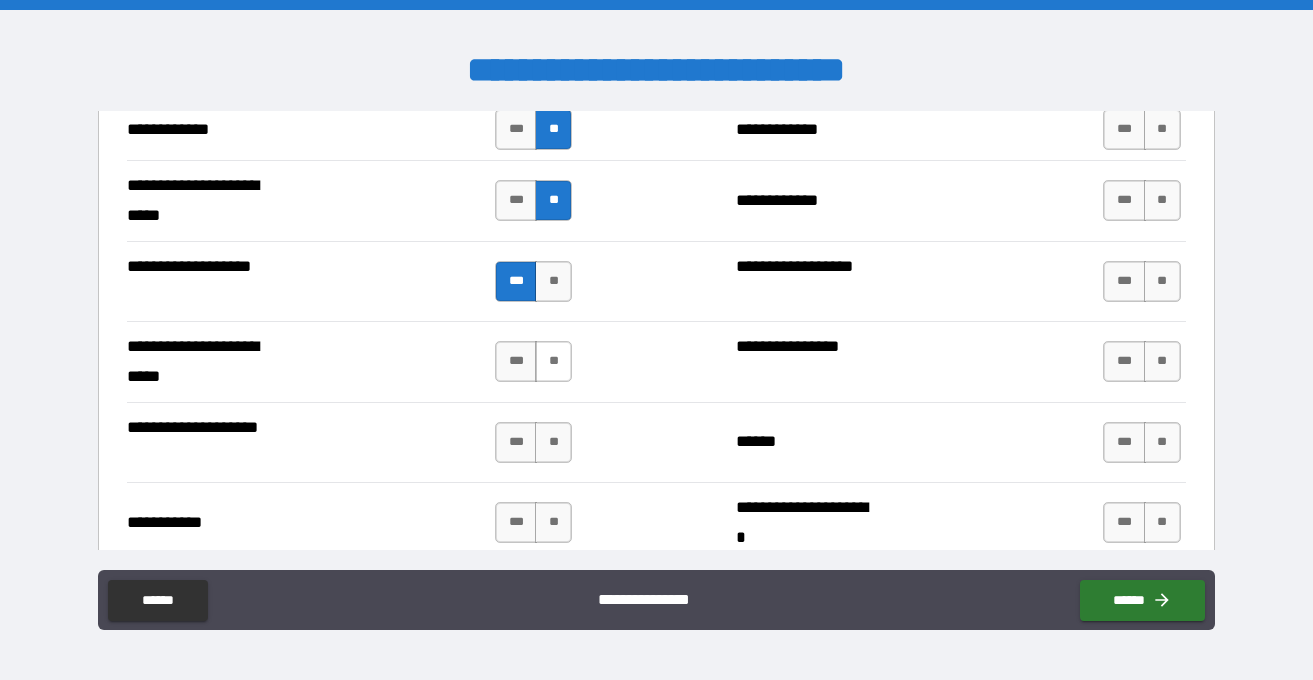 click on "**" at bounding box center (553, 361) 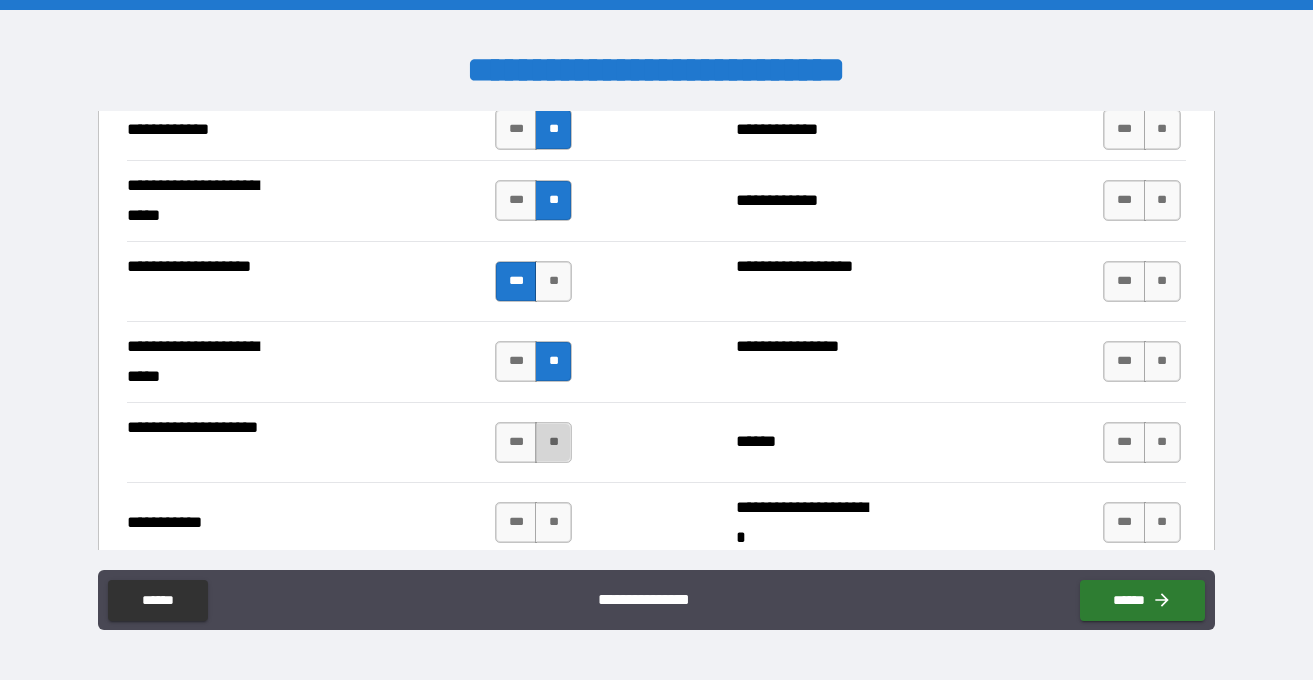 click on "**" at bounding box center [553, 442] 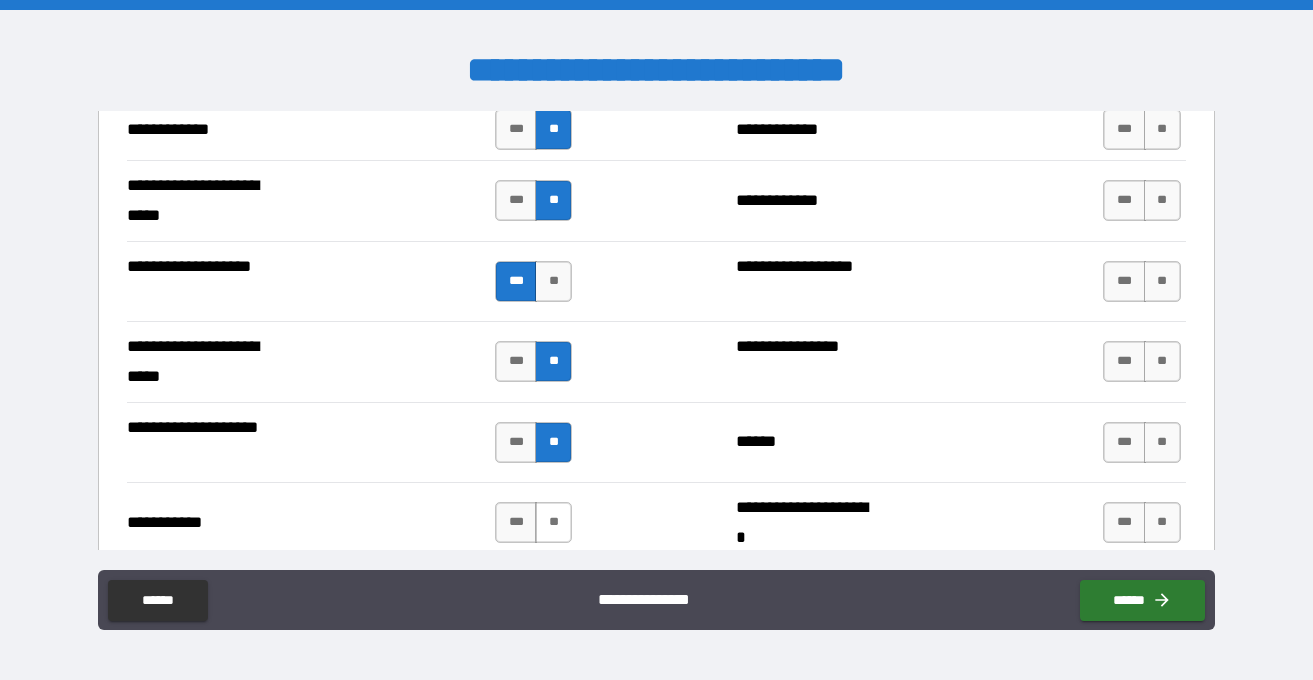 click on "**" at bounding box center (553, 522) 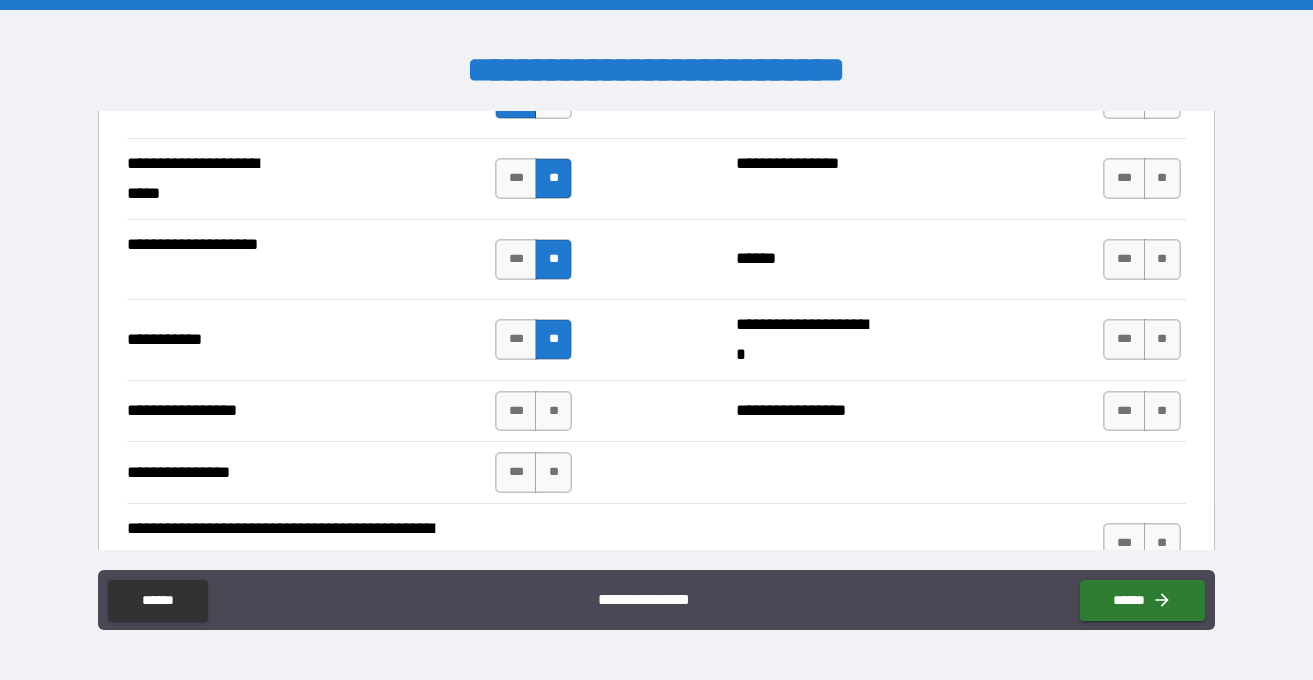 scroll, scrollTop: 5045, scrollLeft: 0, axis: vertical 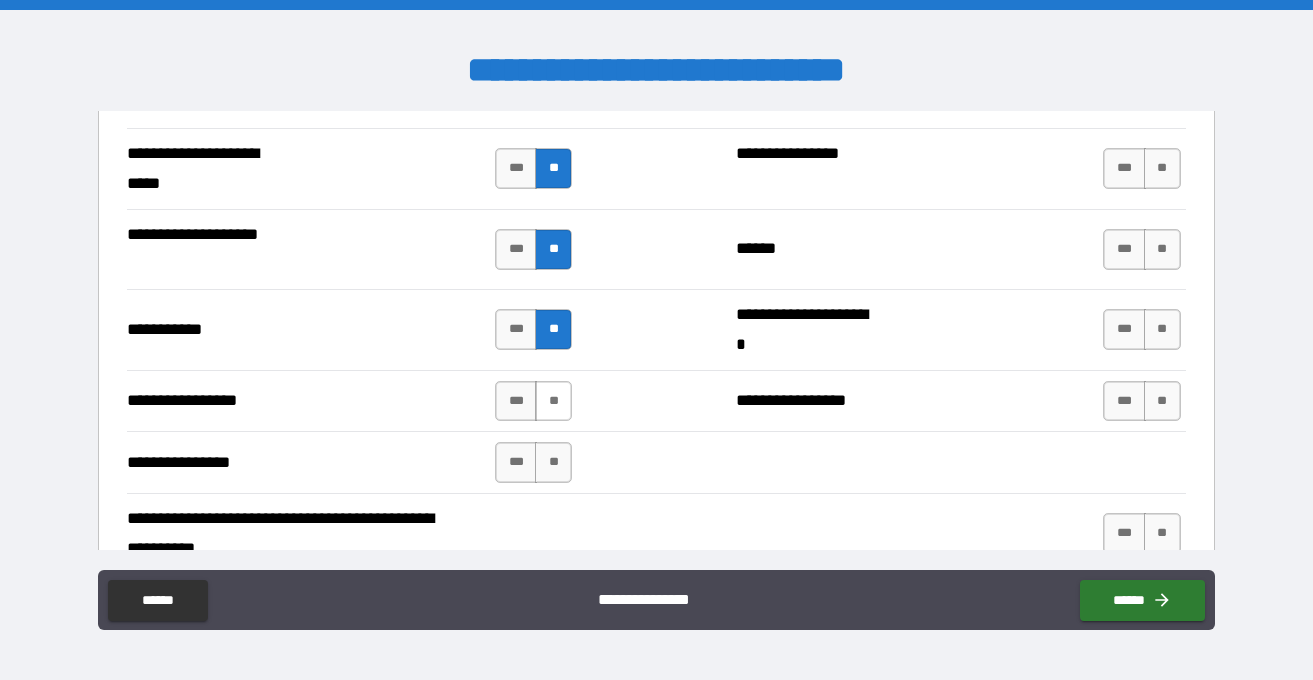 click on "**" at bounding box center [553, 401] 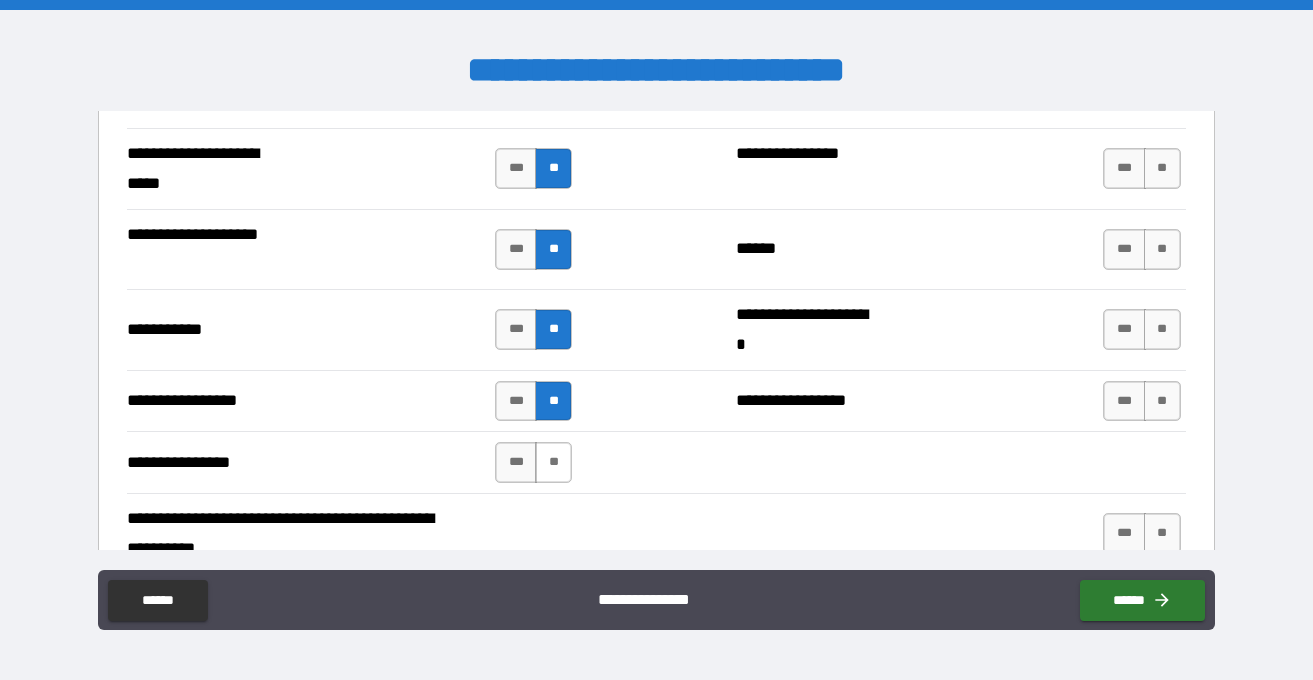 click on "**" at bounding box center (553, 462) 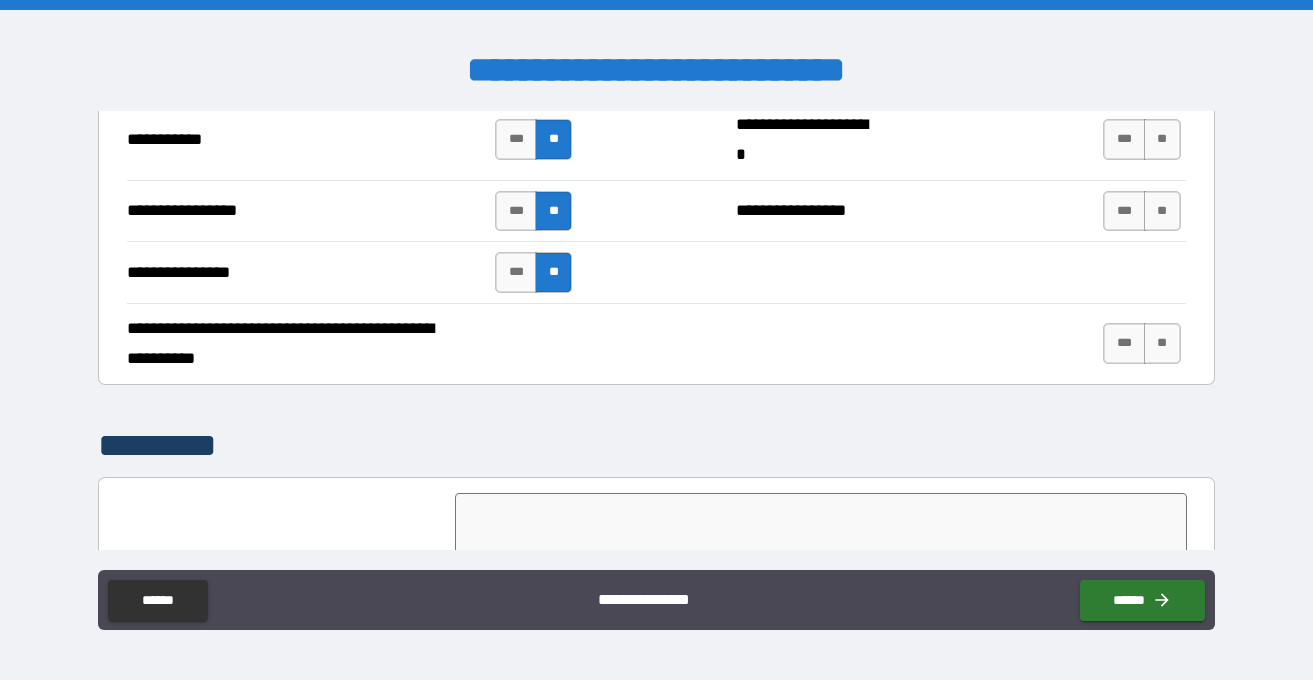 scroll, scrollTop: 5239, scrollLeft: 0, axis: vertical 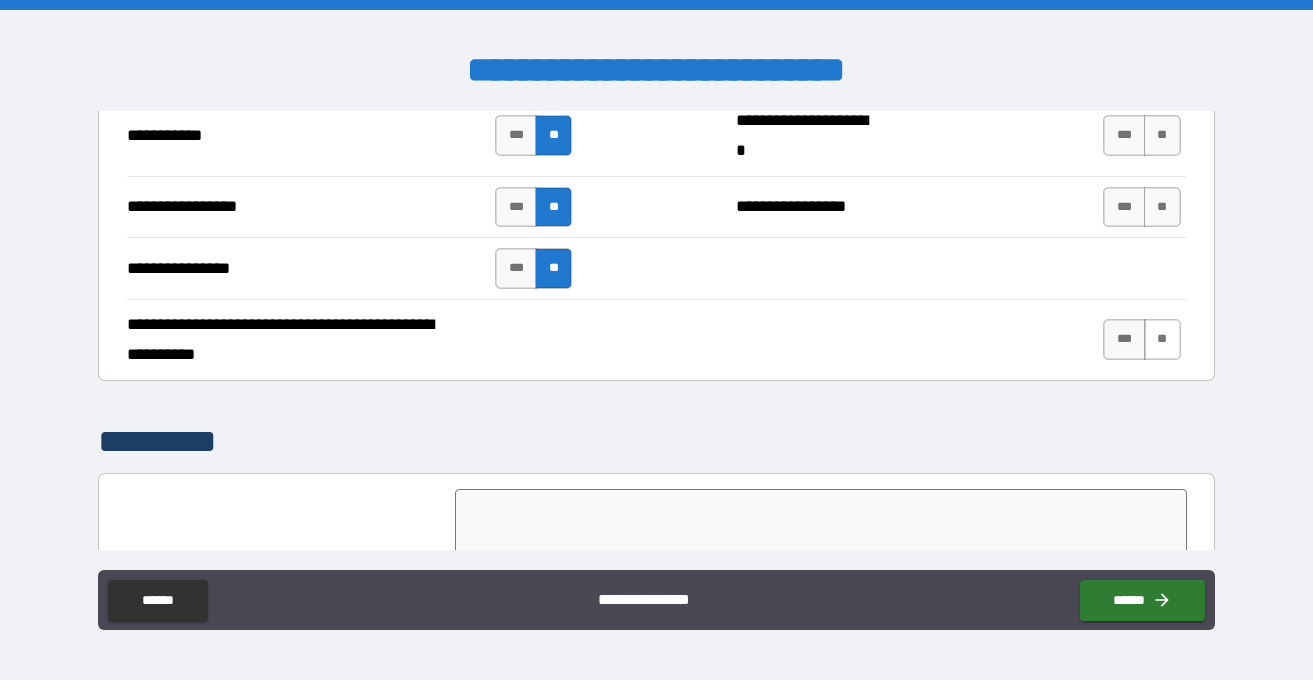click on "**" at bounding box center (1162, 339) 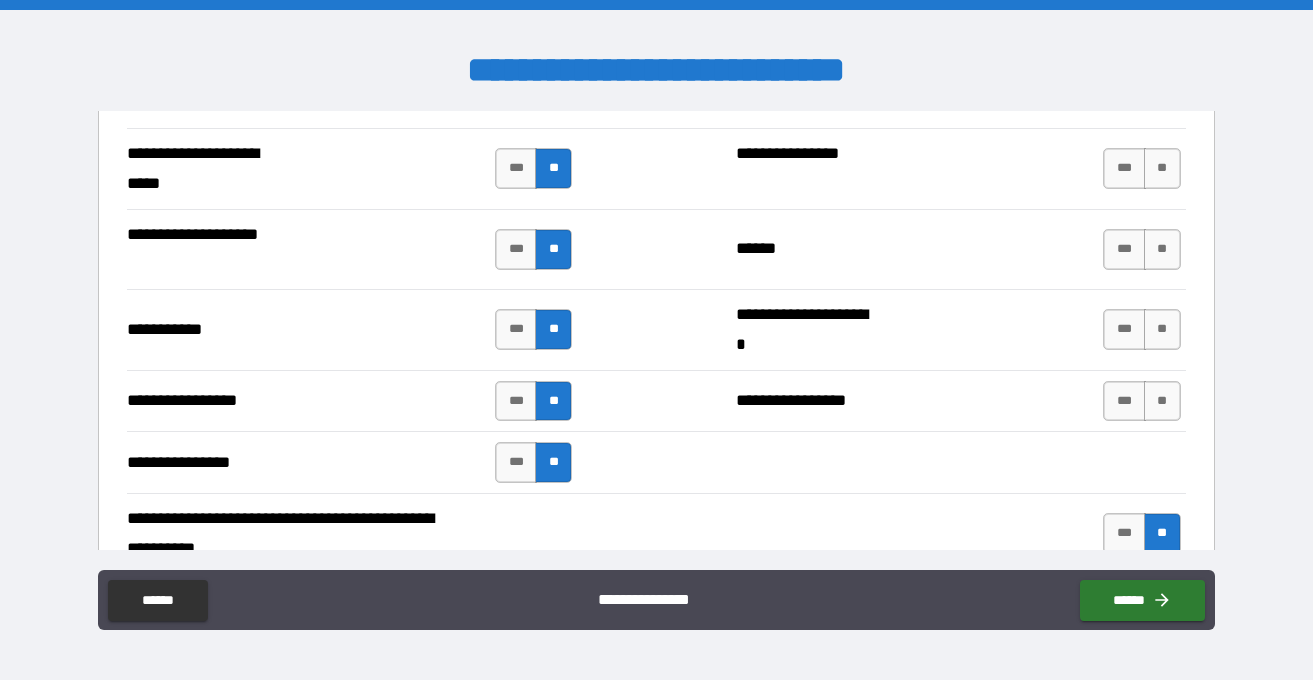 scroll, scrollTop: 5040, scrollLeft: 0, axis: vertical 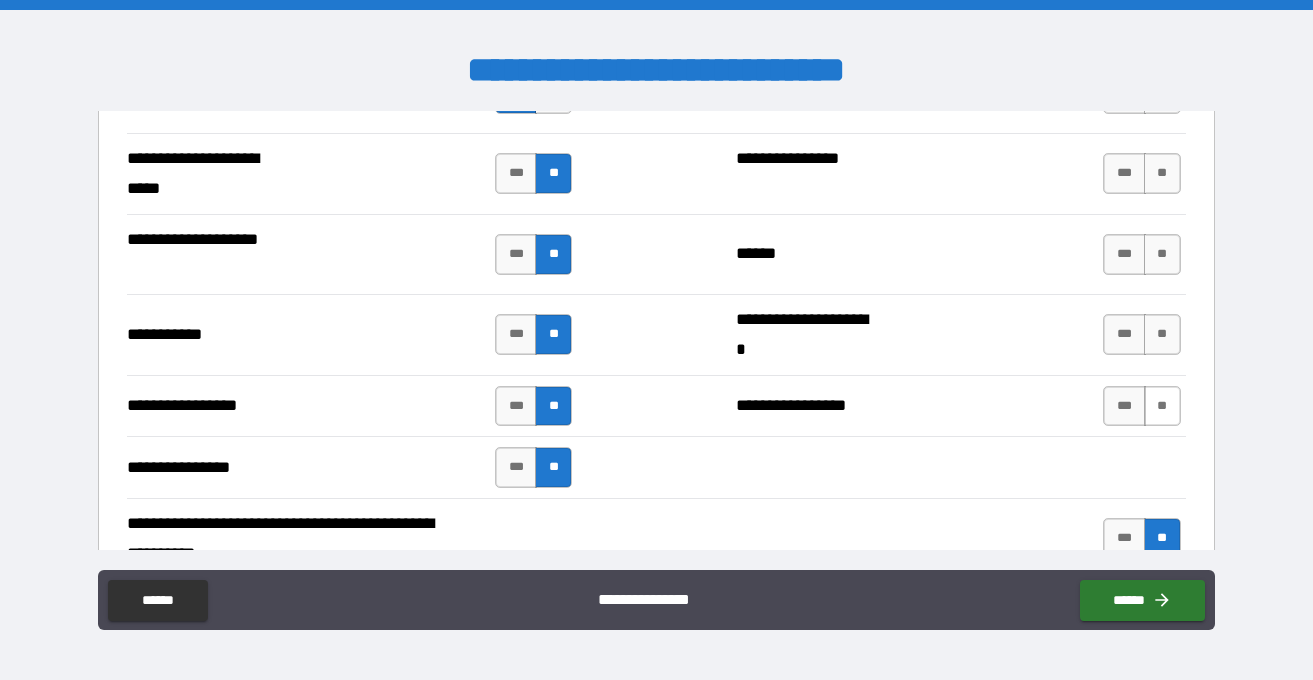 click on "**" at bounding box center (1162, 406) 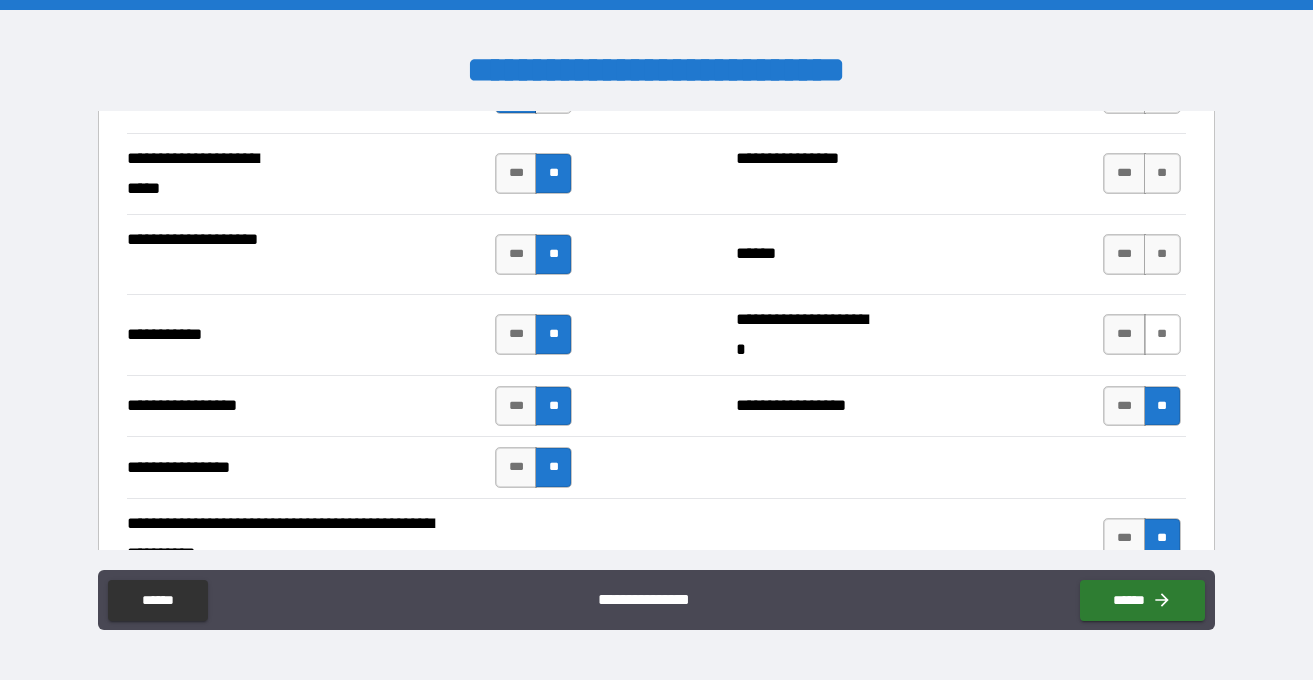 click on "**" at bounding box center [1162, 334] 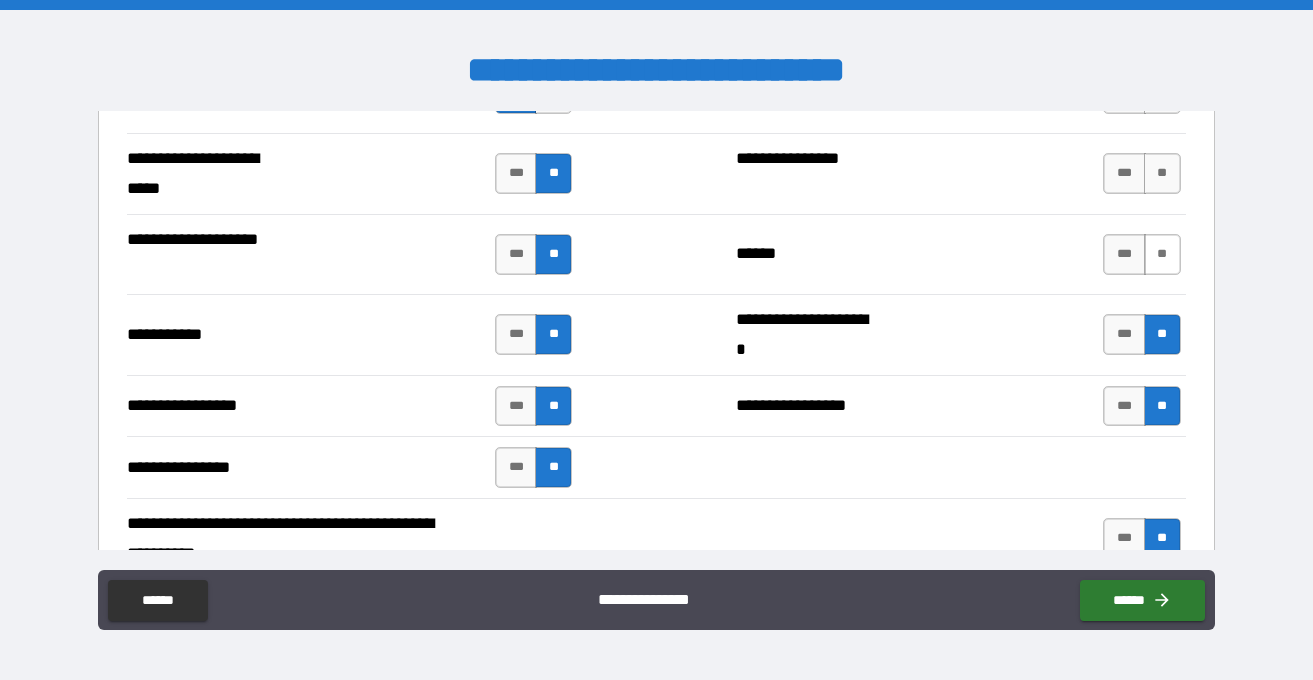 click on "**" at bounding box center (1162, 254) 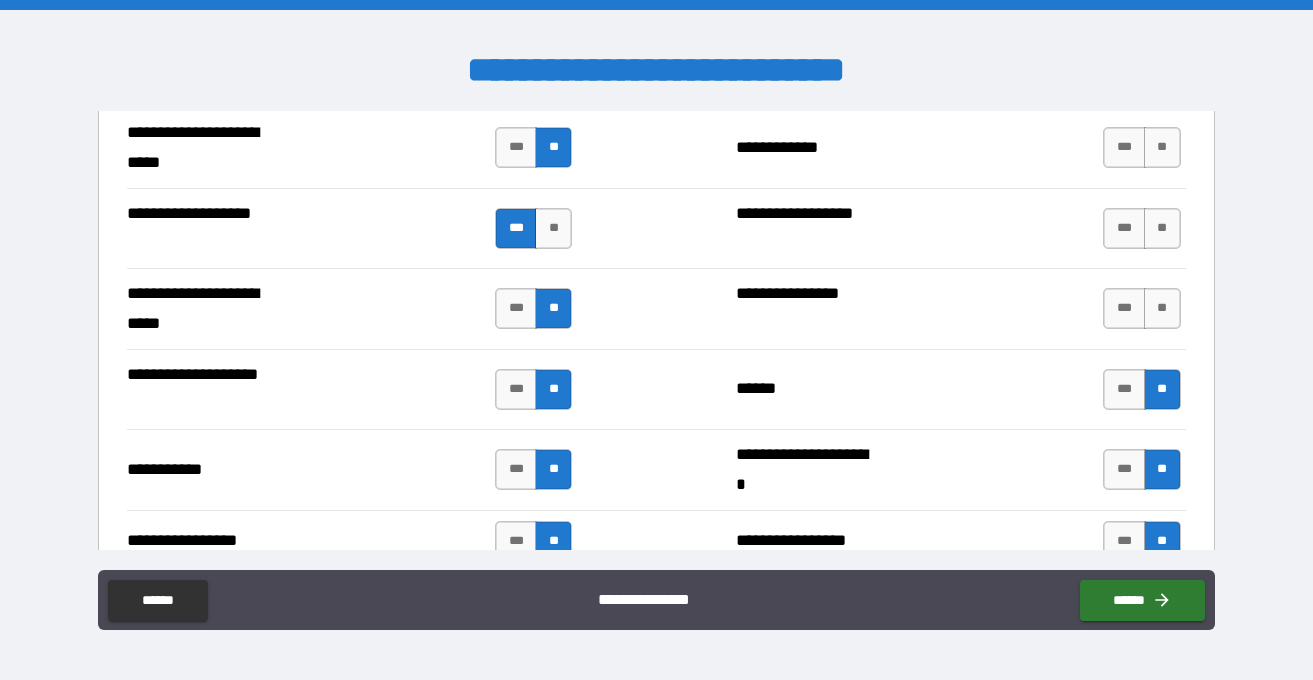 scroll, scrollTop: 4904, scrollLeft: 0, axis: vertical 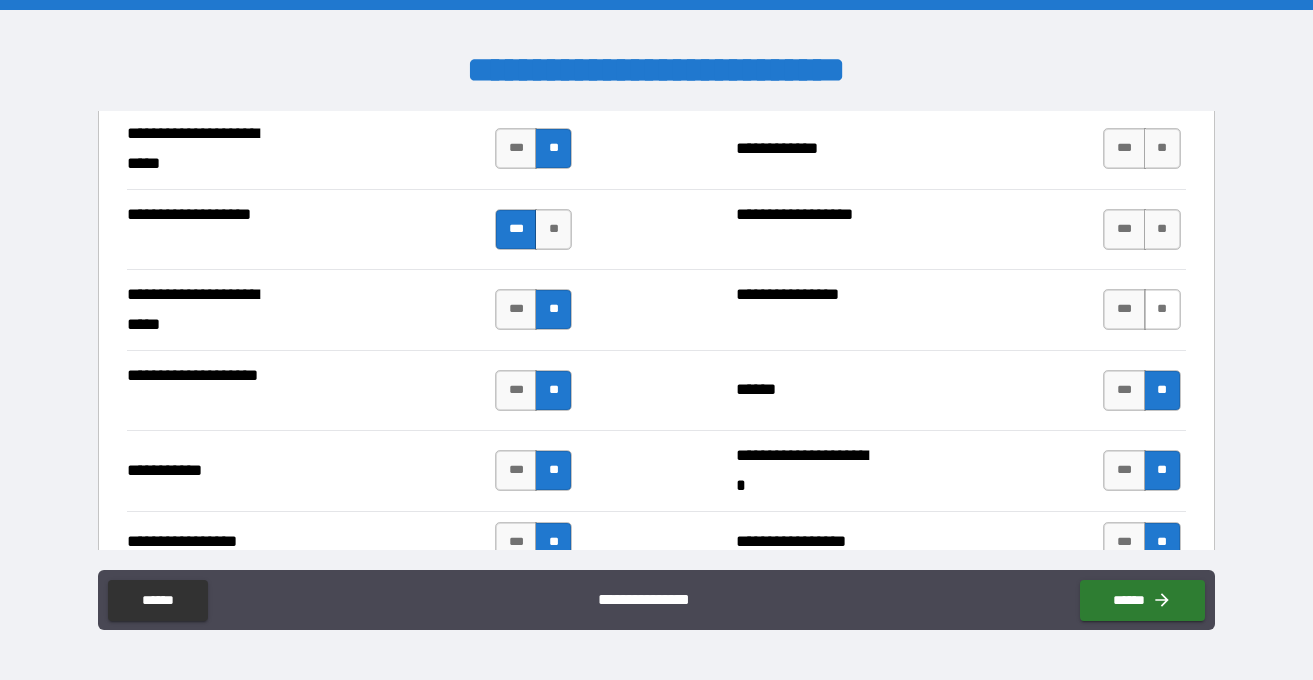 click on "**" at bounding box center [1162, 309] 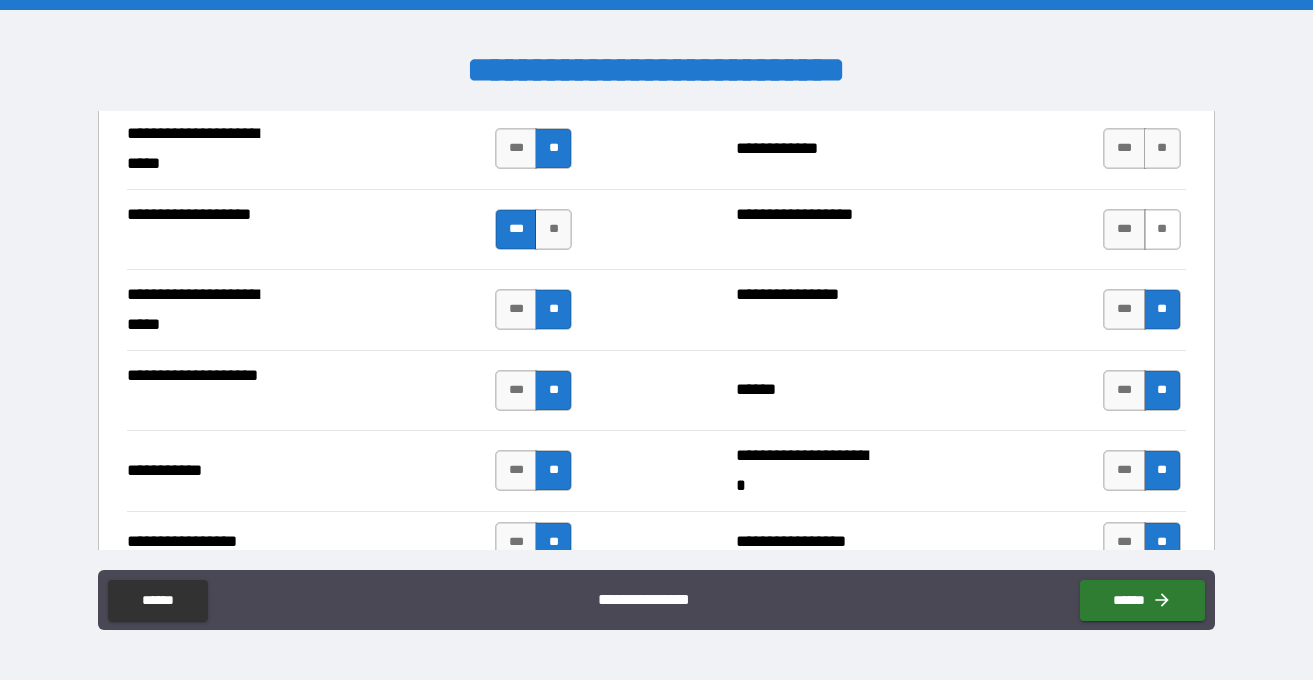 click on "**" at bounding box center (1162, 229) 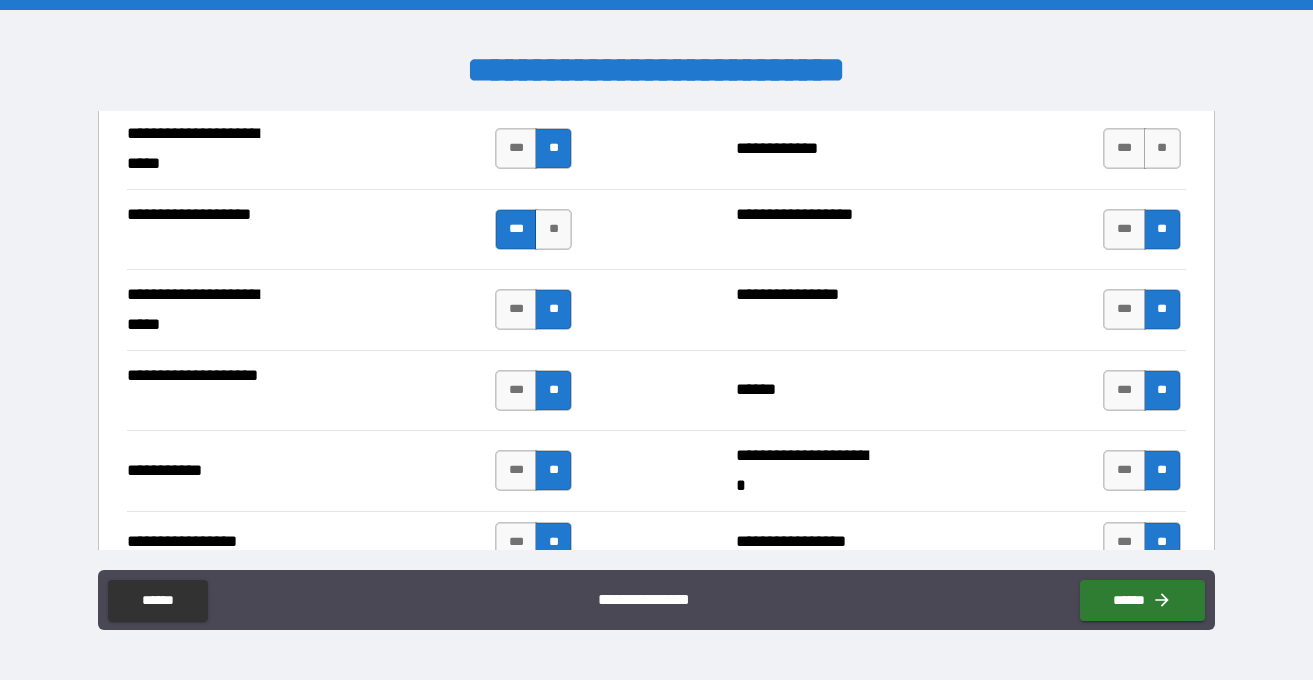 scroll, scrollTop: 4765, scrollLeft: 0, axis: vertical 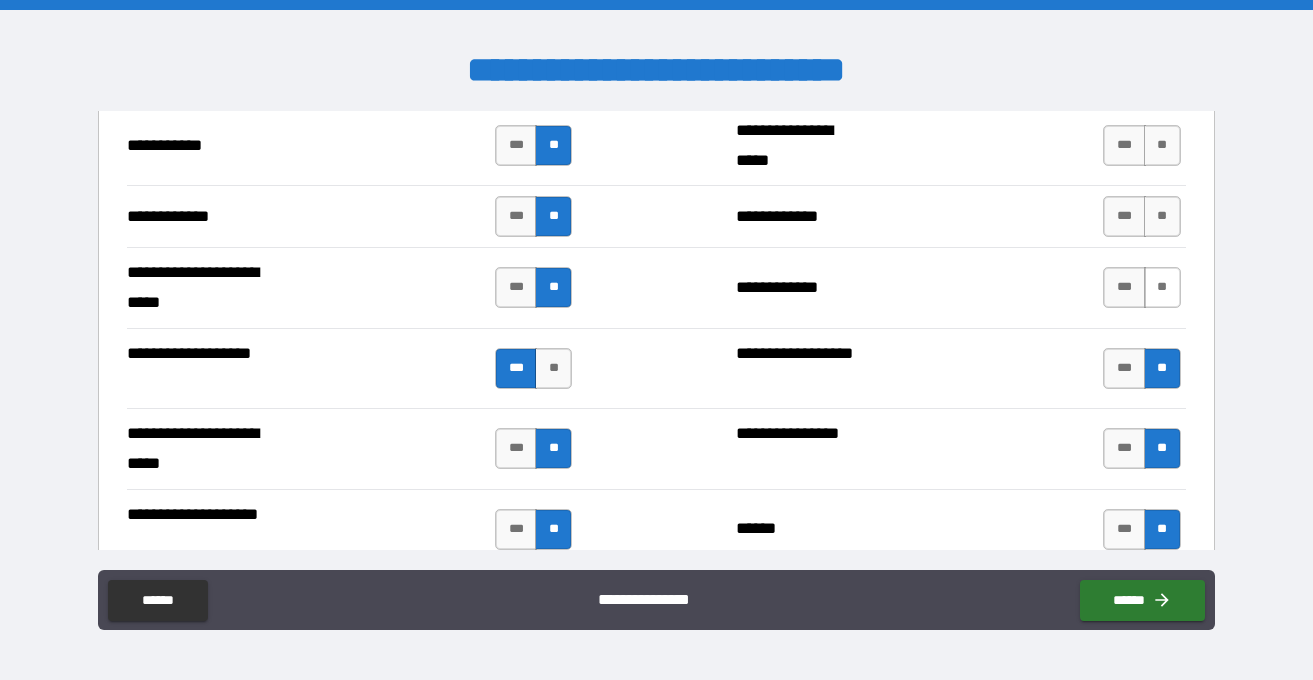 click on "**" at bounding box center (1162, 287) 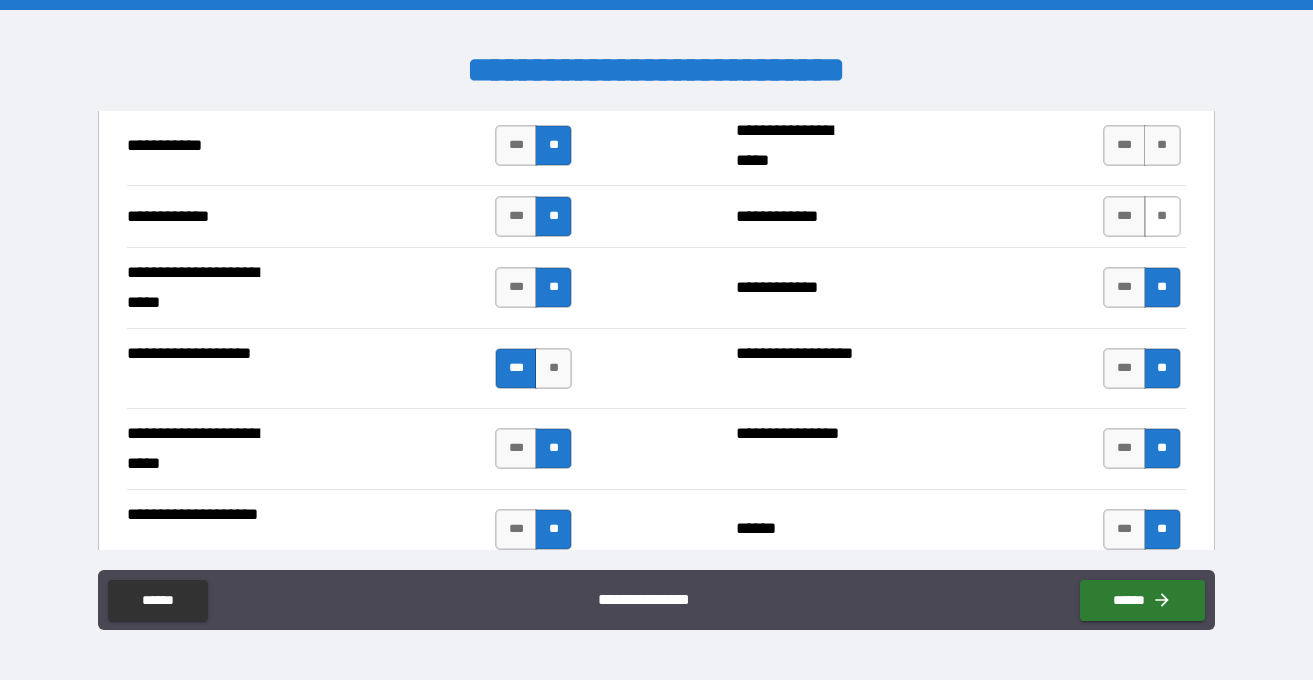 click on "**" at bounding box center (1162, 216) 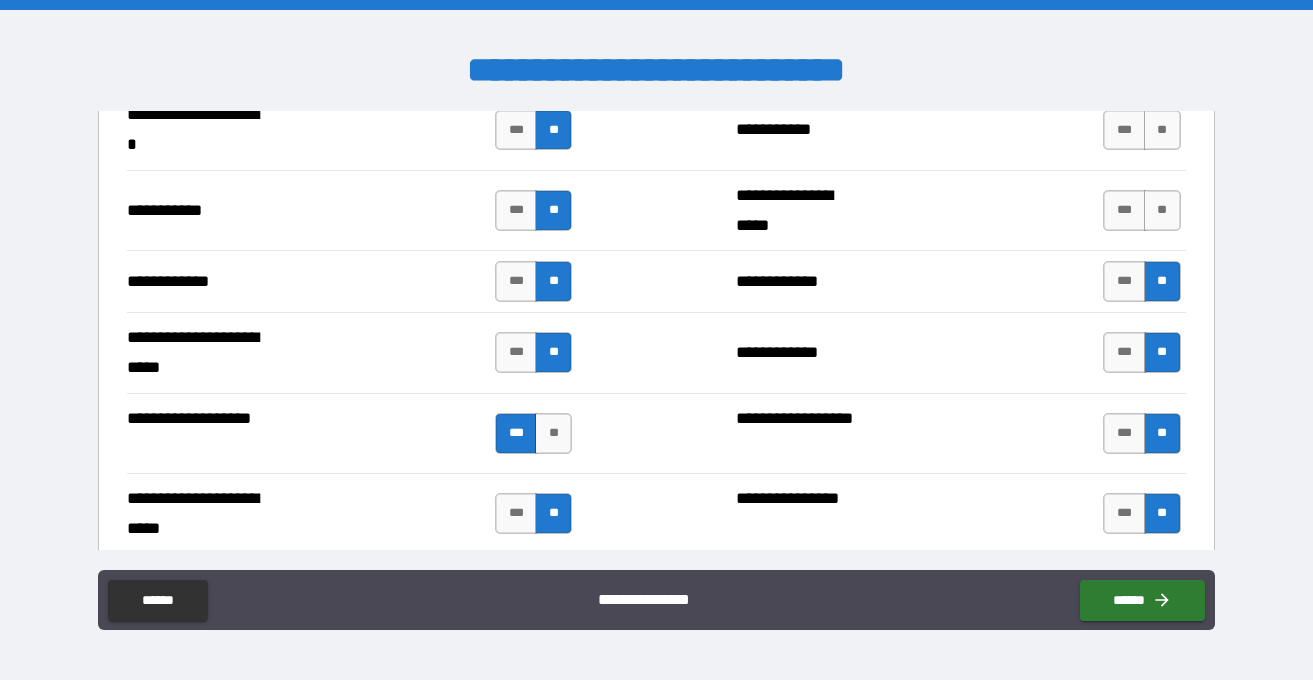 scroll, scrollTop: 4680, scrollLeft: 0, axis: vertical 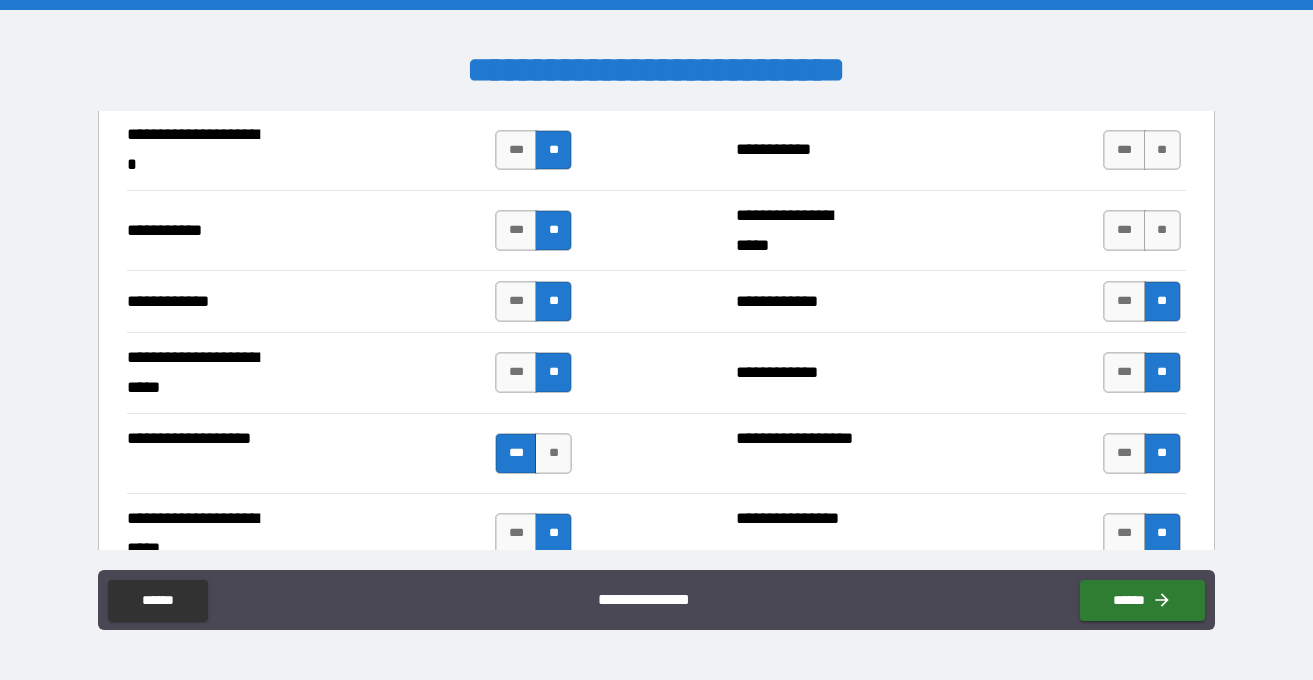 click on "**" at bounding box center (1162, 230) 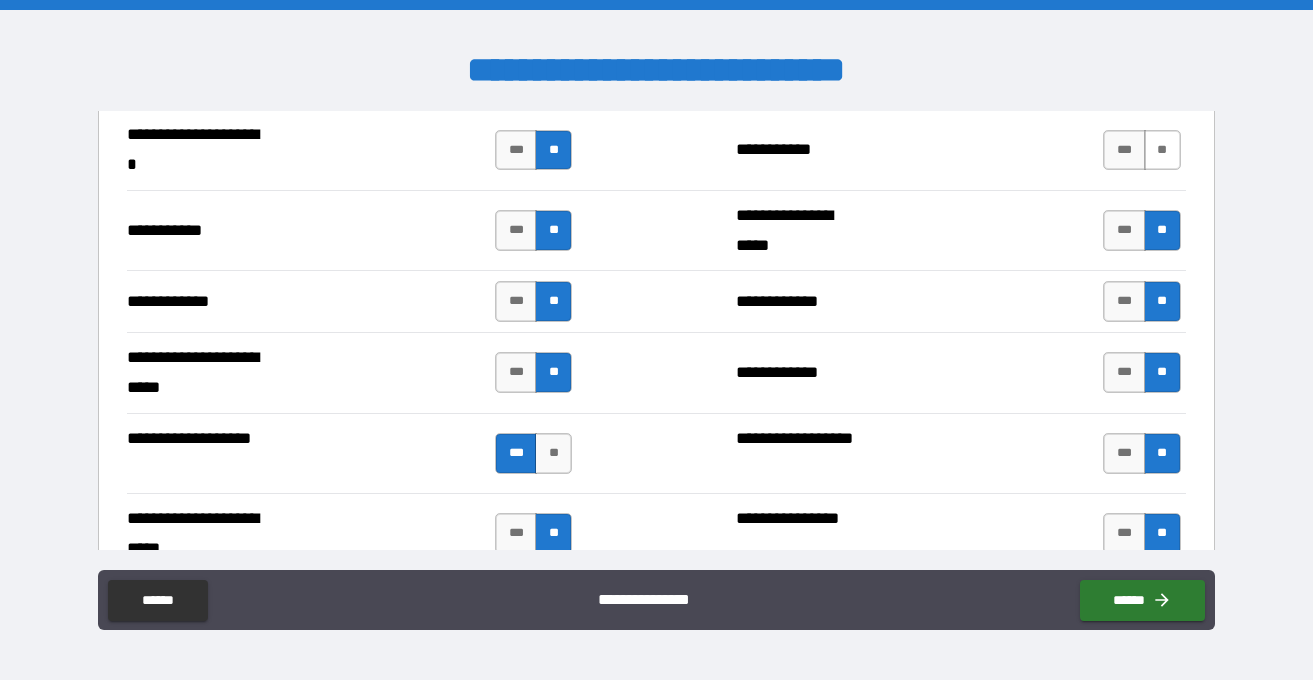 click on "**" at bounding box center [1162, 150] 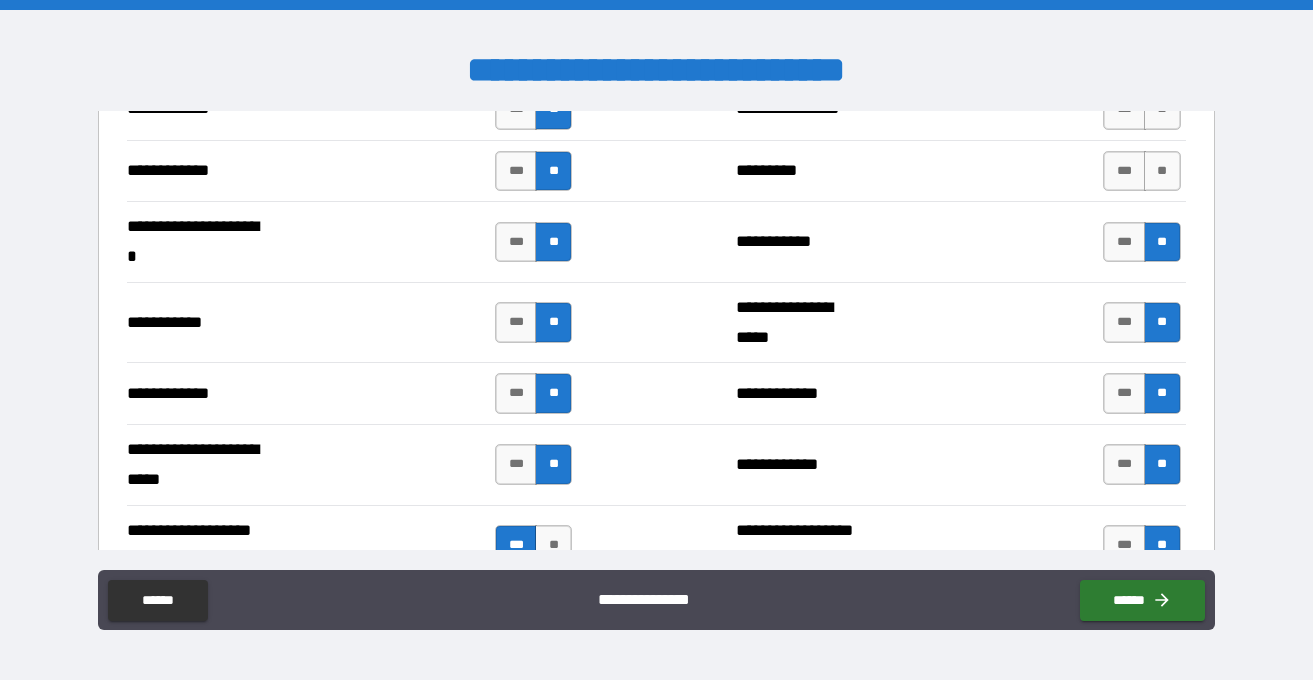 scroll, scrollTop: 4526, scrollLeft: 0, axis: vertical 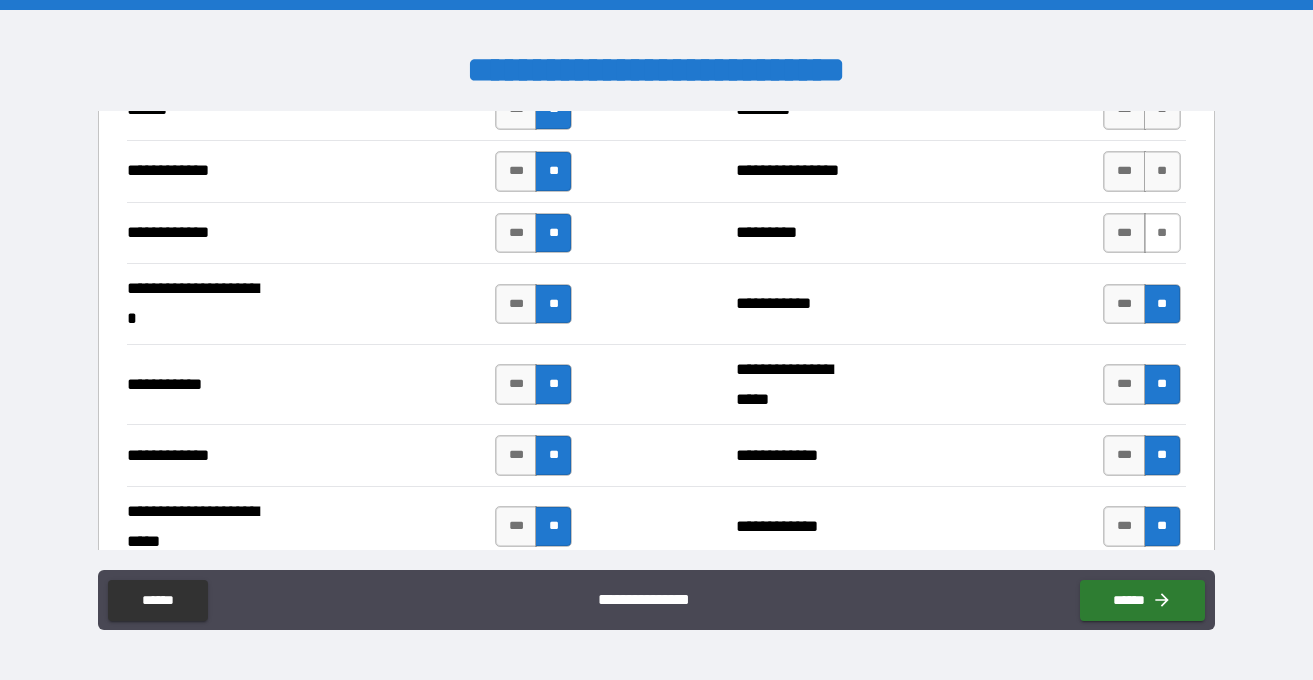 click on "**" at bounding box center (1162, 233) 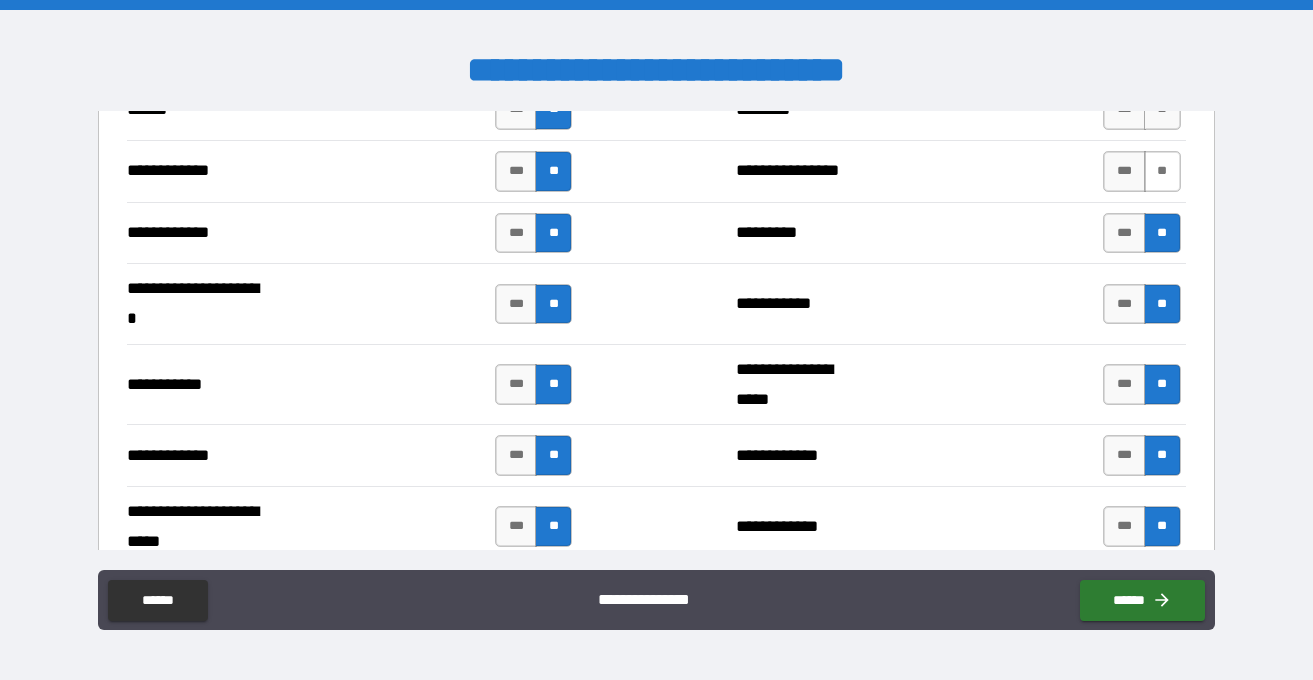 click on "**" at bounding box center [1162, 171] 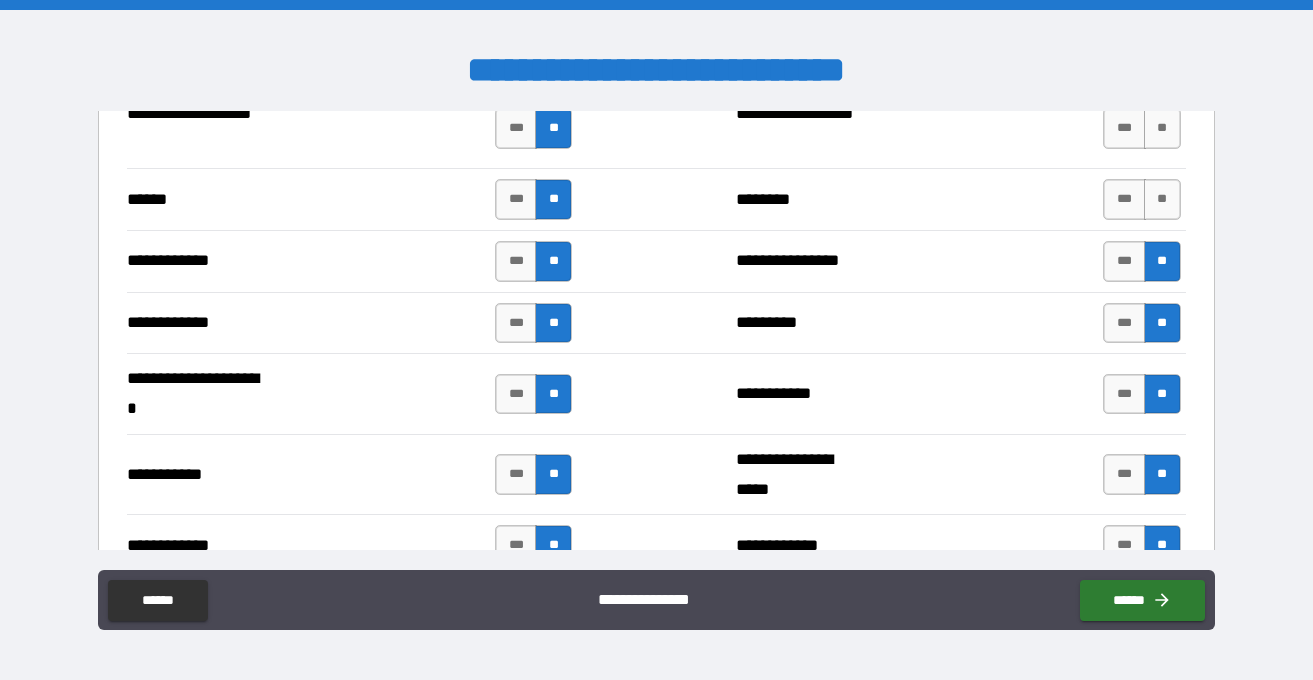 scroll, scrollTop: 4418, scrollLeft: 0, axis: vertical 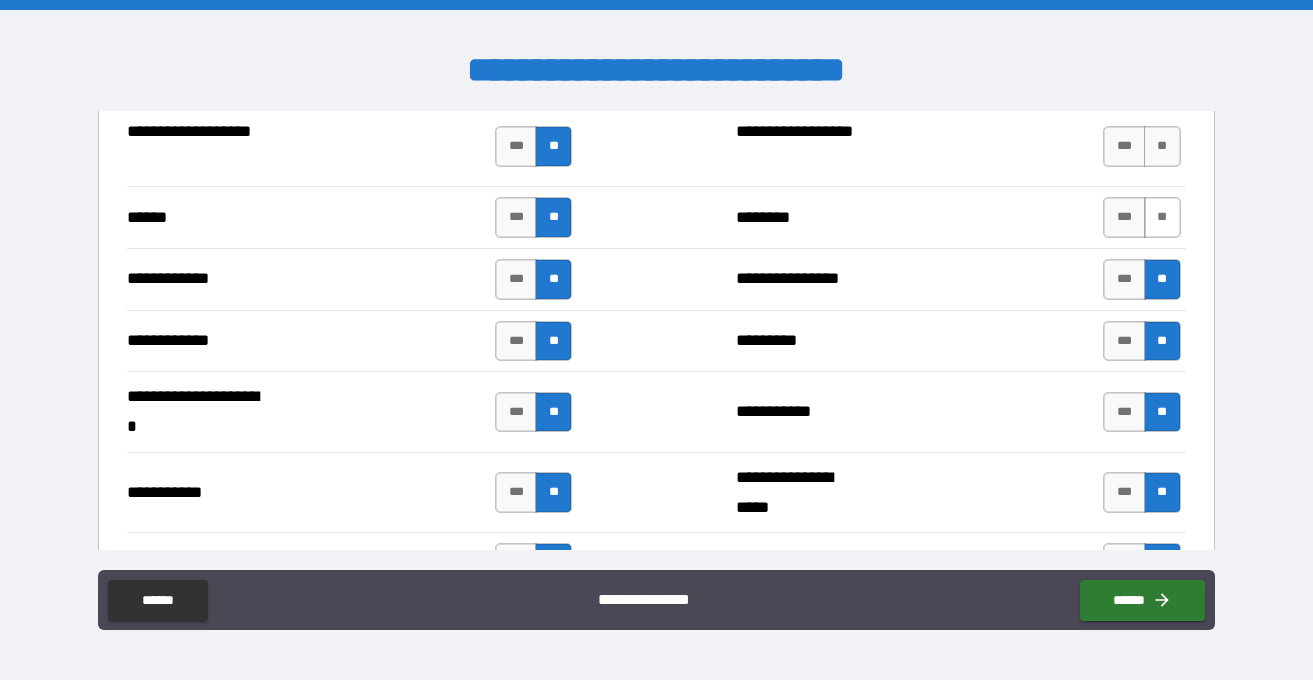 click on "**" at bounding box center (1162, 217) 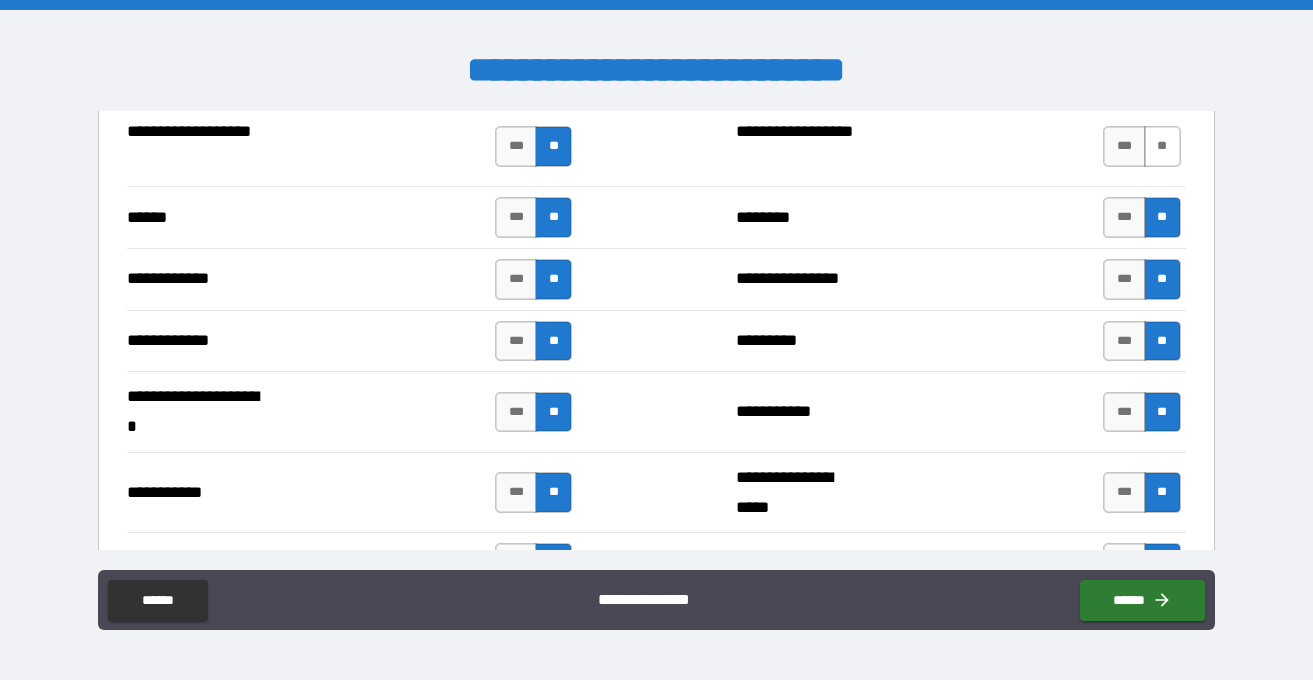 click on "**" at bounding box center [1162, 146] 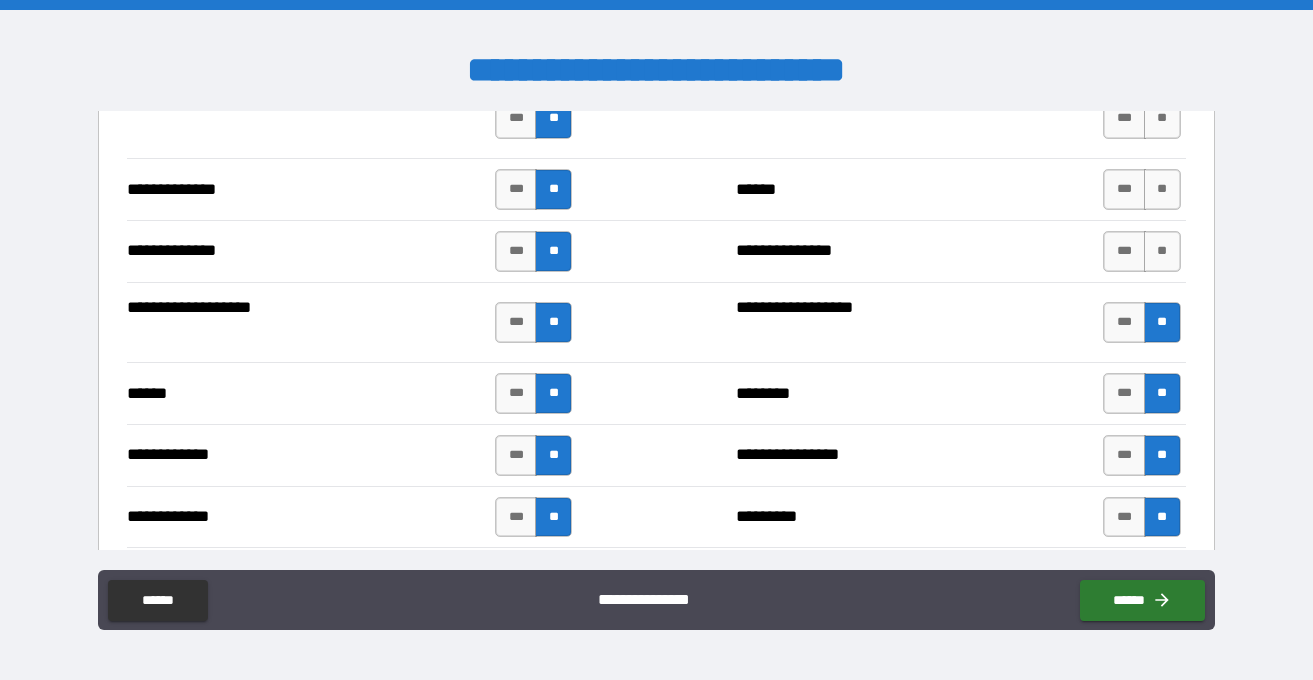 scroll, scrollTop: 4241, scrollLeft: 0, axis: vertical 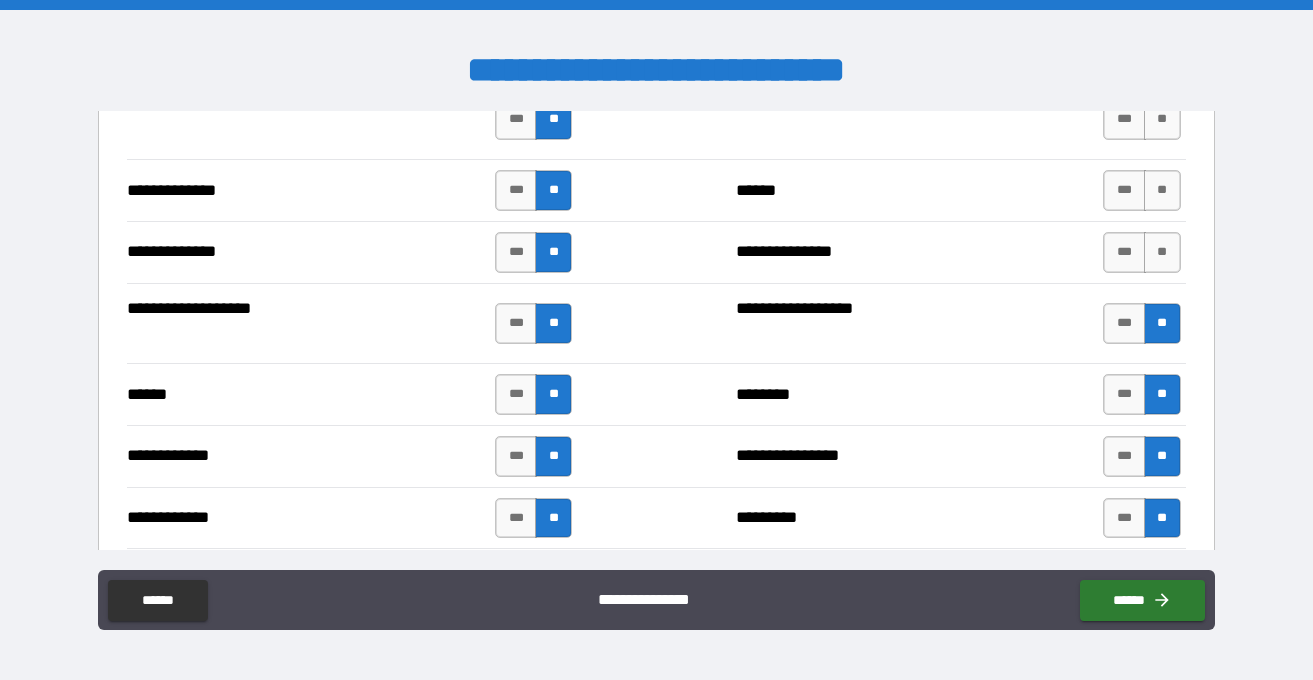 click on "**********" at bounding box center (656, 252) 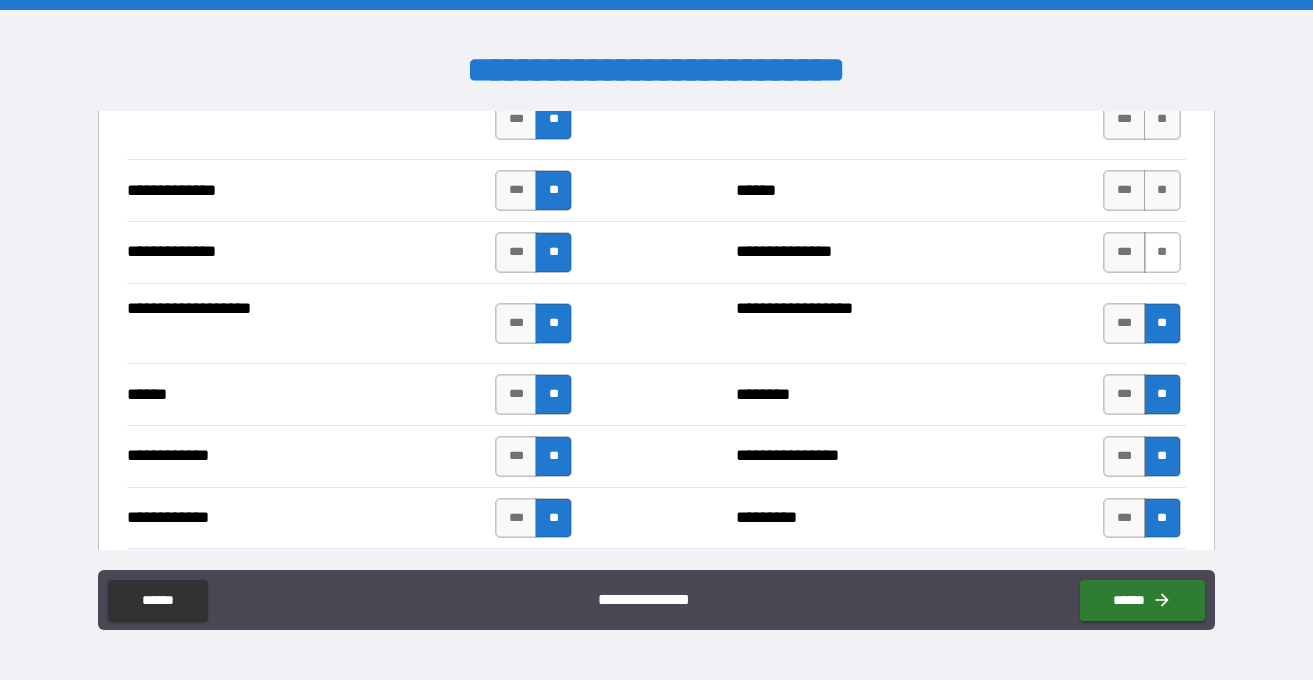 click on "**" at bounding box center (1162, 252) 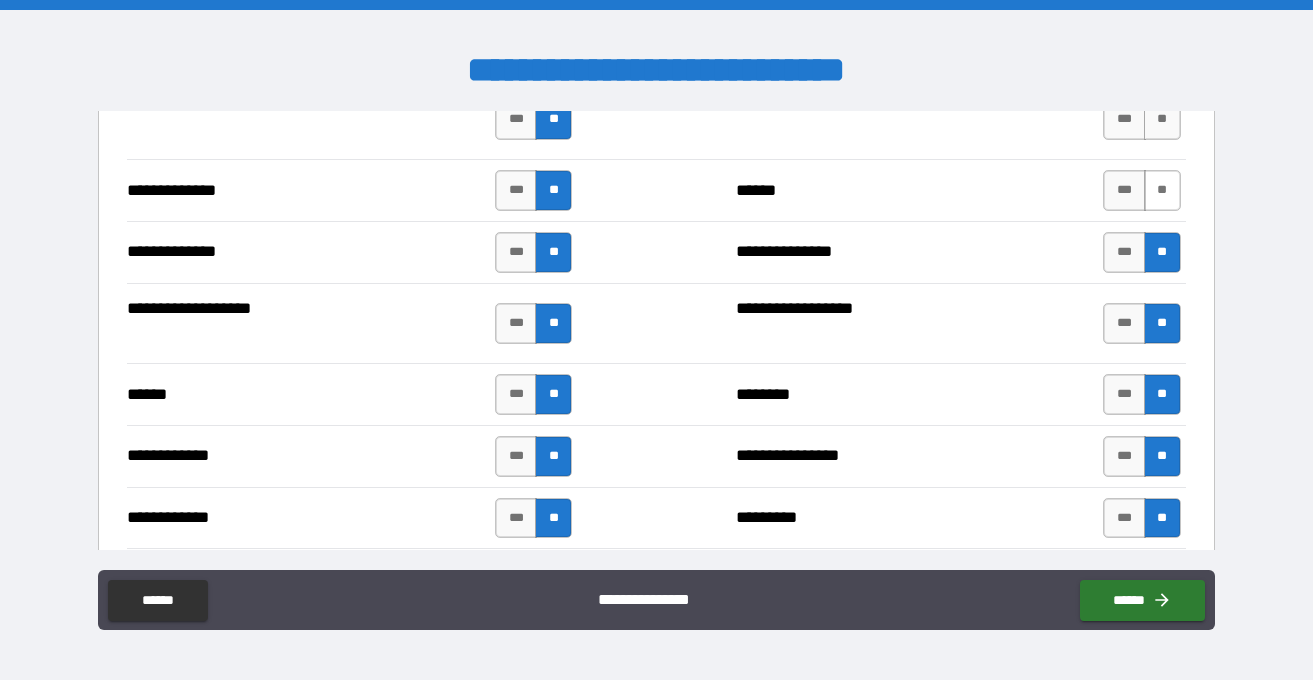 click on "**" at bounding box center [1162, 190] 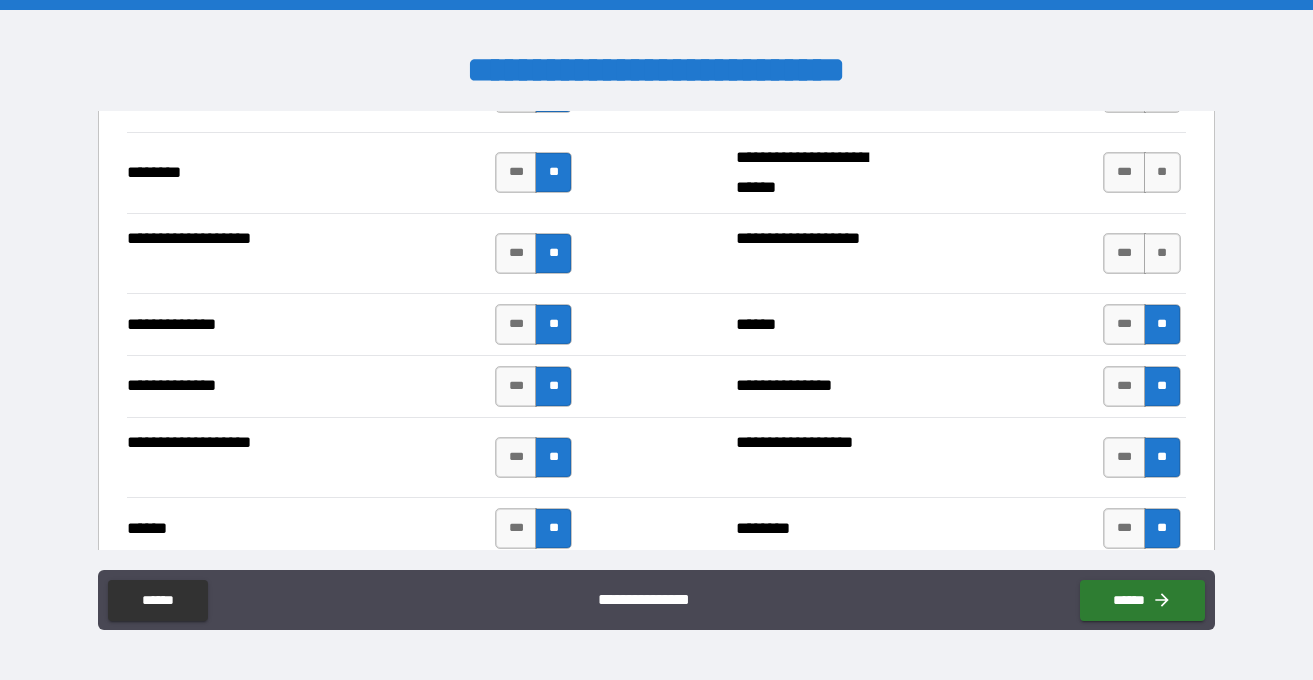 scroll, scrollTop: 4103, scrollLeft: 0, axis: vertical 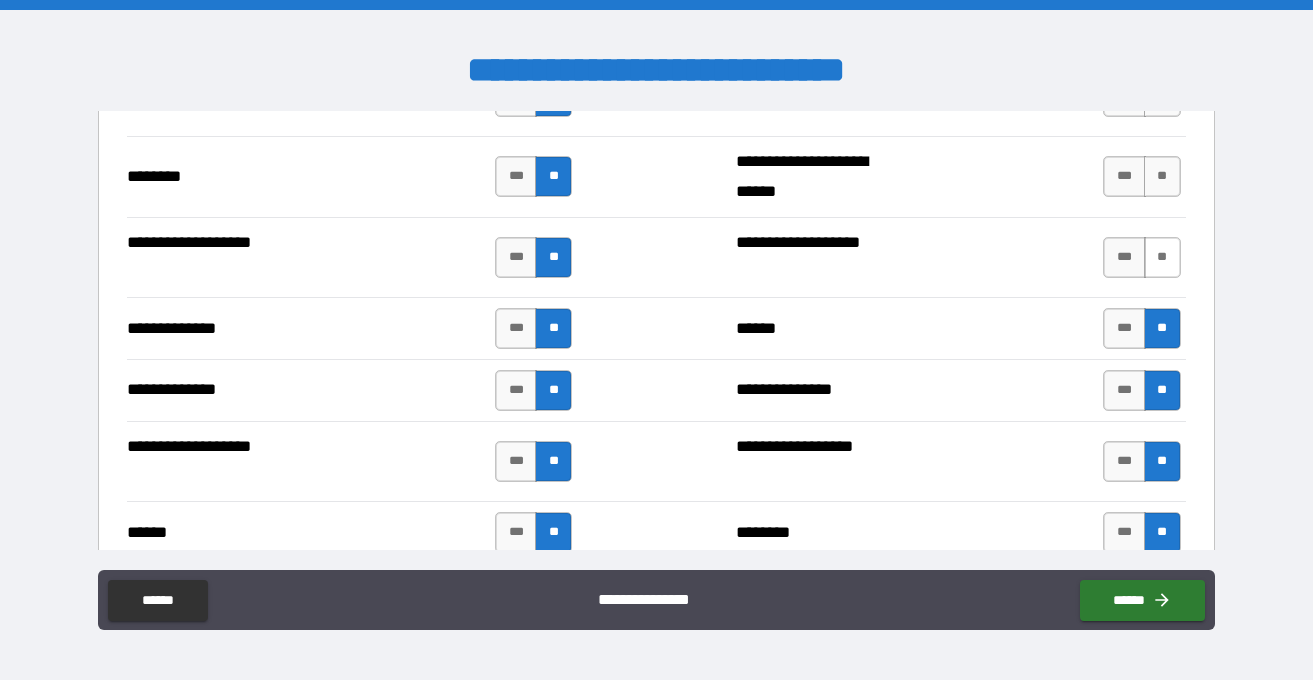 click on "**" at bounding box center [1162, 257] 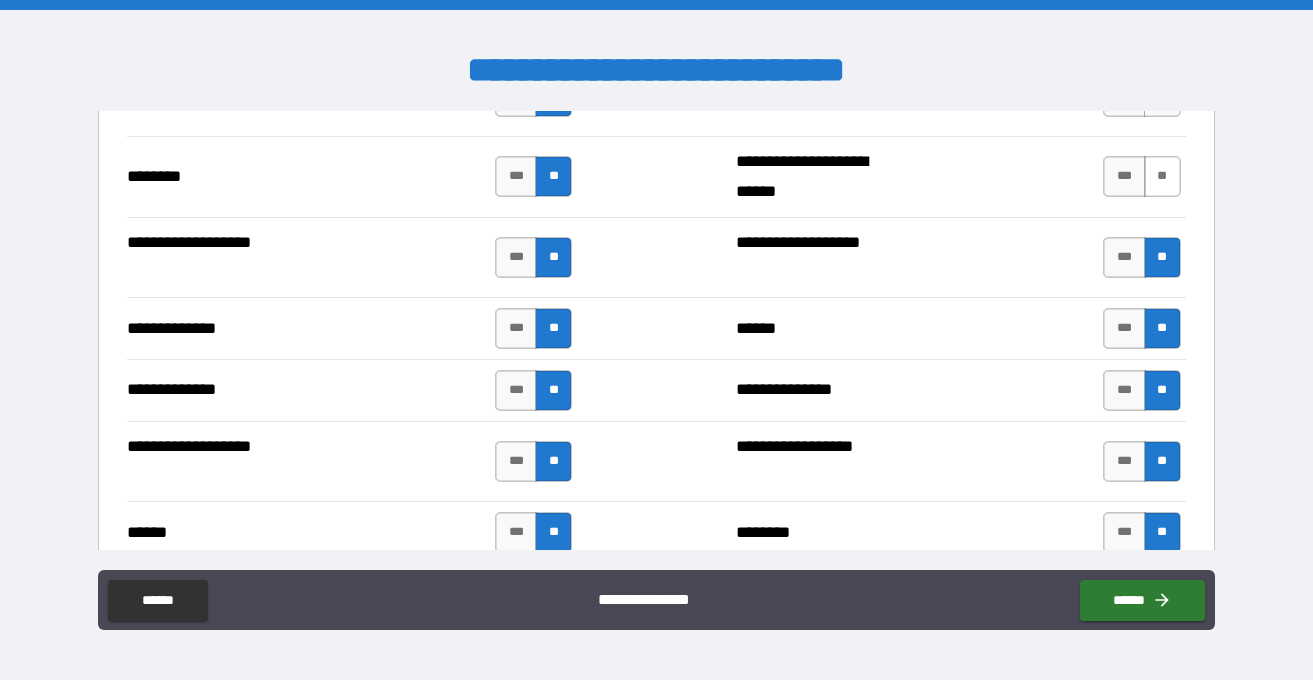 click on "**" at bounding box center [1162, 176] 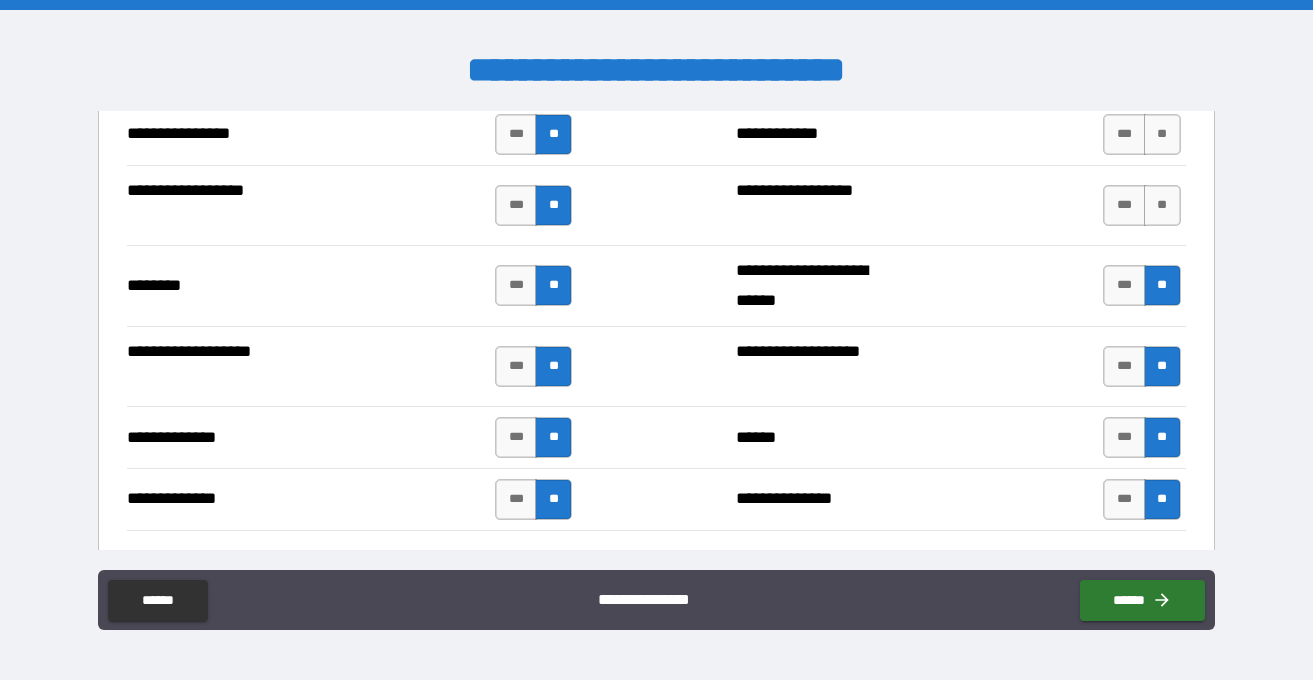 click on "**" at bounding box center [1162, 205] 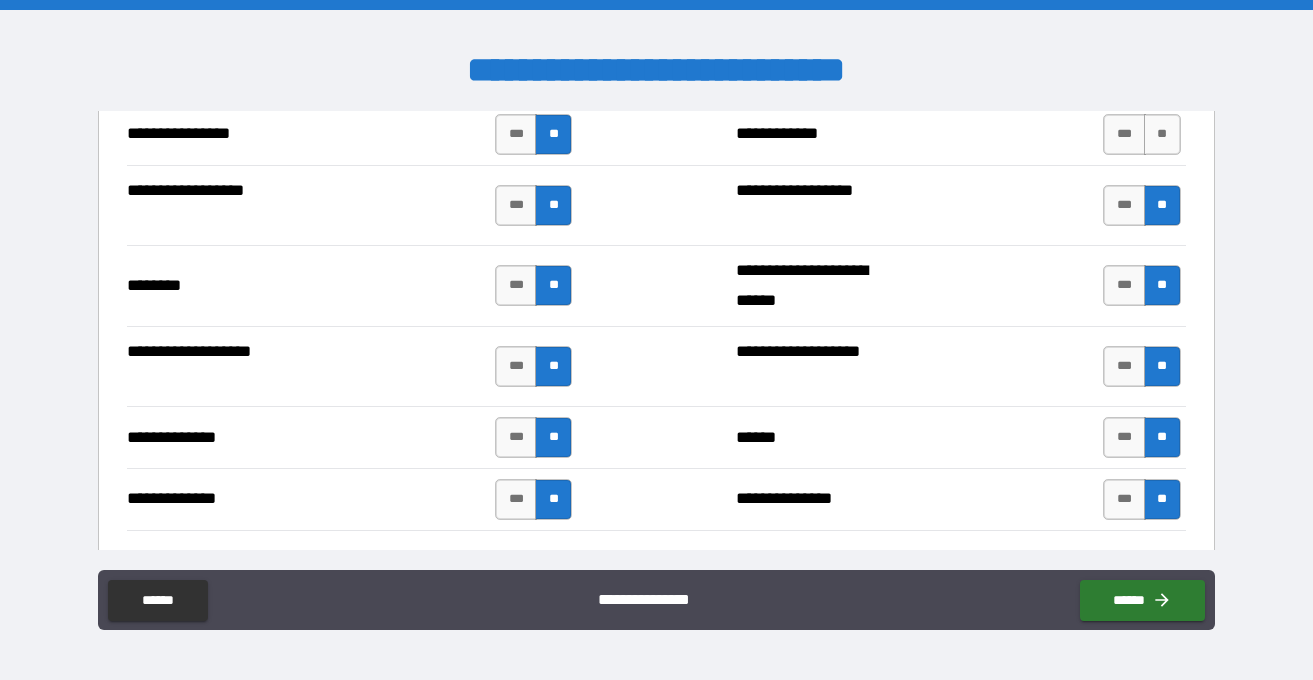 scroll, scrollTop: 3899, scrollLeft: 0, axis: vertical 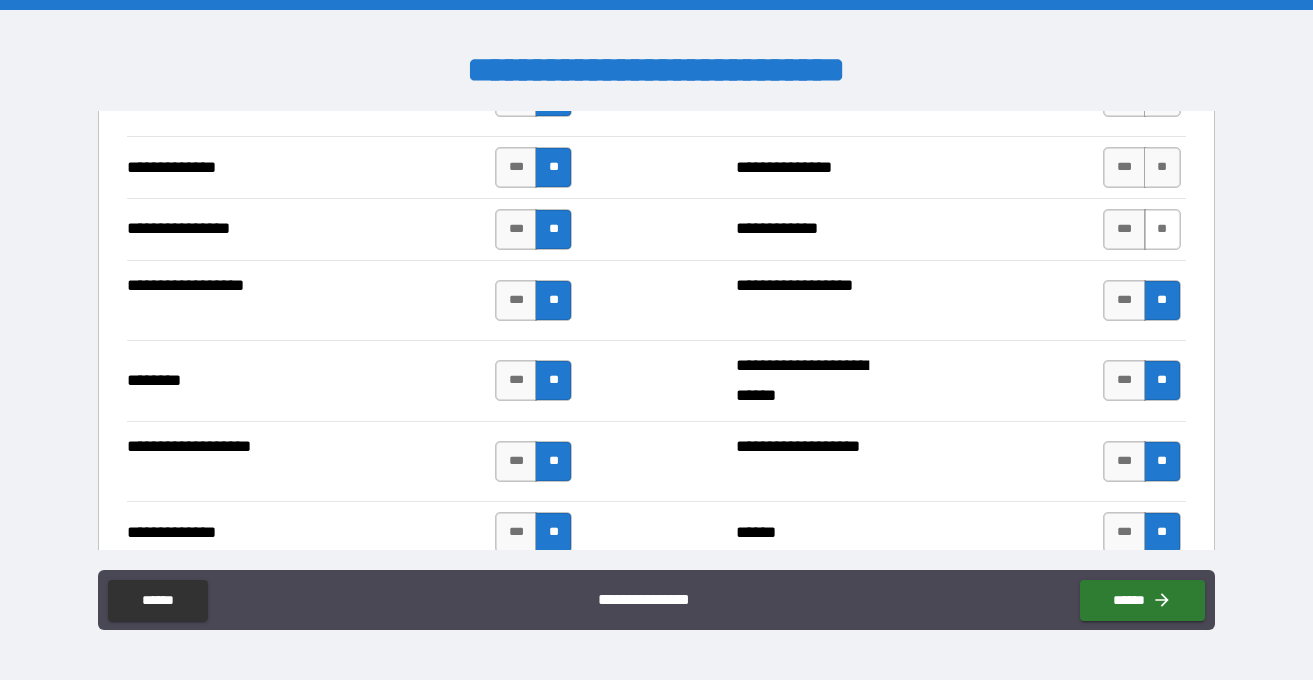 click on "**" at bounding box center [1162, 229] 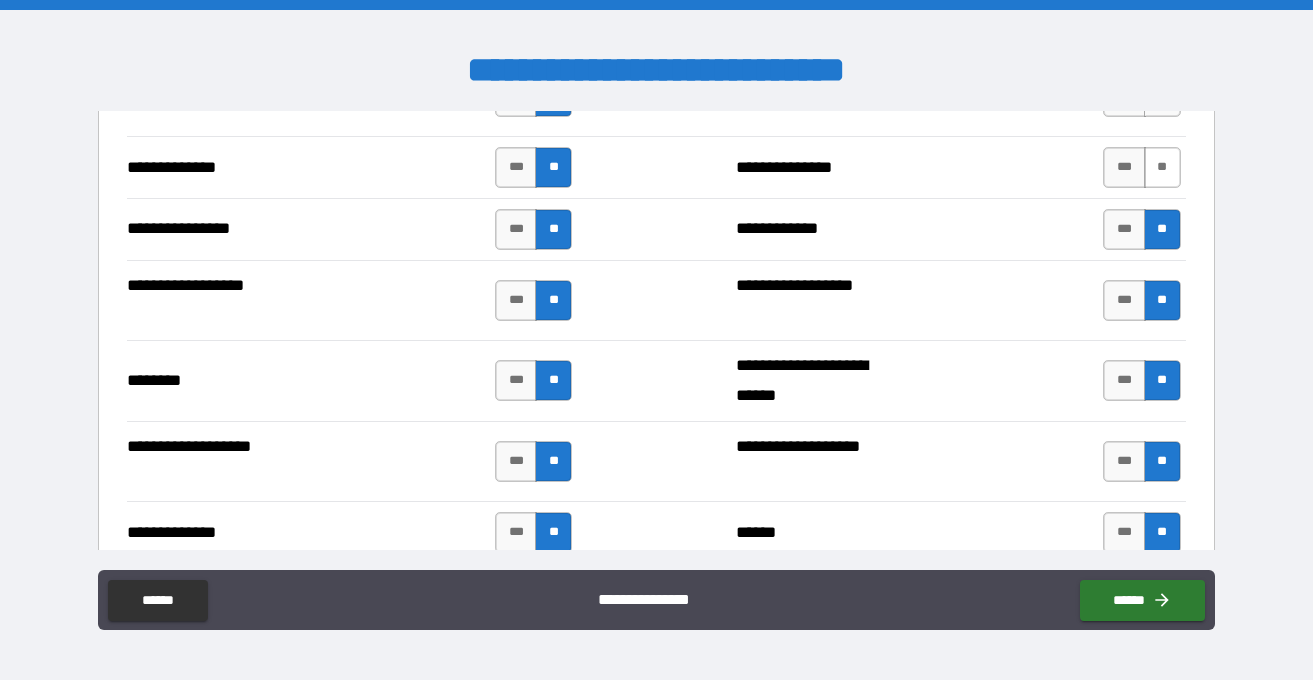 click on "**" at bounding box center (1162, 167) 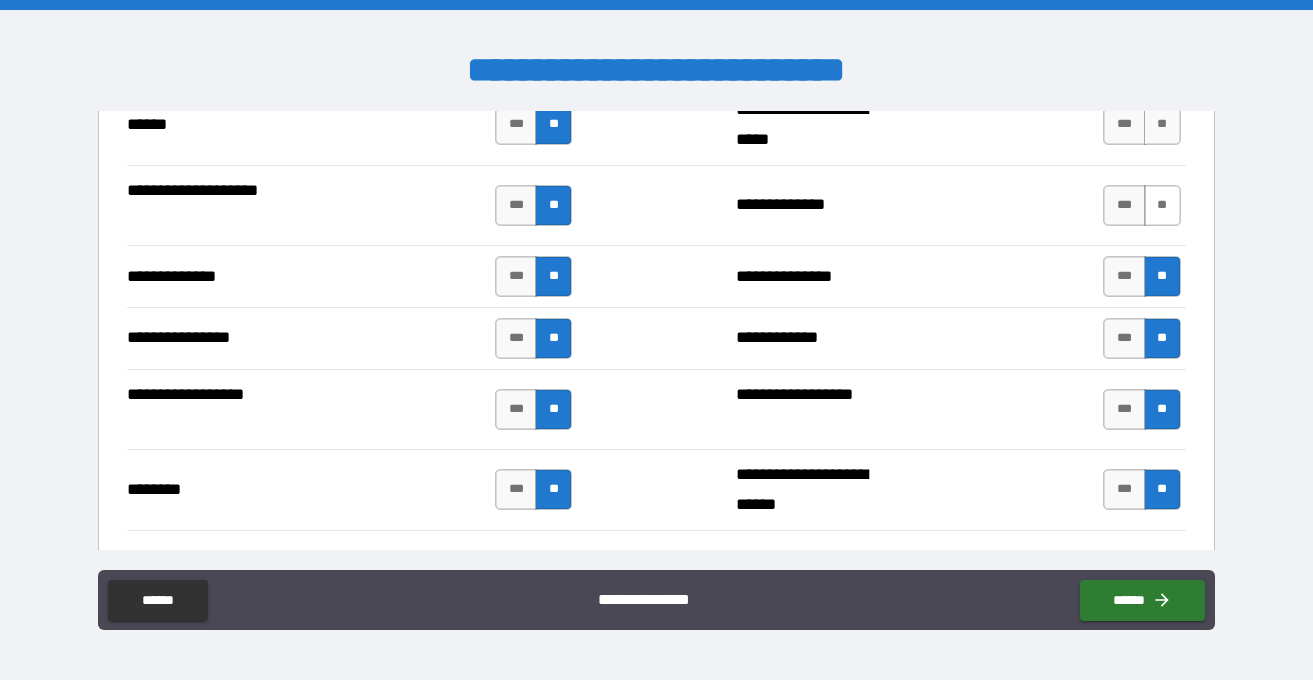 click on "**" at bounding box center [1162, 205] 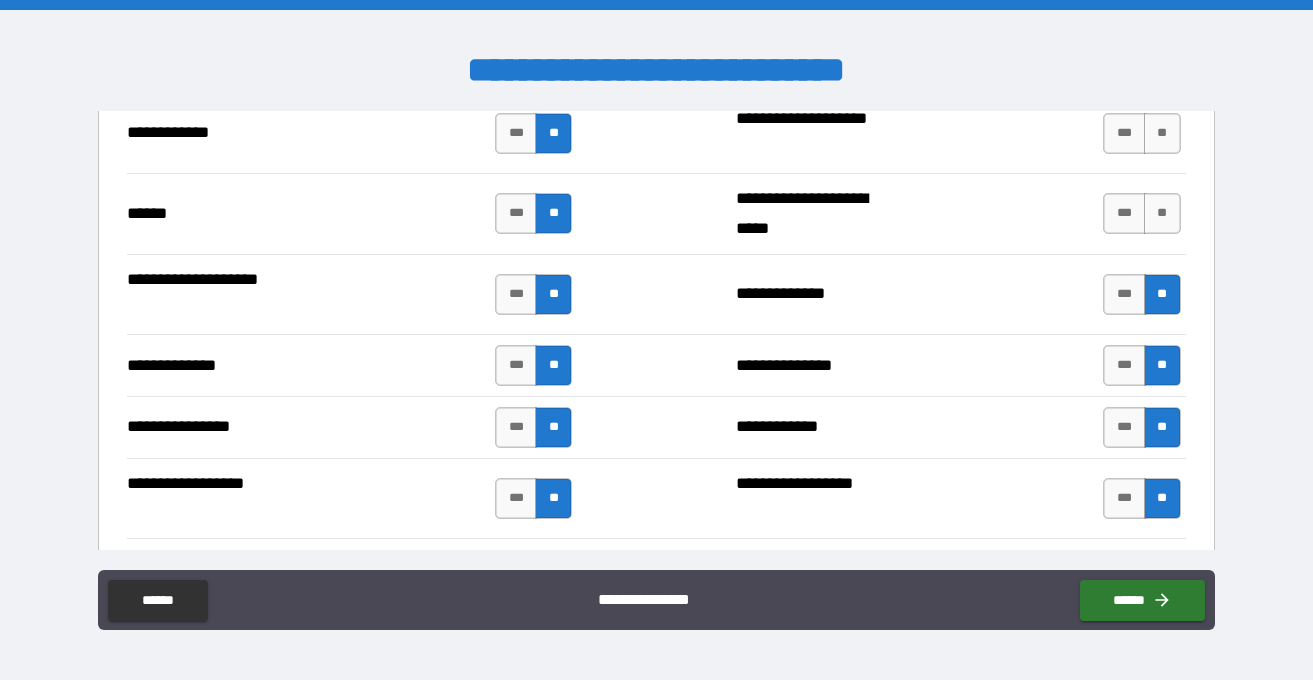 scroll, scrollTop: 3661, scrollLeft: 0, axis: vertical 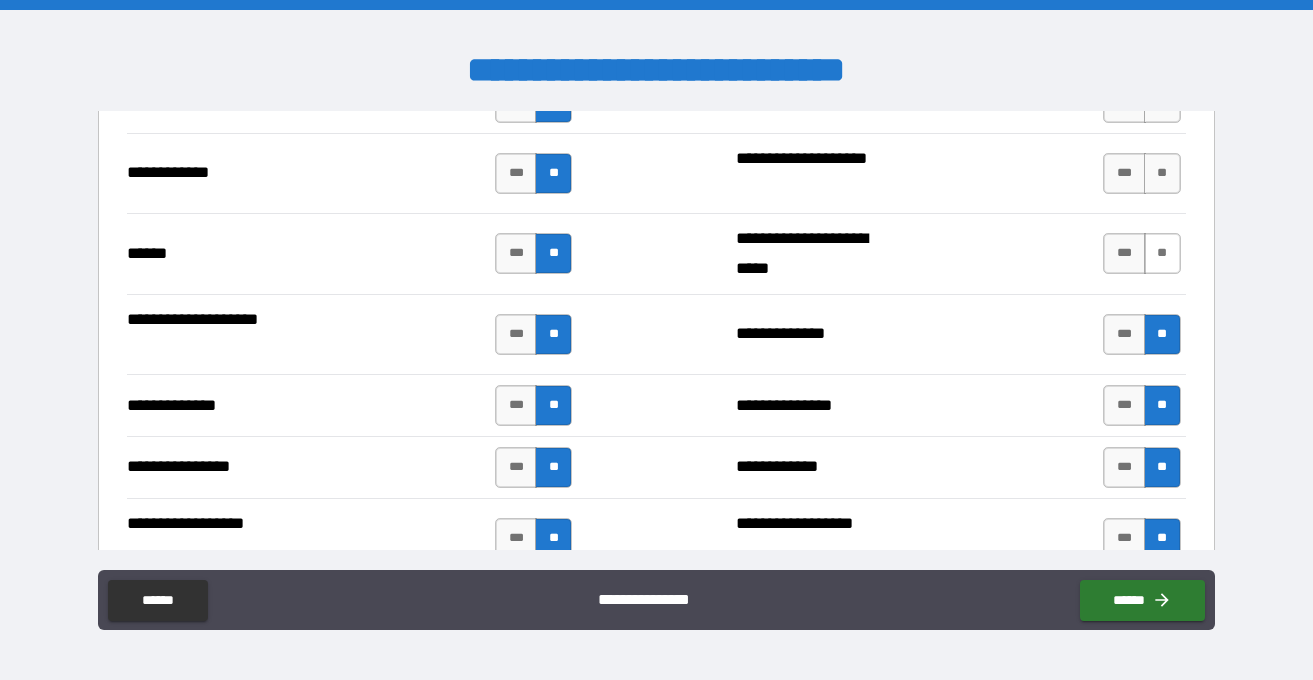 click on "**" at bounding box center (1162, 253) 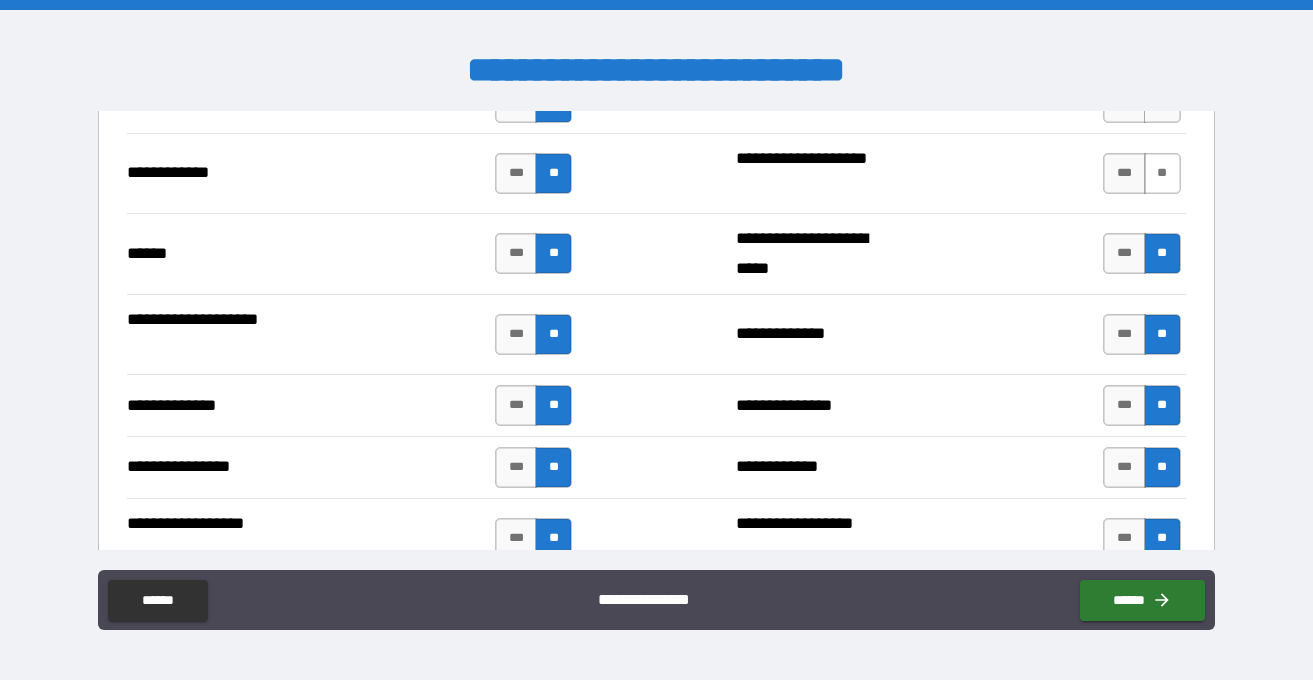 click on "**" at bounding box center [1162, 173] 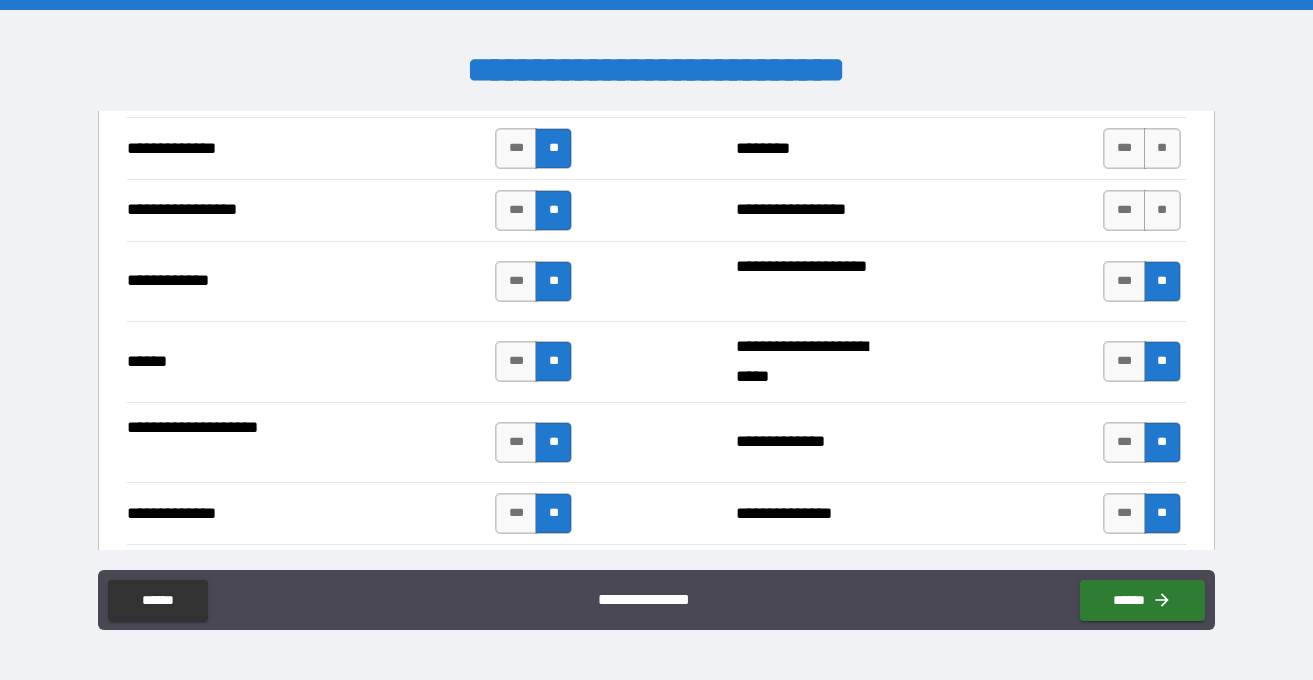 scroll, scrollTop: 3550, scrollLeft: 0, axis: vertical 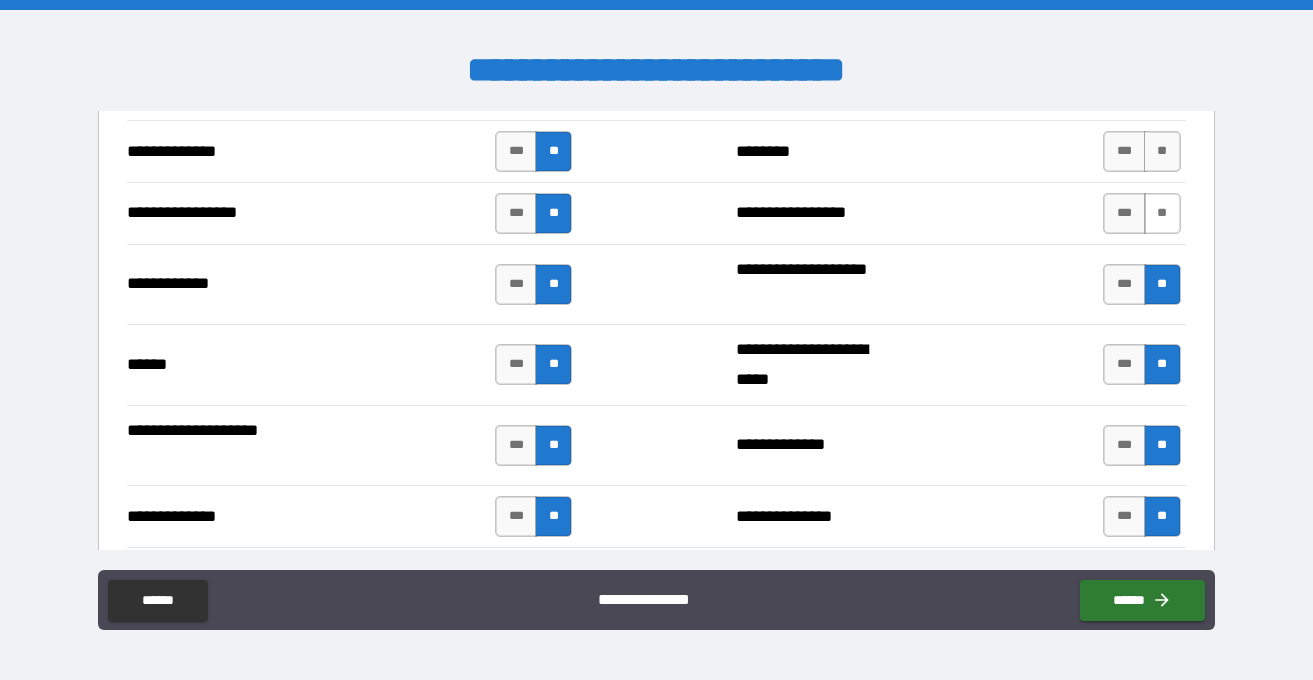 click on "**" at bounding box center (1162, 213) 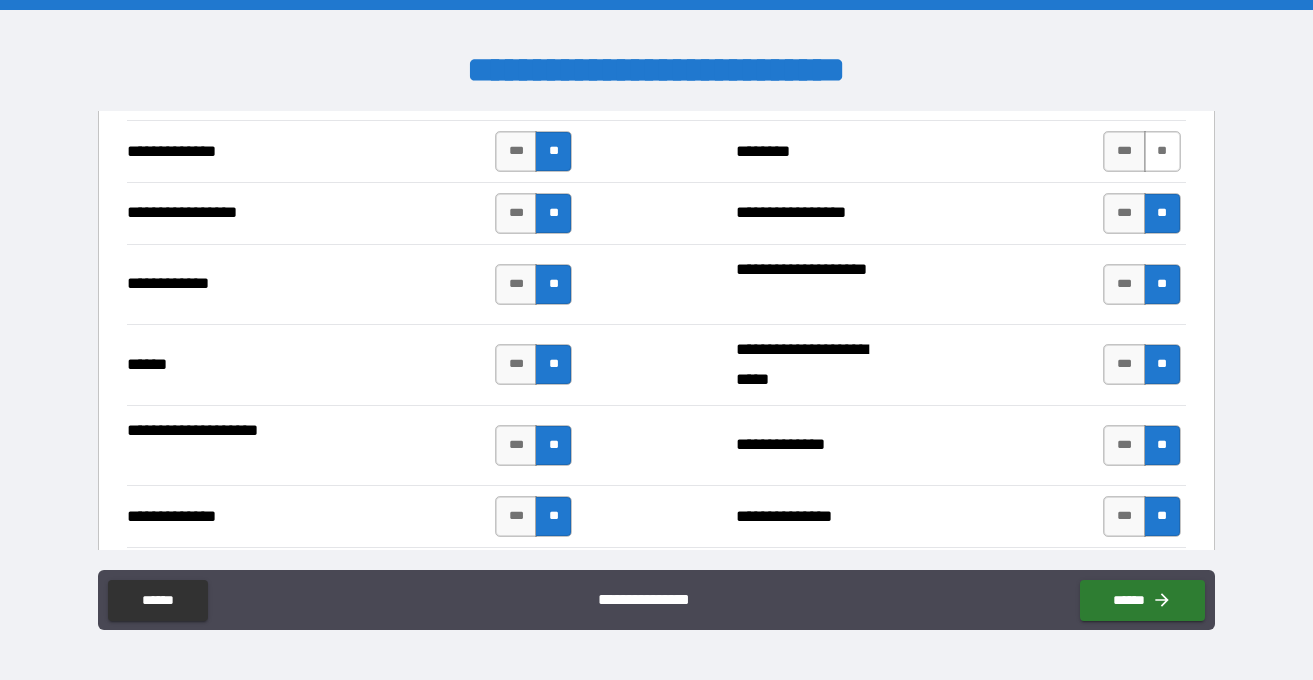 click on "**" at bounding box center [1162, 151] 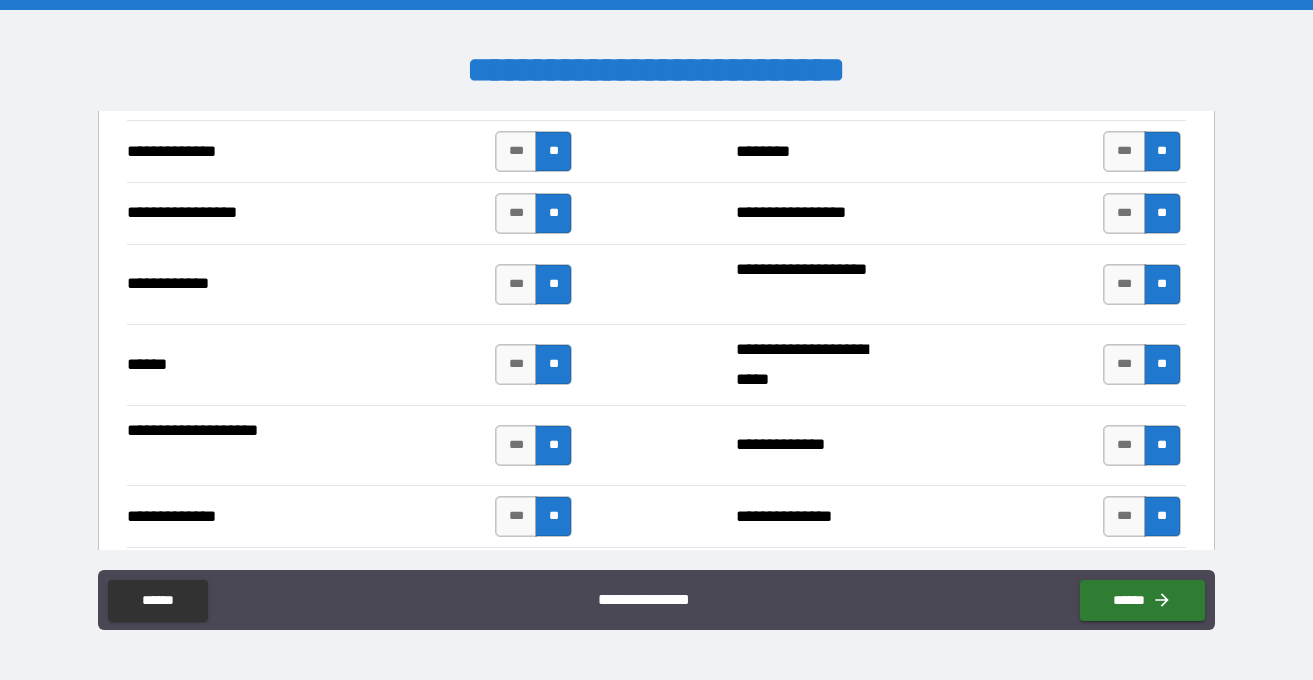 scroll, scrollTop: 3424, scrollLeft: 0, axis: vertical 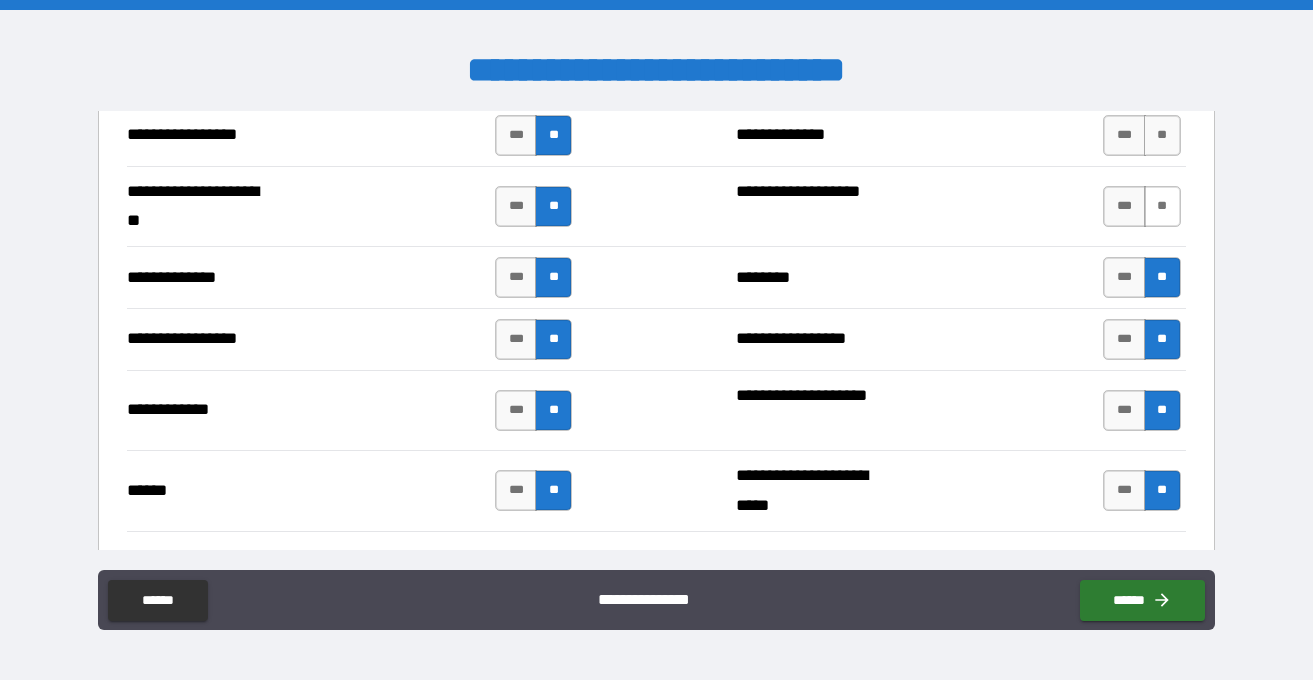 click on "**" at bounding box center (1162, 206) 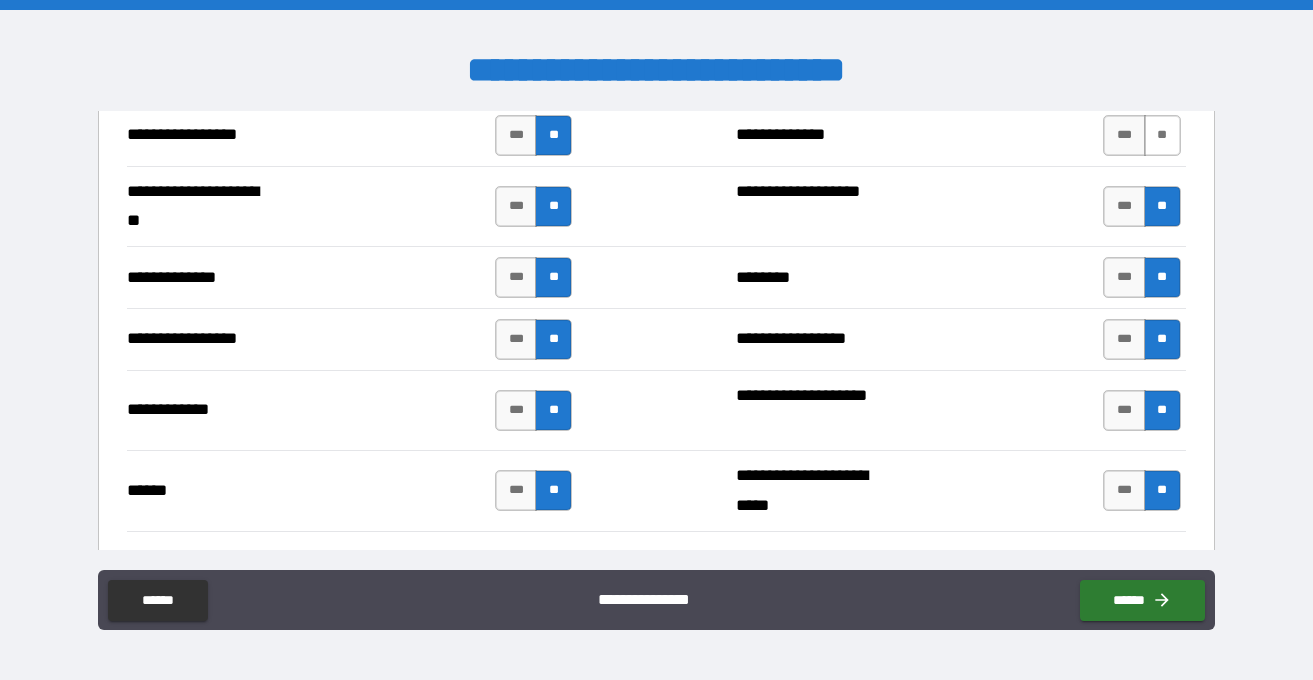 click on "**" at bounding box center (1162, 135) 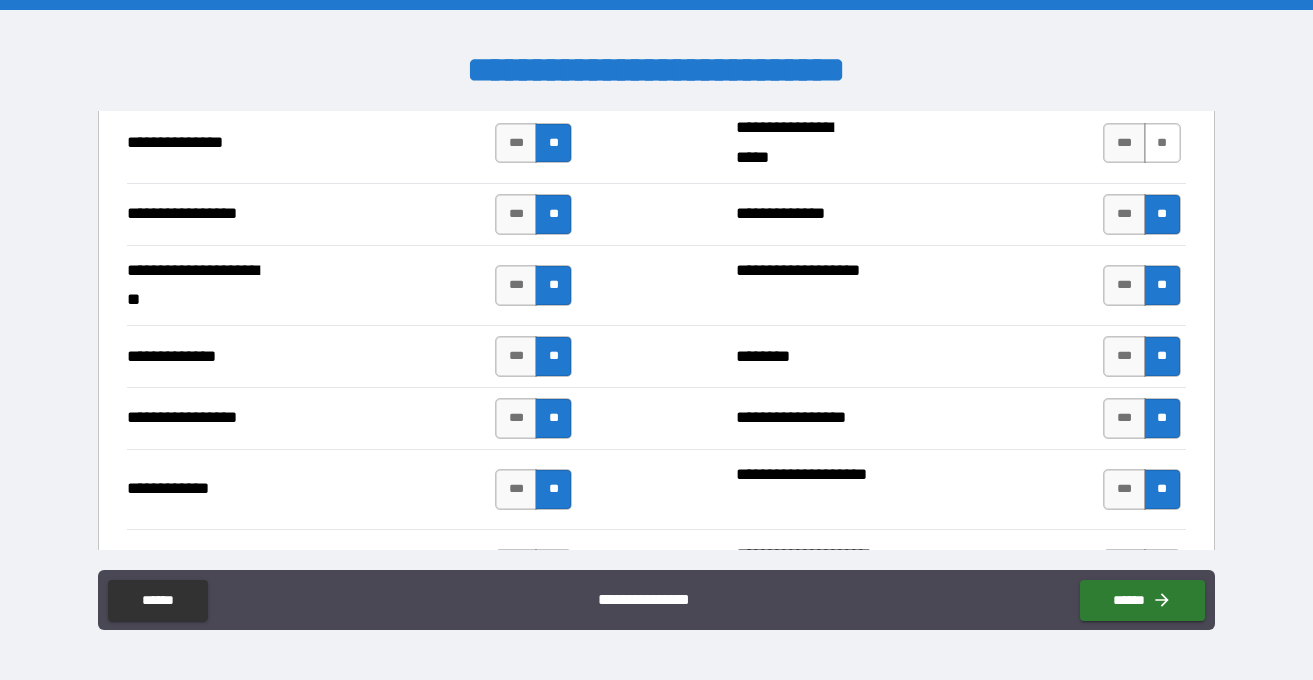 click on "**" at bounding box center (1162, 143) 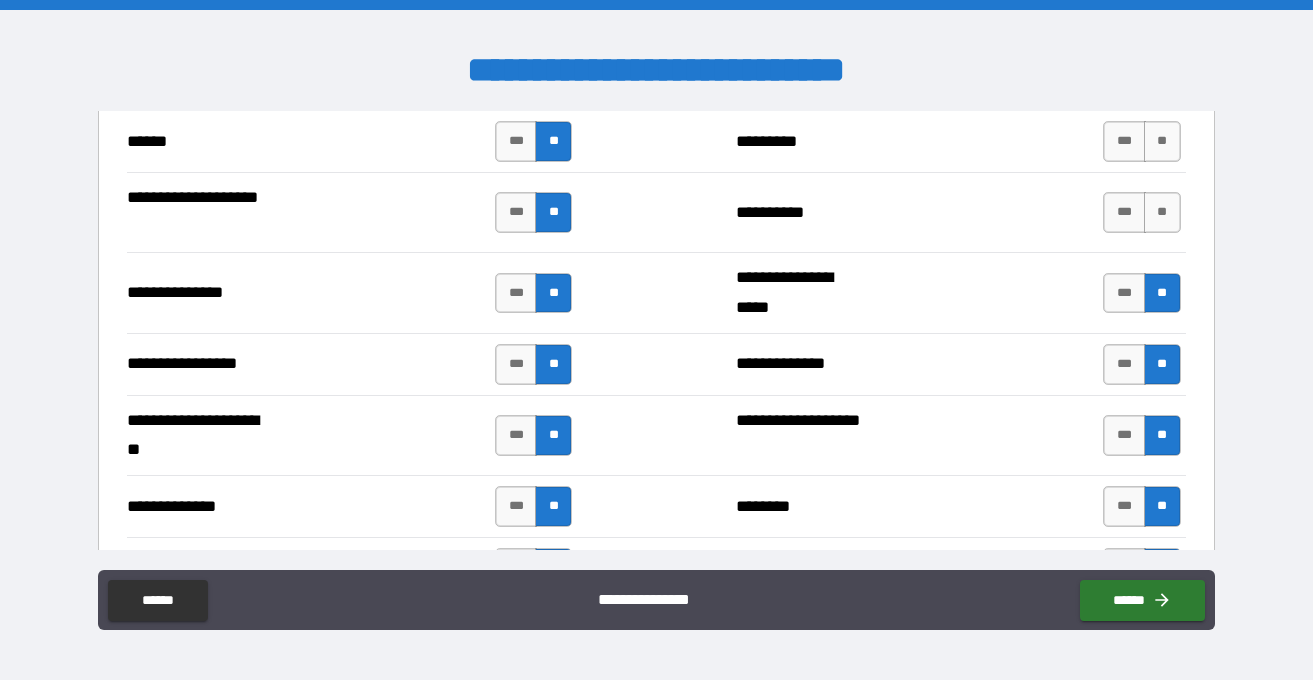 scroll, scrollTop: 3194, scrollLeft: 0, axis: vertical 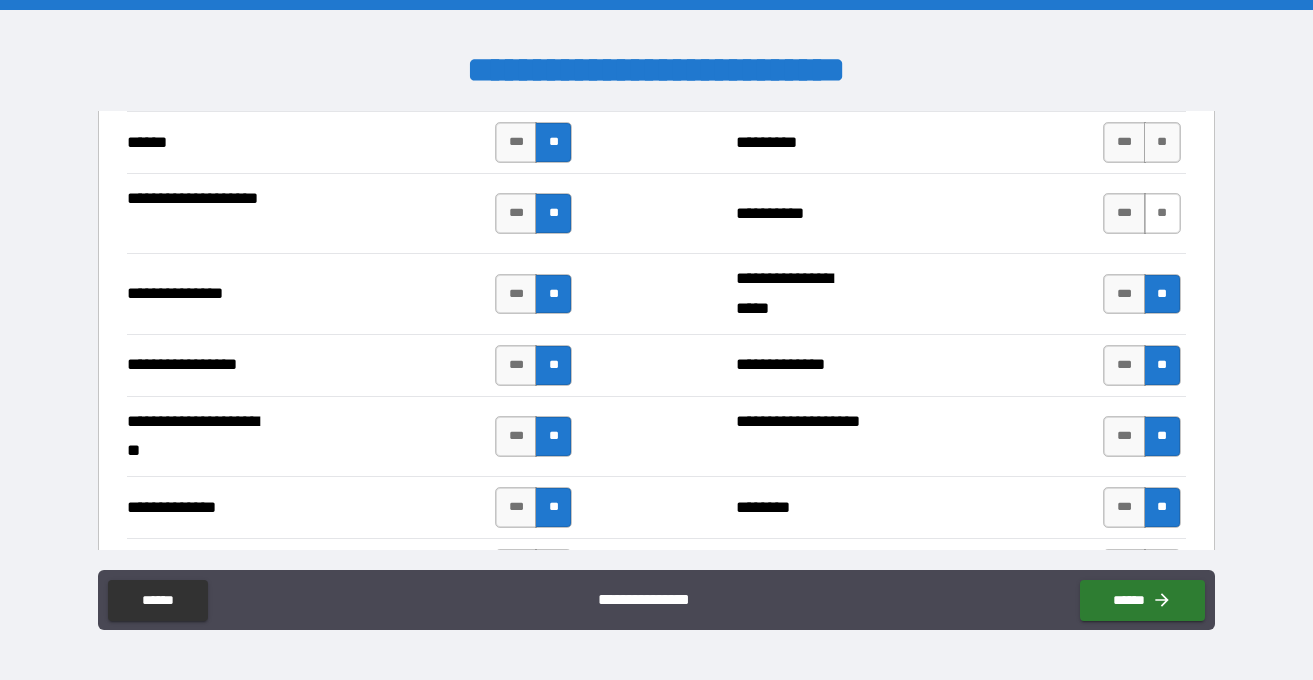 click on "**" at bounding box center (1162, 213) 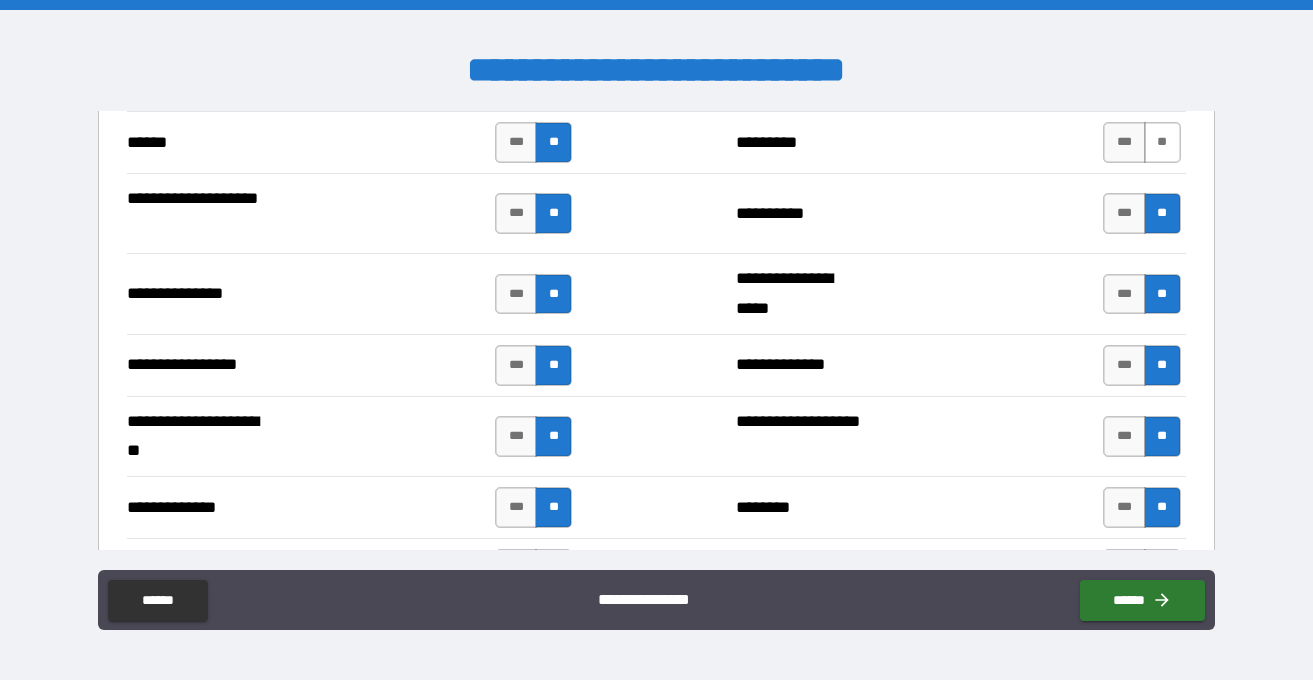 click on "**" at bounding box center (1162, 142) 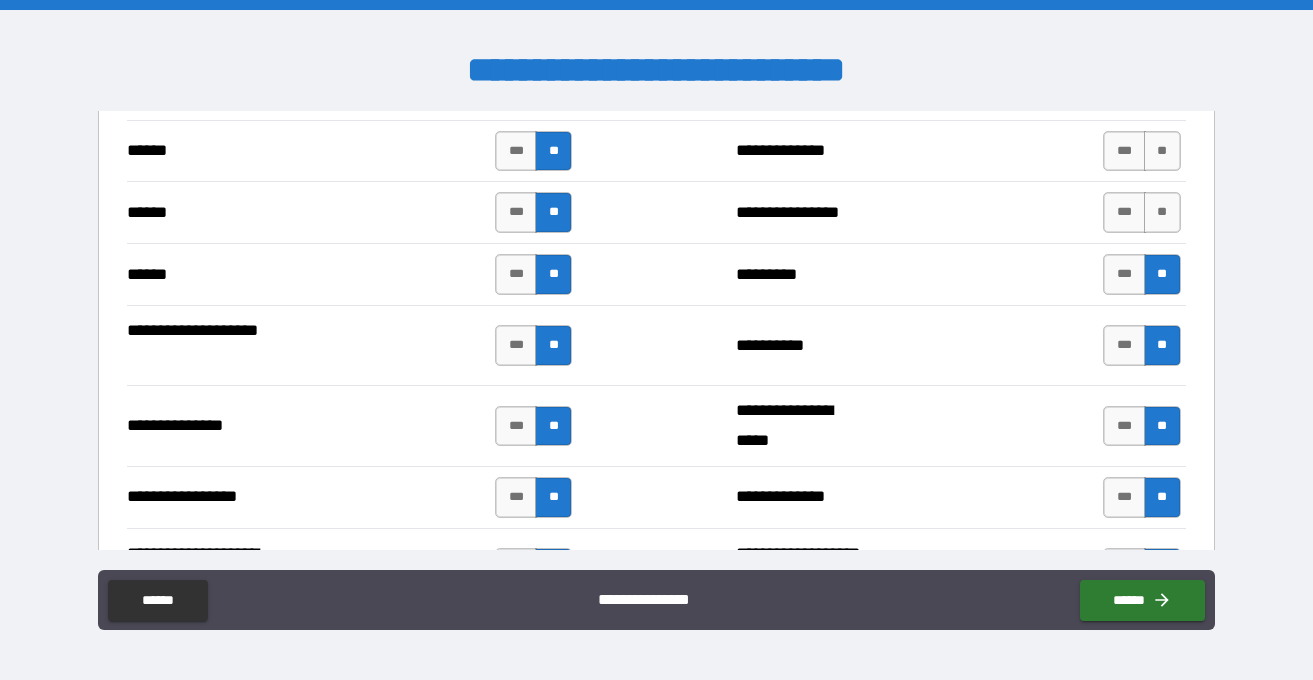 scroll, scrollTop: 3061, scrollLeft: 0, axis: vertical 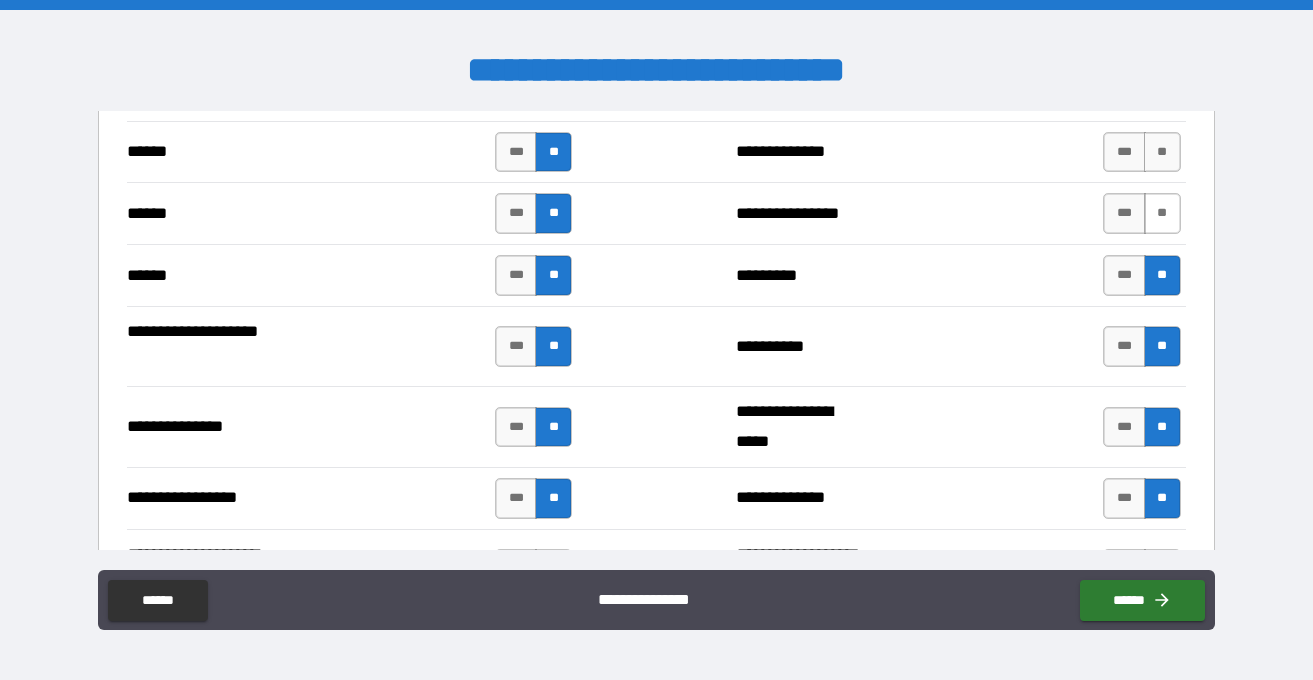 click on "**" at bounding box center (1162, 213) 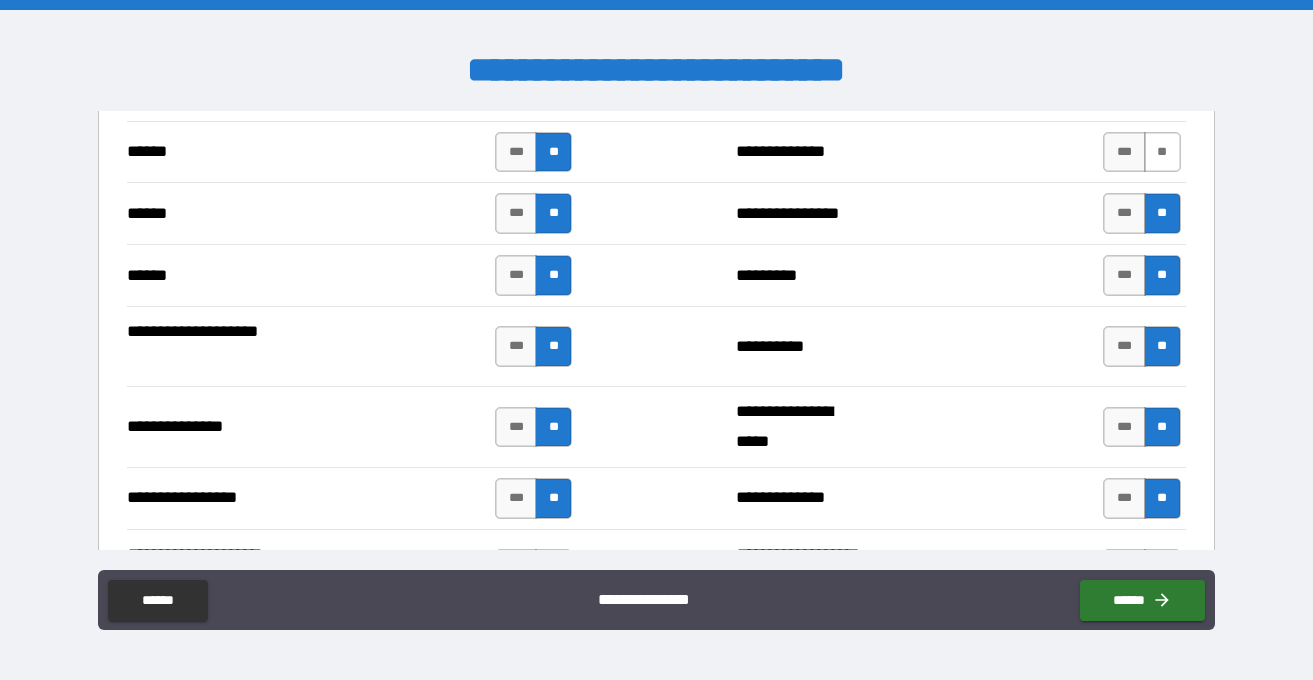 click on "**" at bounding box center [1162, 152] 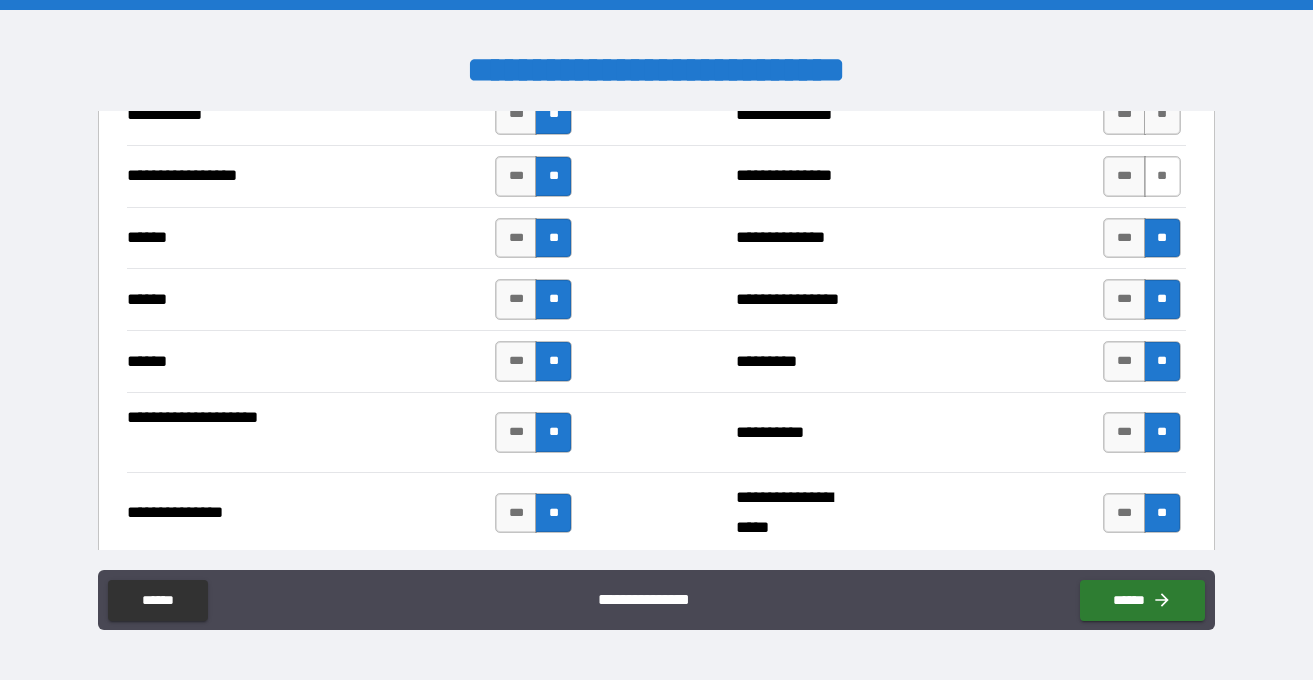 click on "**" at bounding box center [1162, 176] 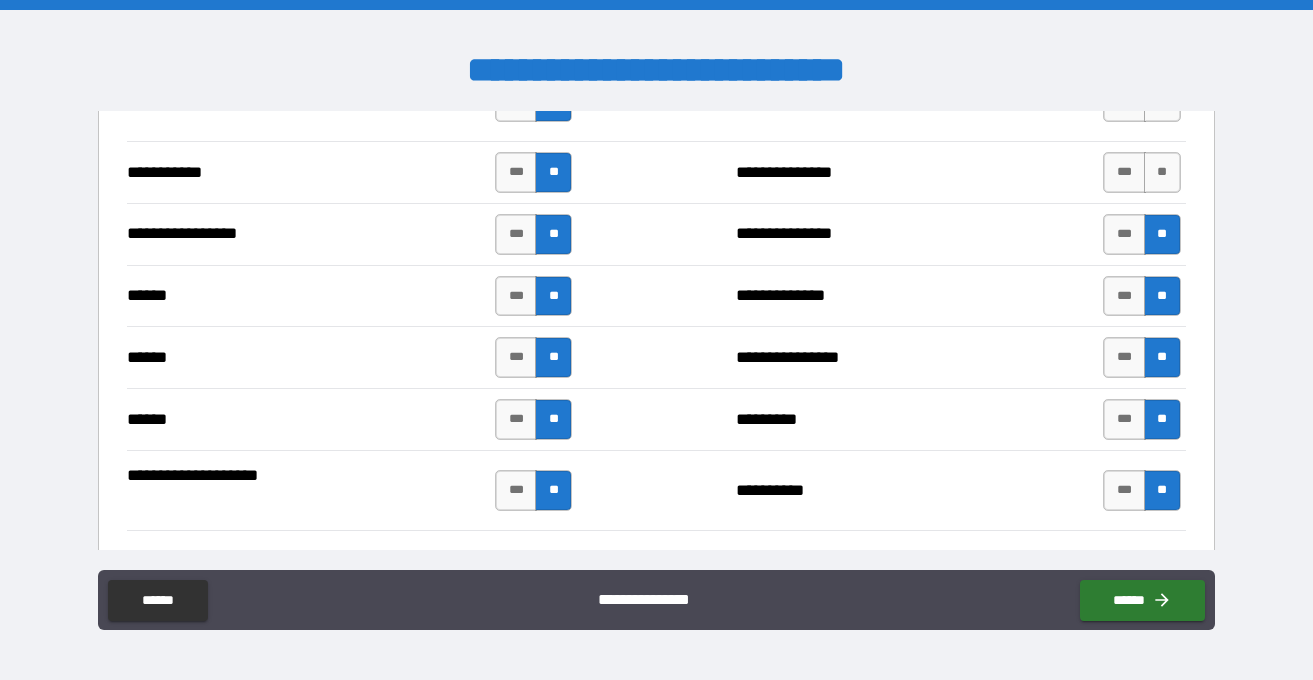 scroll, scrollTop: 2902, scrollLeft: 0, axis: vertical 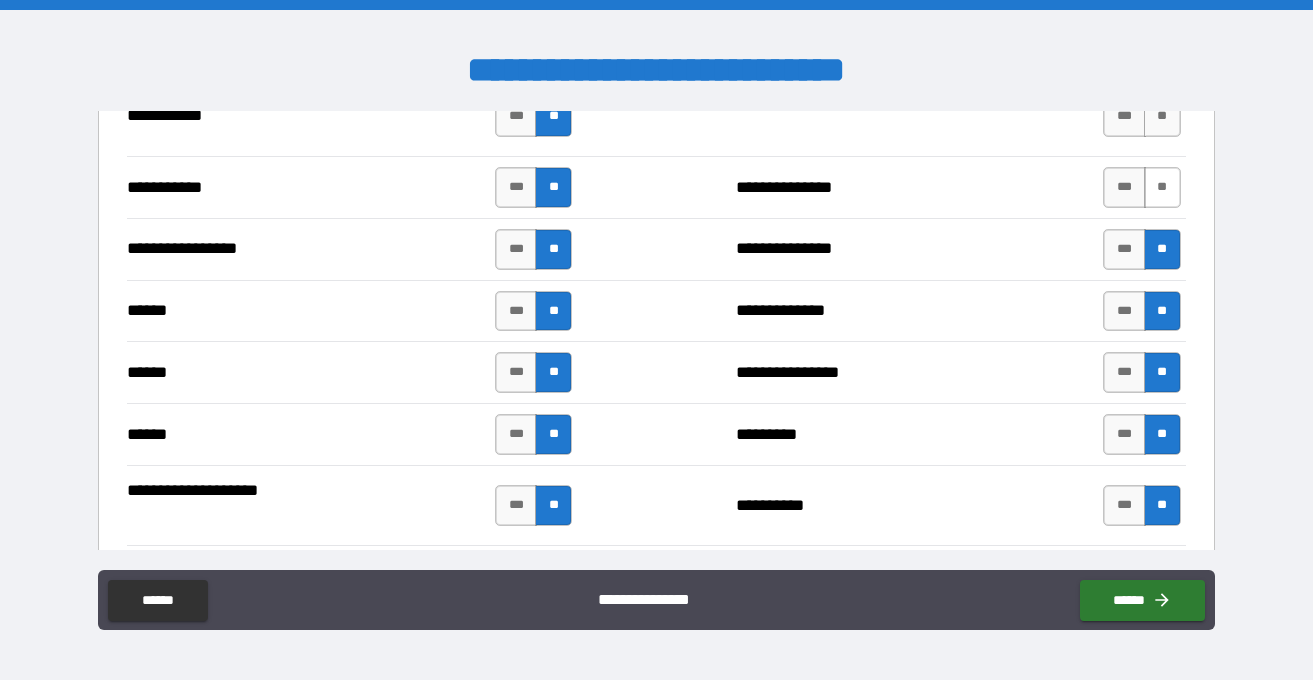 click on "**" at bounding box center [1162, 187] 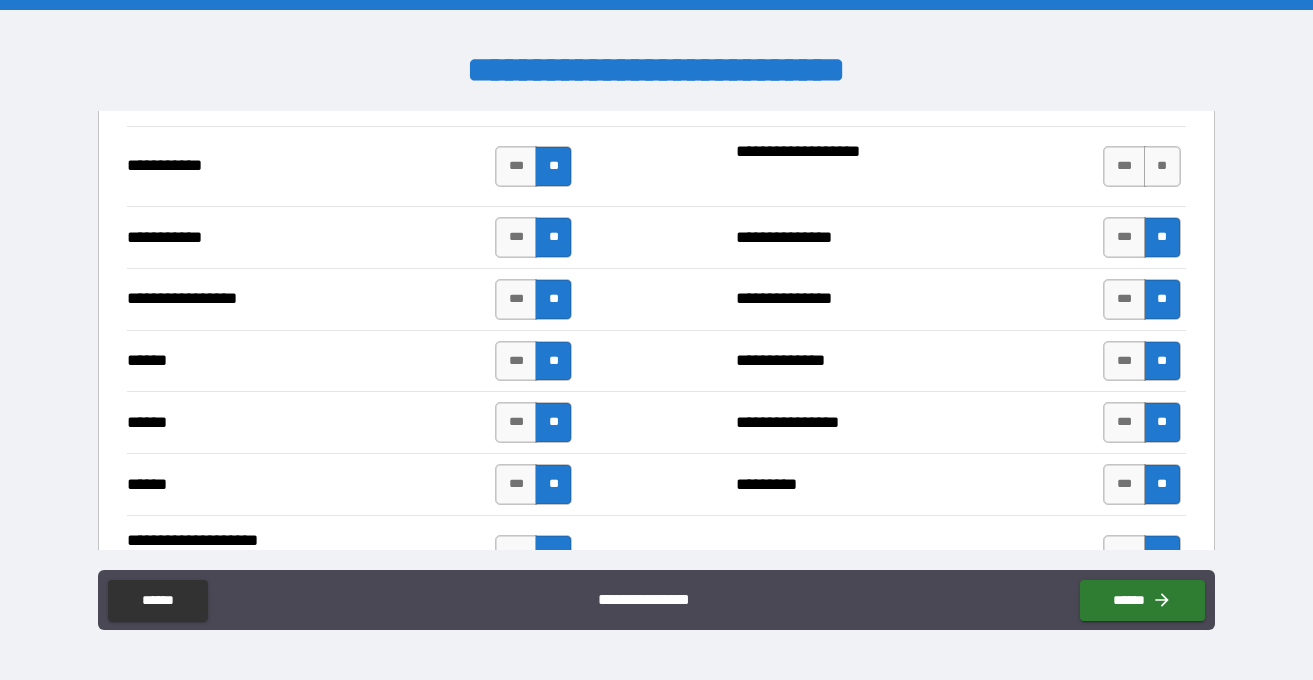 scroll, scrollTop: 2825, scrollLeft: 0, axis: vertical 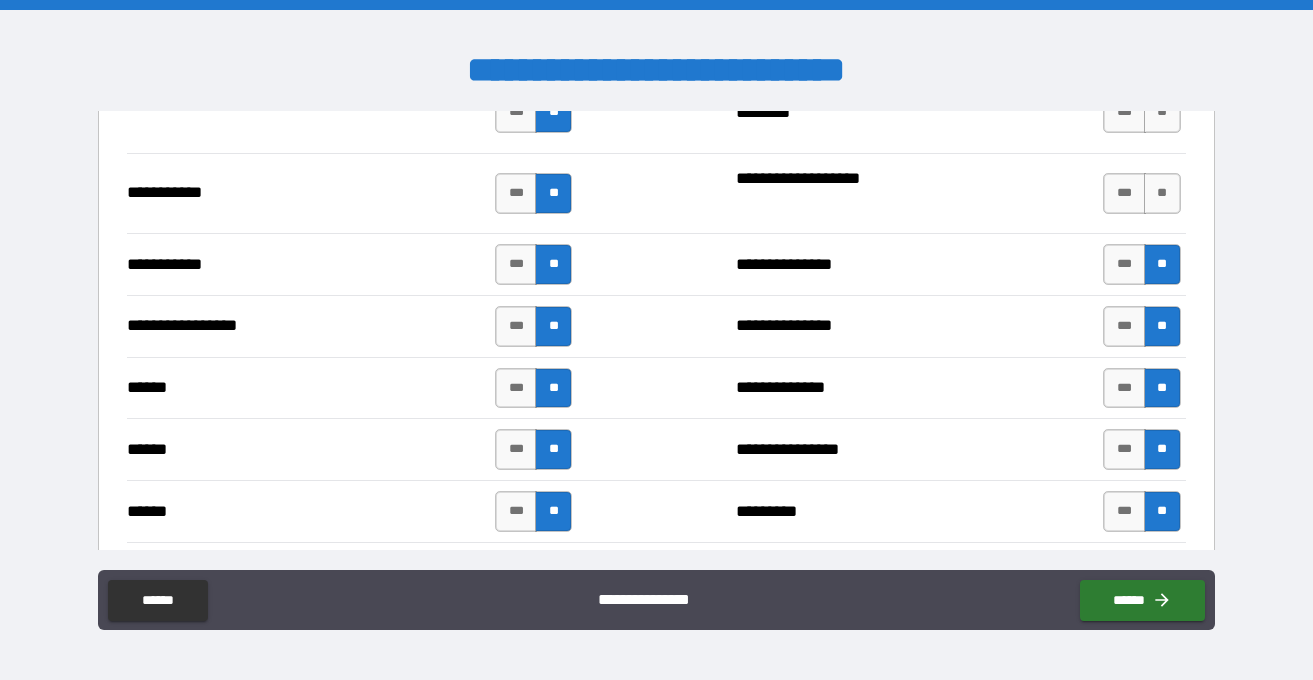 click on "*** **" at bounding box center [1144, 194] 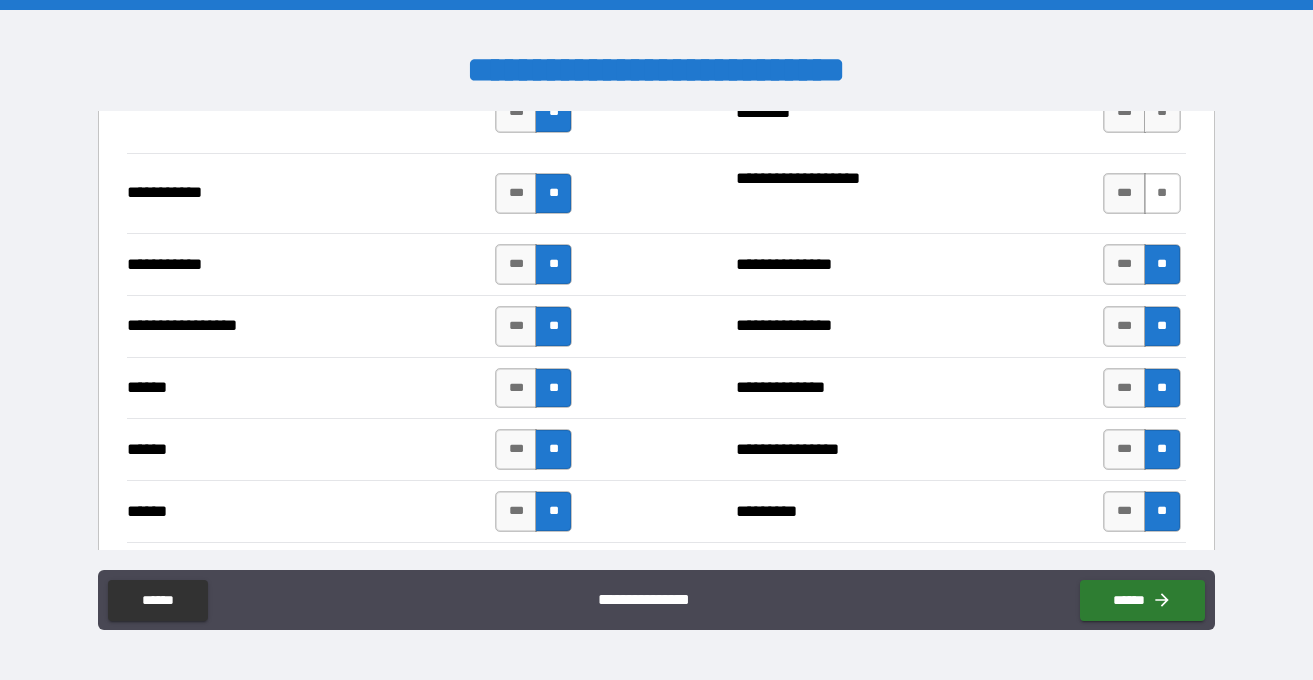 click on "**" at bounding box center [1162, 193] 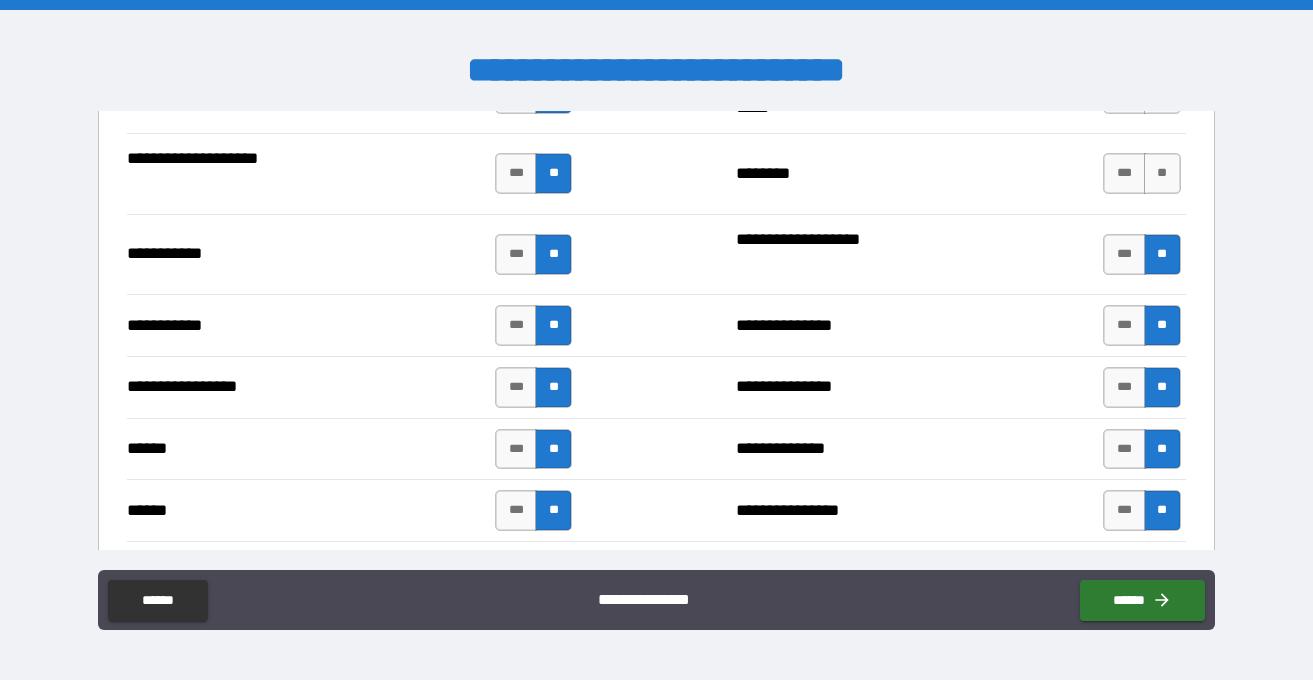 scroll, scrollTop: 2733, scrollLeft: 0, axis: vertical 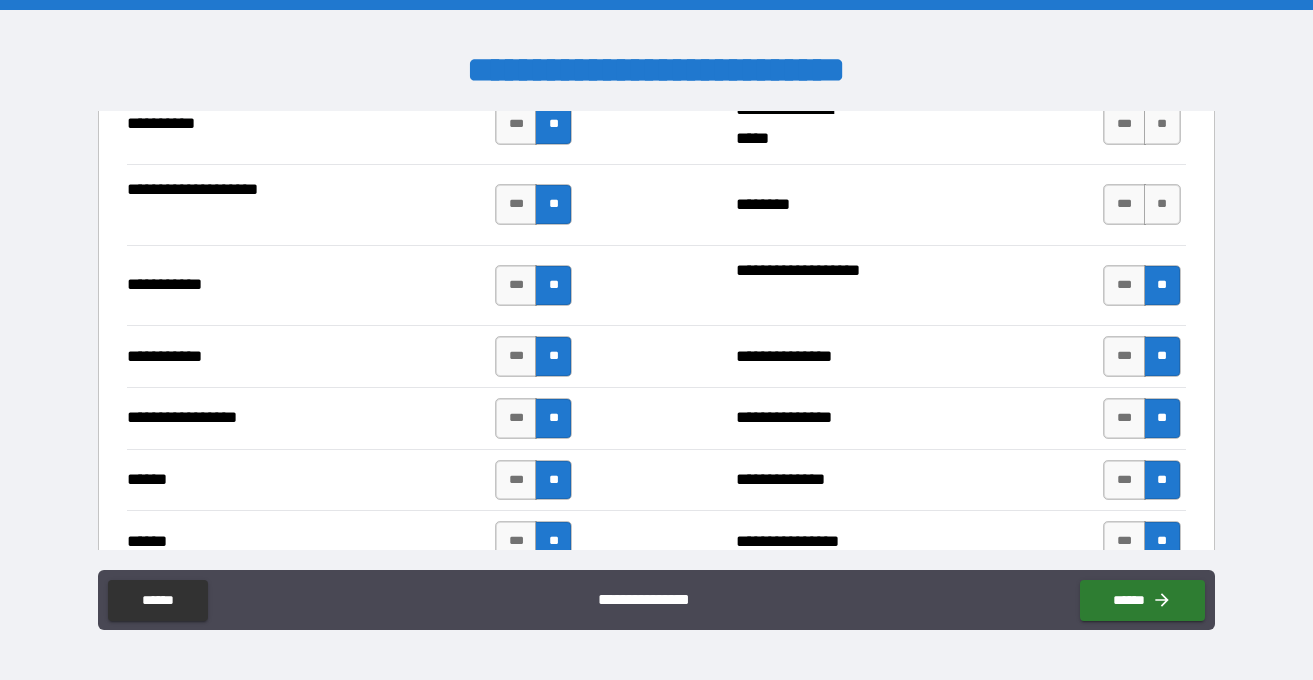 click on "**********" at bounding box center (656, 204) 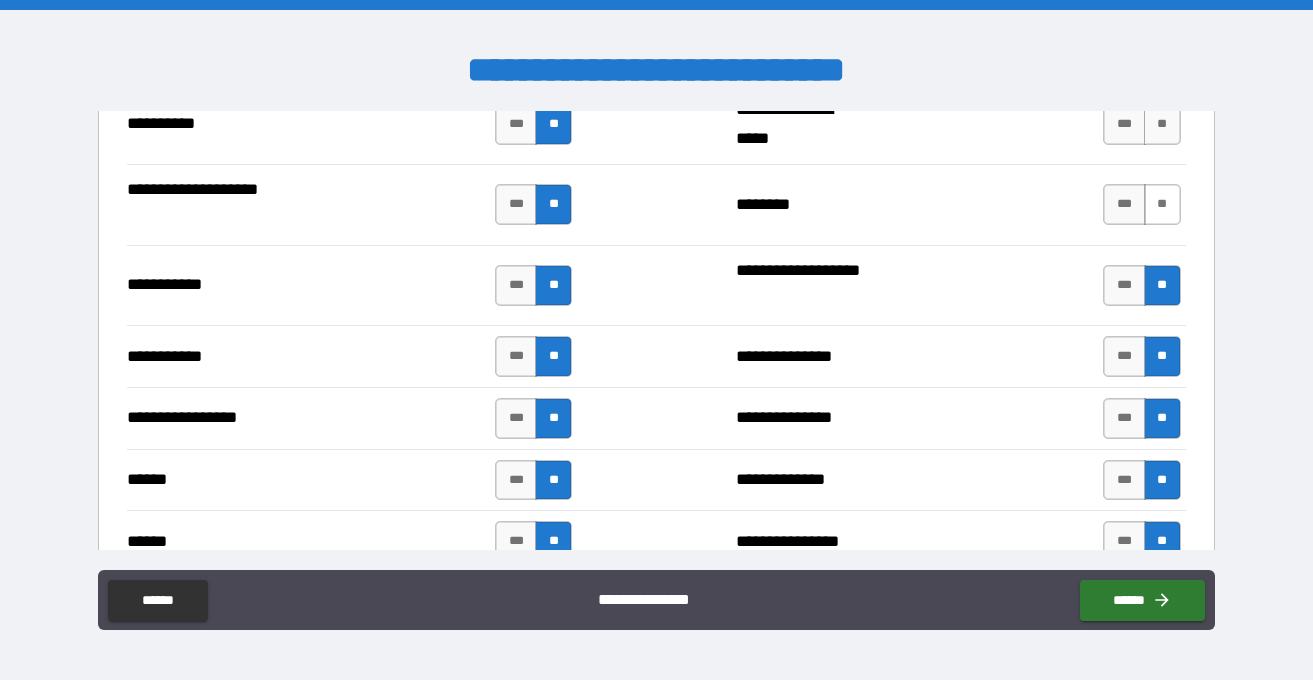 click on "**" at bounding box center (1162, 204) 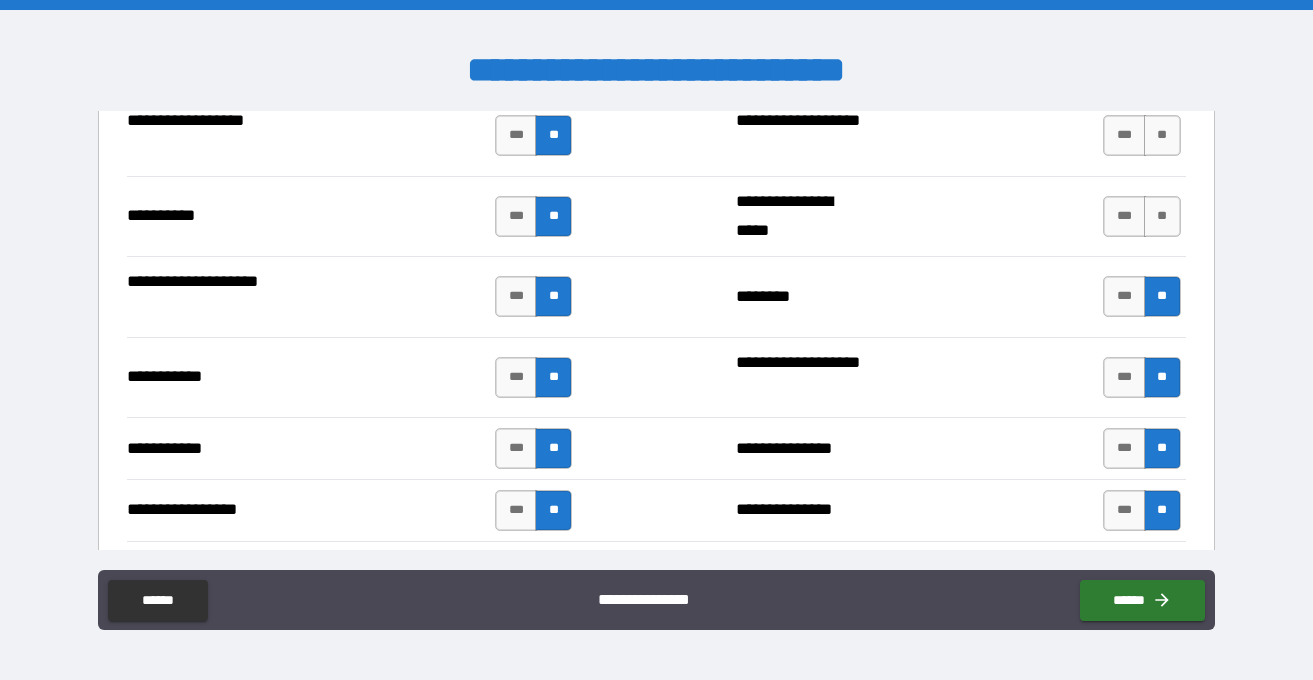 scroll, scrollTop: 2639, scrollLeft: 0, axis: vertical 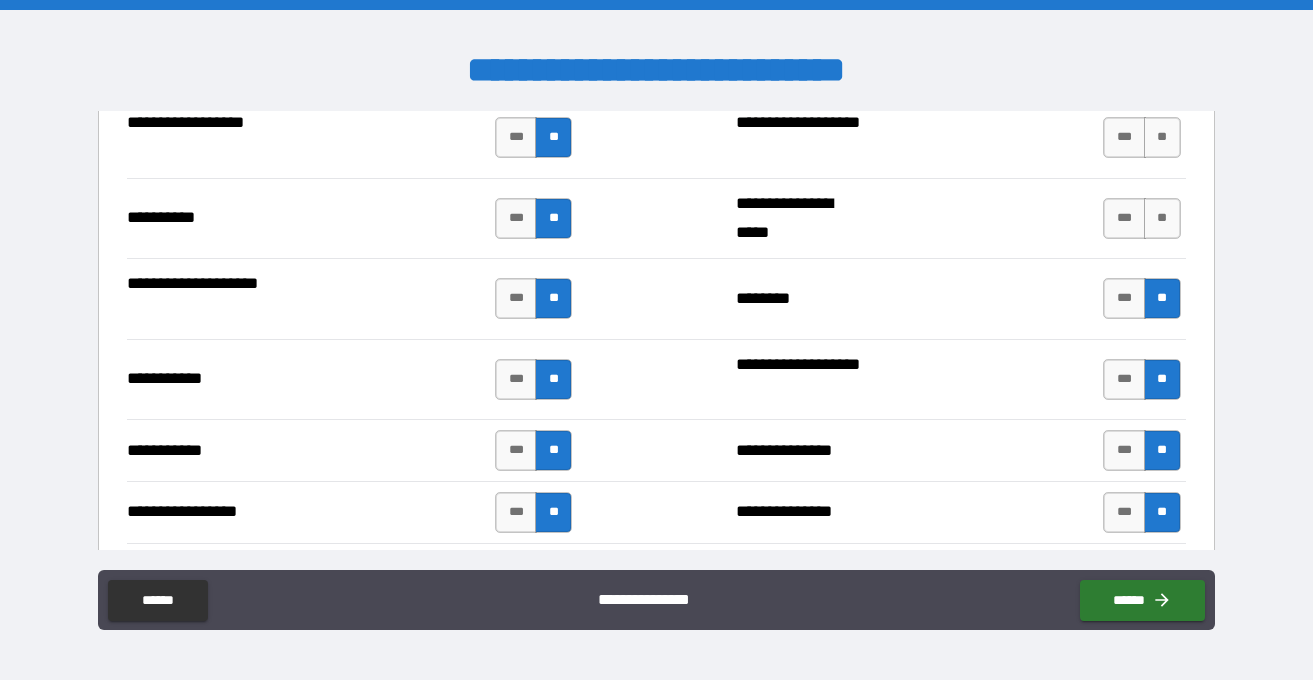 click on "**********" at bounding box center [656, 218] 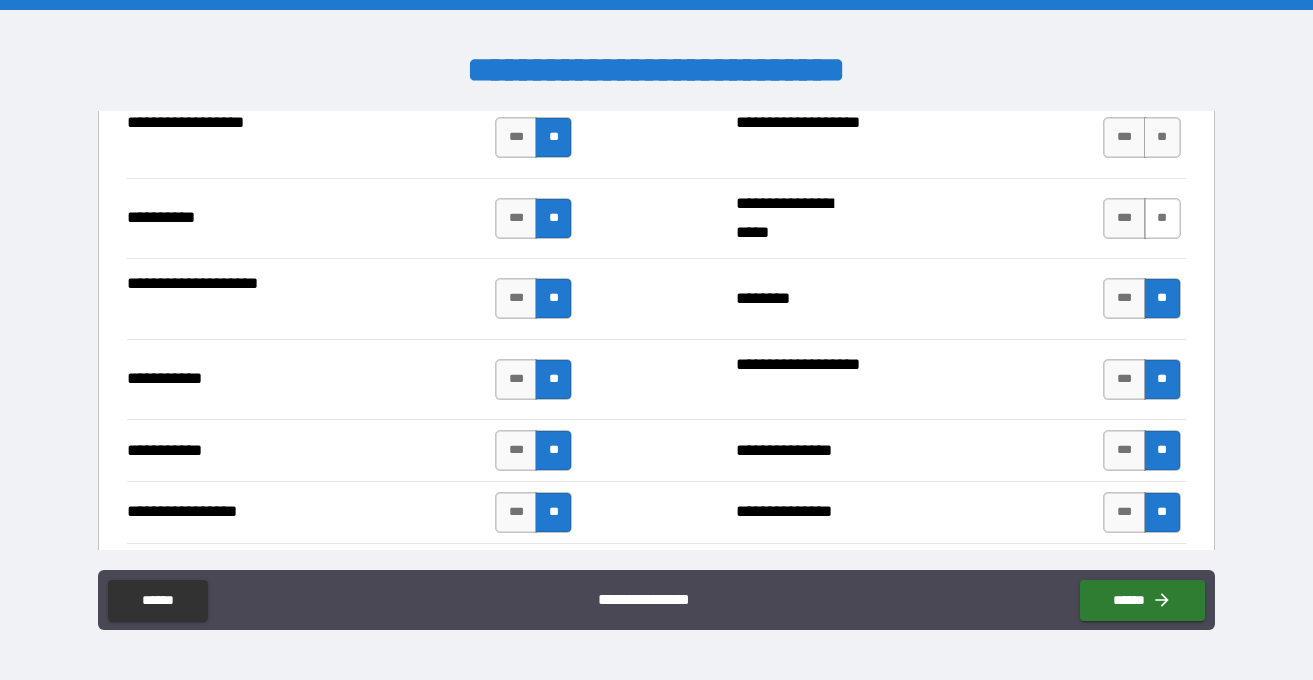 click on "**" at bounding box center (1162, 218) 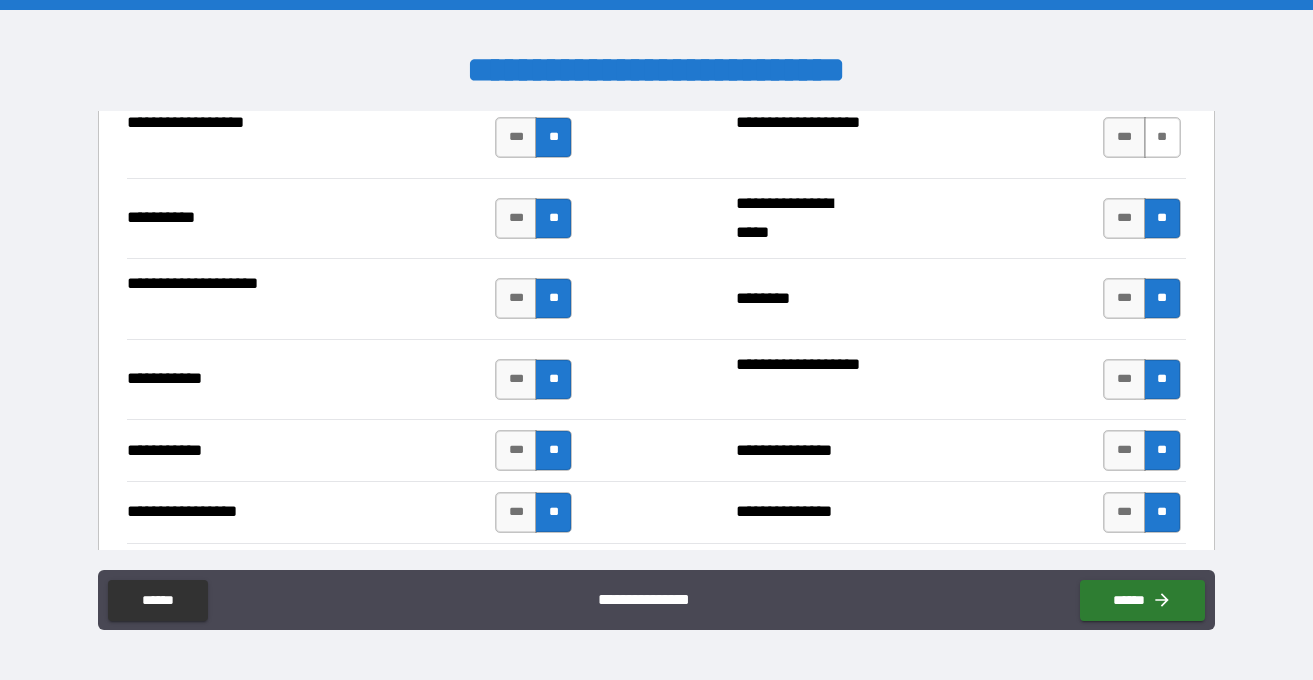 click on "**" at bounding box center (1162, 137) 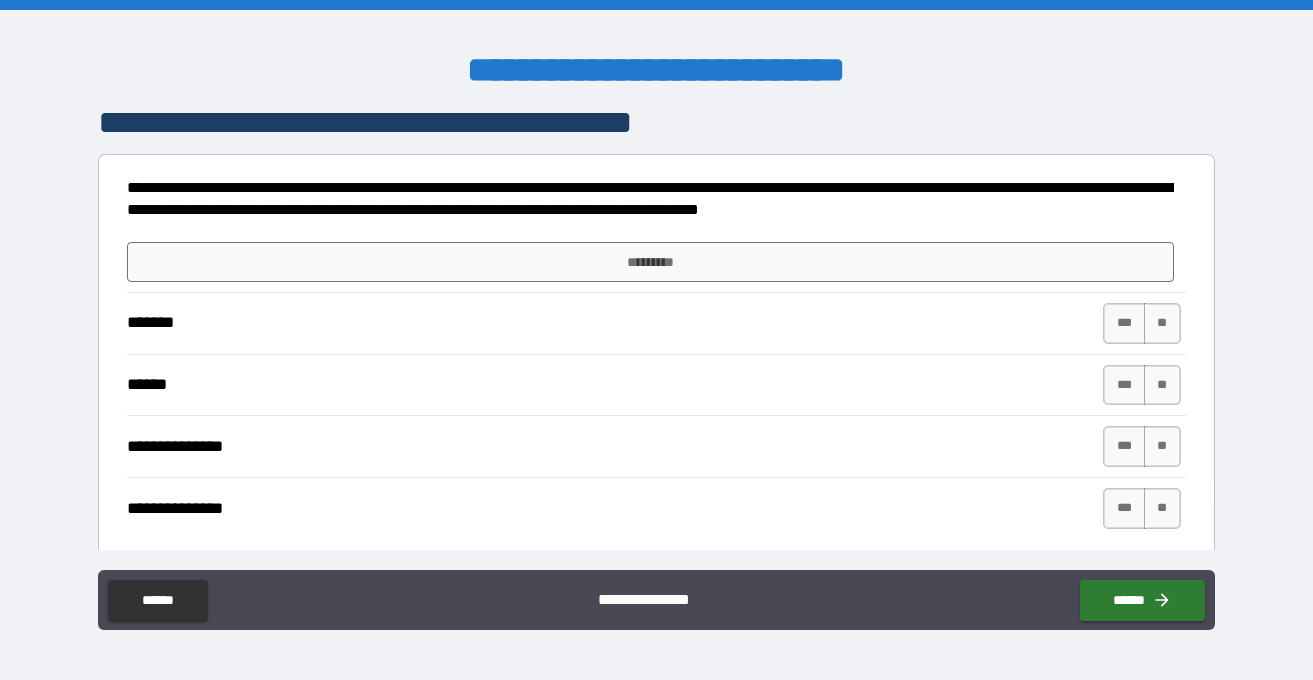 scroll, scrollTop: 5763, scrollLeft: 0, axis: vertical 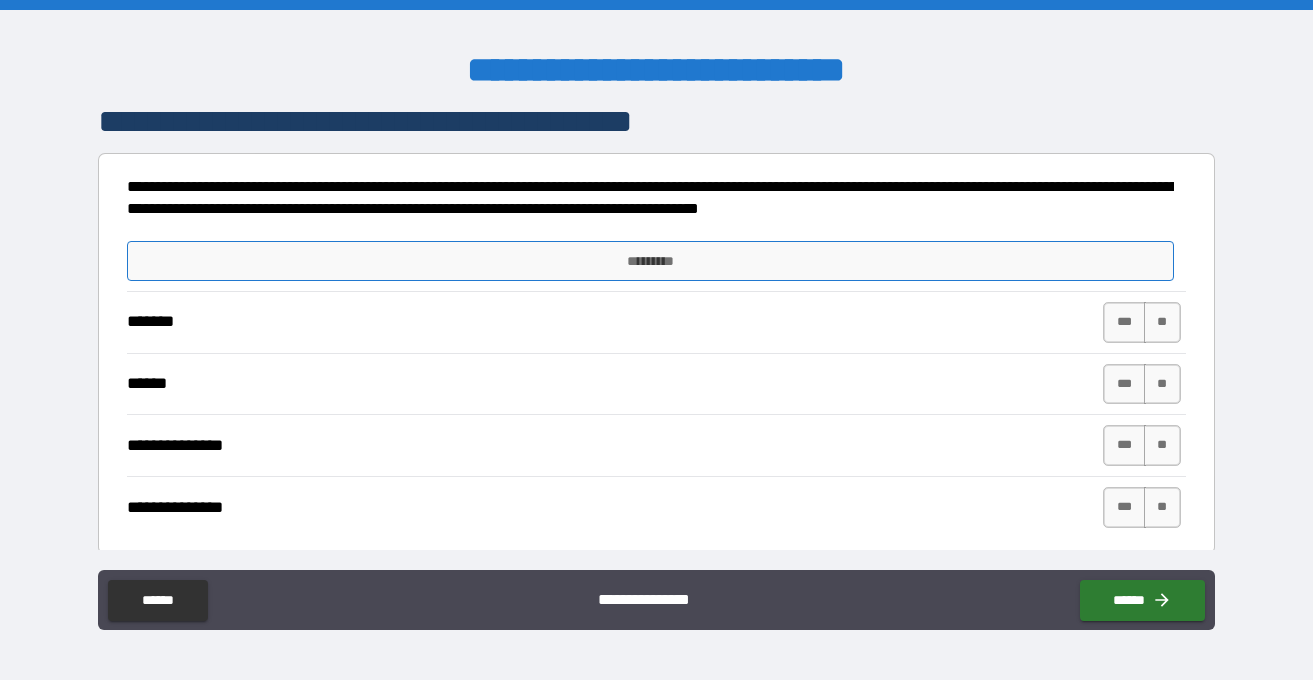 click on "*********" at bounding box center [650, 261] 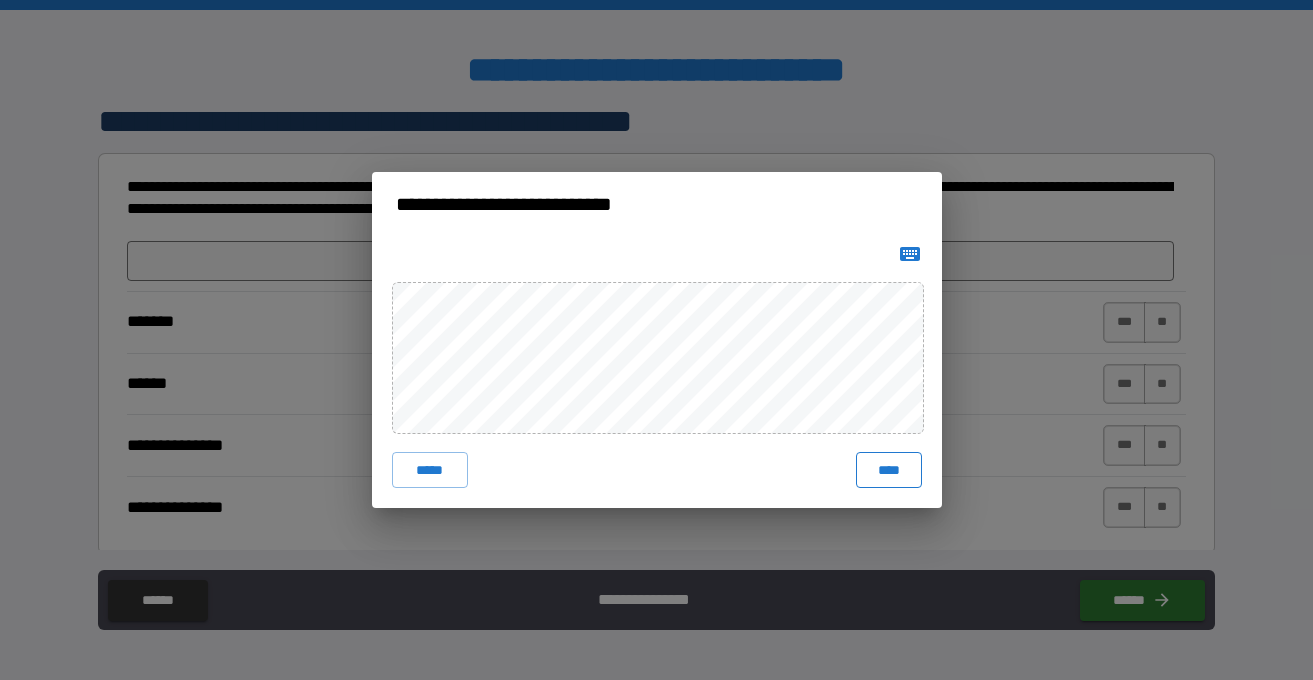 click on "****" at bounding box center [889, 470] 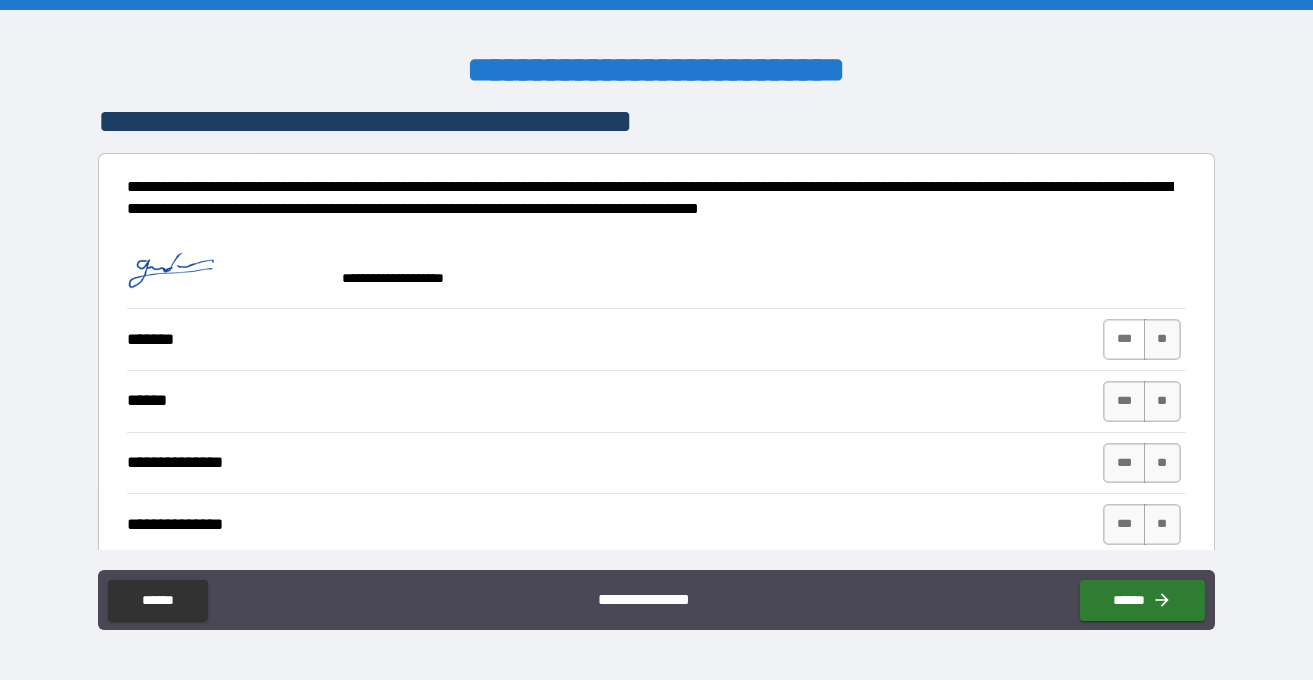 click on "***" at bounding box center [1124, 339] 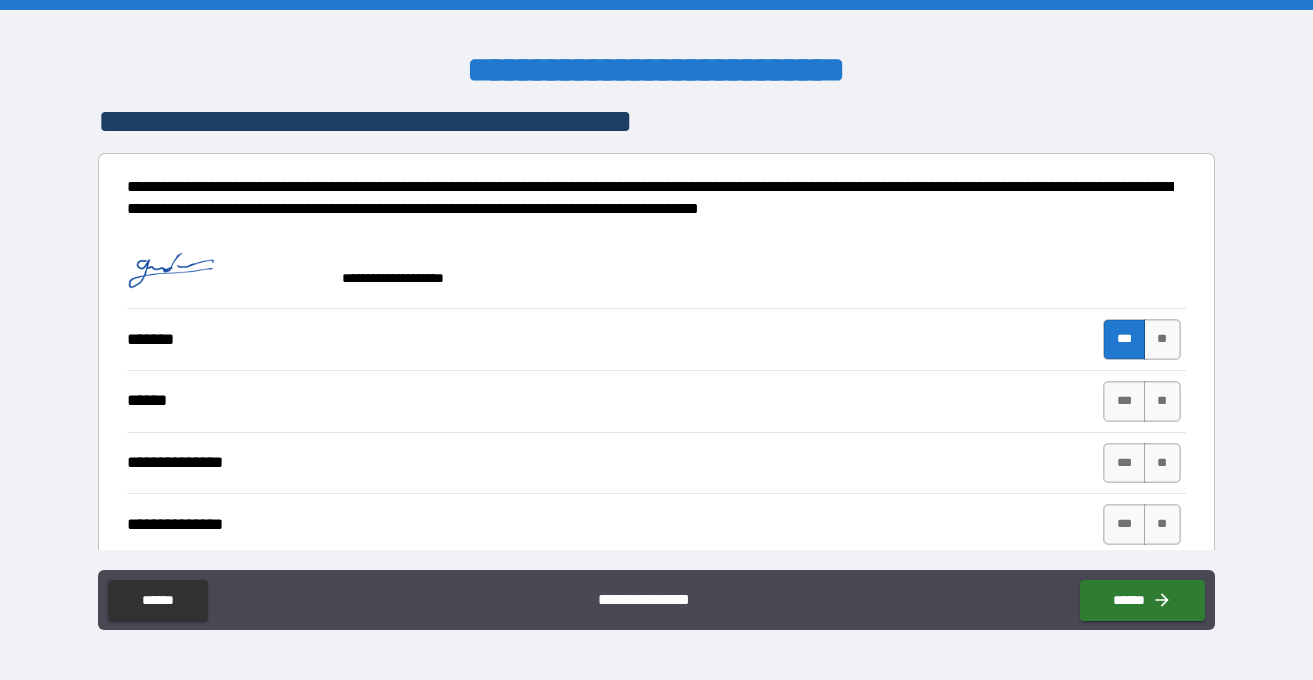 scroll, scrollTop: 5789, scrollLeft: 0, axis: vertical 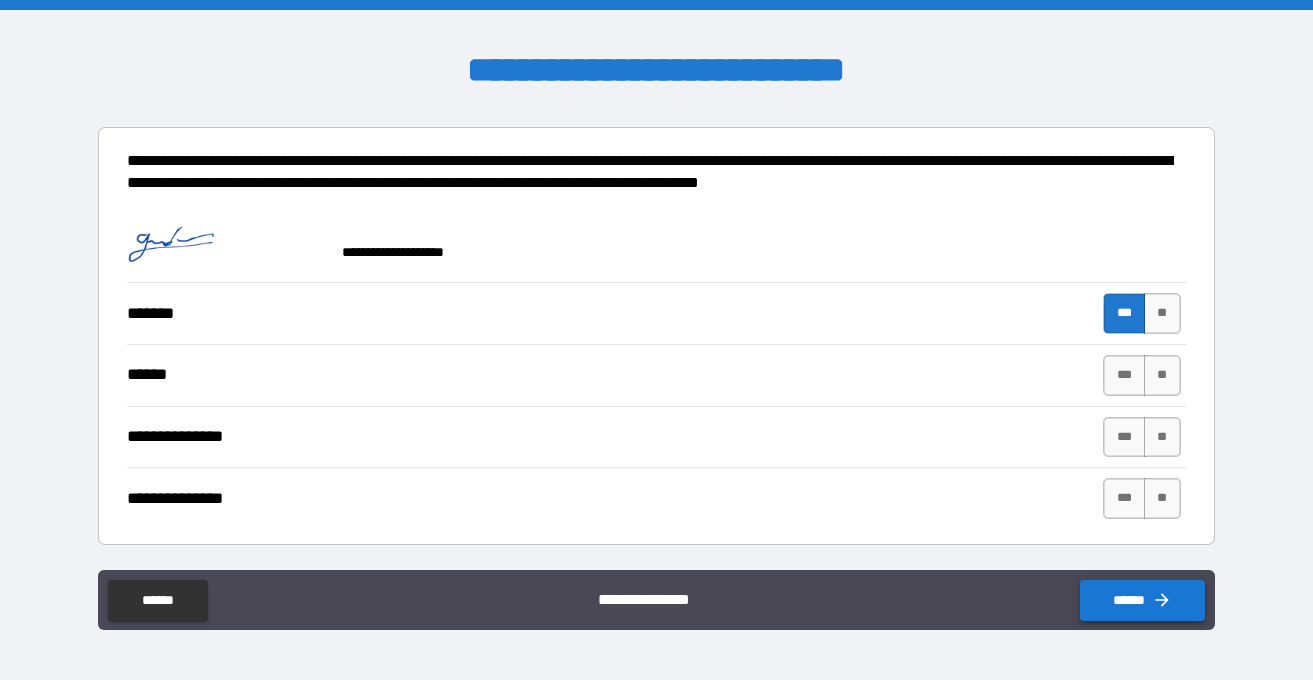click 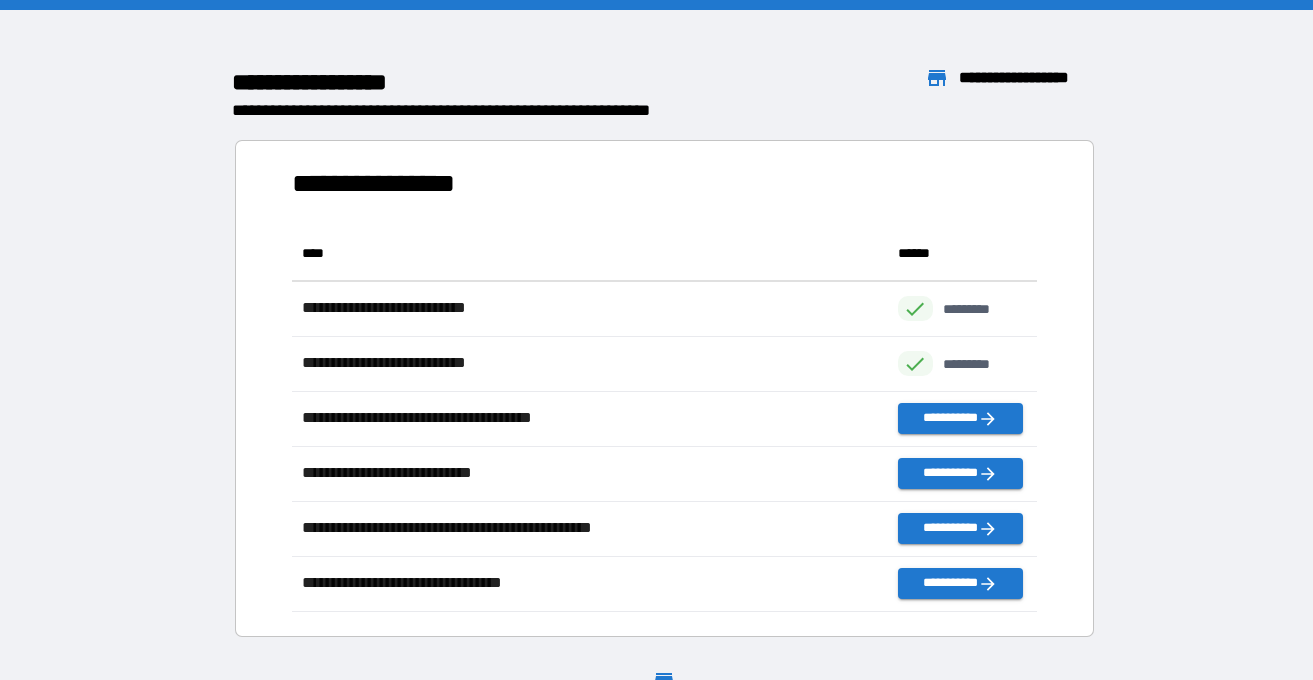 scroll, scrollTop: 1, scrollLeft: 1, axis: both 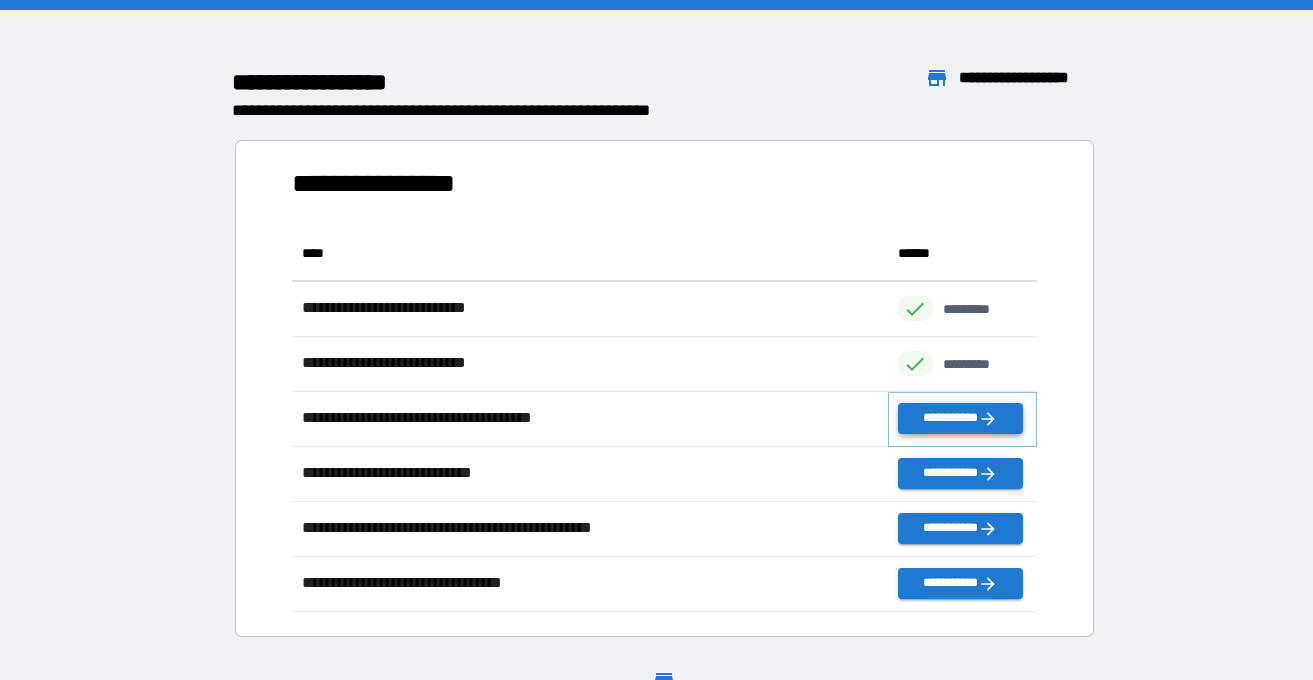 click on "**********" at bounding box center (960, 418) 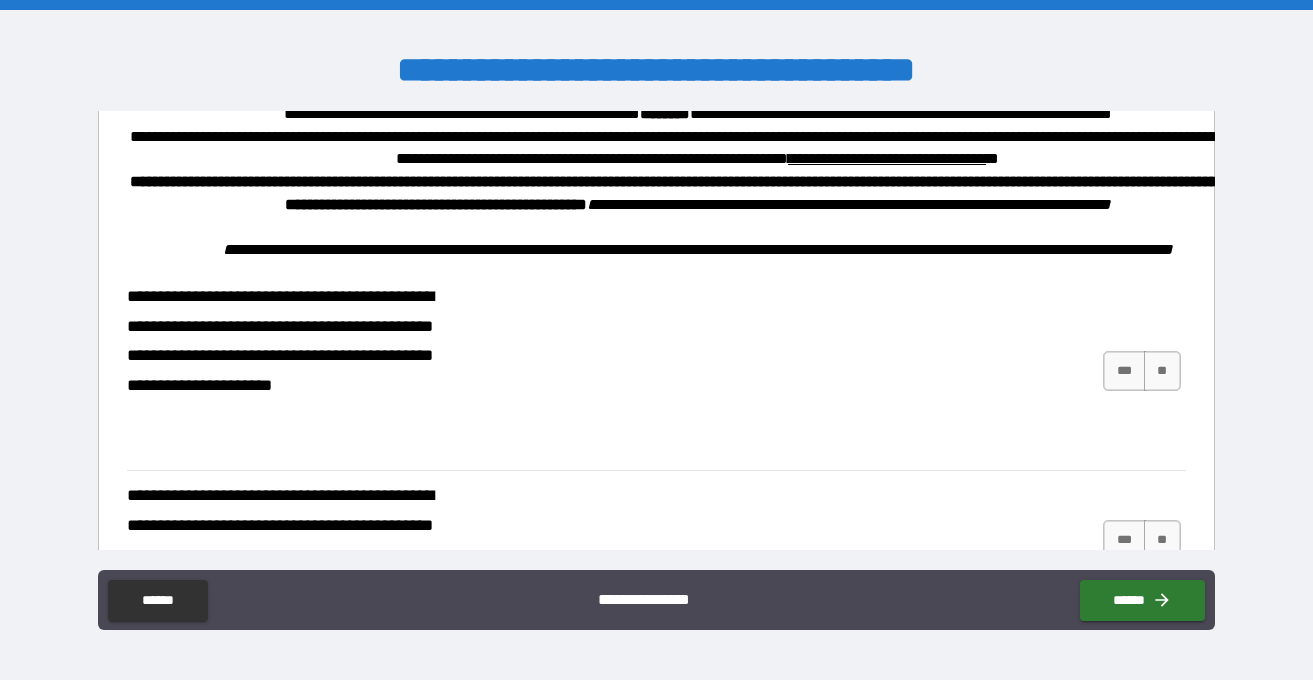 scroll, scrollTop: 672, scrollLeft: 0, axis: vertical 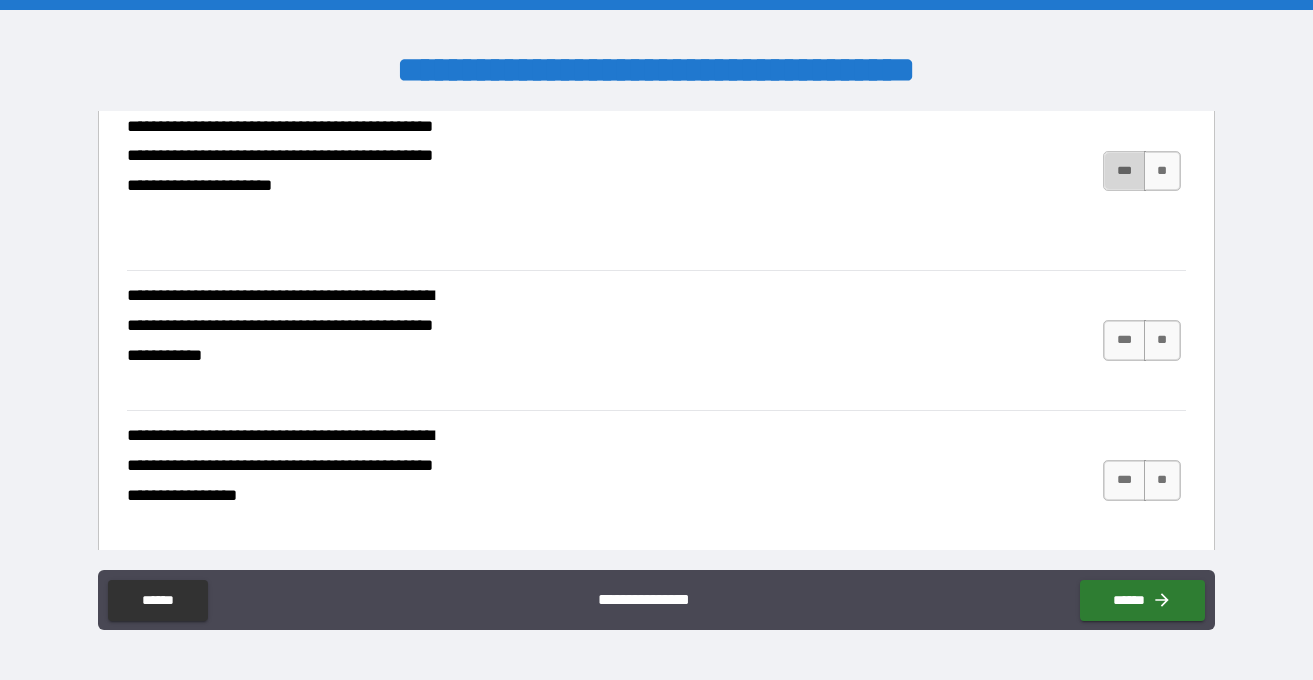 click on "***" at bounding box center (1124, 171) 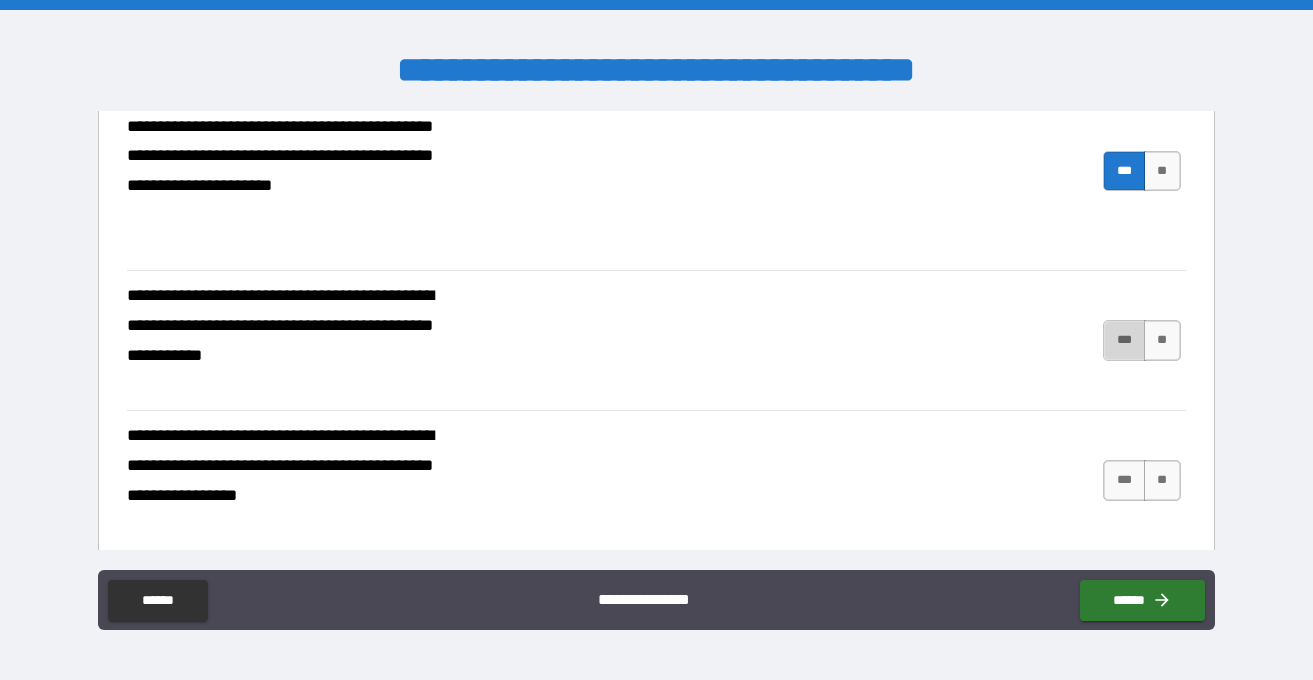 click on "***" at bounding box center (1124, 340) 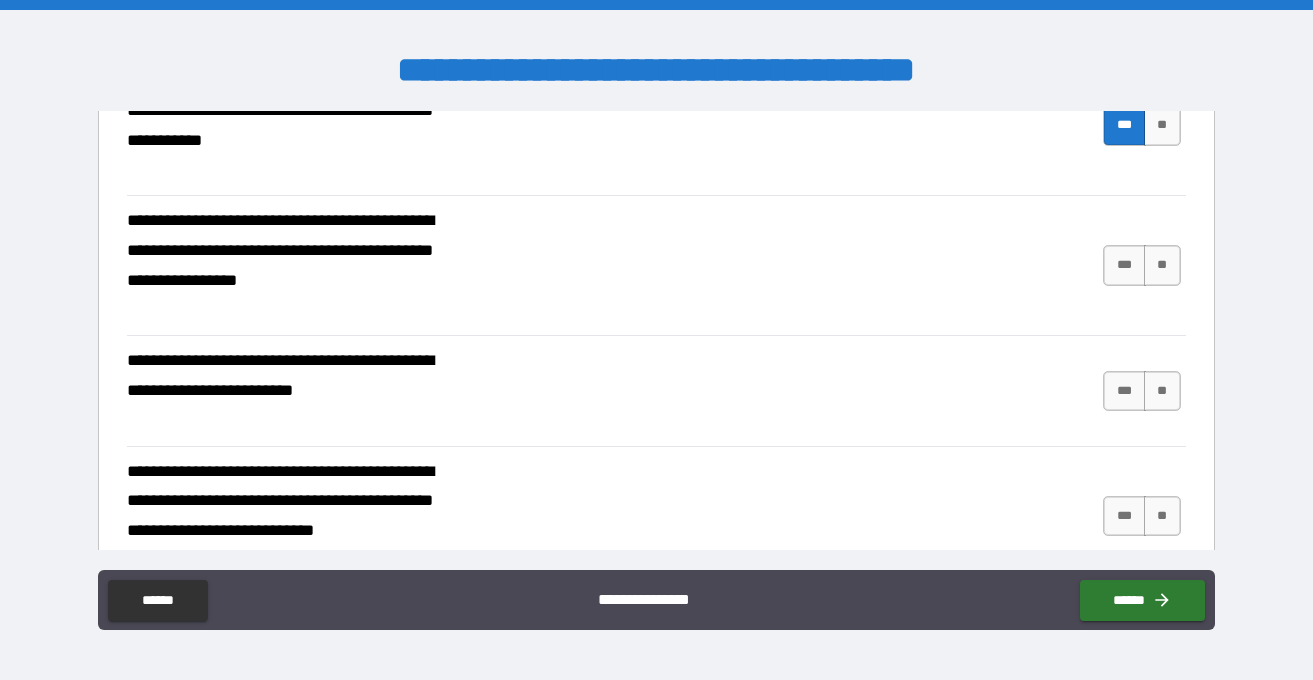 scroll, scrollTop: 1091, scrollLeft: 0, axis: vertical 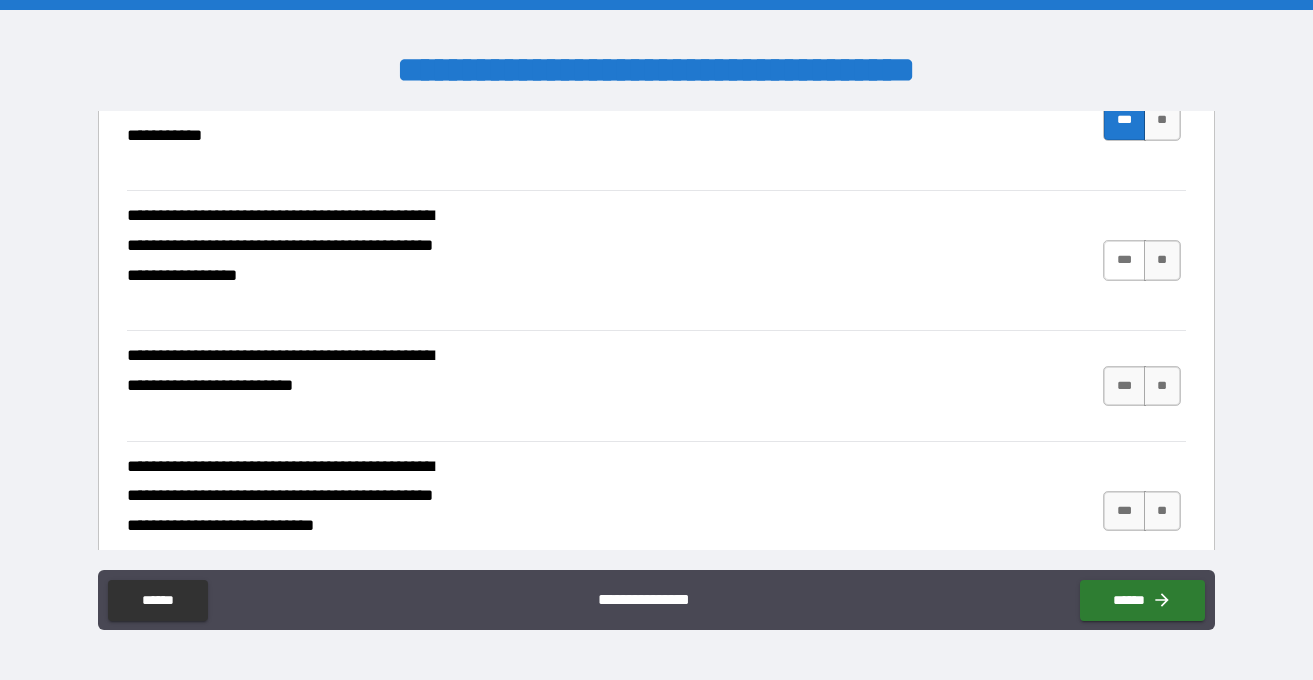 click on "***" at bounding box center (1124, 260) 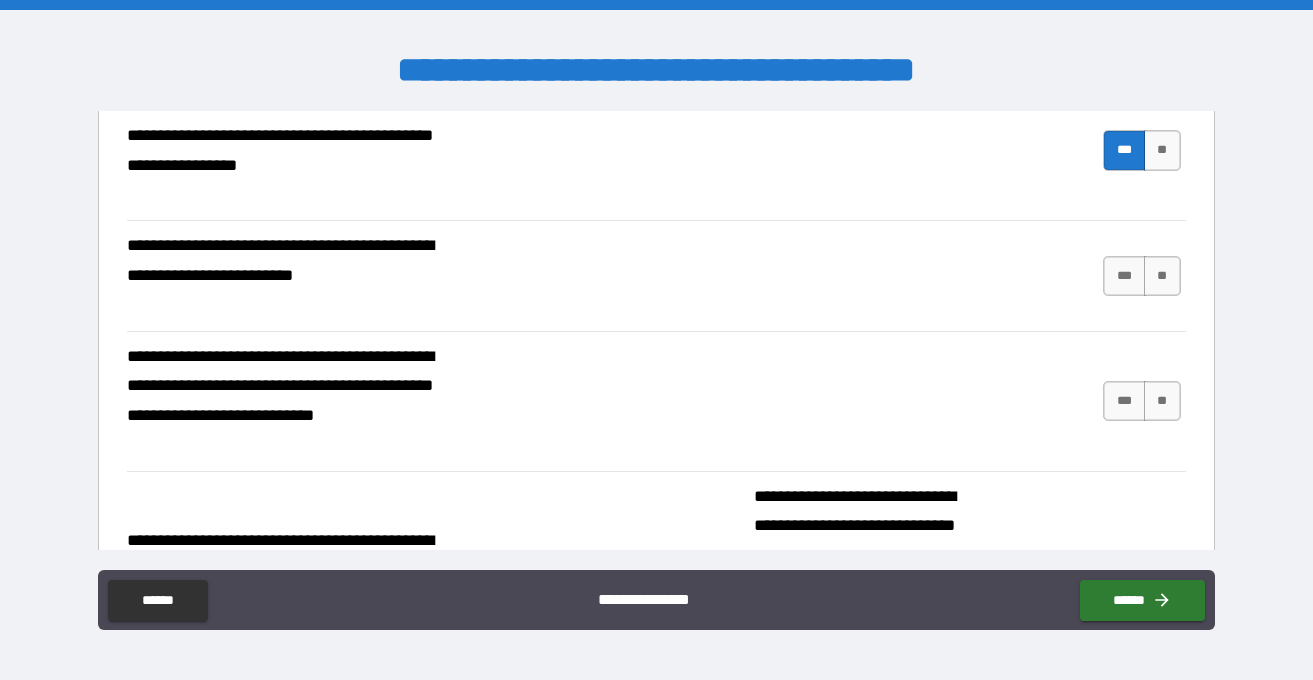 scroll, scrollTop: 1202, scrollLeft: 0, axis: vertical 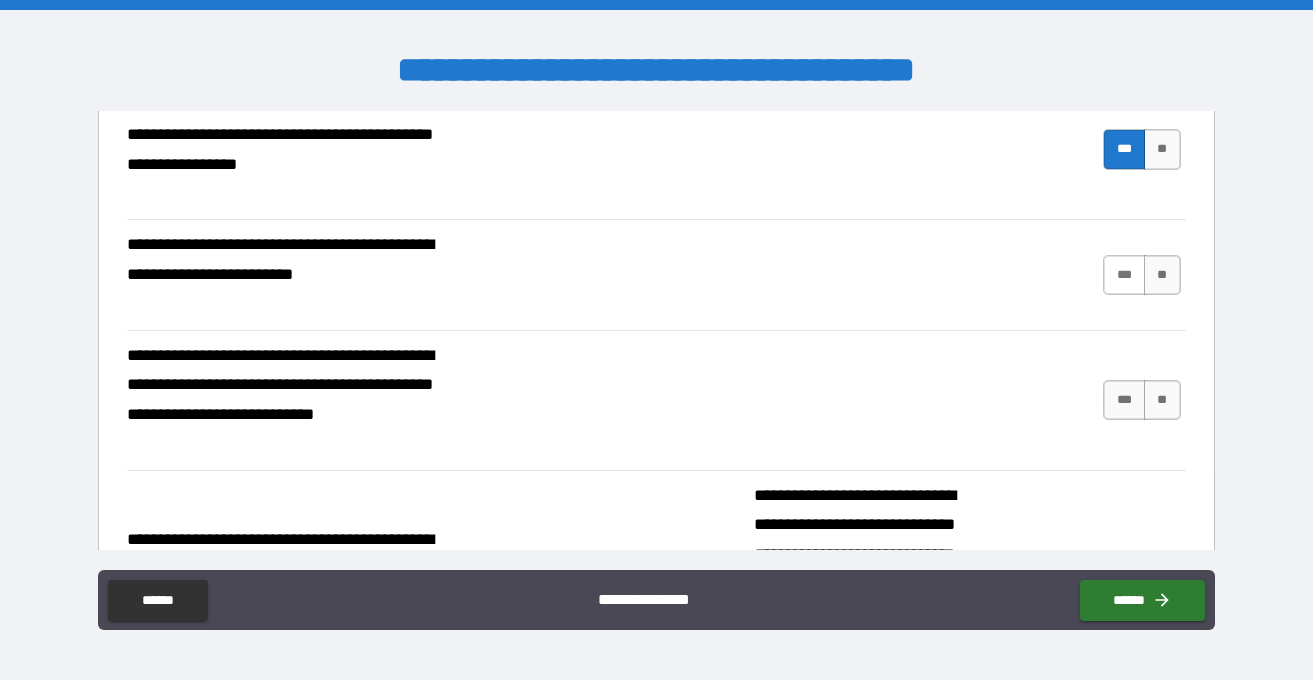 click on "***" at bounding box center [1124, 275] 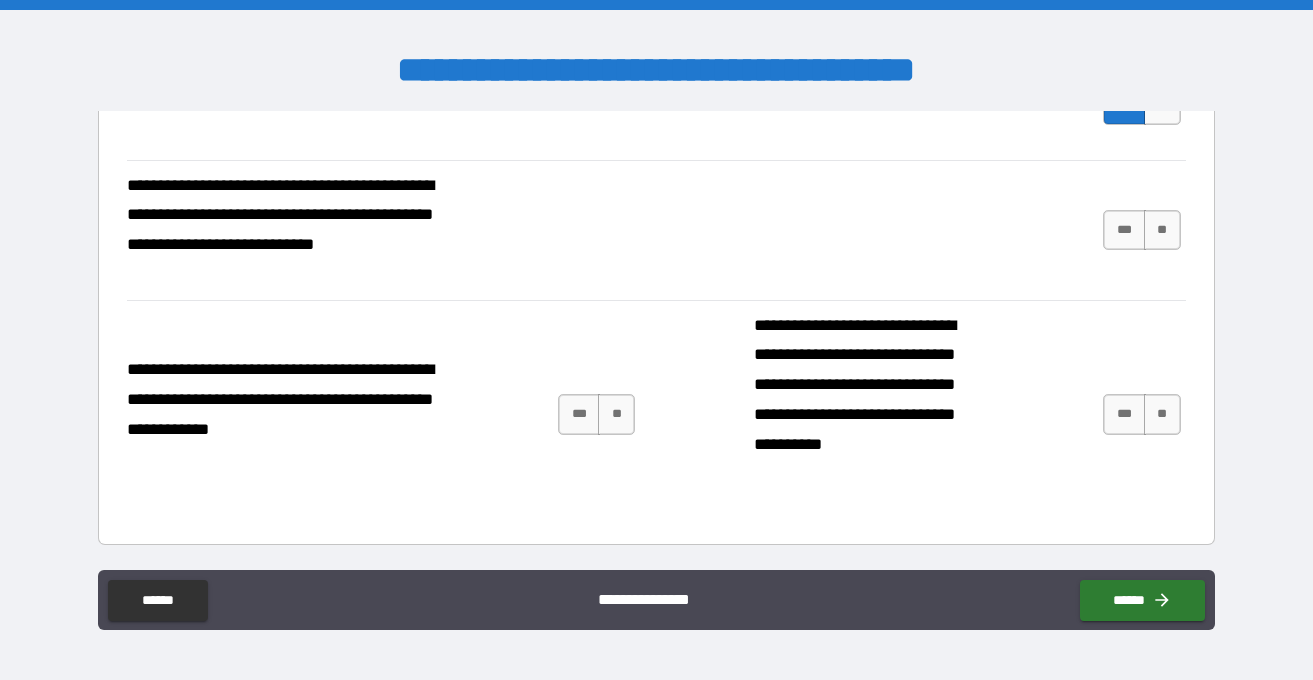 scroll, scrollTop: 1381, scrollLeft: 0, axis: vertical 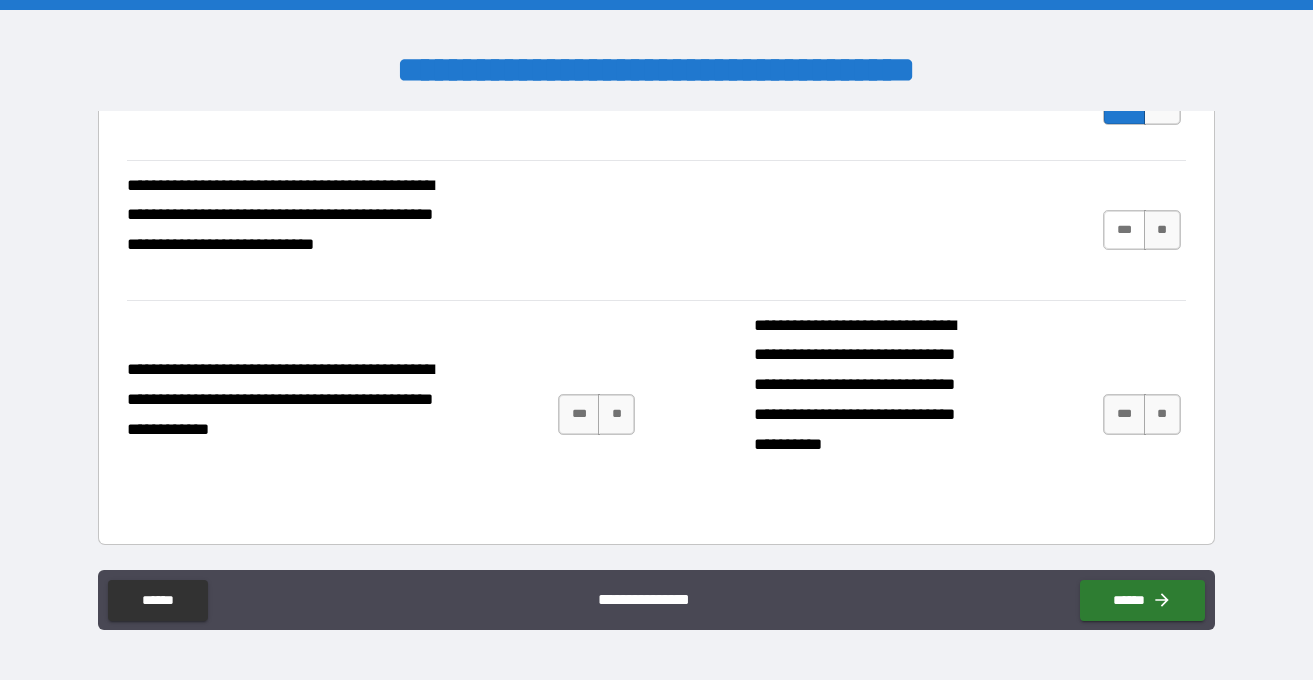 click on "***" at bounding box center (1124, 230) 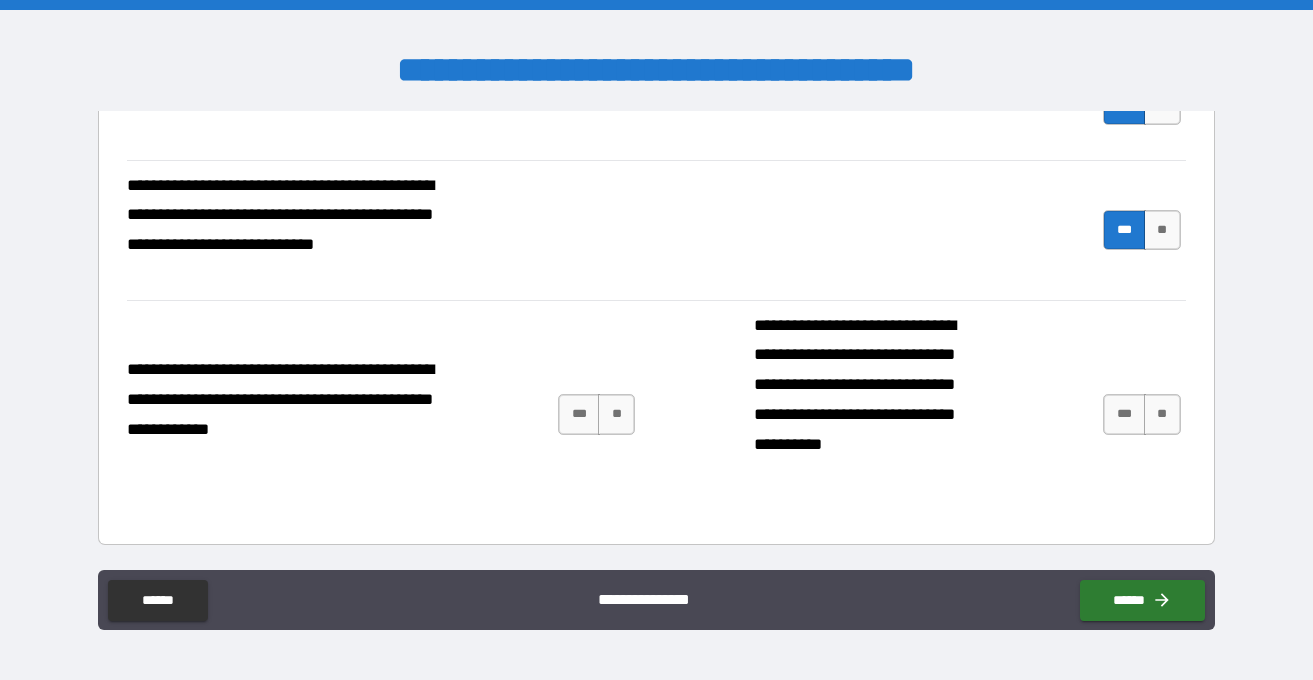 scroll, scrollTop: 1395, scrollLeft: 0, axis: vertical 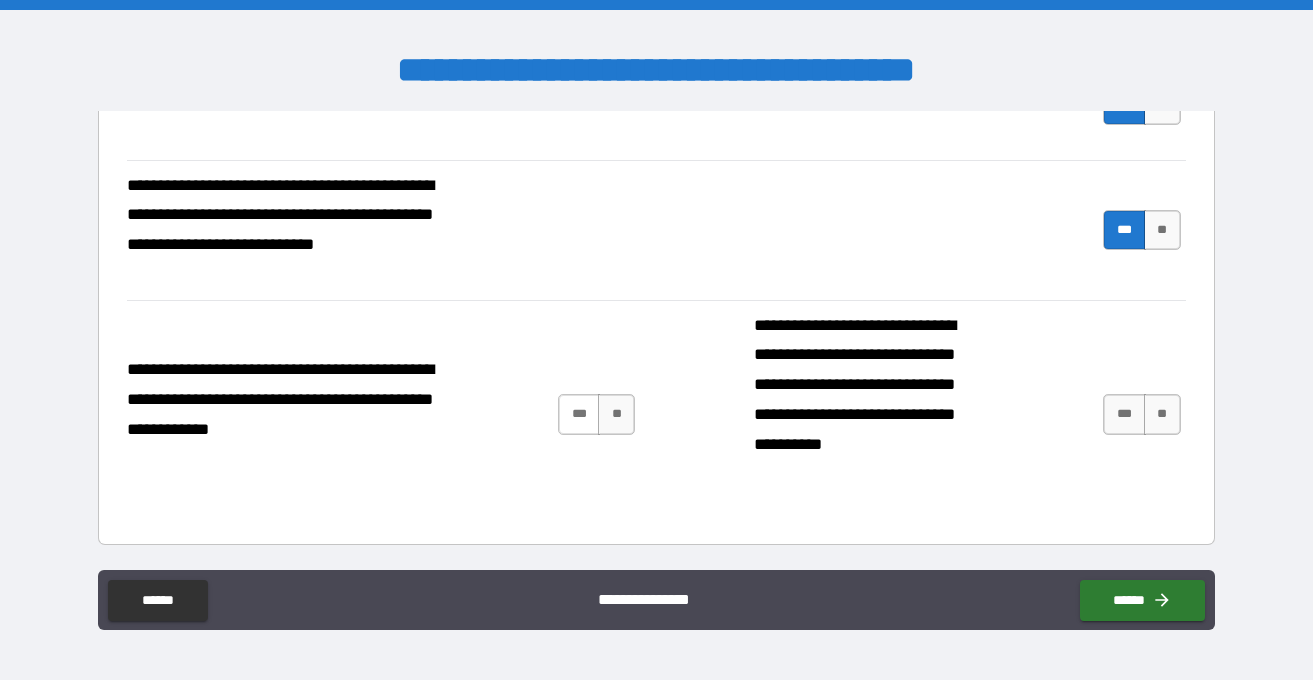 click on "***" at bounding box center (579, 414) 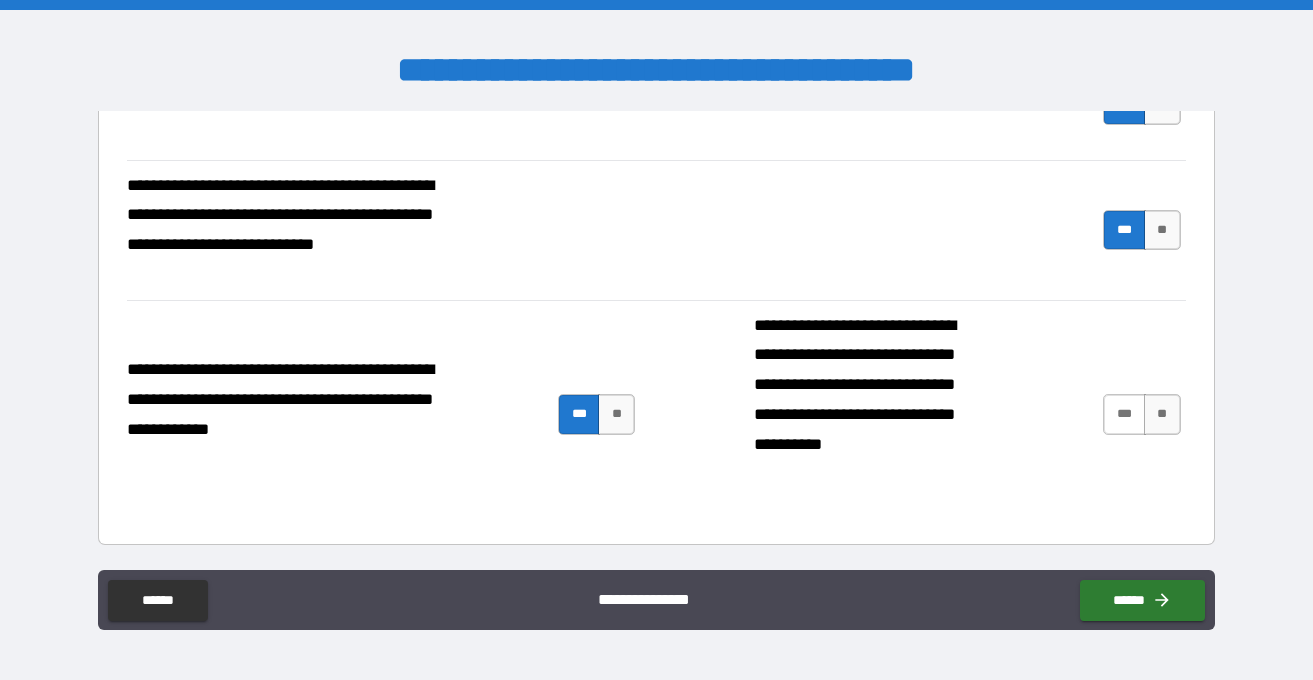 click on "***" at bounding box center (1124, 414) 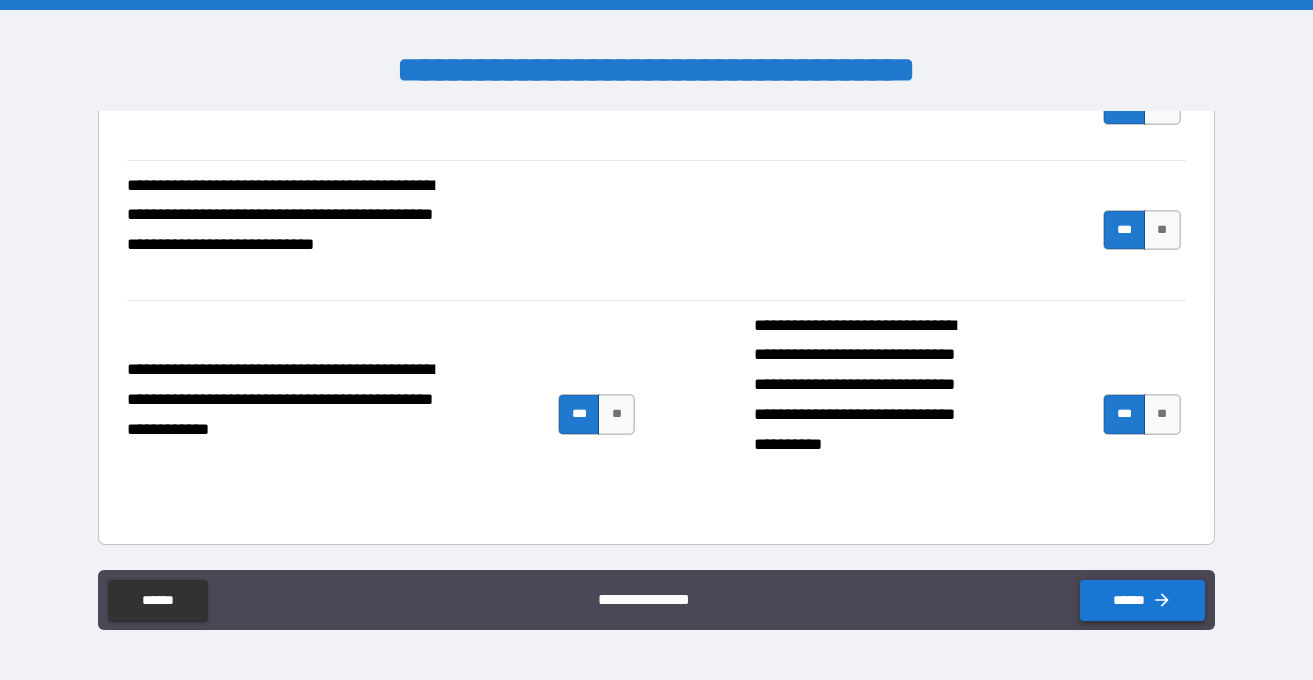click on "******" at bounding box center [1142, 600] 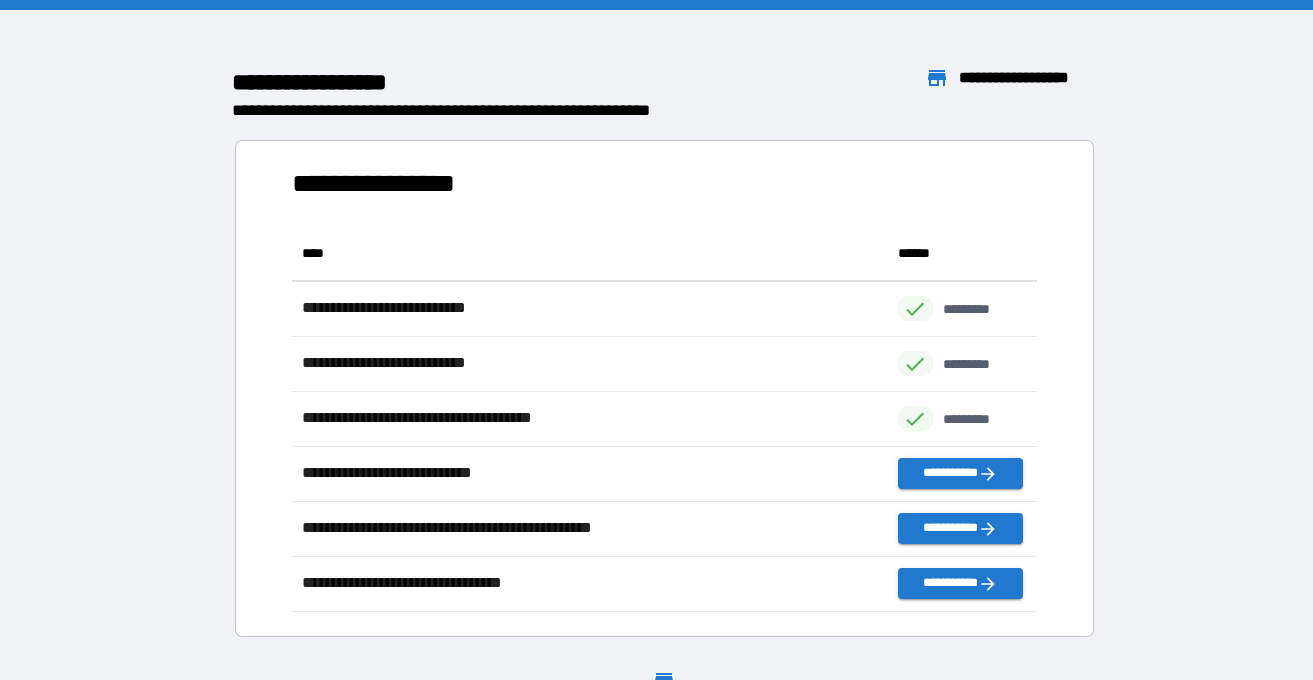 scroll, scrollTop: 1, scrollLeft: 1, axis: both 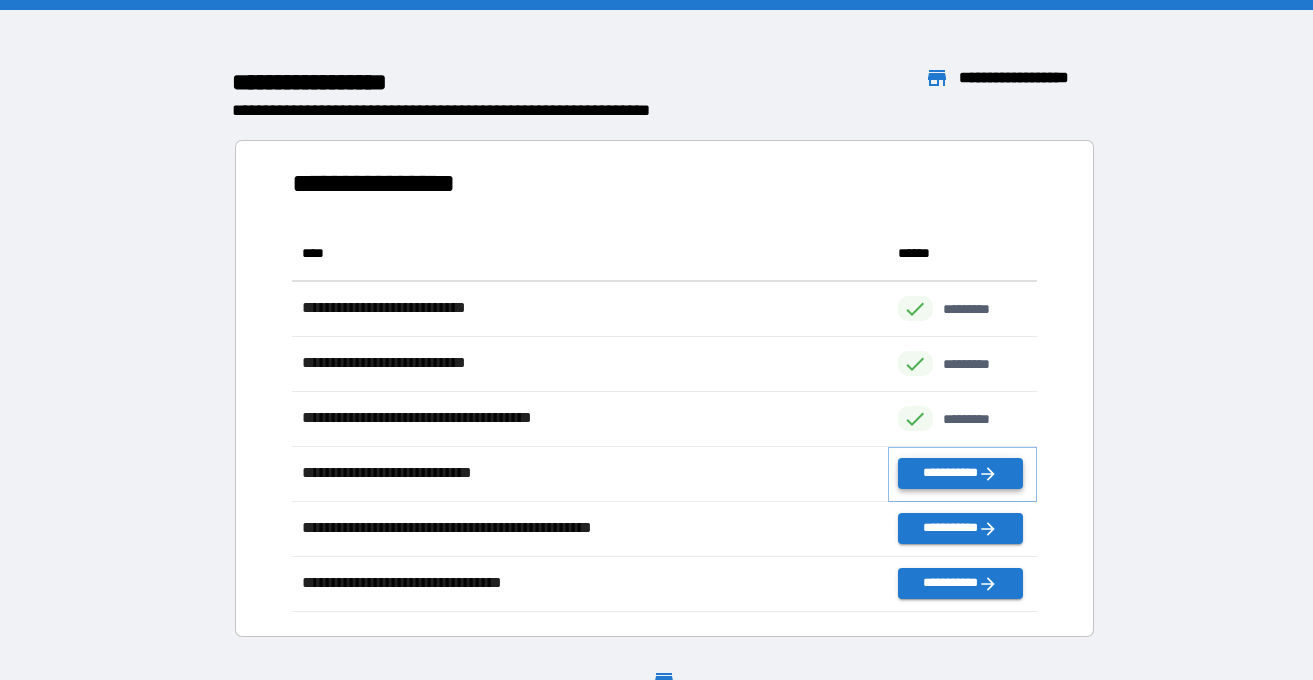 click on "**********" at bounding box center [960, 473] 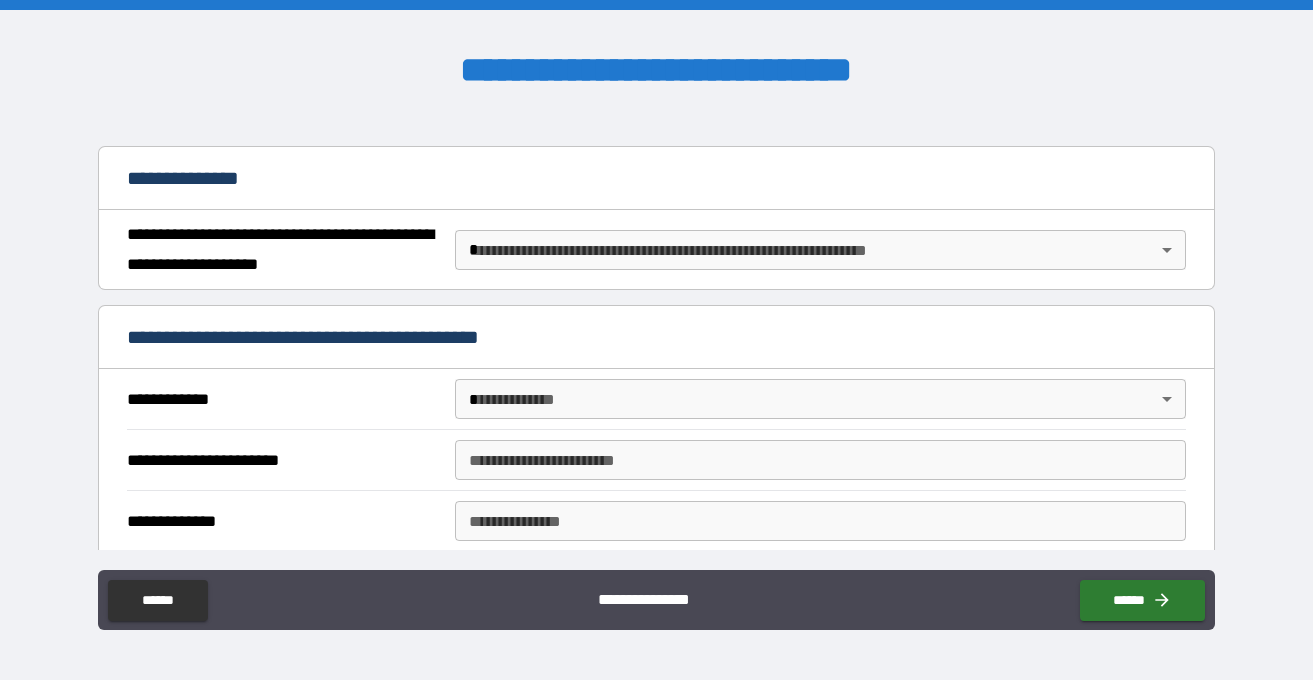 scroll, scrollTop: 198, scrollLeft: 0, axis: vertical 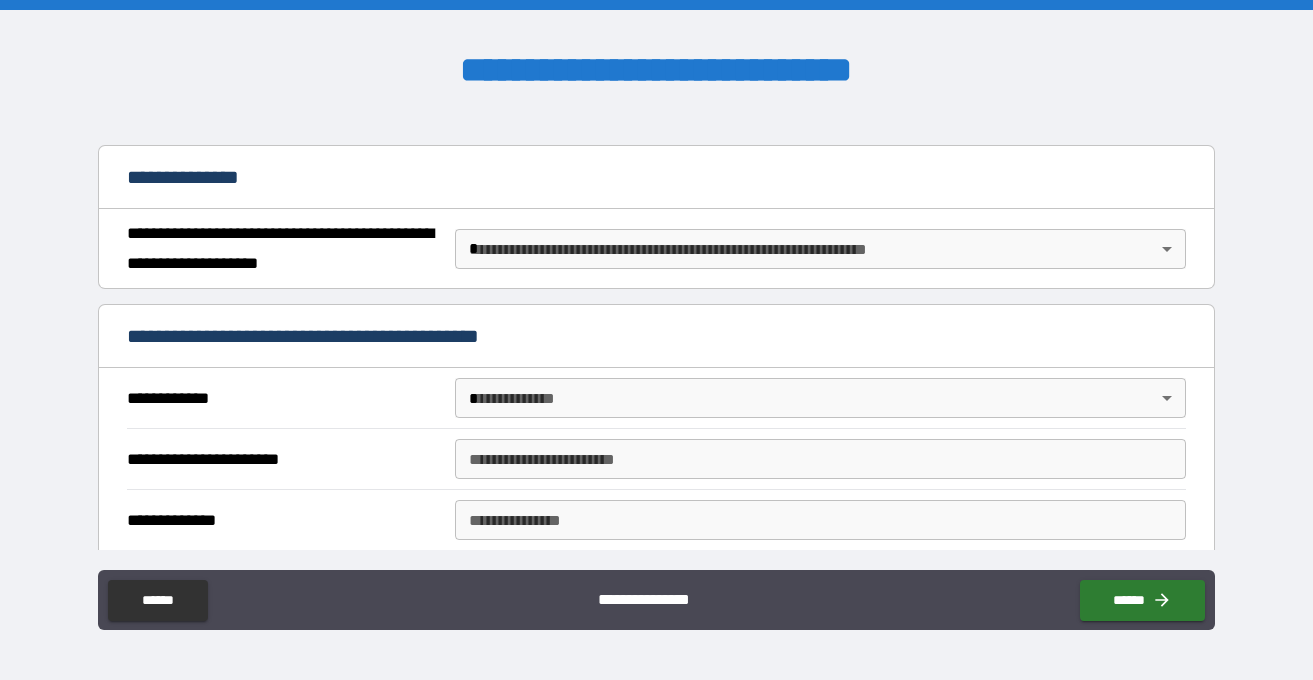 click on "**********" at bounding box center (656, 340) 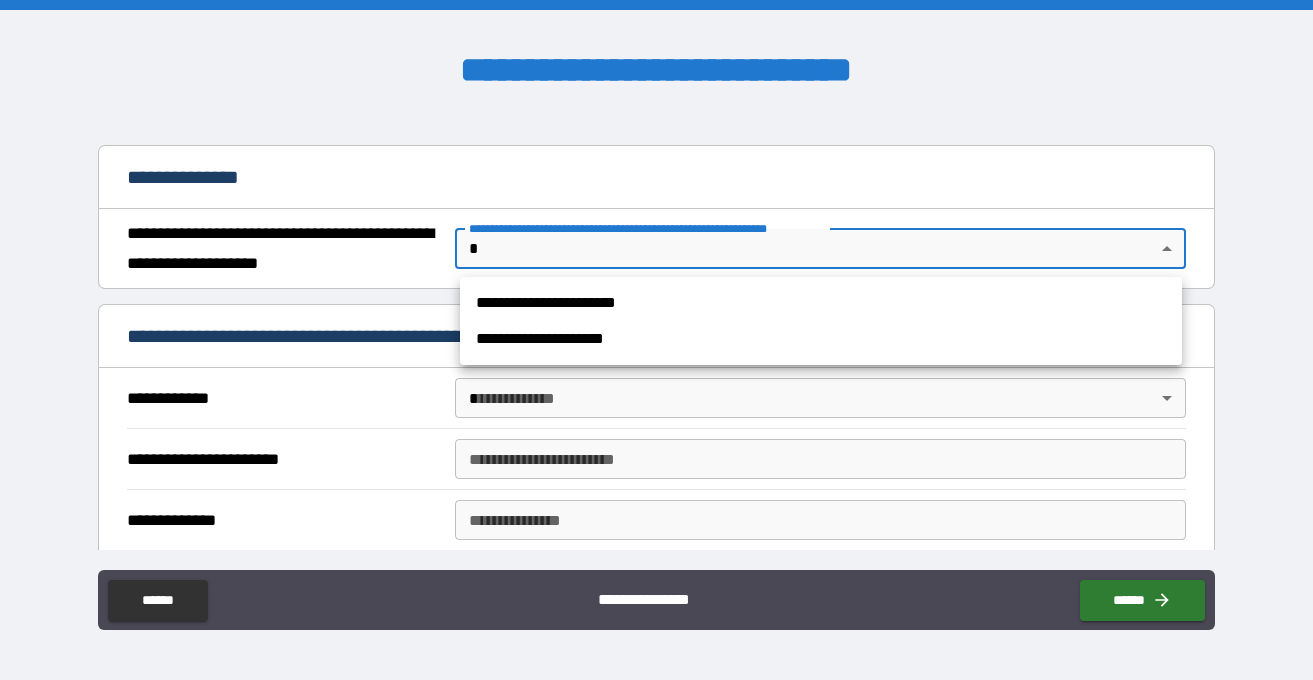 click on "**********" at bounding box center (821, 303) 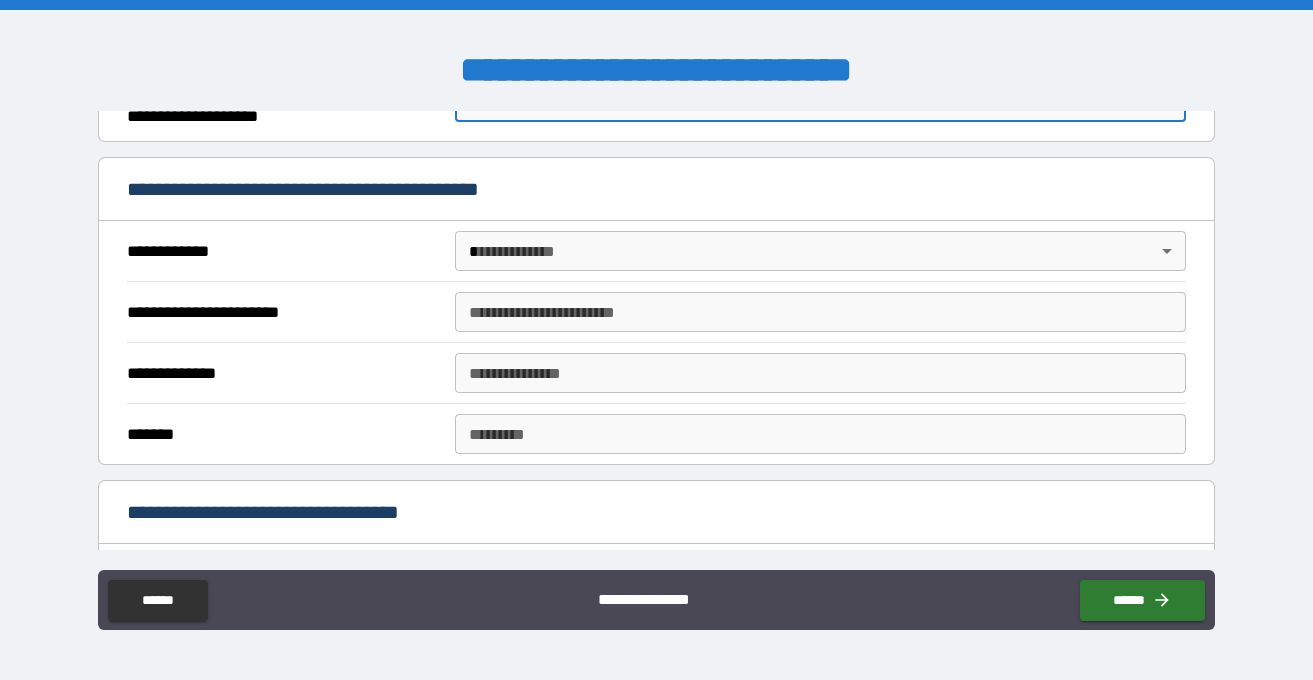 scroll, scrollTop: 348, scrollLeft: 0, axis: vertical 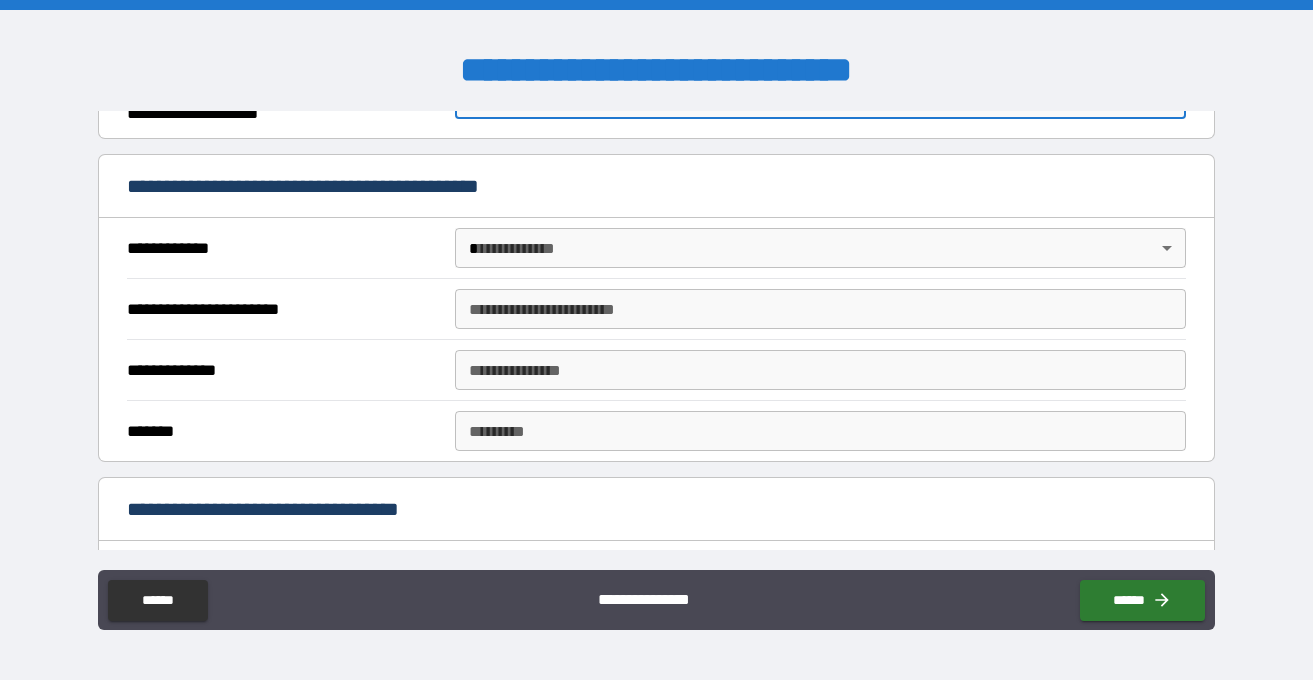 click on "**********" at bounding box center [656, 340] 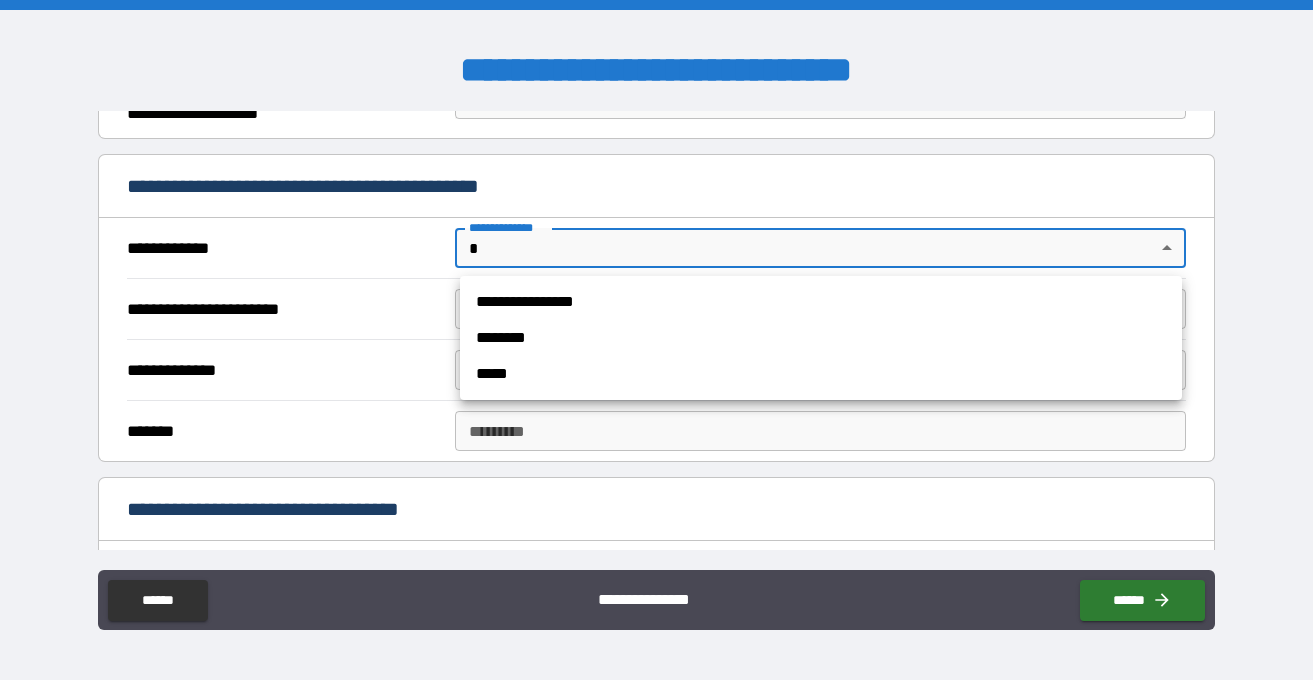 click on "**********" at bounding box center (821, 302) 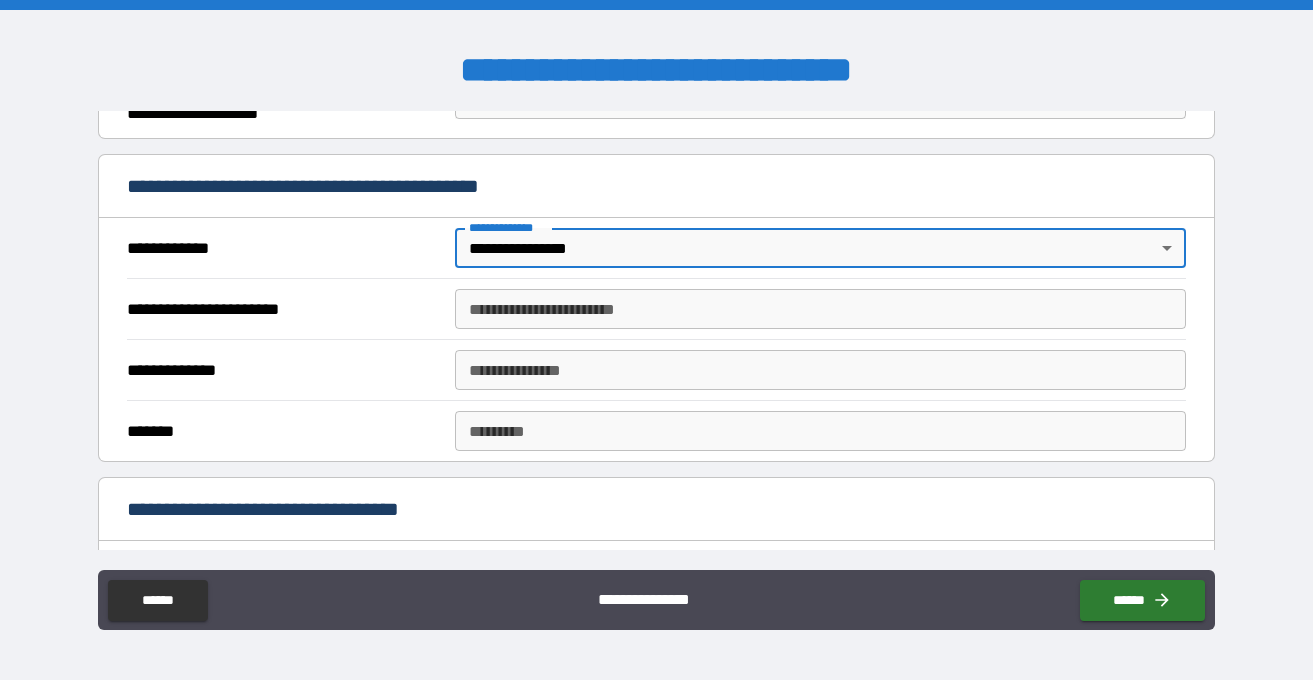 click on "**********" at bounding box center [820, 309] 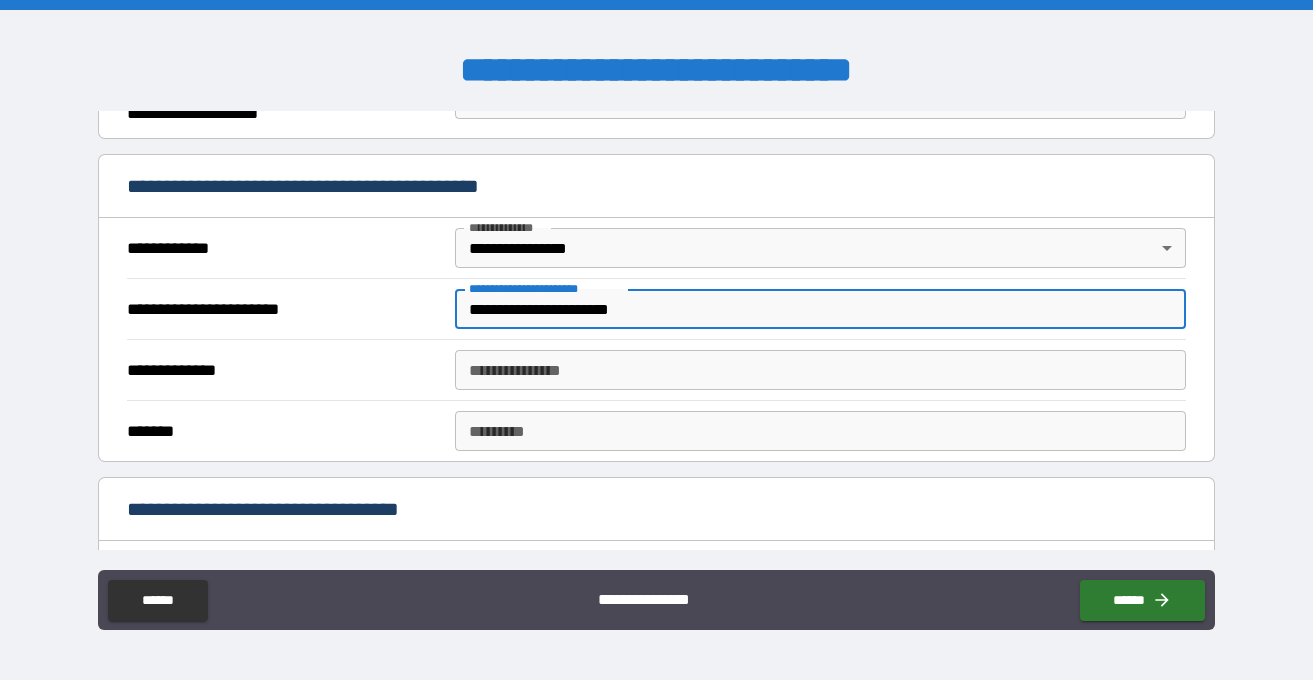 click on "**********" at bounding box center (820, 309) 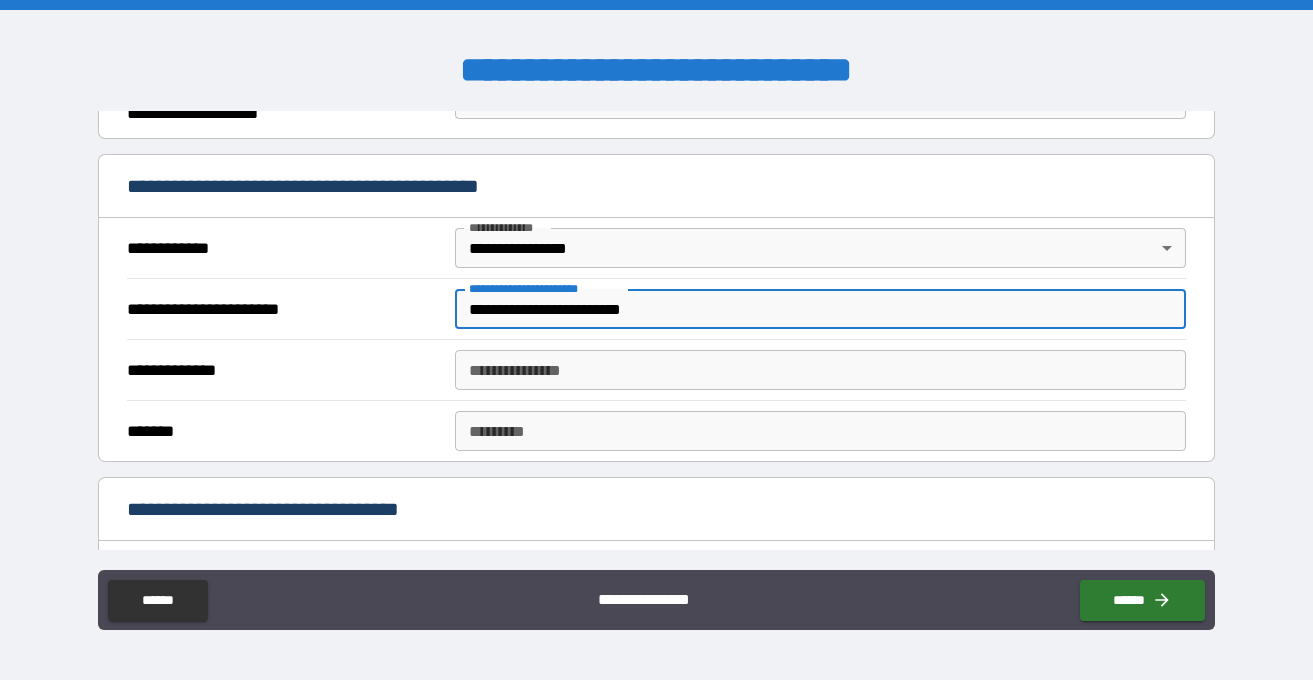 type on "**********" 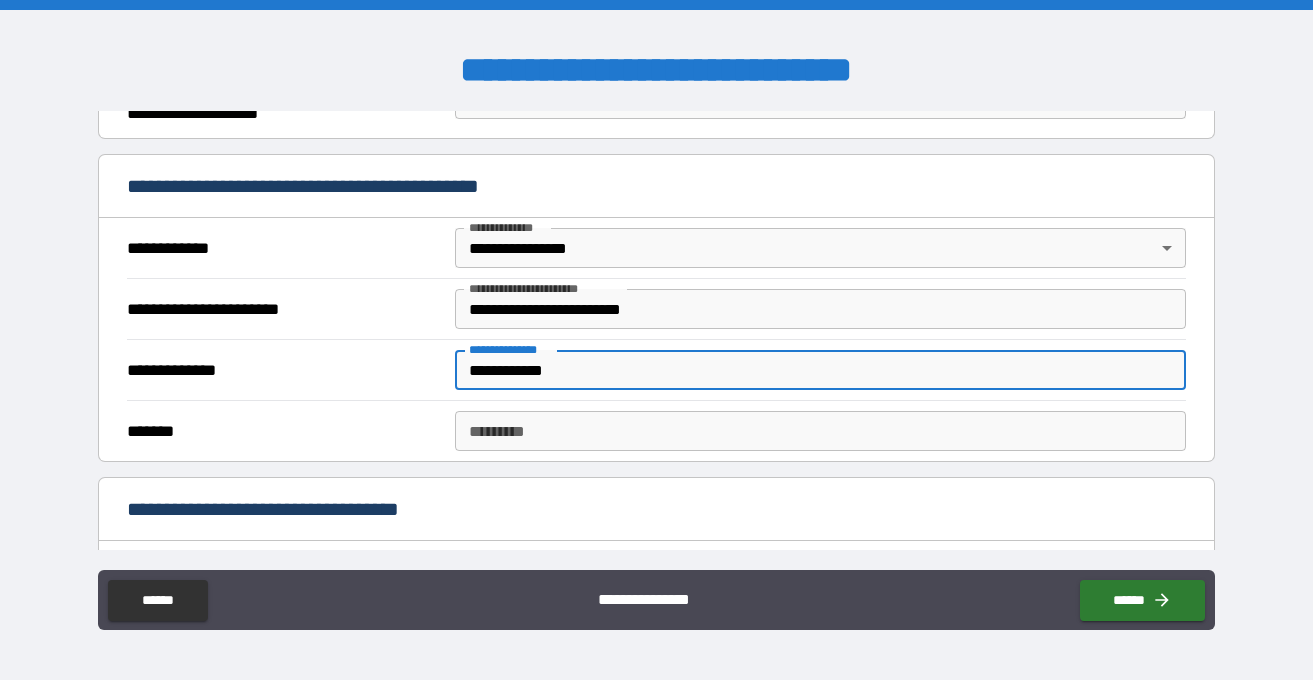 type on "**********" 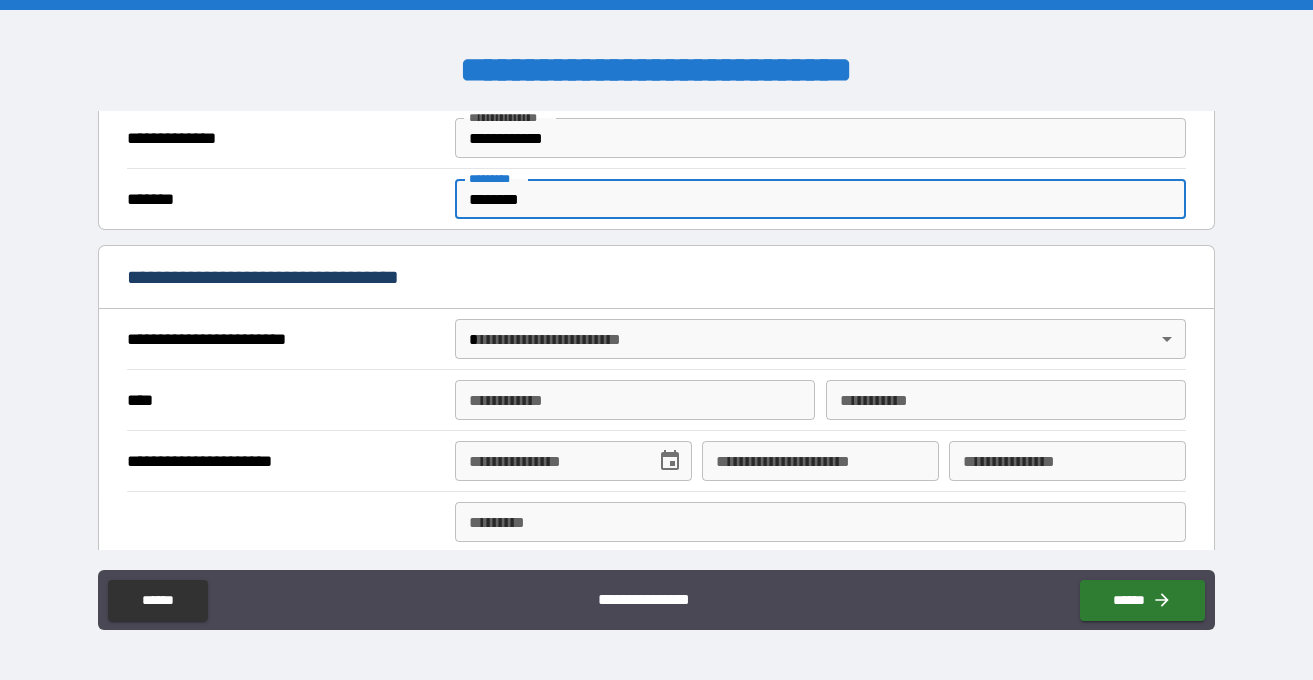 scroll, scrollTop: 619, scrollLeft: 0, axis: vertical 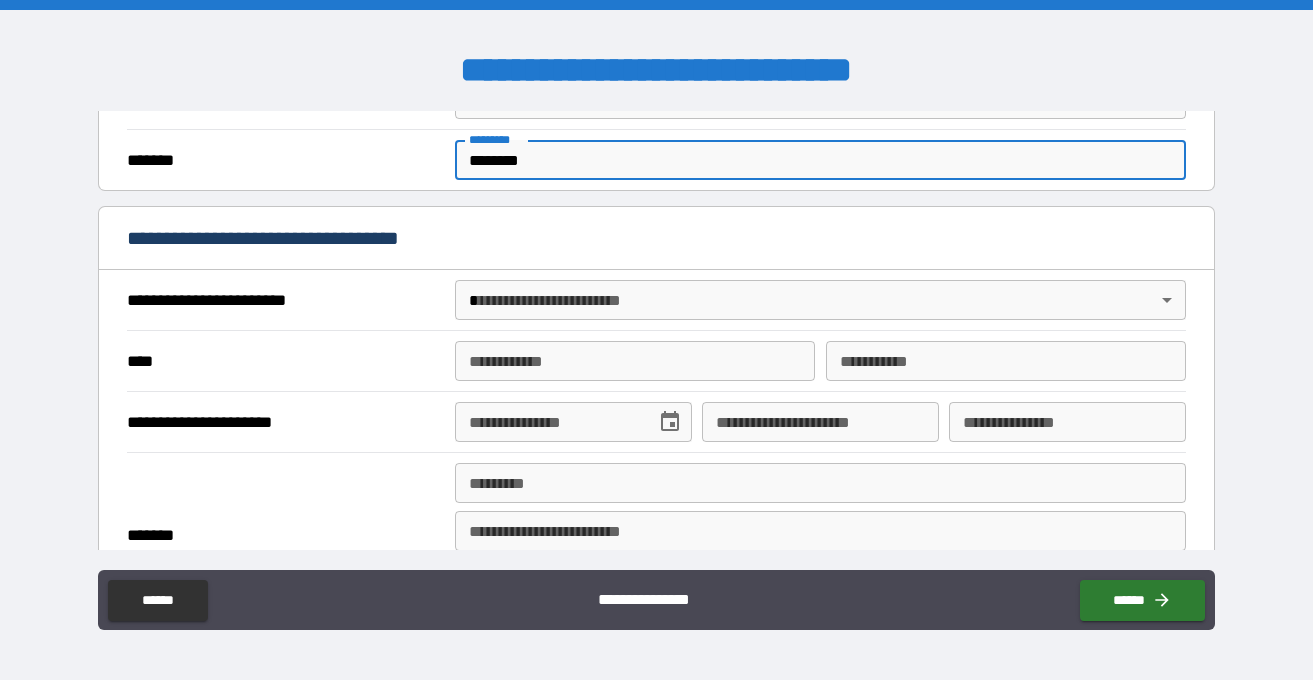 type on "********" 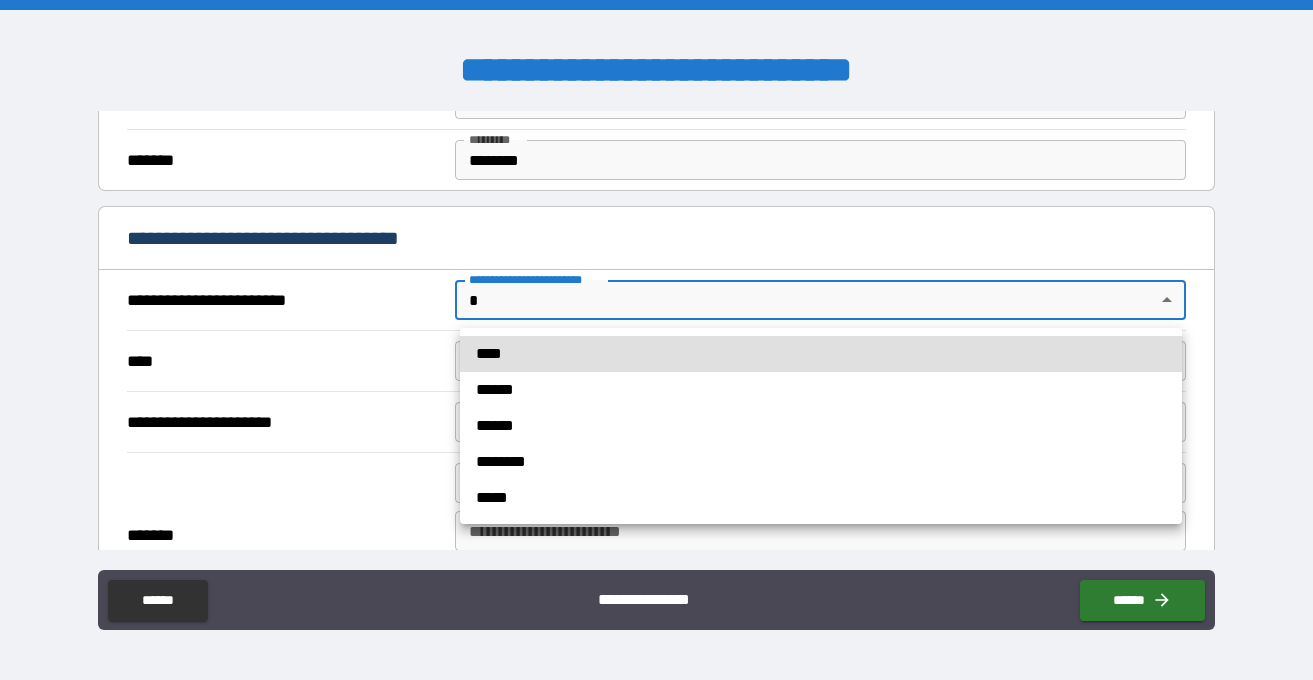 click on "****" at bounding box center (821, 354) 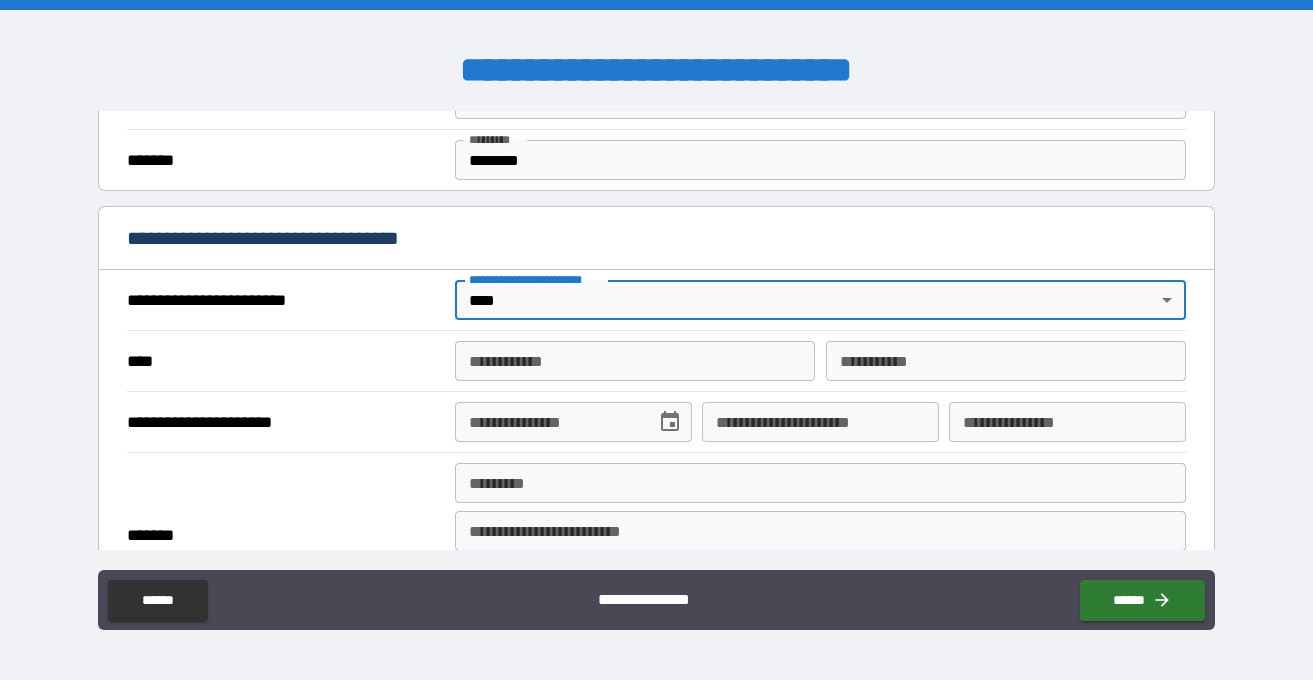 click on "**********" at bounding box center [635, 361] 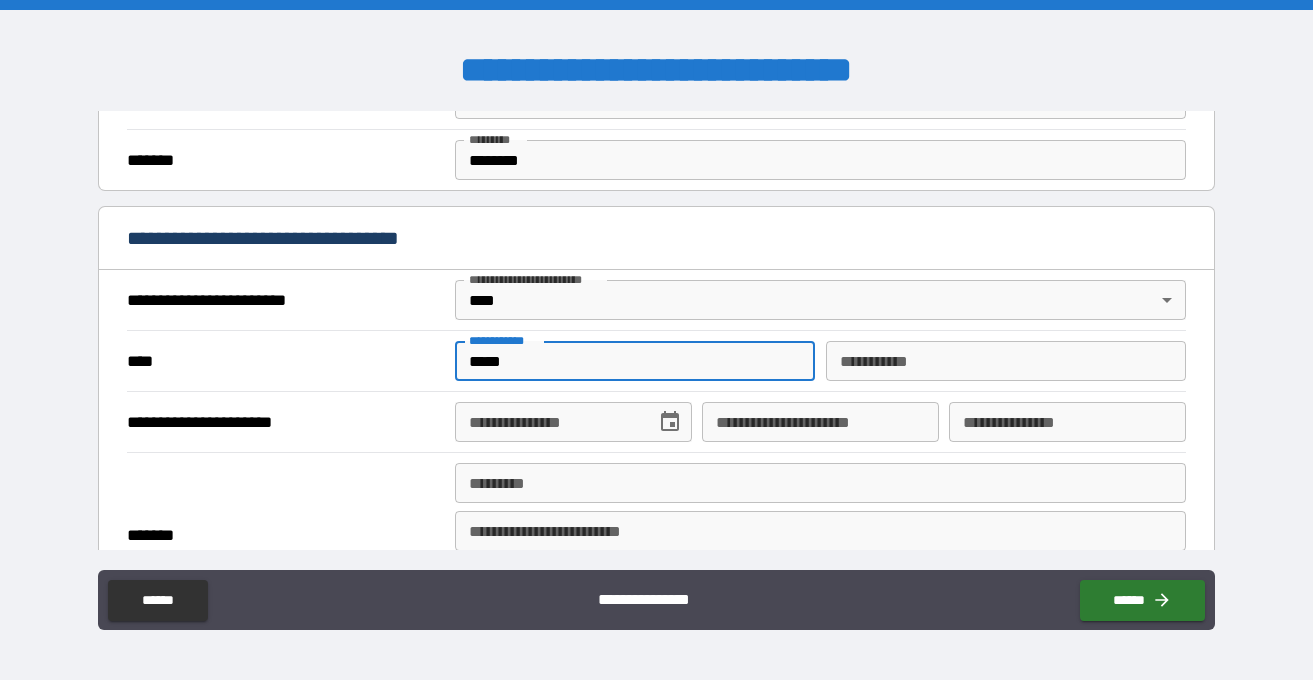 type on "*****" 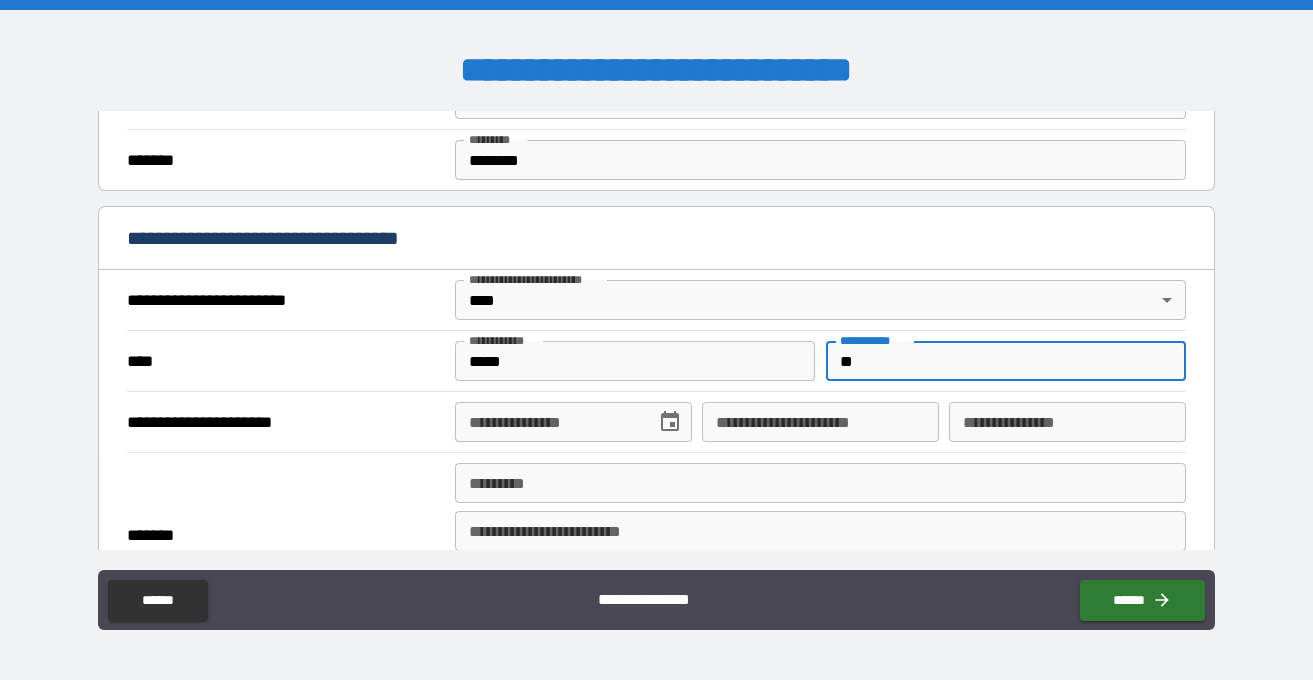 type on "*" 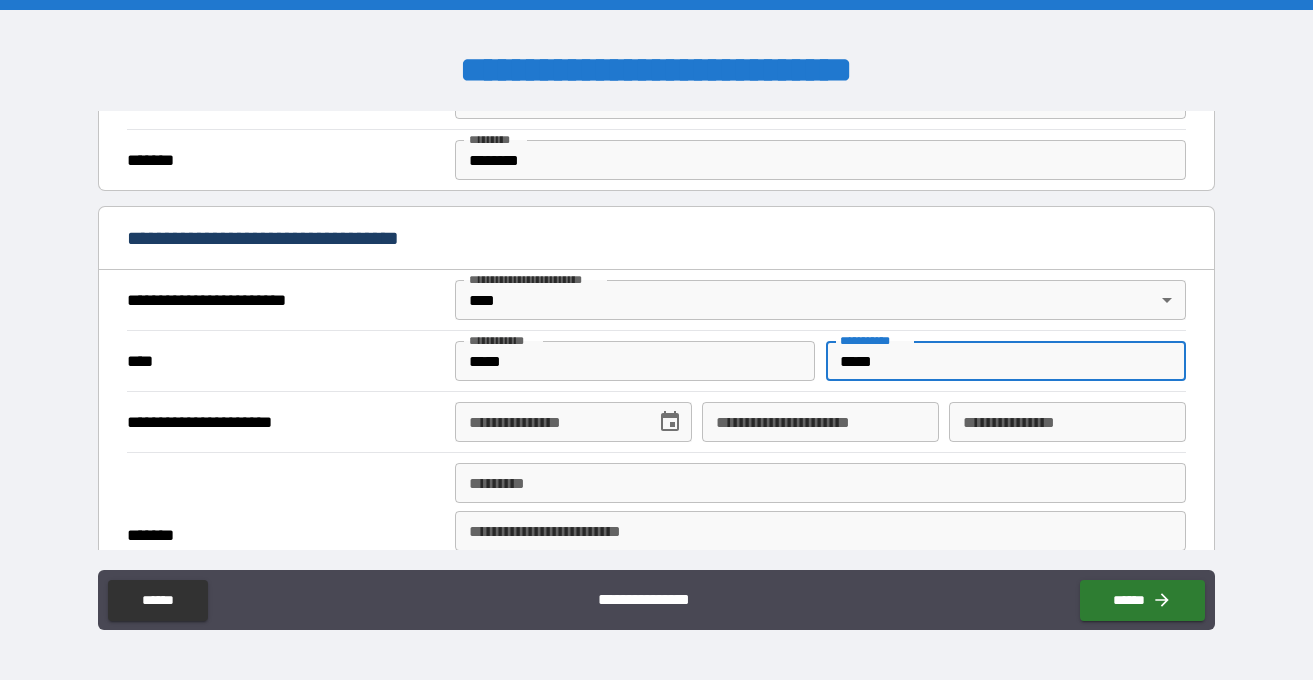 type on "*****" 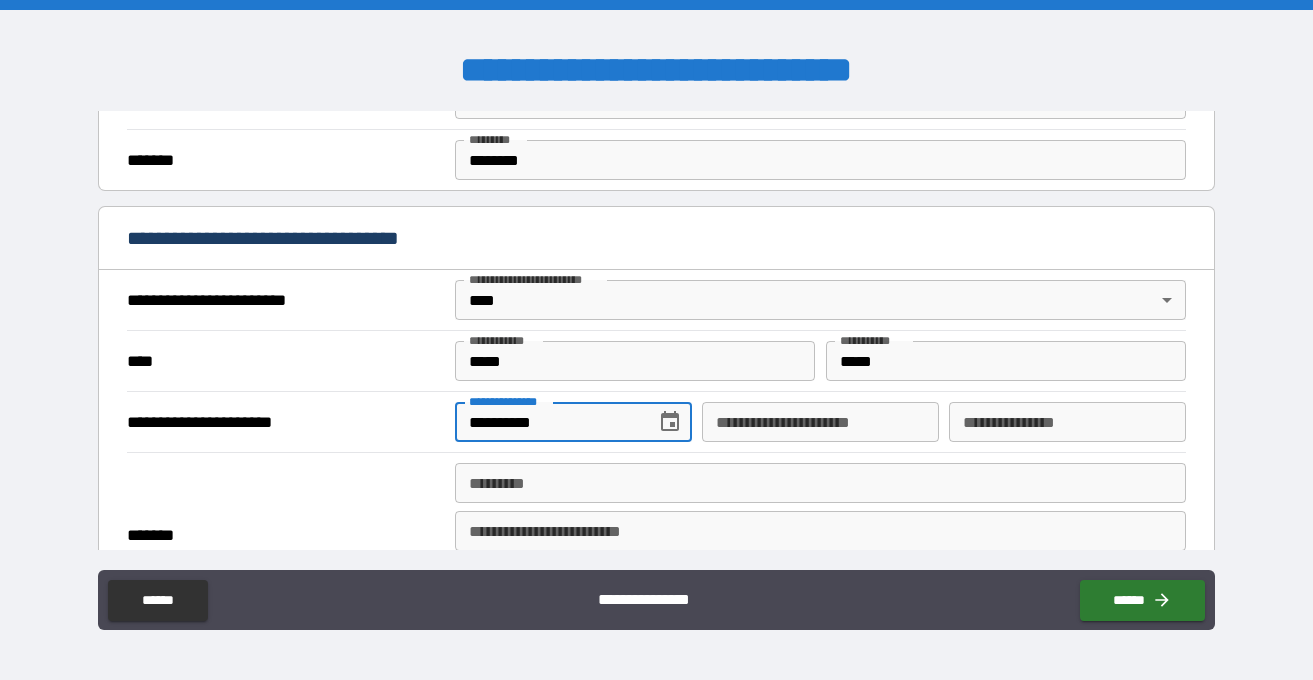 type on "**********" 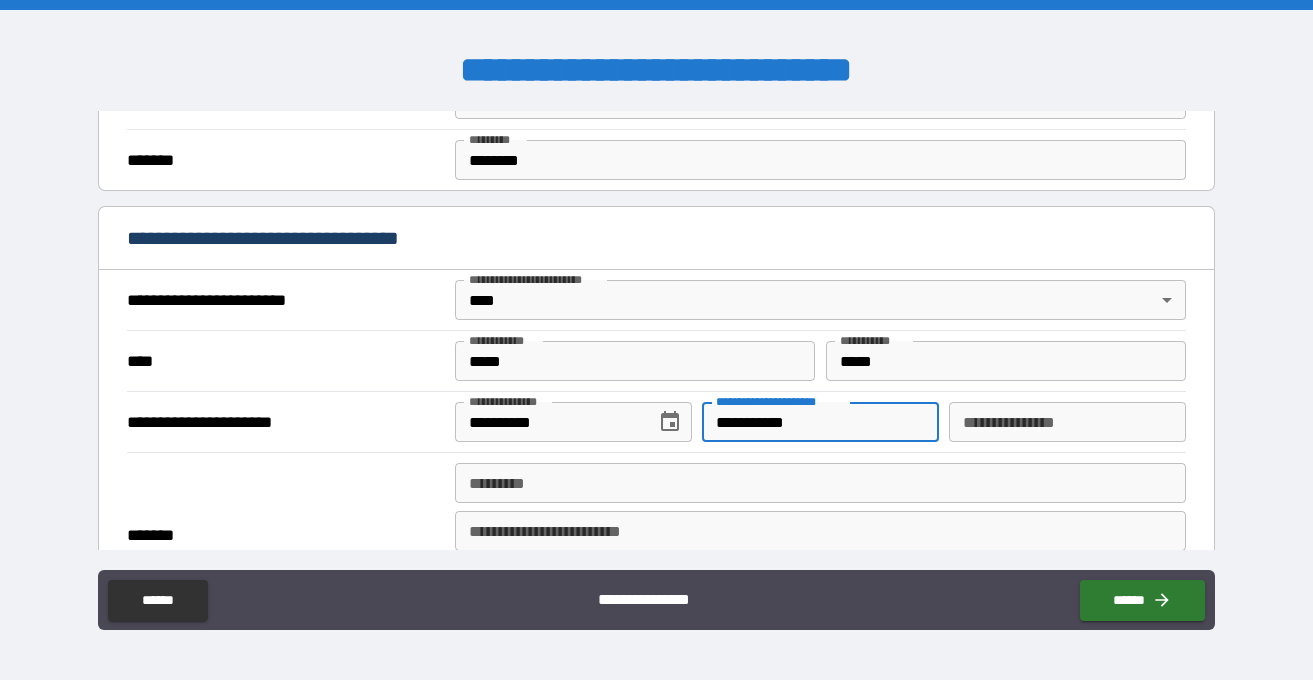 type on "**********" 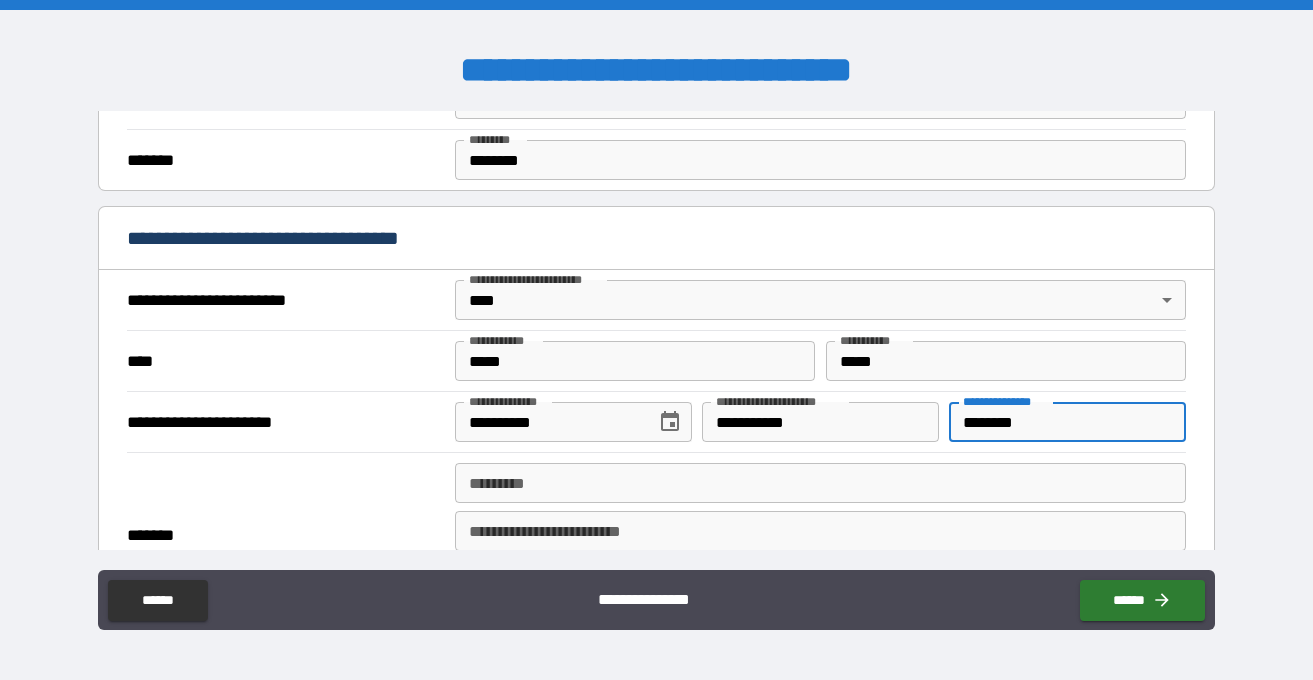 type on "********" 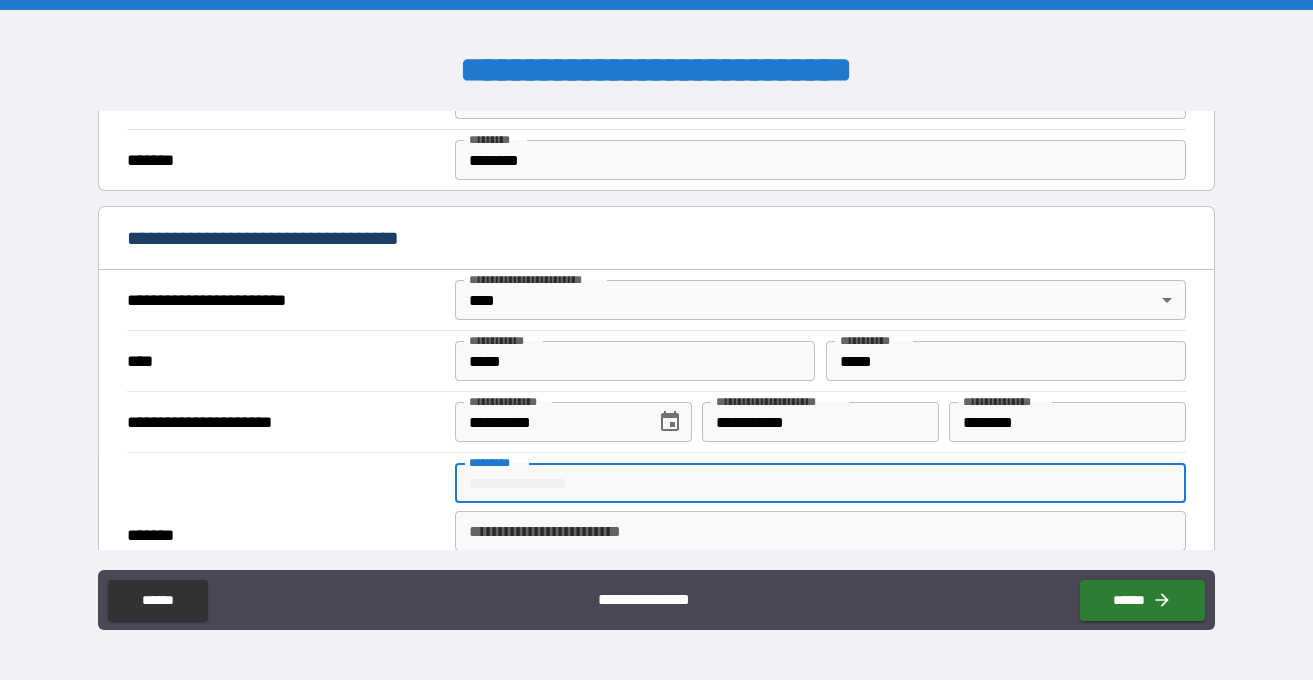 type on "**********" 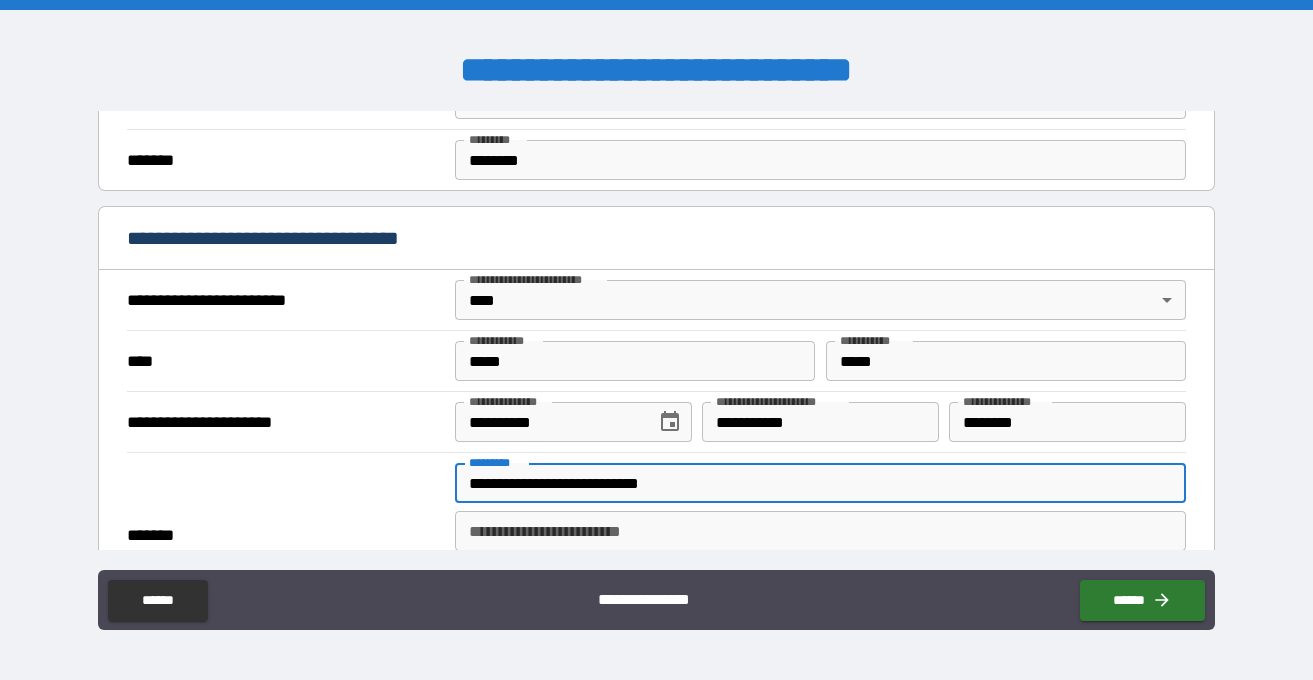 type on "**********" 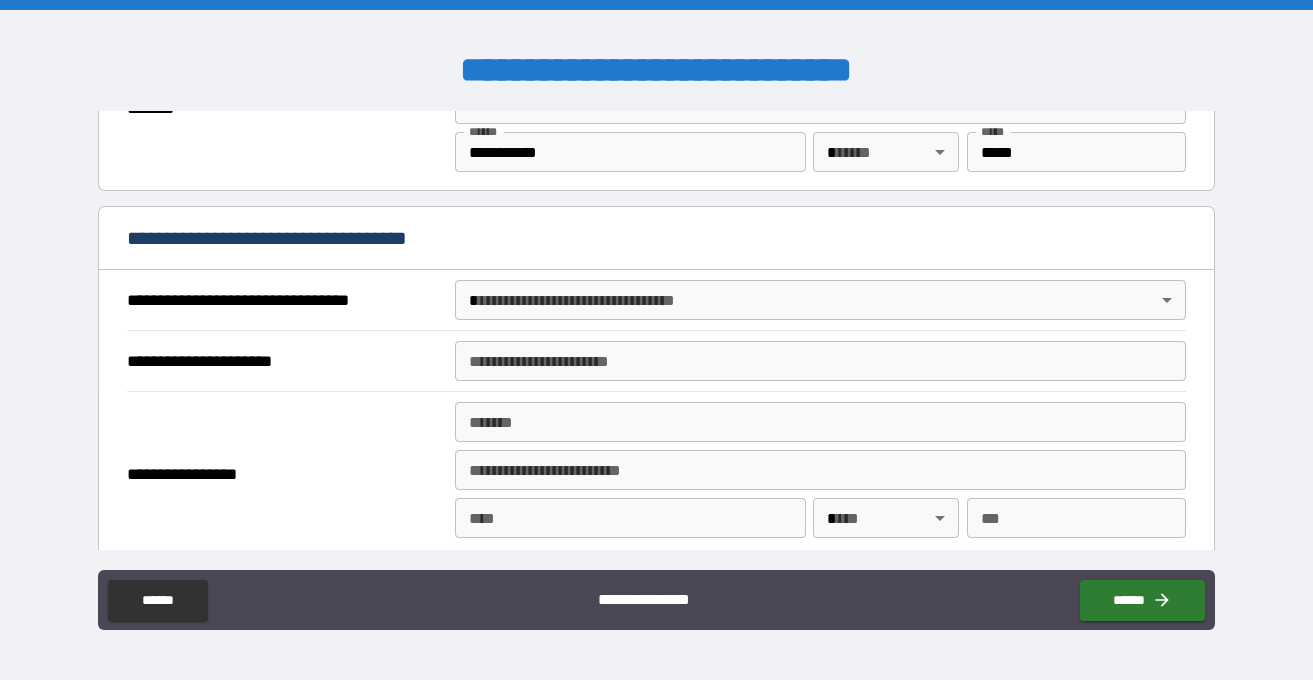 scroll, scrollTop: 1048, scrollLeft: 0, axis: vertical 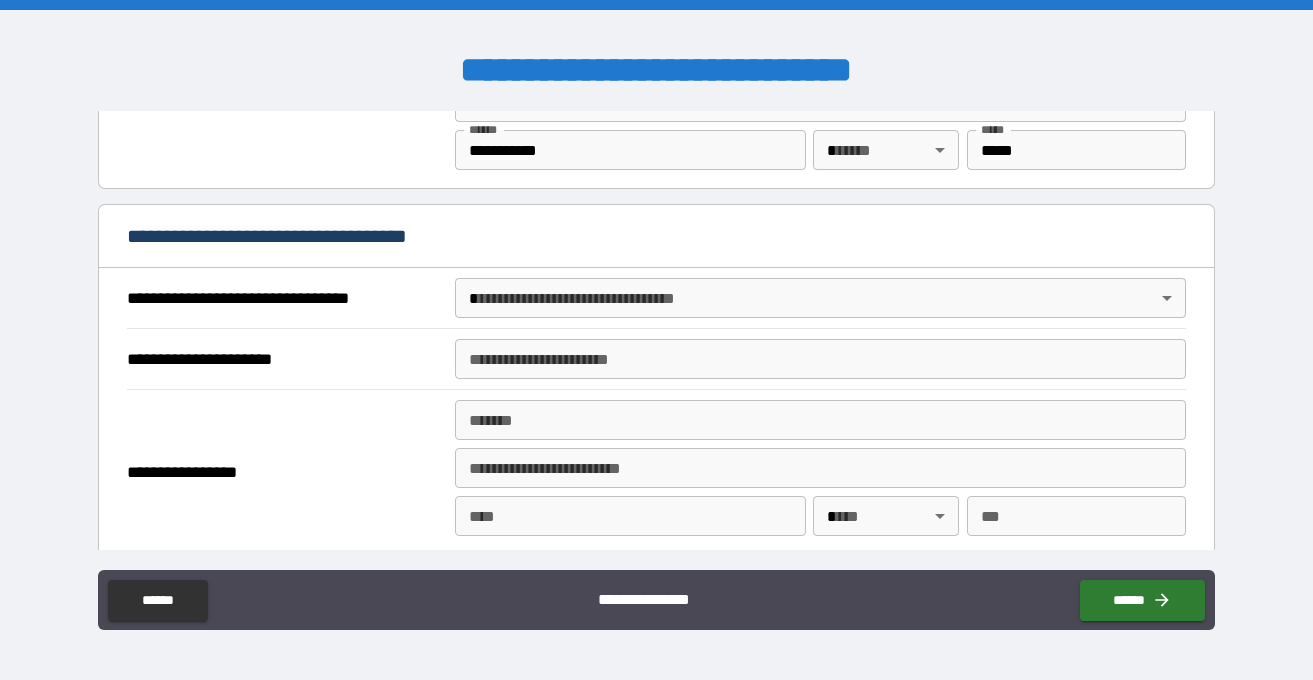 click on "**********" at bounding box center [656, 340] 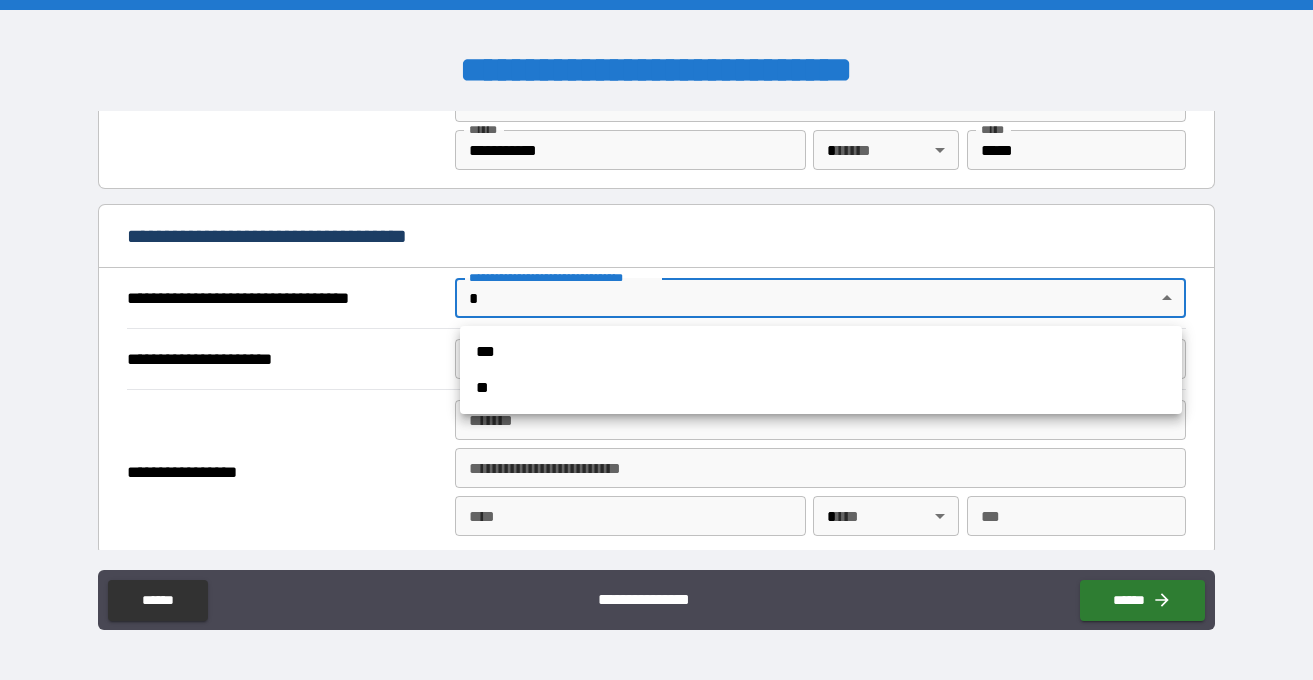 click on "***" at bounding box center (821, 352) 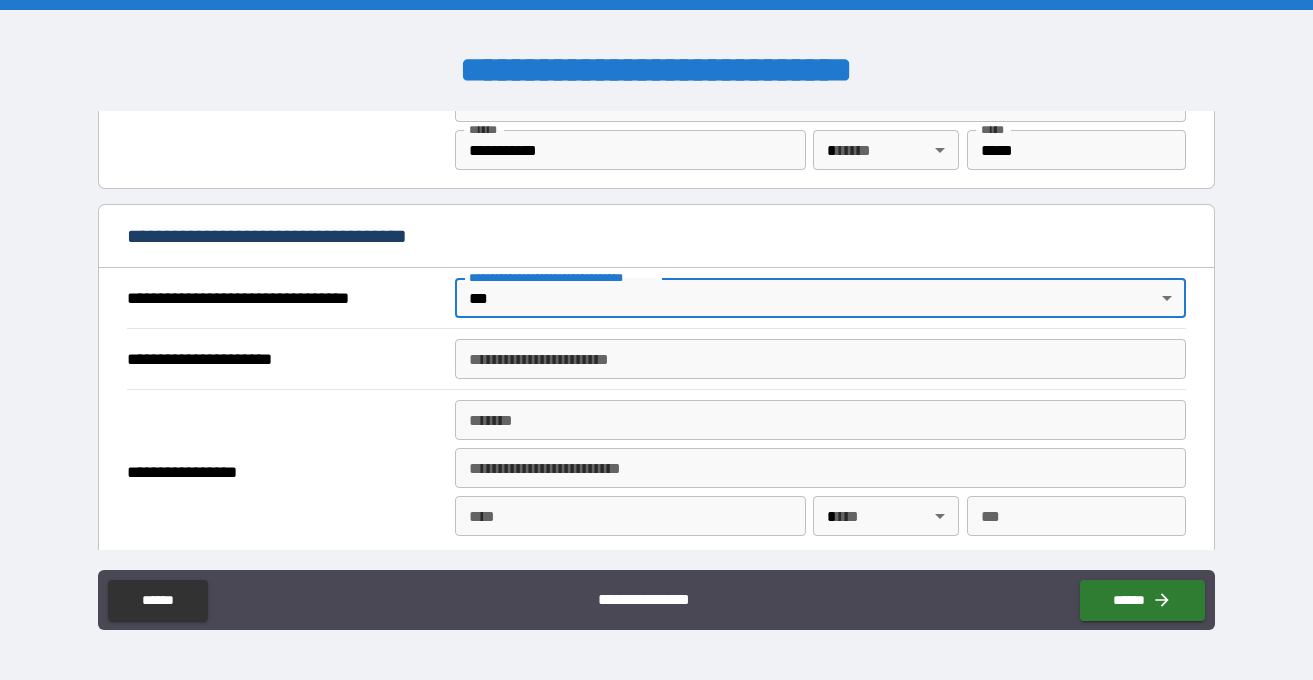 click on "**********" at bounding box center [820, 359] 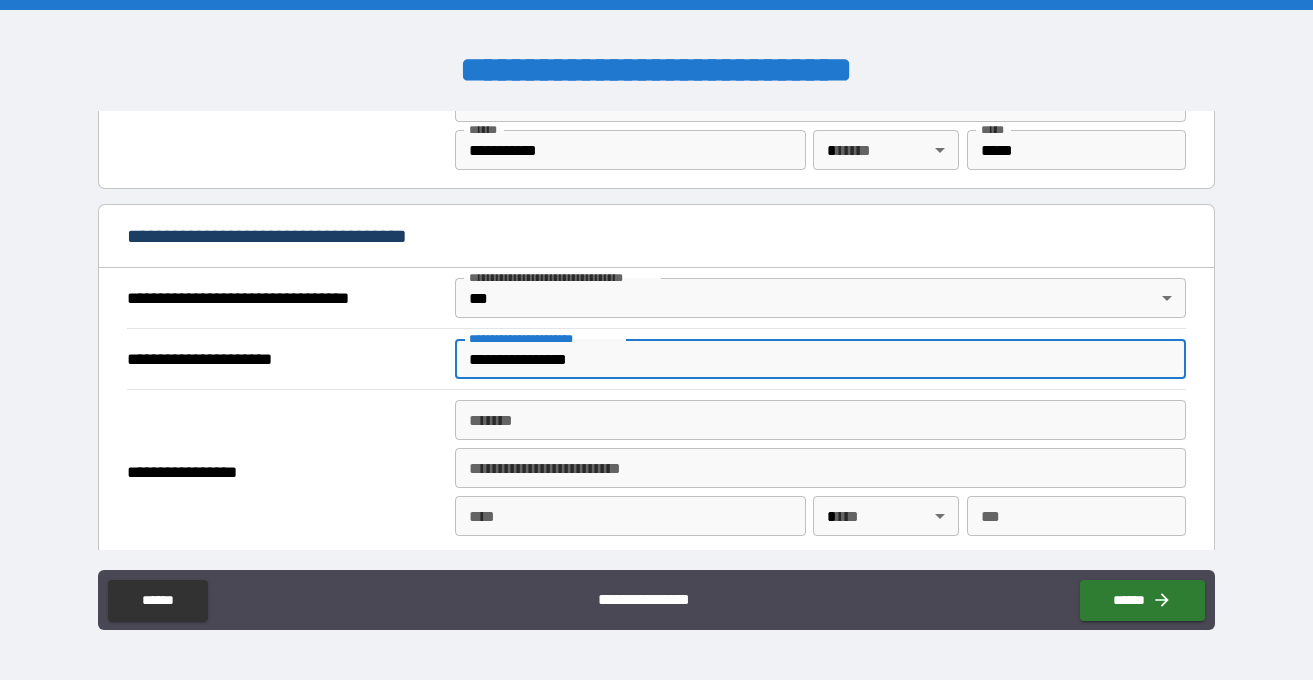 type on "**********" 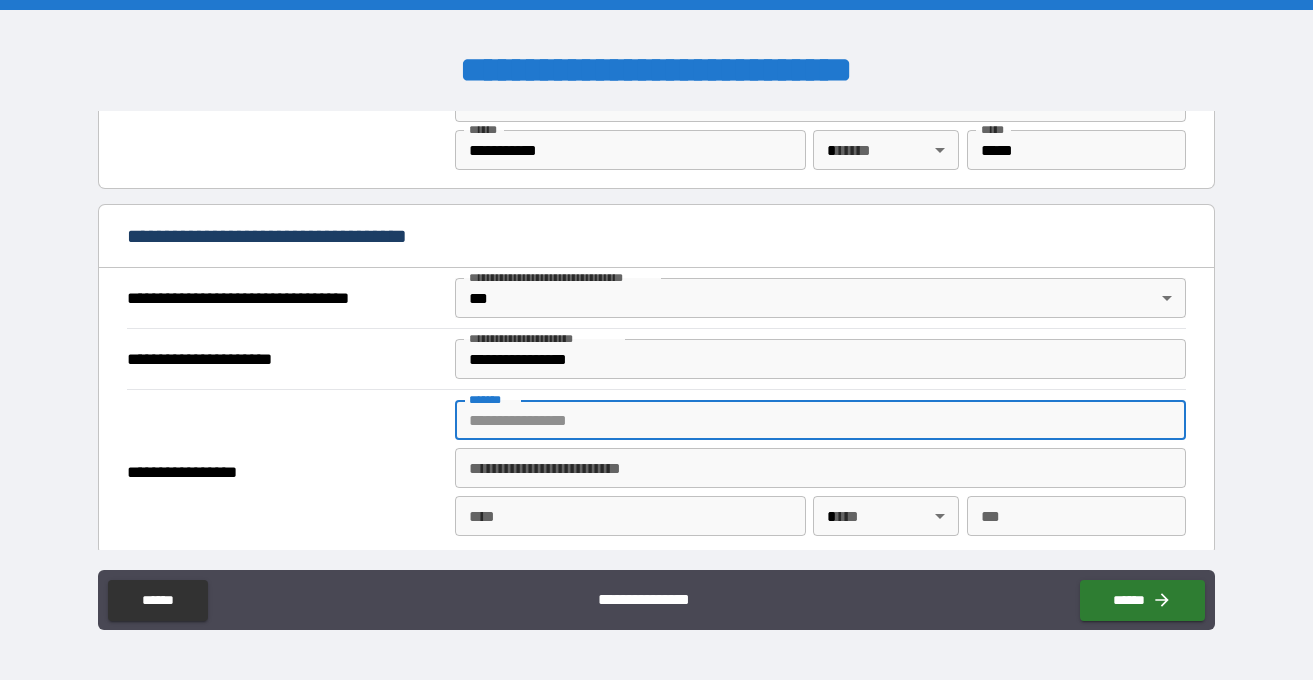 click on "*******" at bounding box center (820, 420) 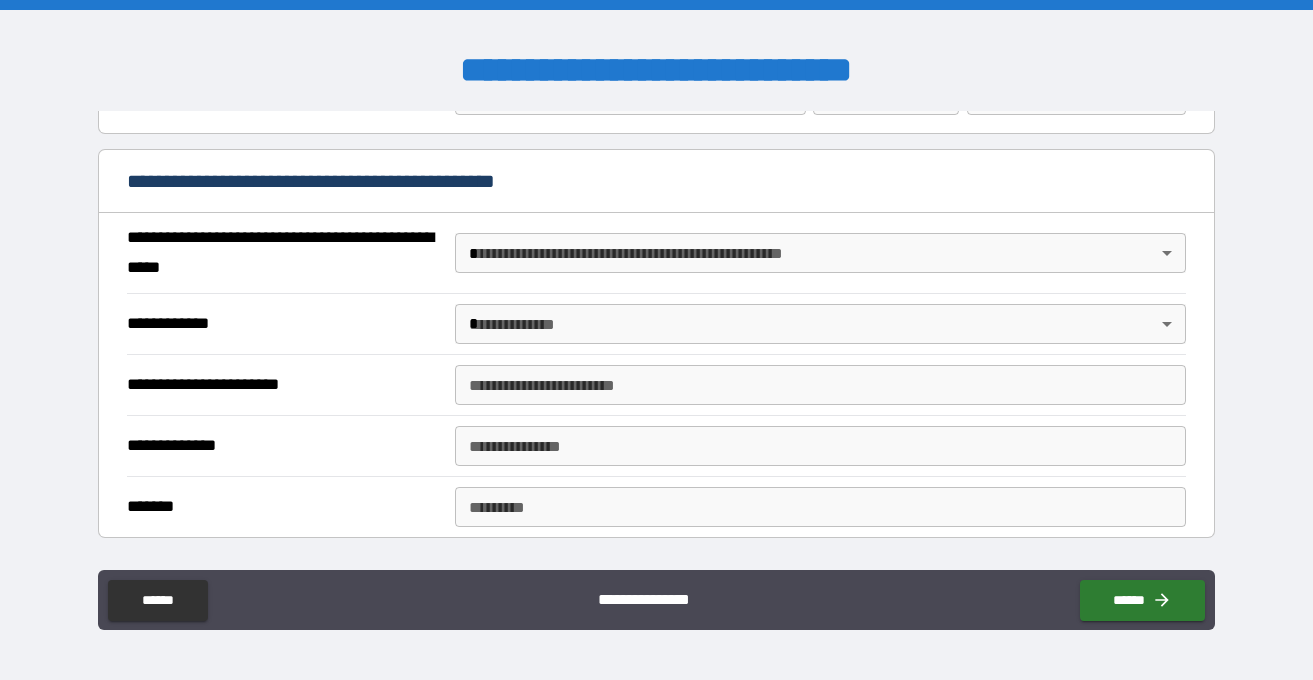 scroll, scrollTop: 1467, scrollLeft: 0, axis: vertical 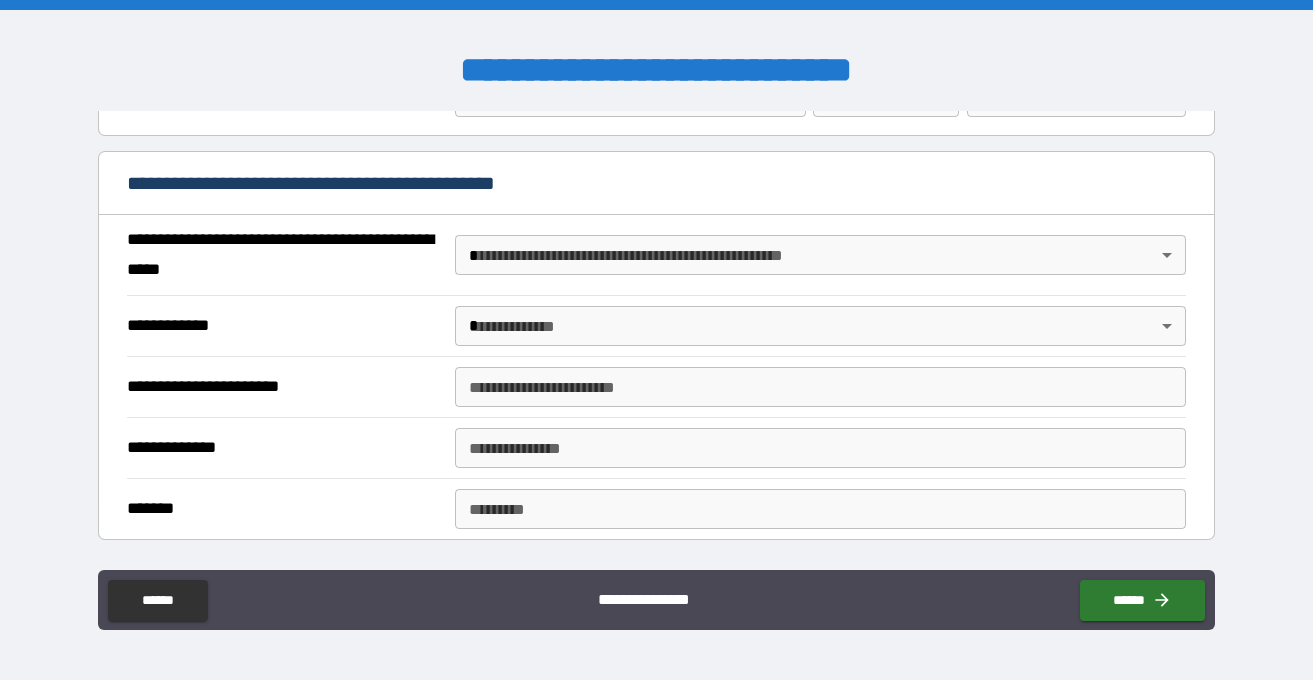 click on "**********" at bounding box center (656, 340) 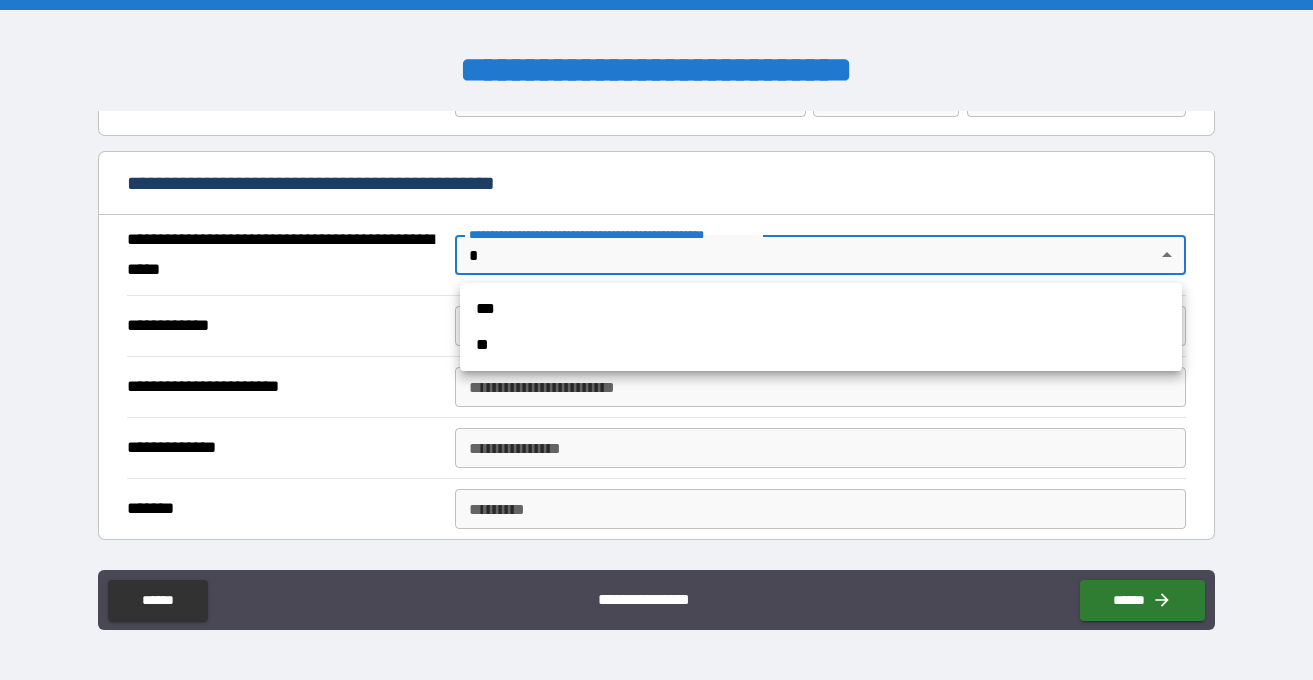 click at bounding box center (656, 340) 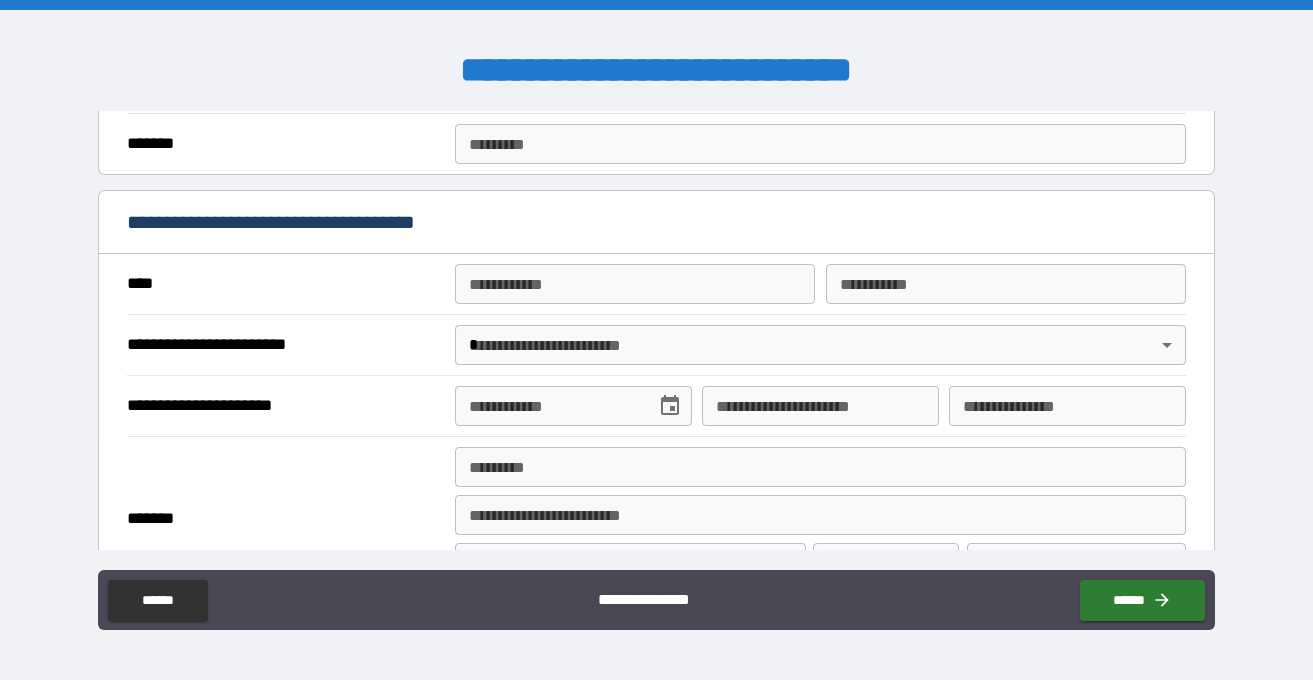 scroll, scrollTop: 1833, scrollLeft: 0, axis: vertical 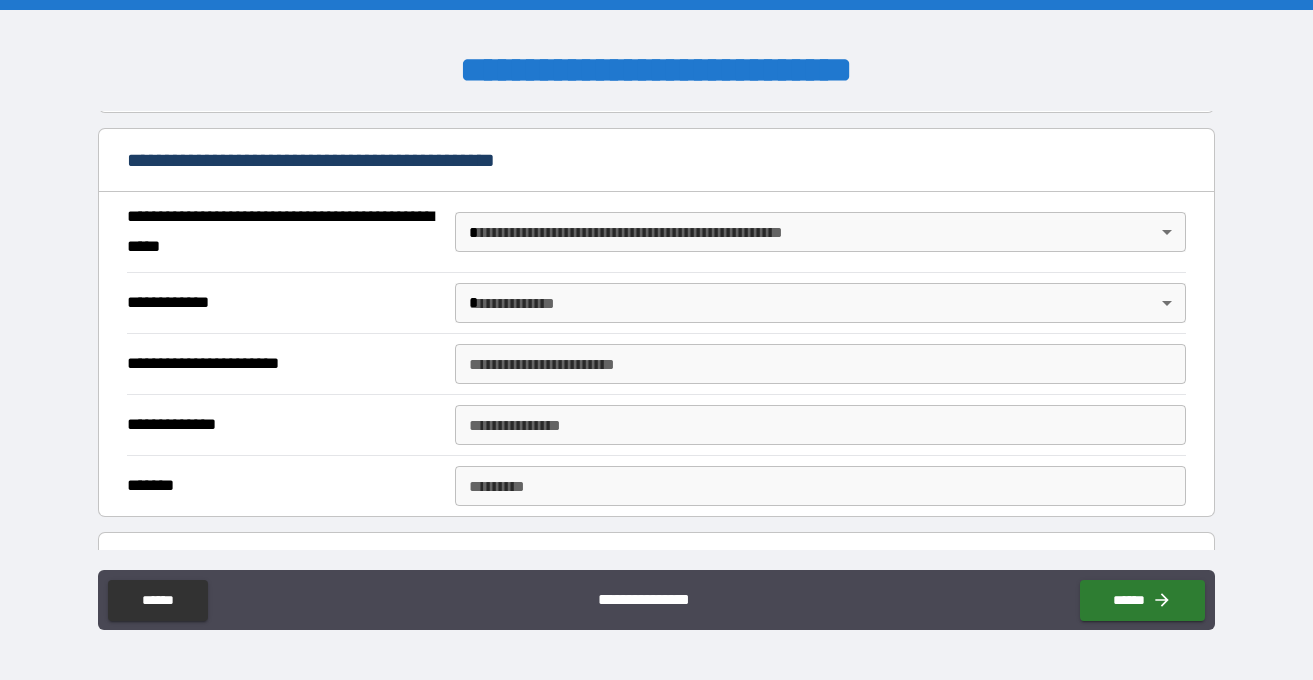 click on "**********" at bounding box center (656, 340) 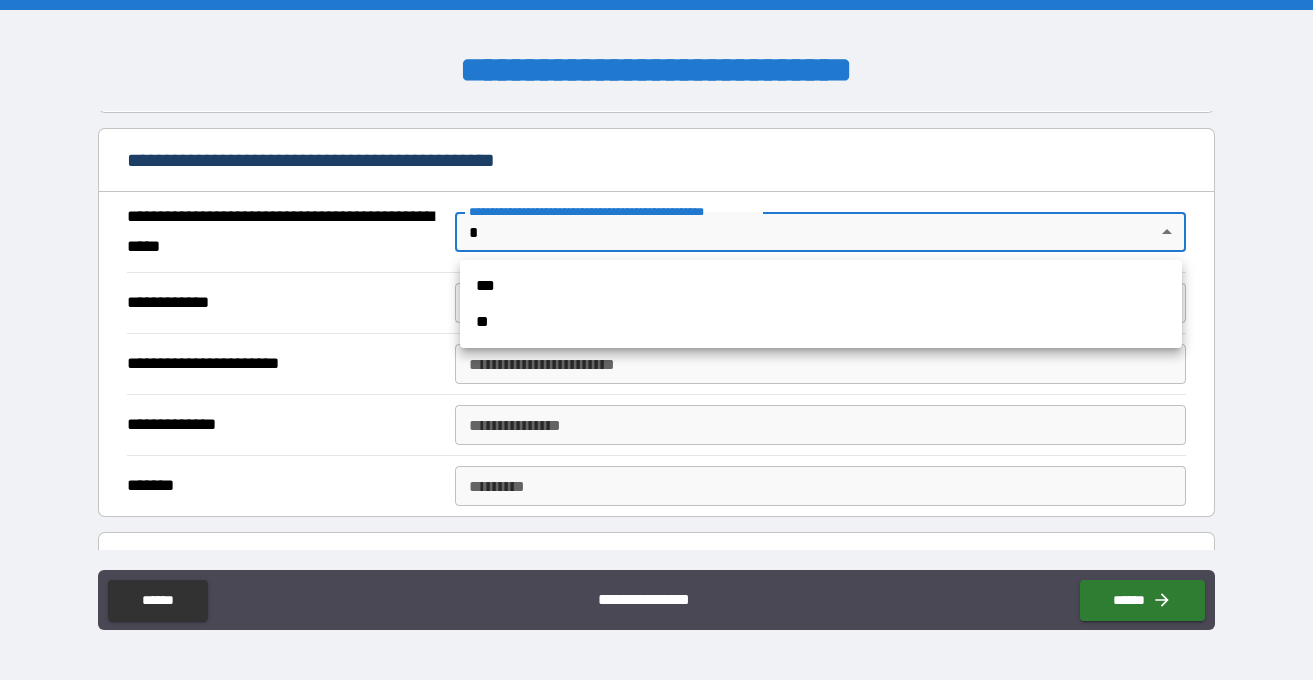 click on "***" at bounding box center (821, 286) 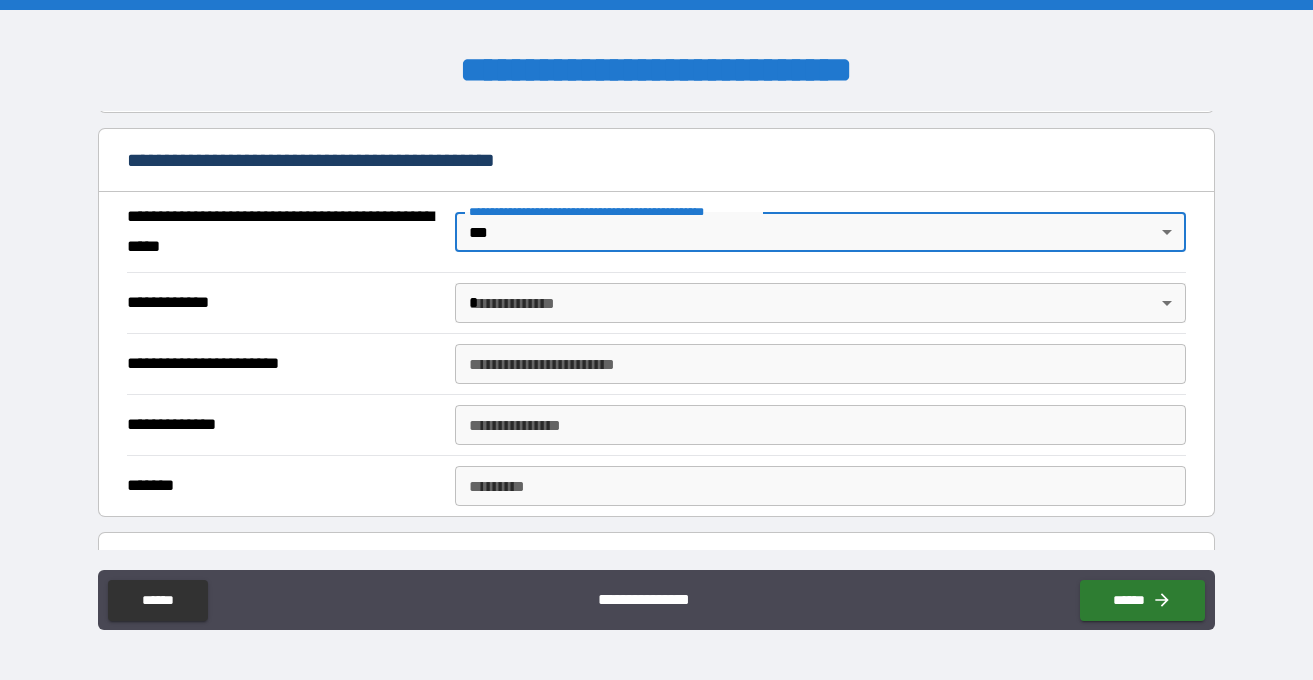 click on "**********" at bounding box center [656, 340] 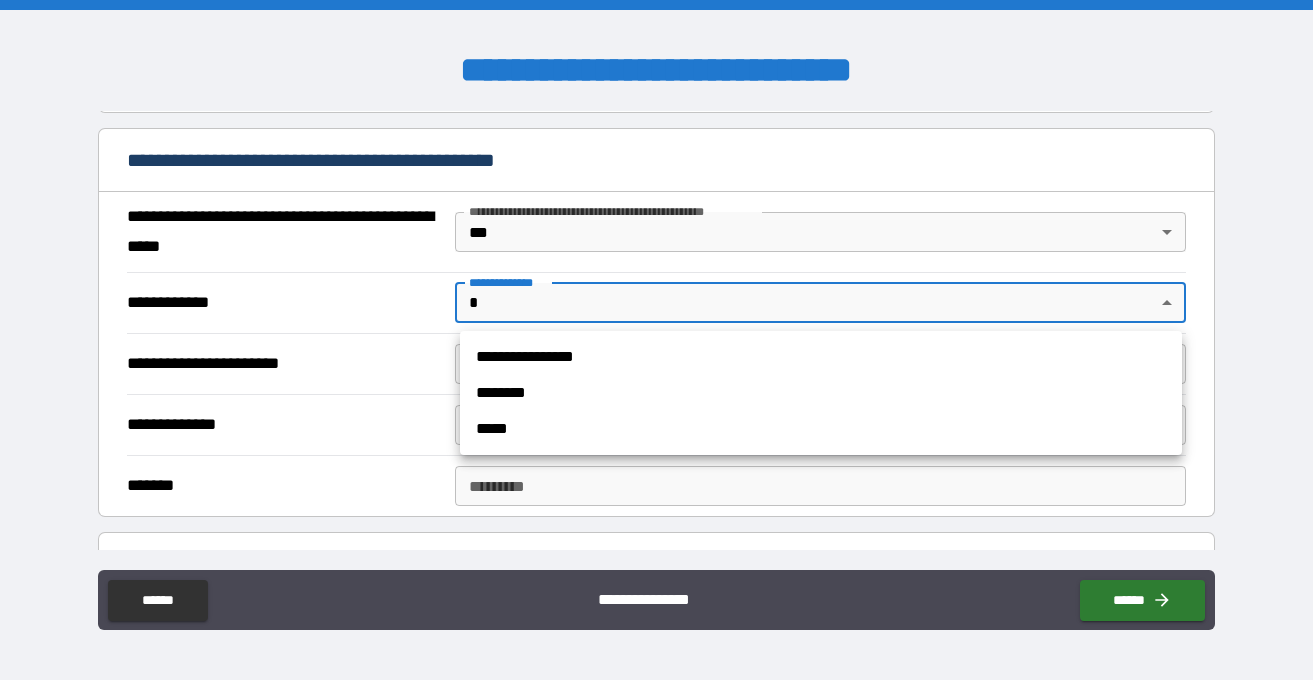 click on "**********" at bounding box center [821, 357] 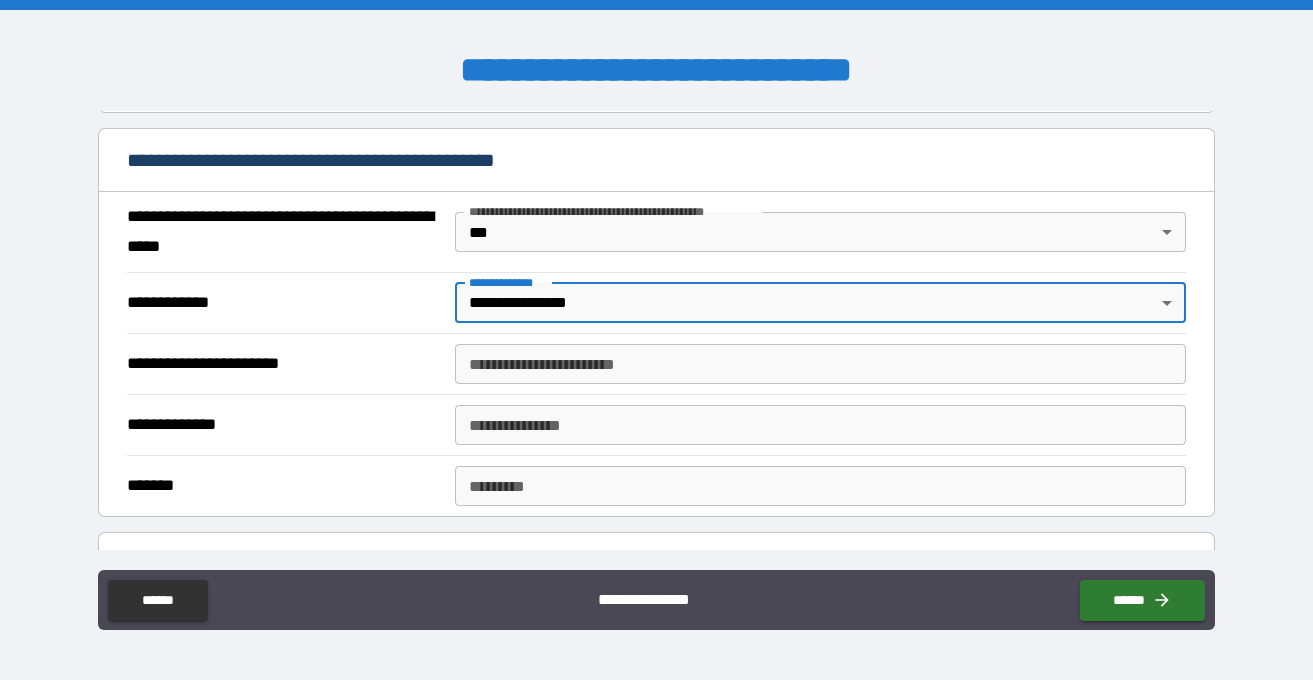 click on "**********" at bounding box center [820, 364] 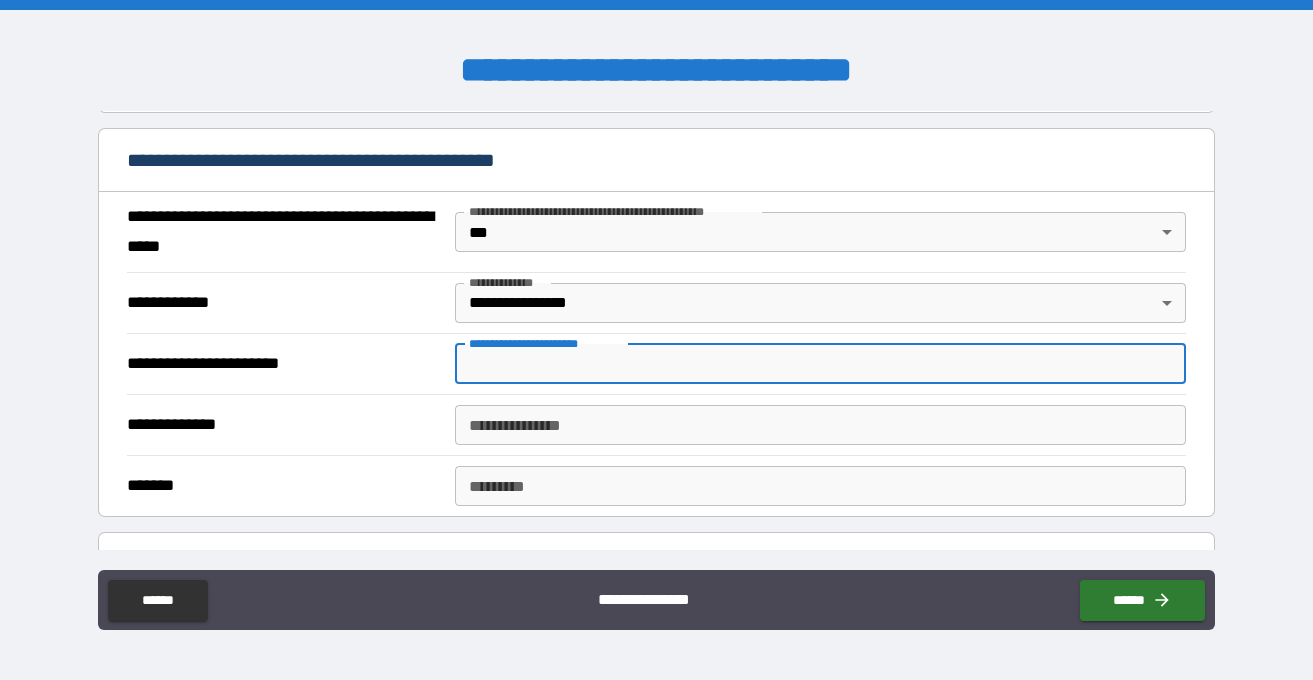 click on "**********" at bounding box center [820, 425] 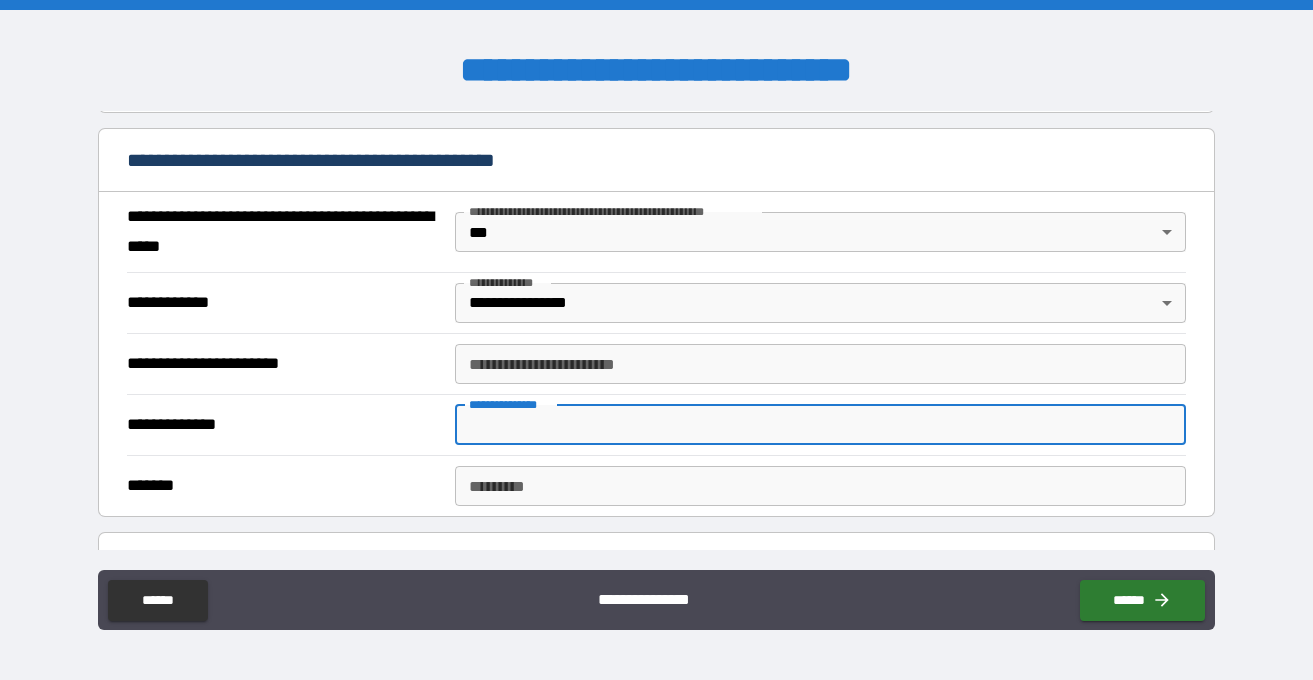 paste on "**********" 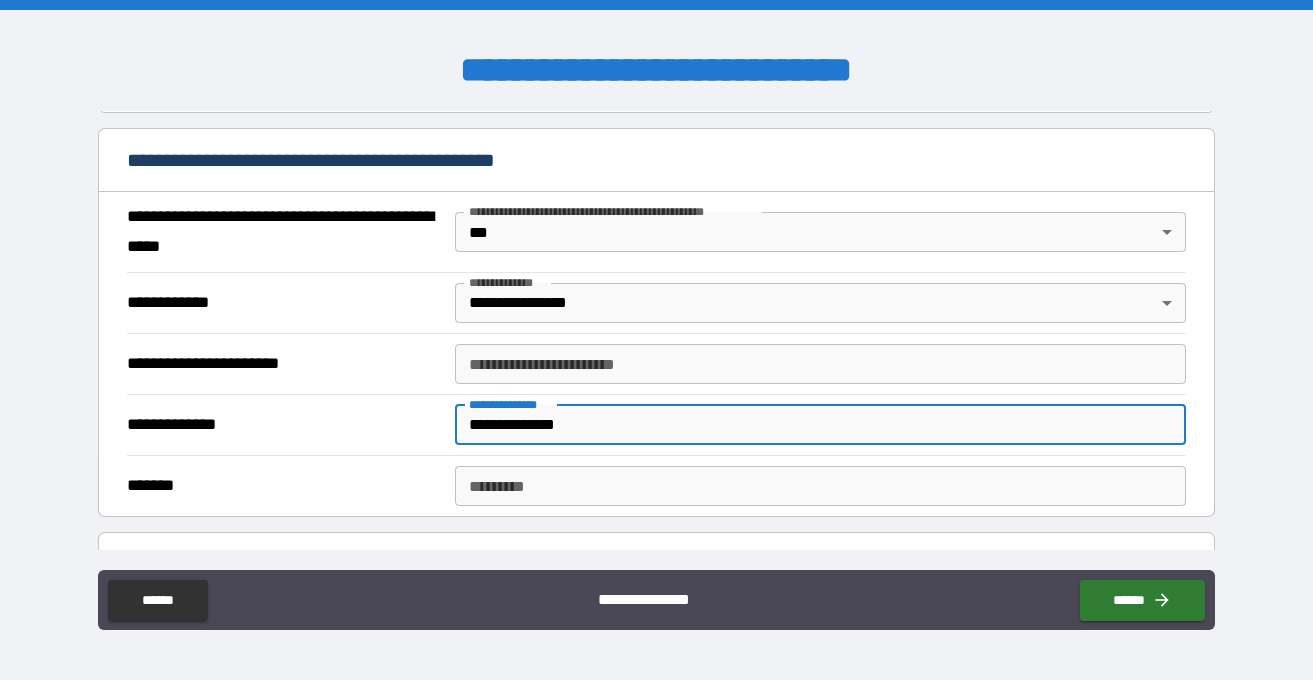 type on "**********" 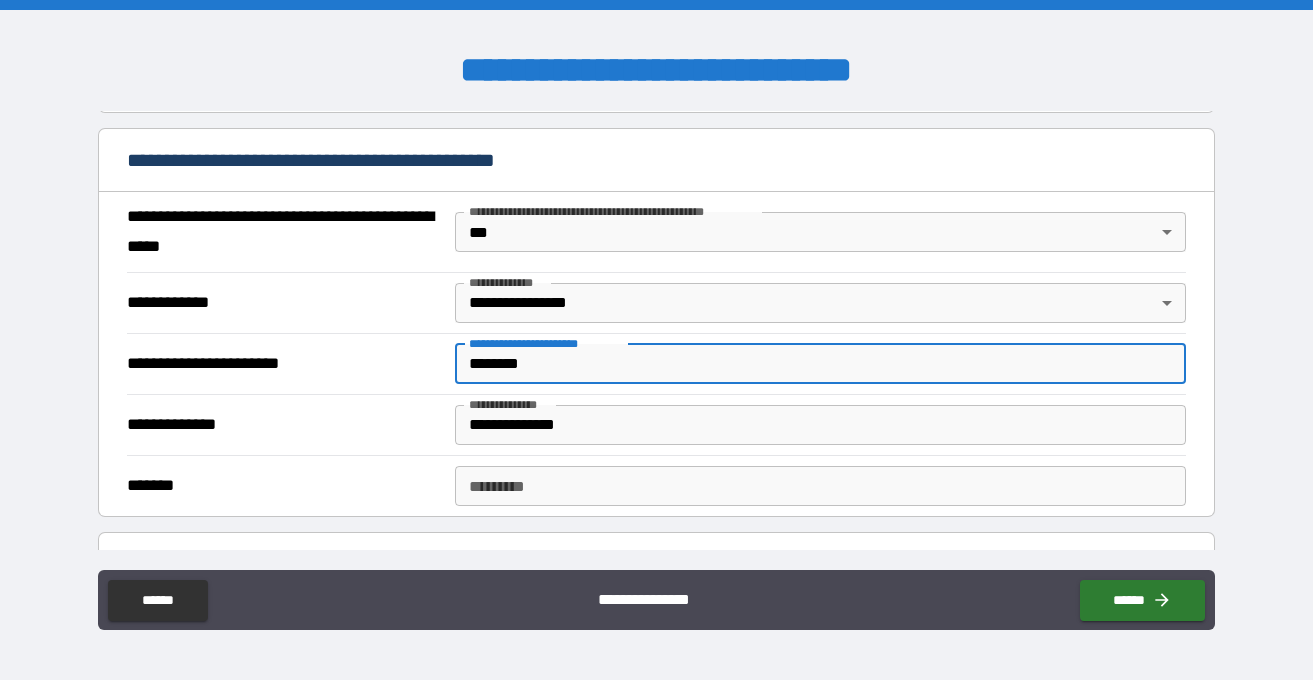 type on "********" 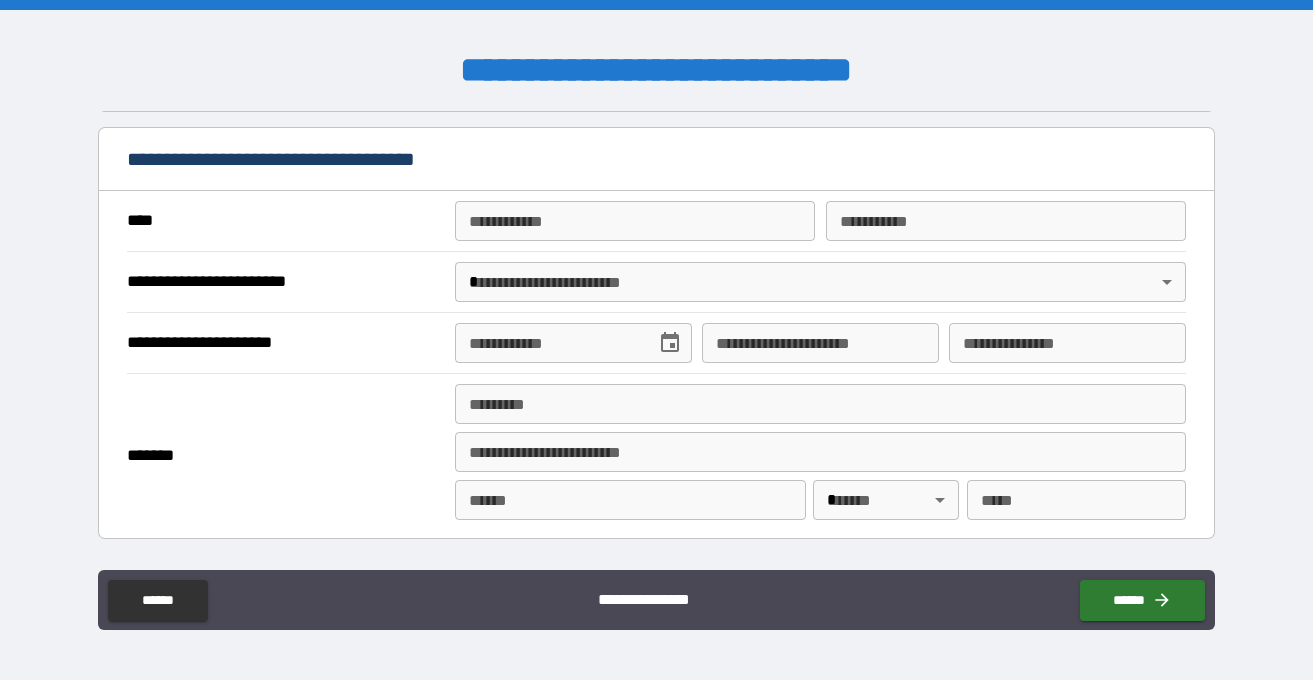 scroll, scrollTop: 1899, scrollLeft: 0, axis: vertical 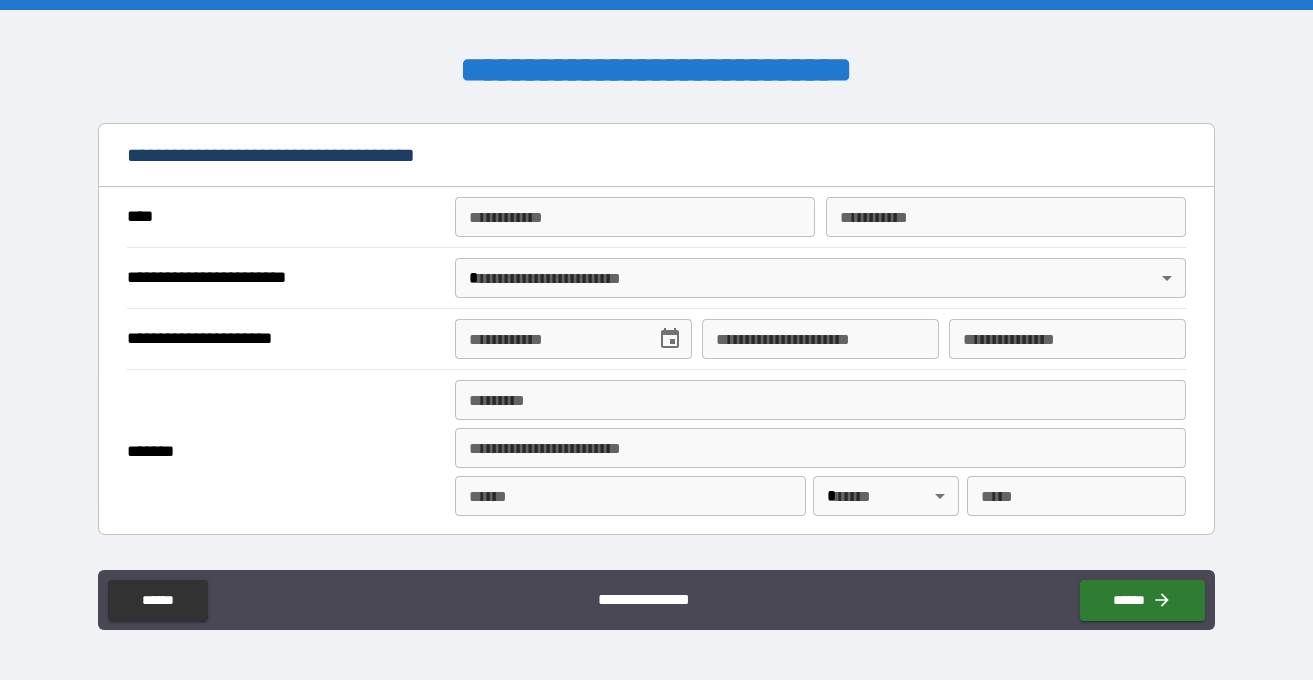 click on "**********" at bounding box center [635, 217] 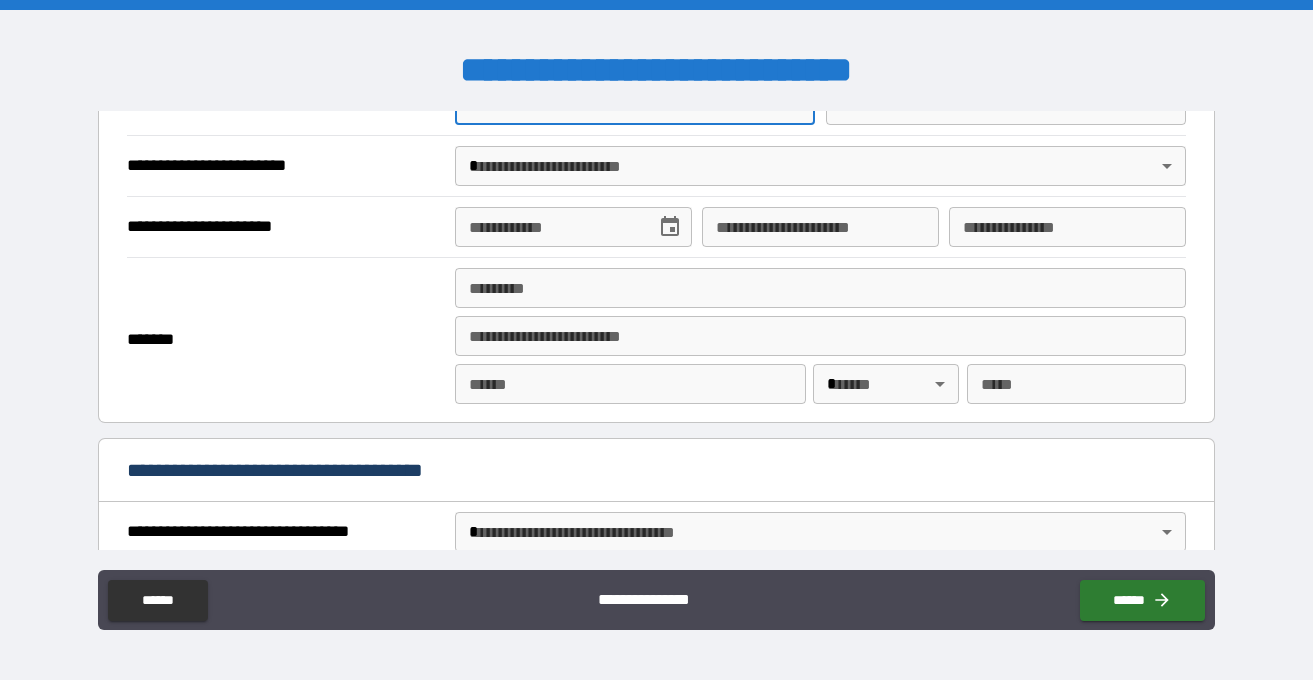 scroll, scrollTop: 1900, scrollLeft: 0, axis: vertical 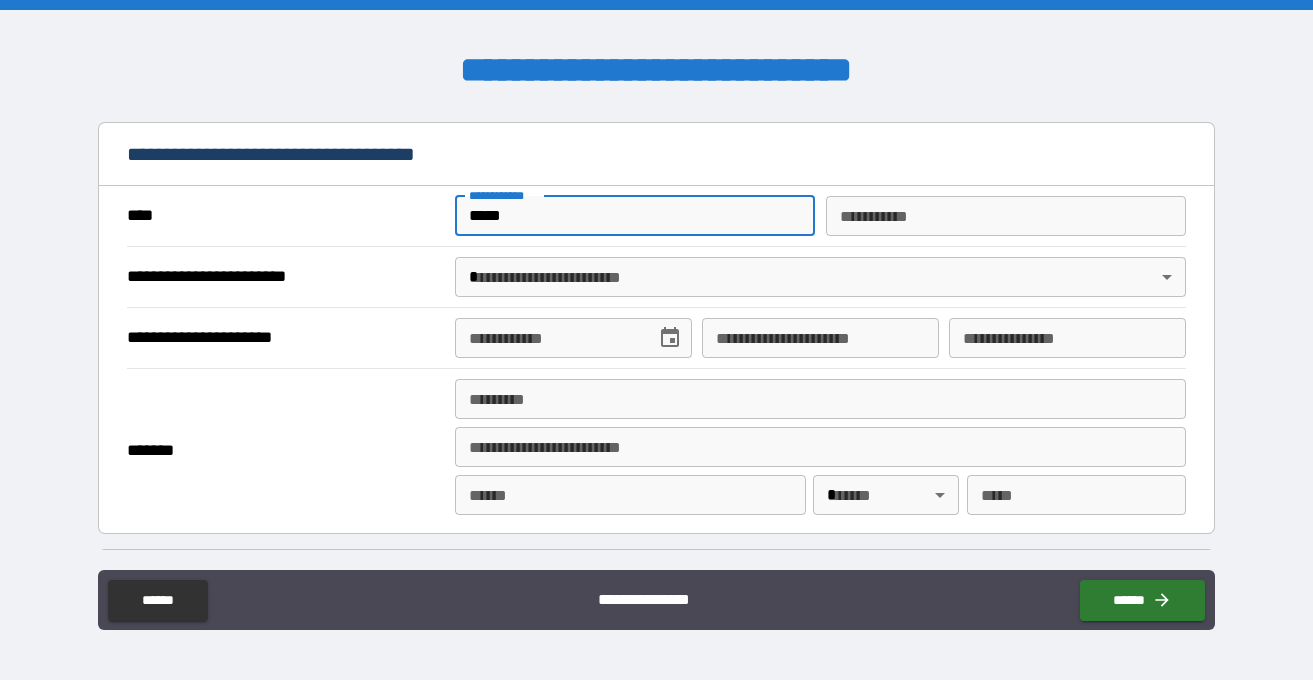 type on "*****" 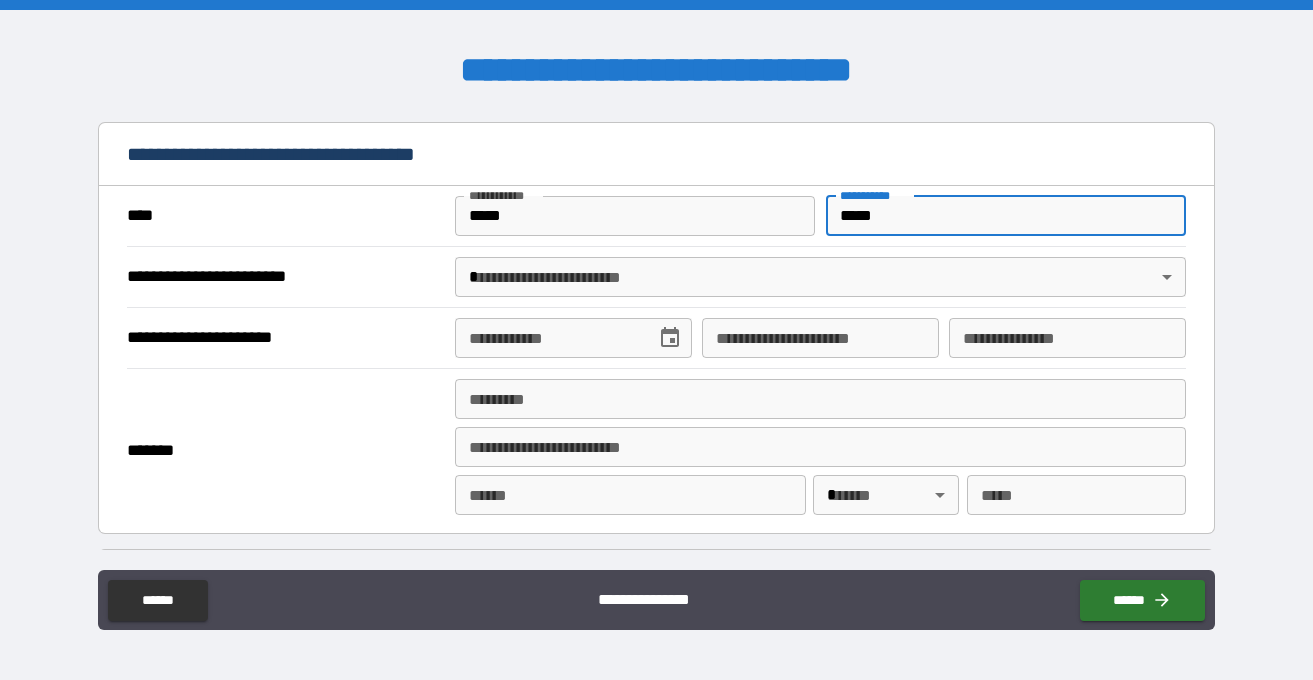type on "*****" 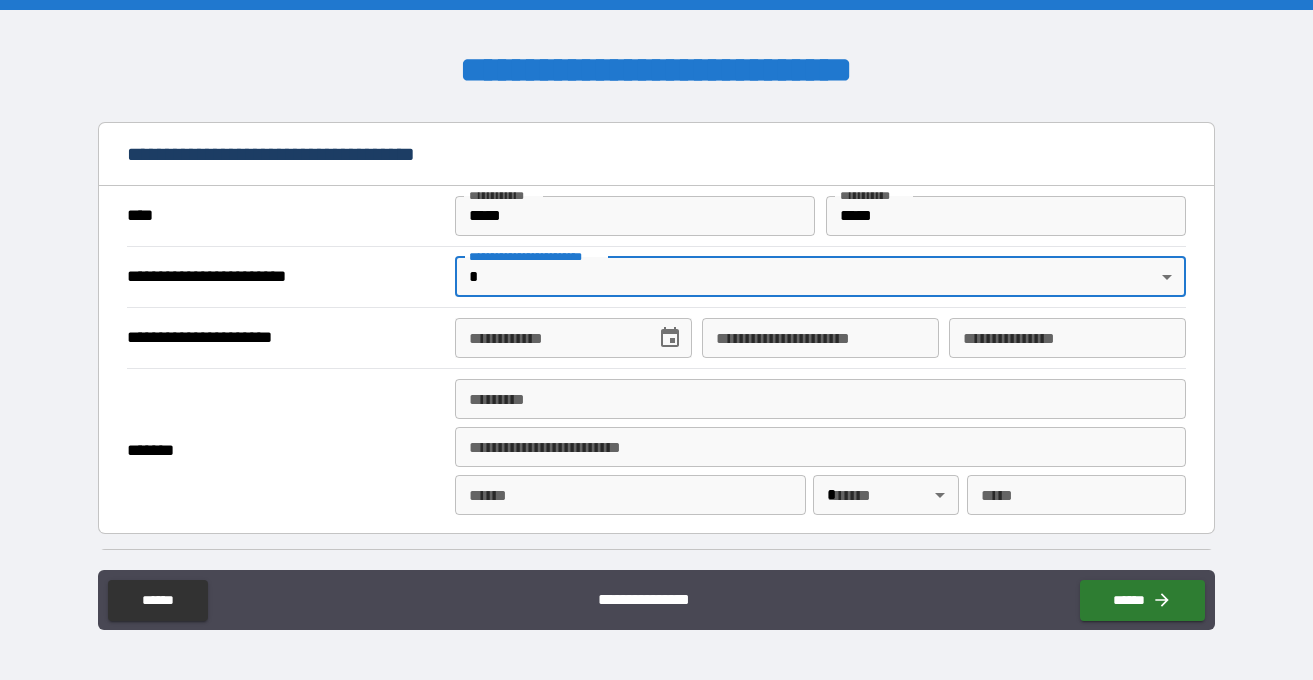 click on "**********" at bounding box center [656, 340] 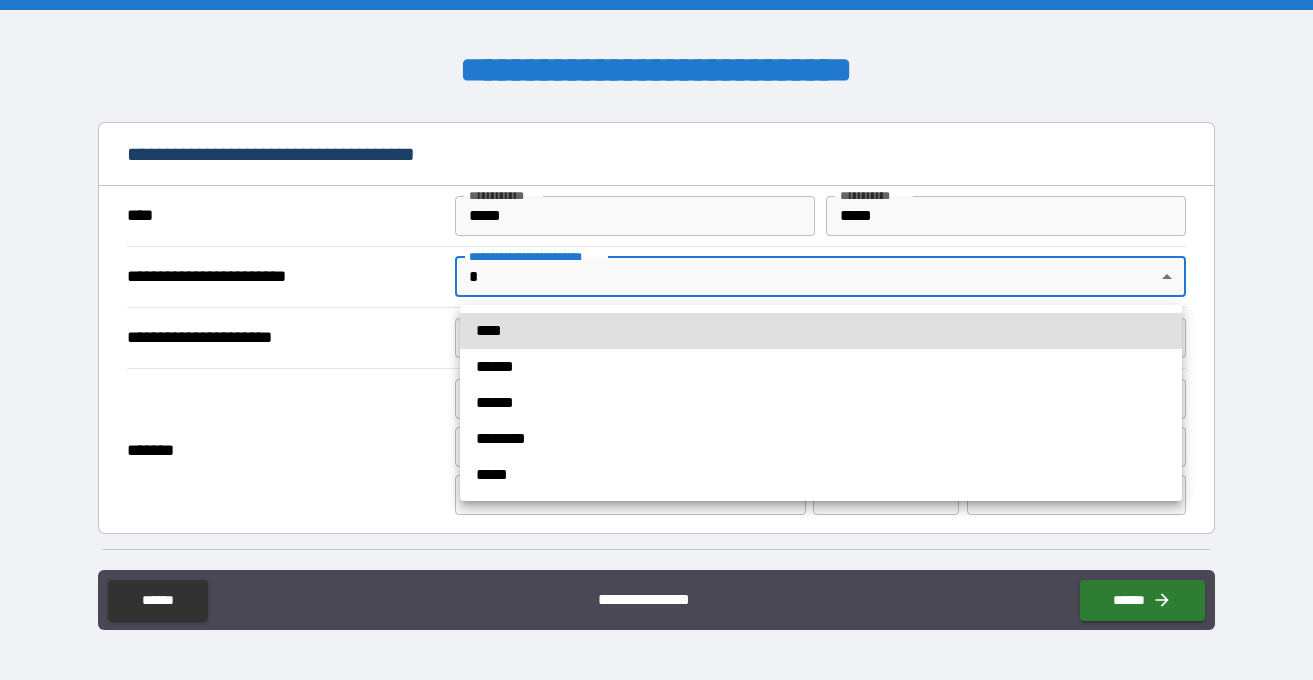 click on "****" at bounding box center [821, 331] 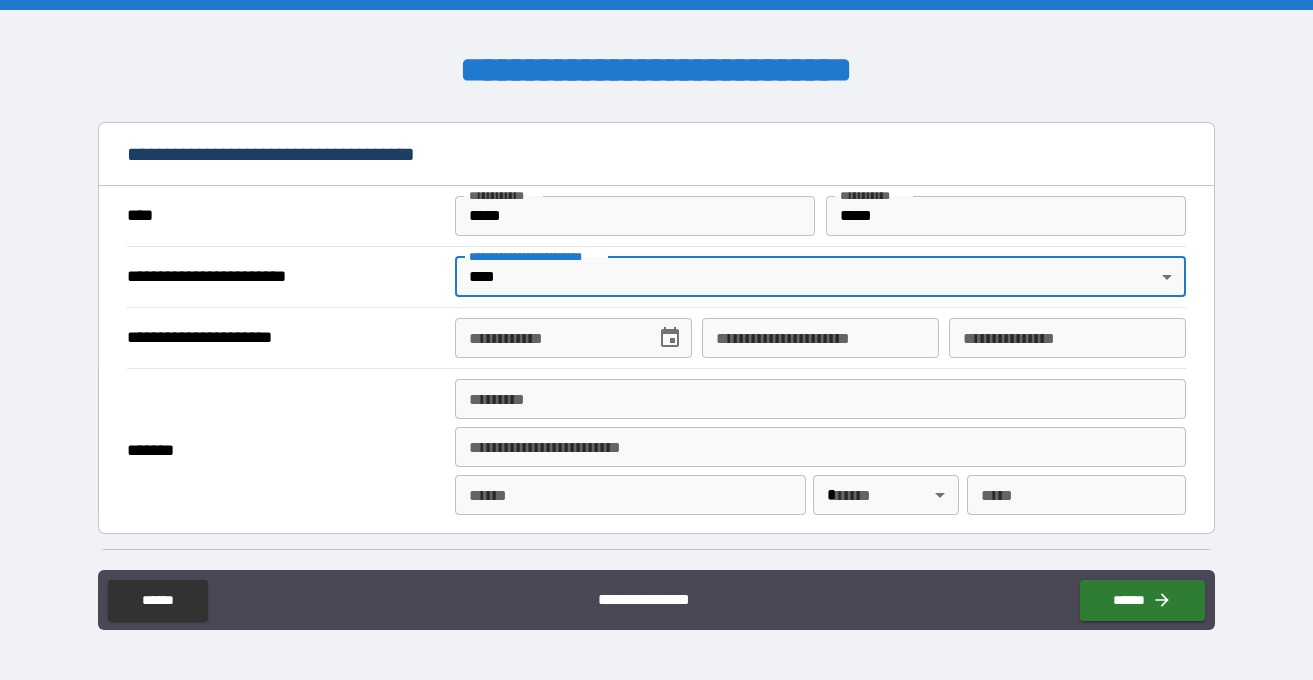 click on "**********" at bounding box center (573, 338) 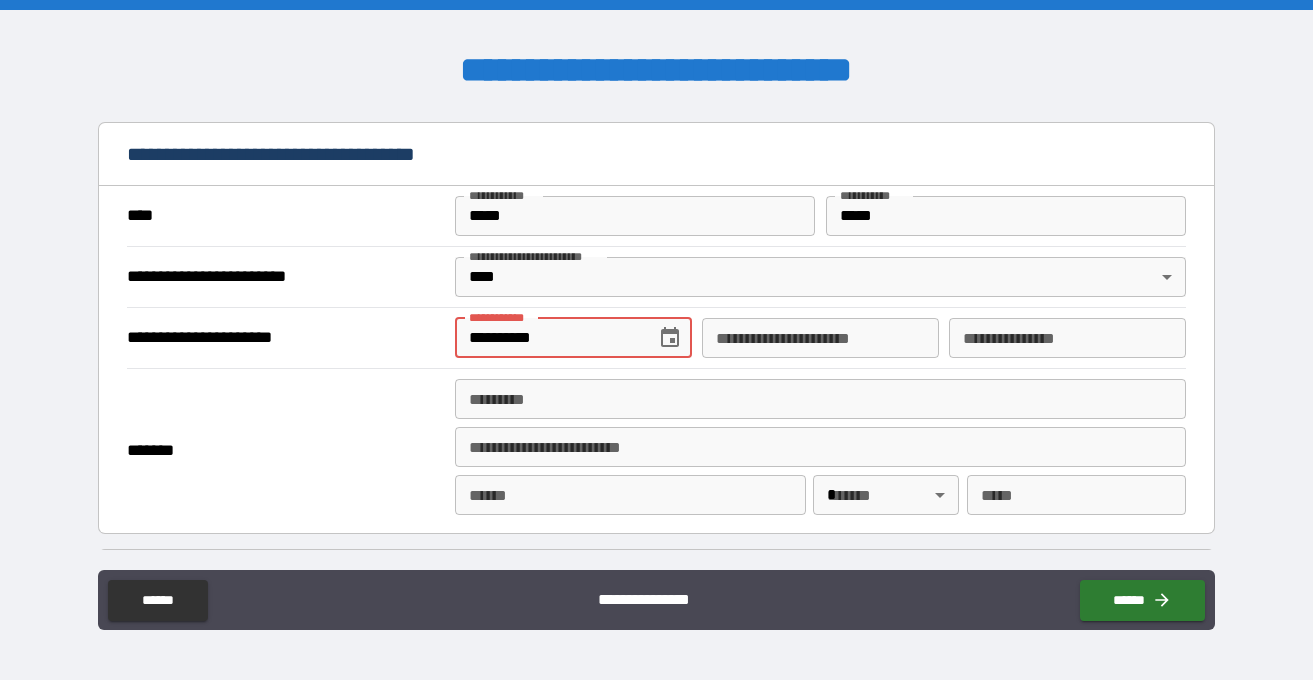 type on "**********" 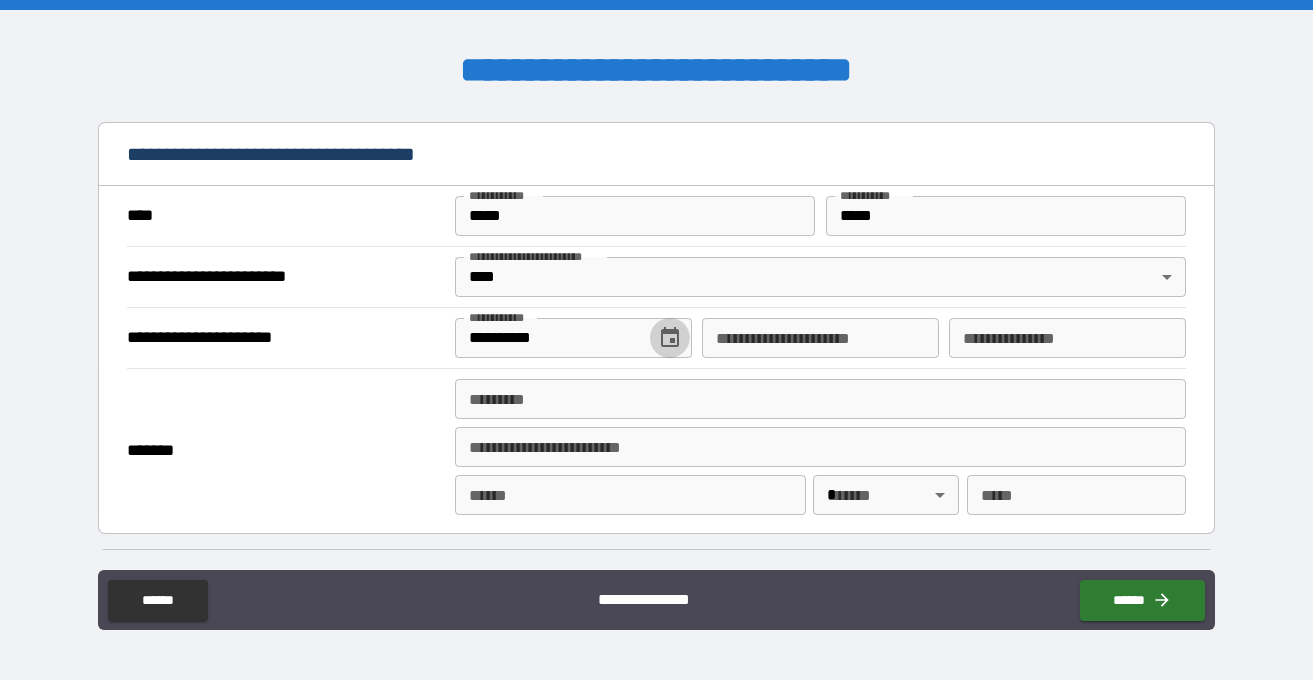 type 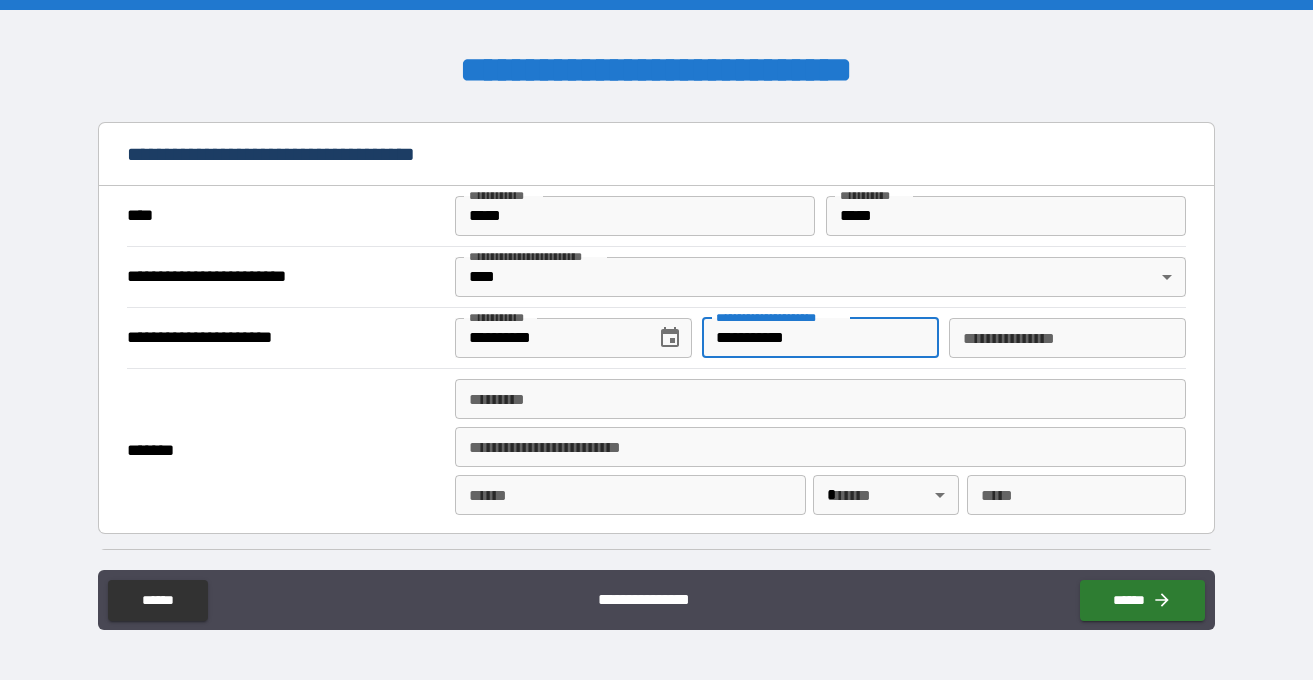 type on "**********" 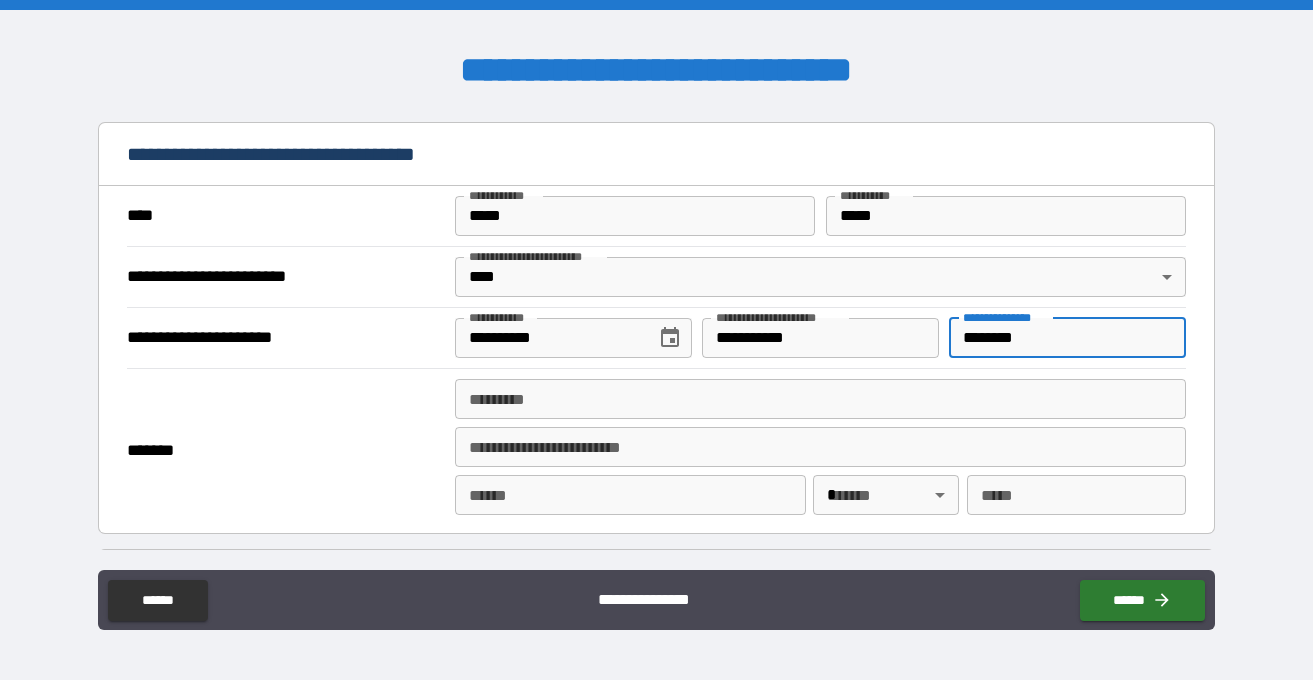 type on "********" 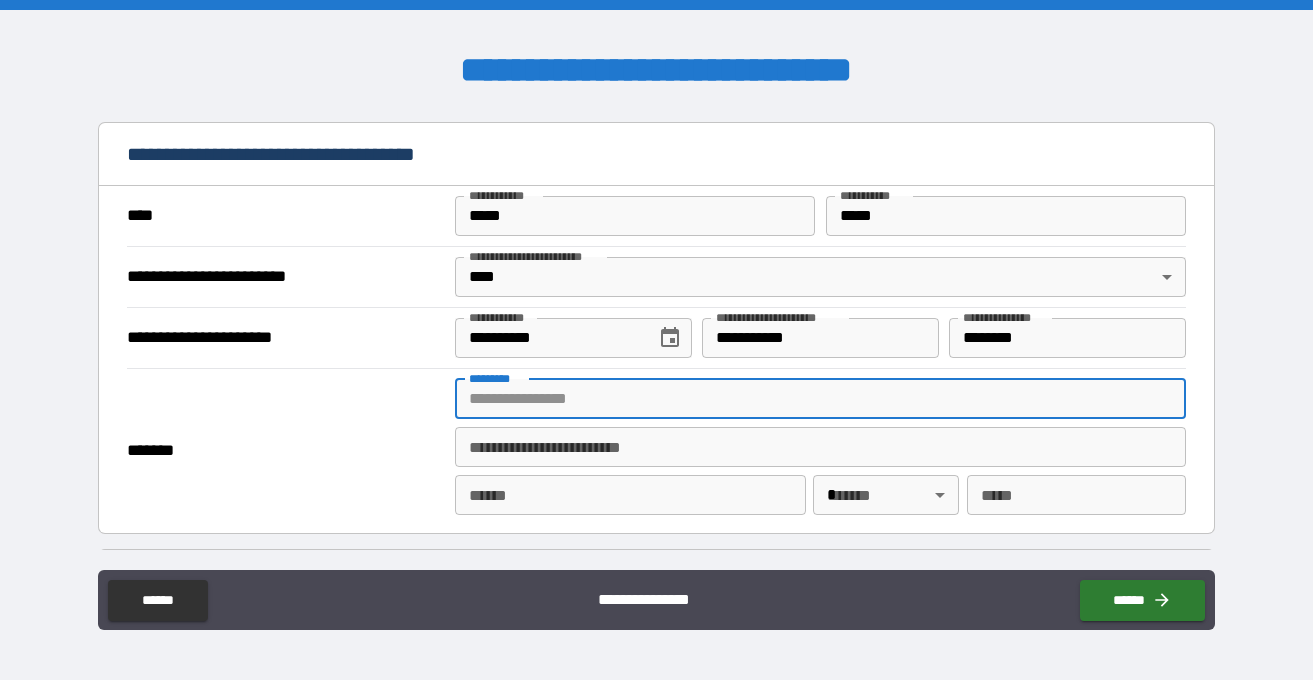 click on "*******   *" at bounding box center [820, 399] 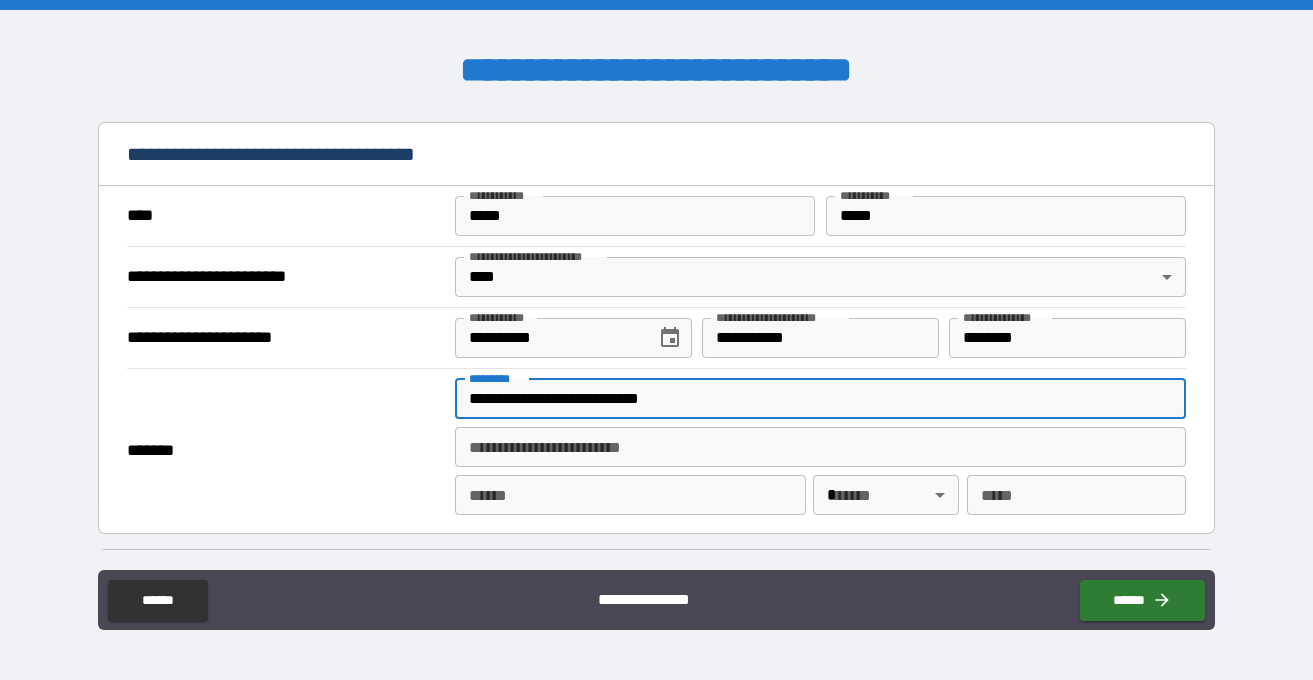 type on "**********" 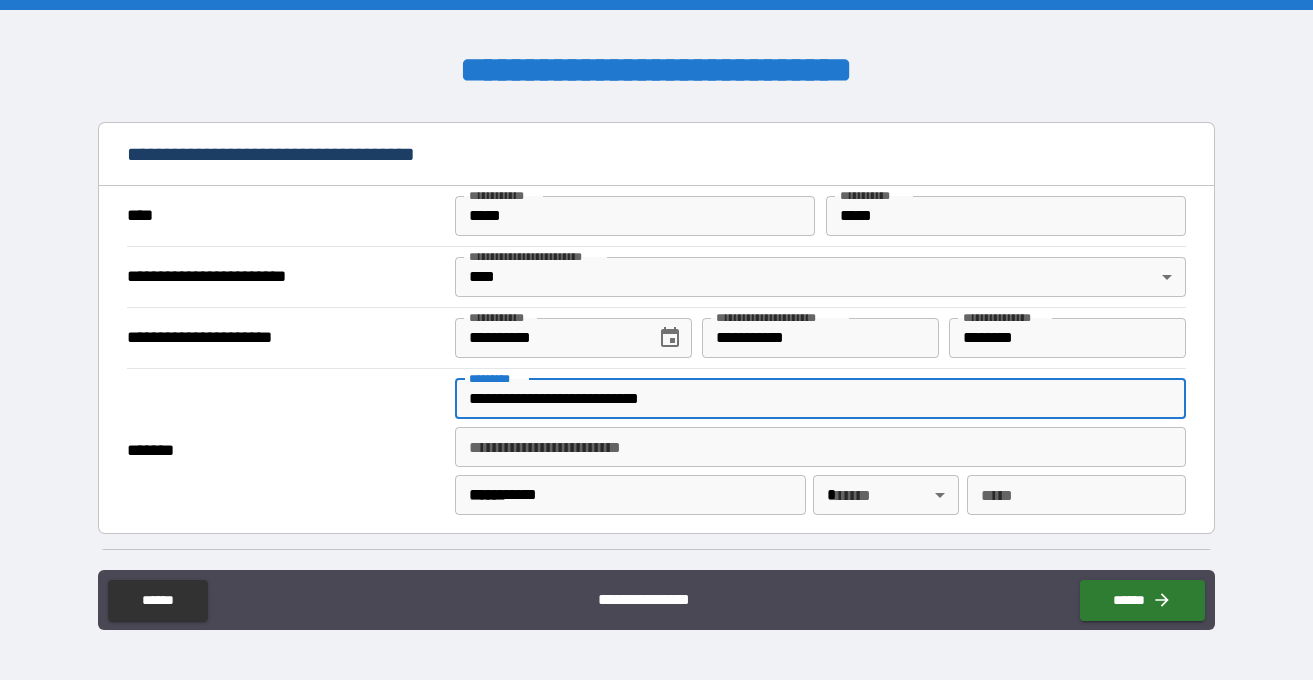 type 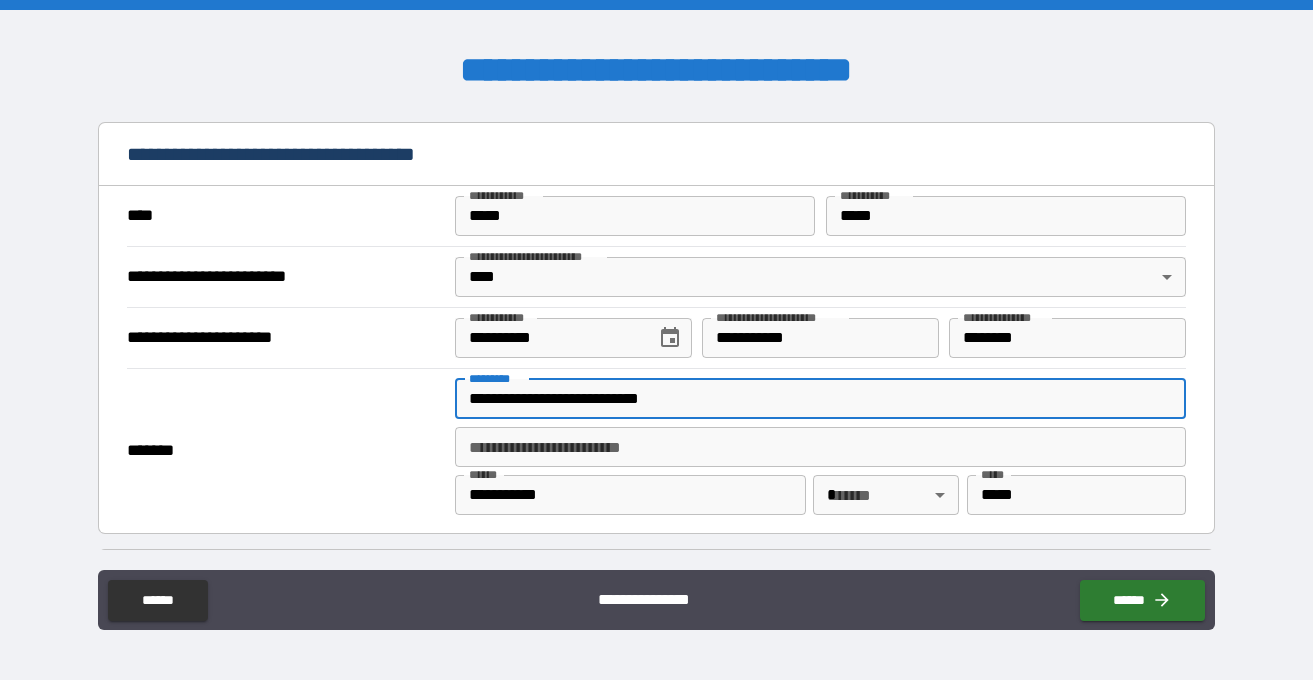 type 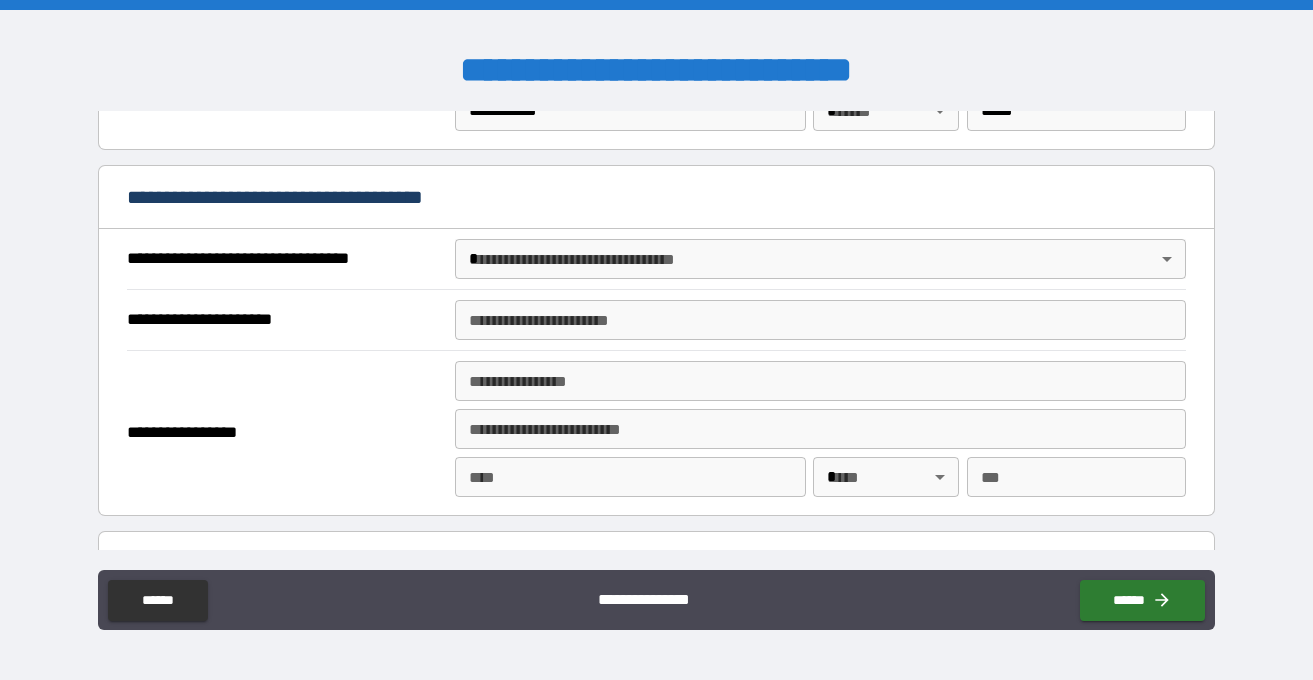 scroll, scrollTop: 2334, scrollLeft: 0, axis: vertical 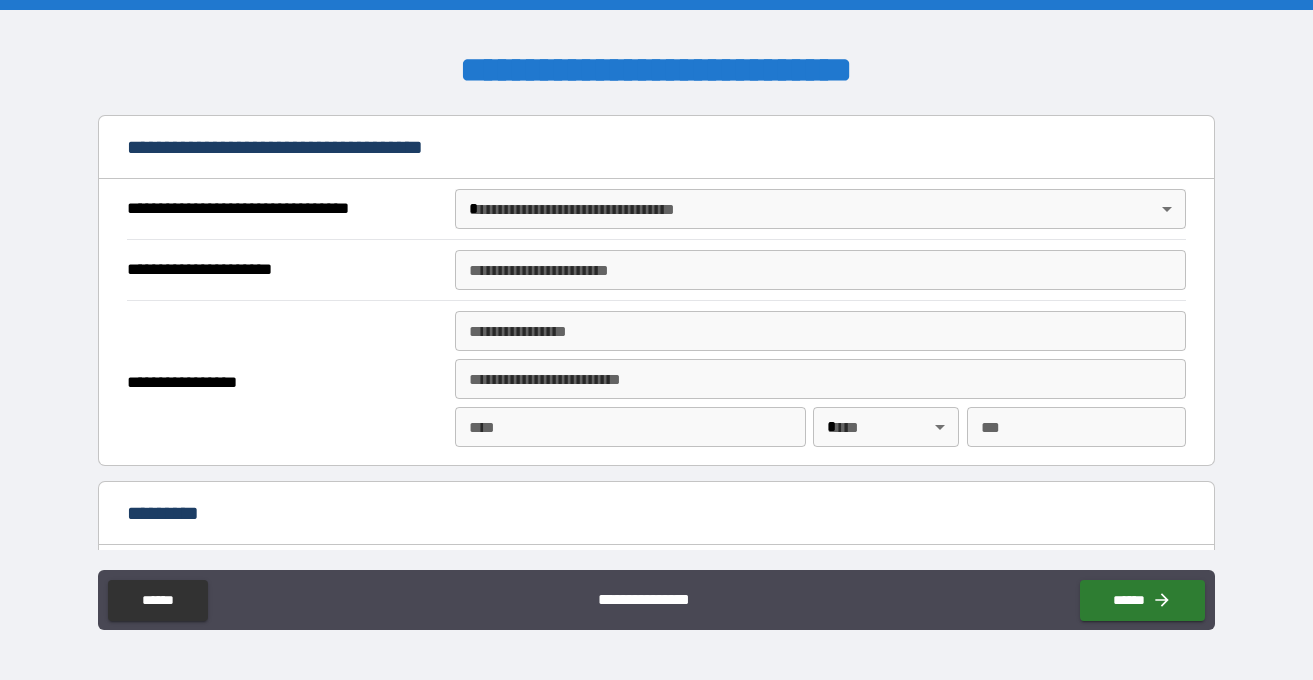 click on "**********" at bounding box center [656, 340] 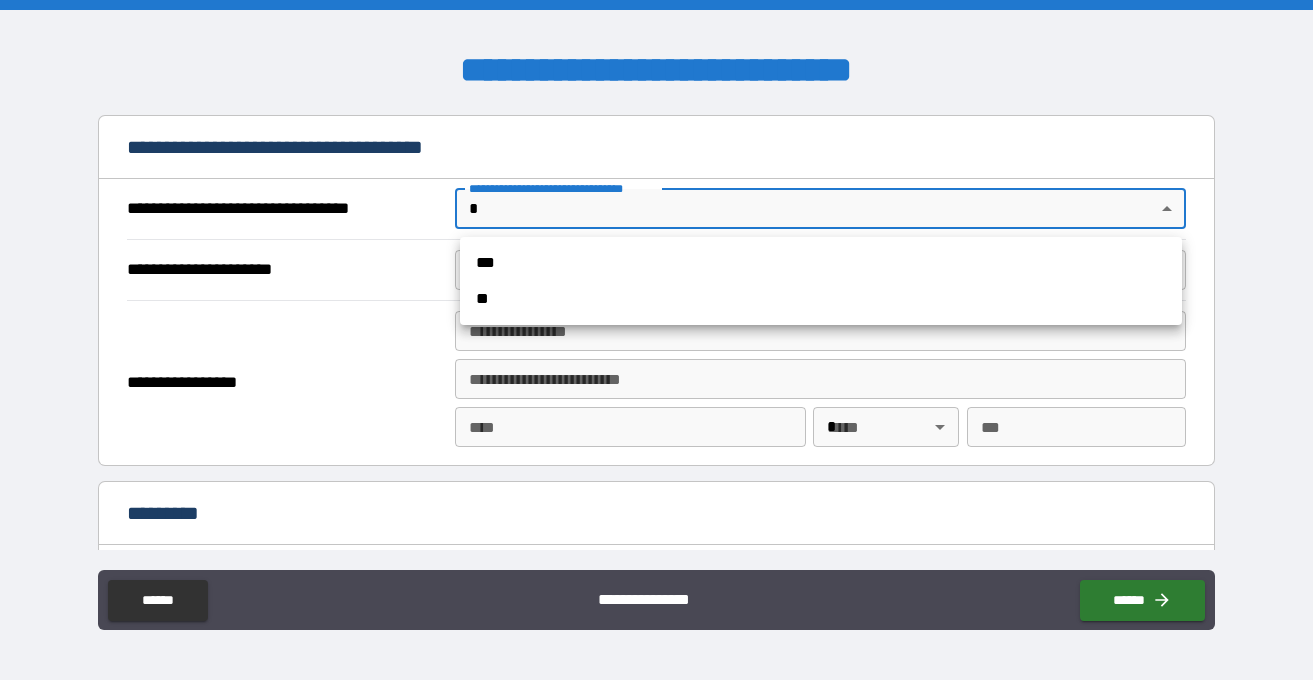 click on "**" at bounding box center (821, 299) 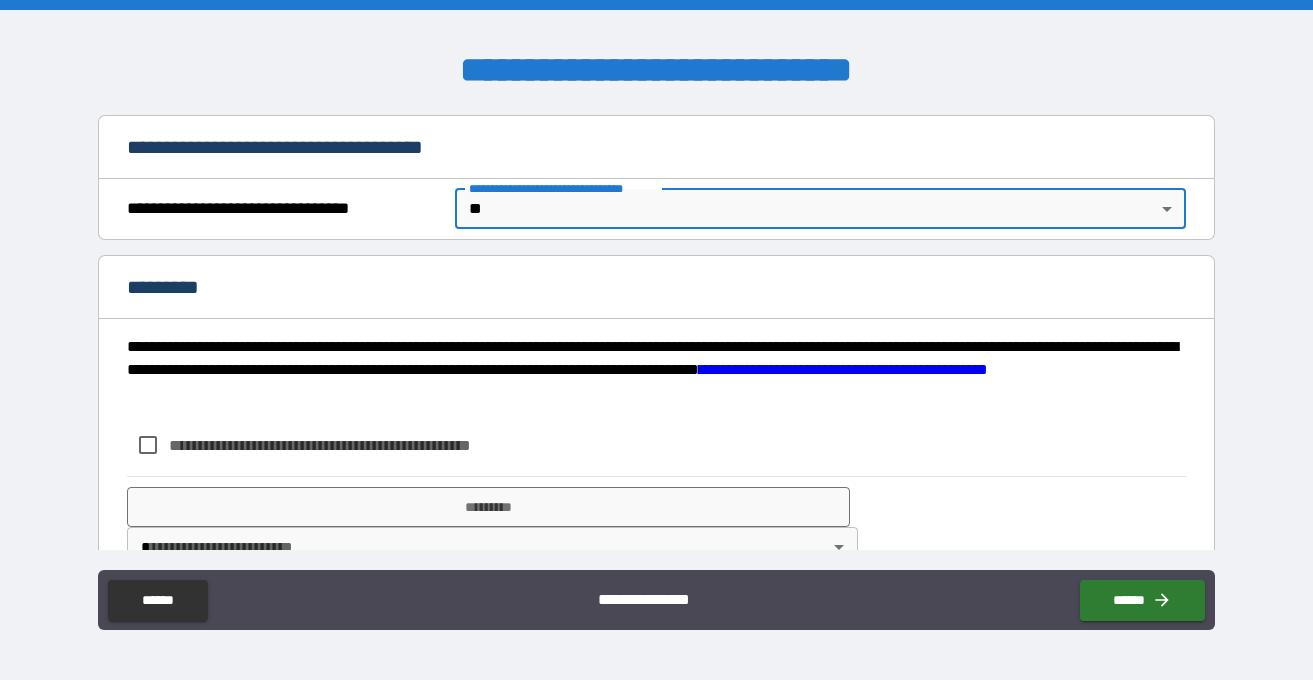 scroll, scrollTop: 2382, scrollLeft: 0, axis: vertical 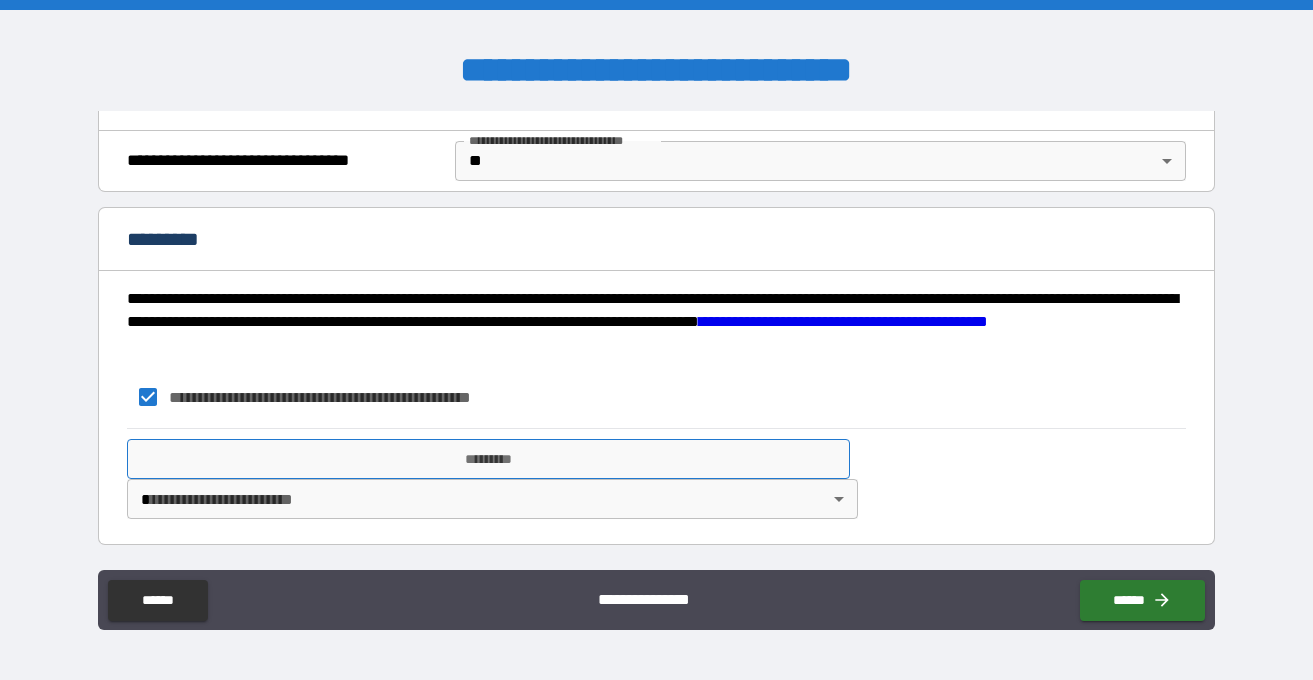 click on "*********" at bounding box center (488, 459) 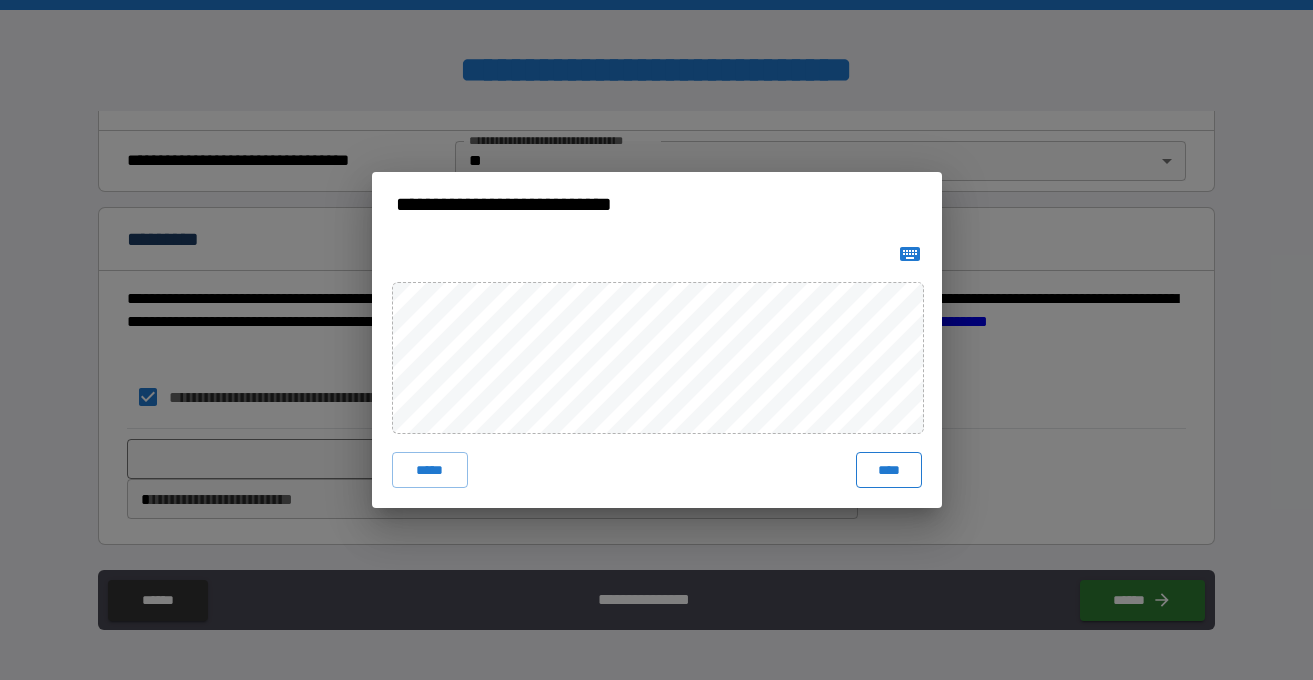 click on "****" at bounding box center (889, 470) 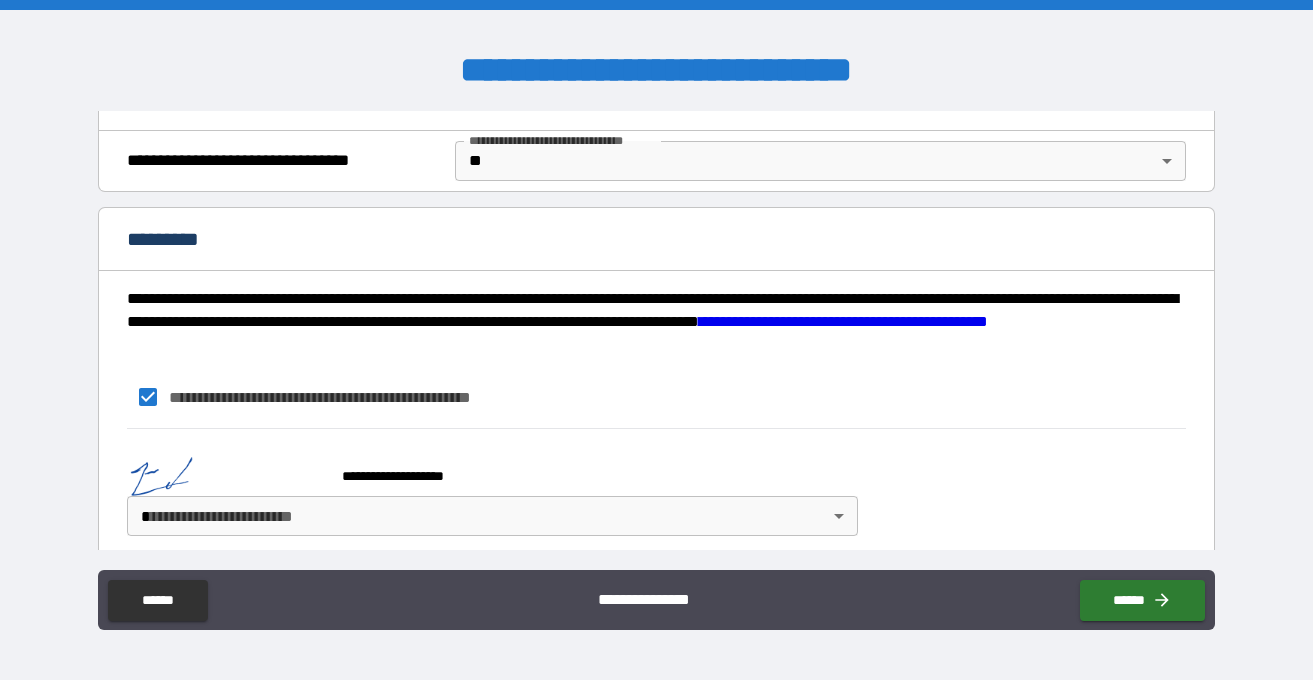 click on "**********" at bounding box center (656, 340) 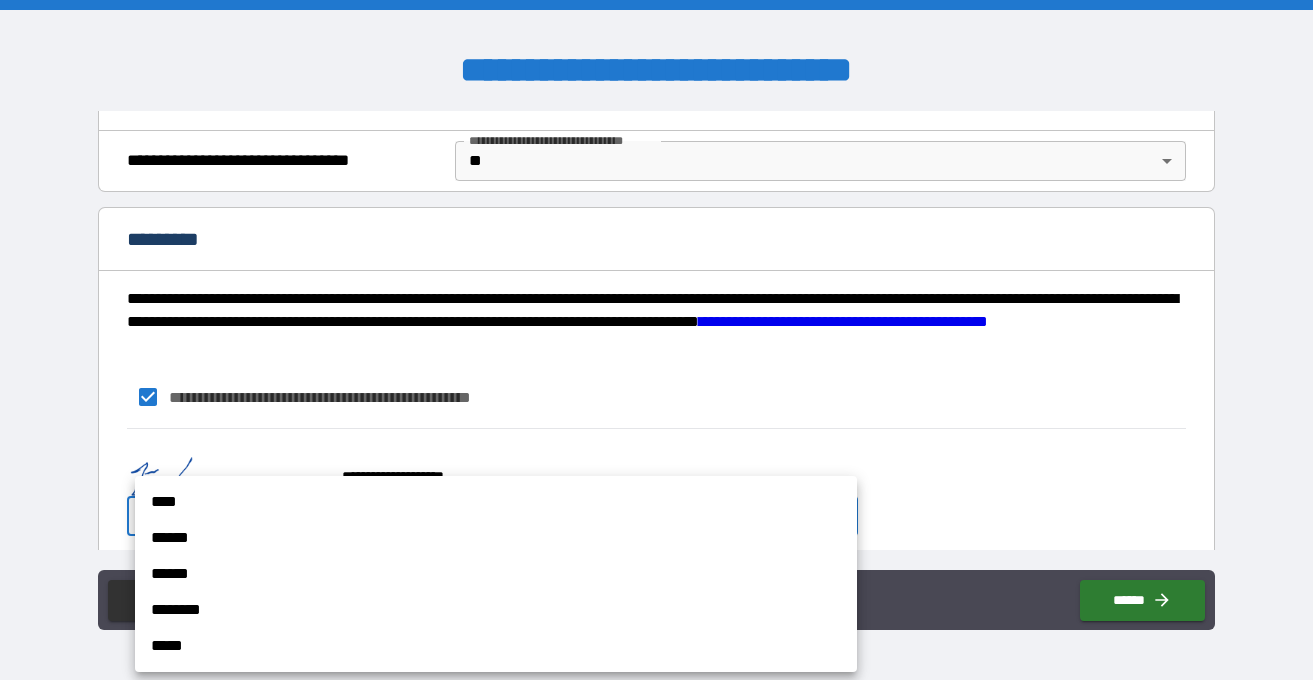 click on "****" at bounding box center (496, 502) 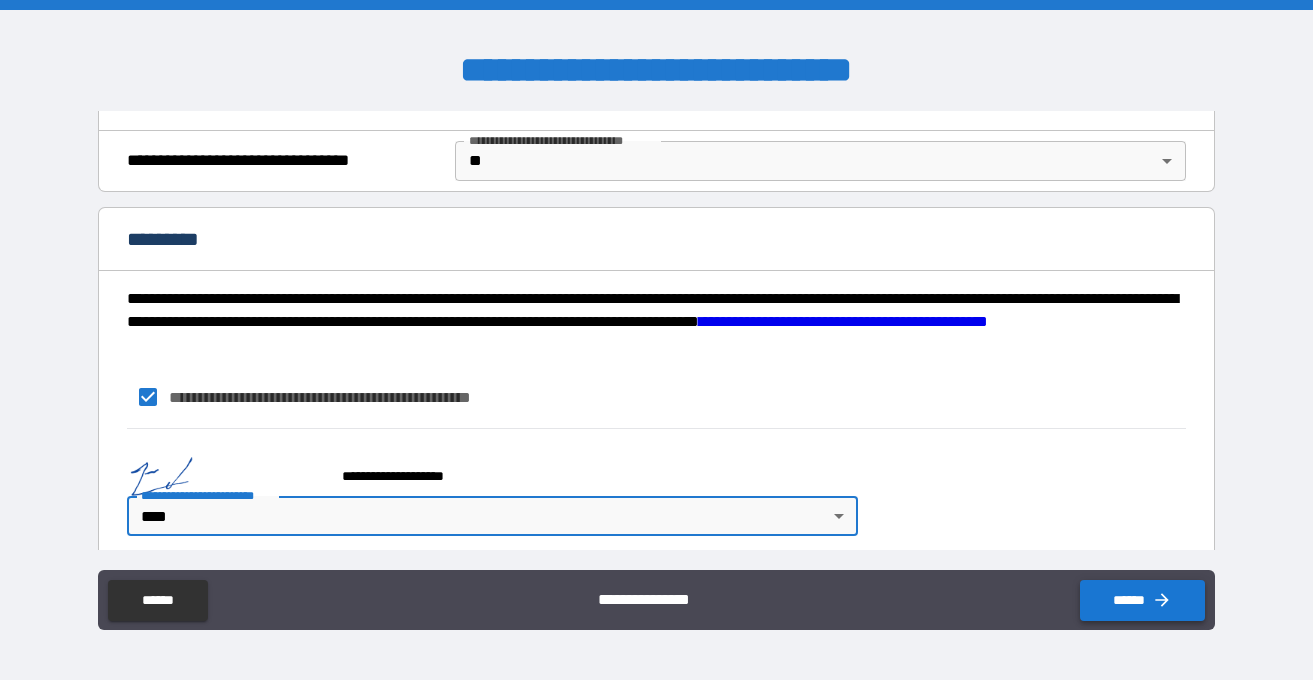 click on "******" at bounding box center (1142, 600) 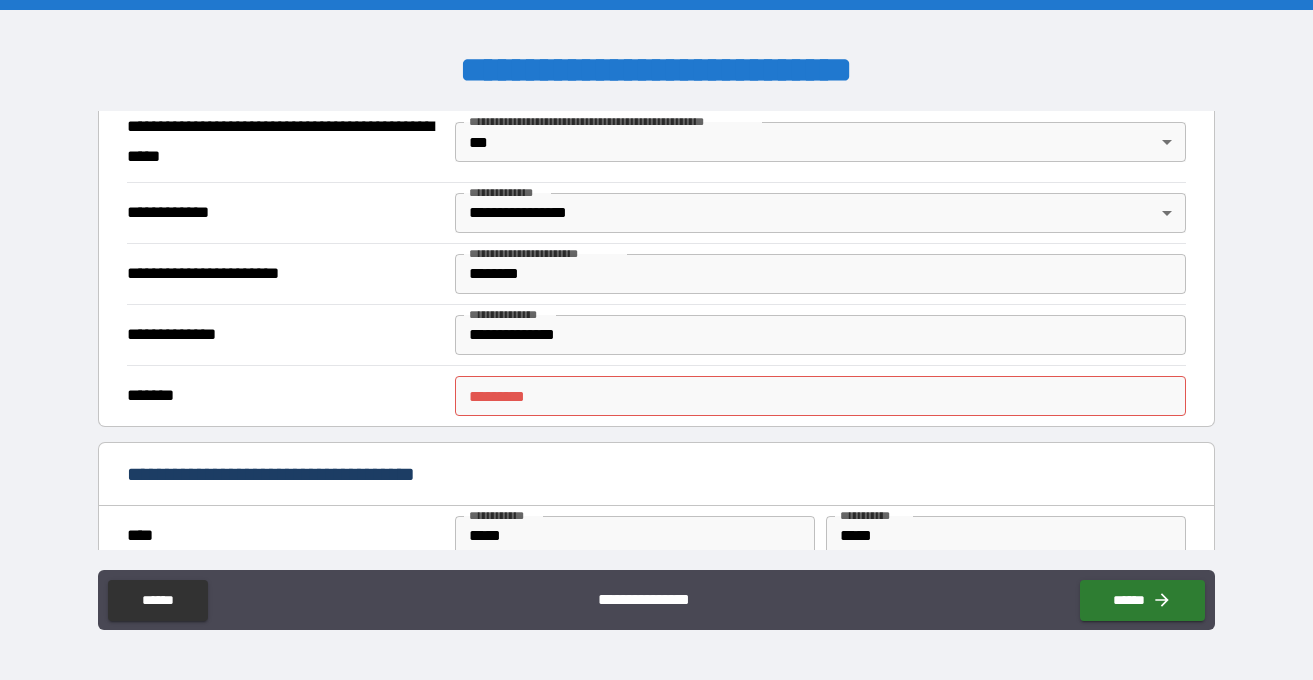 scroll, scrollTop: 1598, scrollLeft: 0, axis: vertical 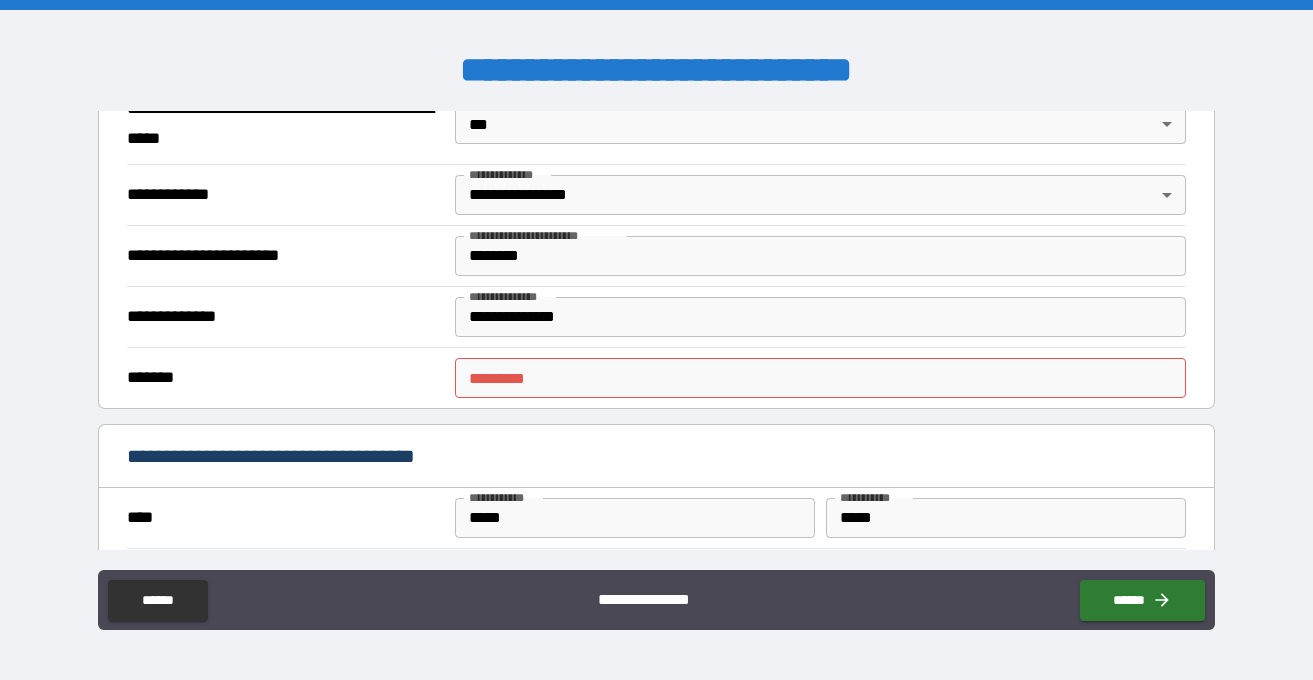 click on "*******   *" at bounding box center (820, 378) 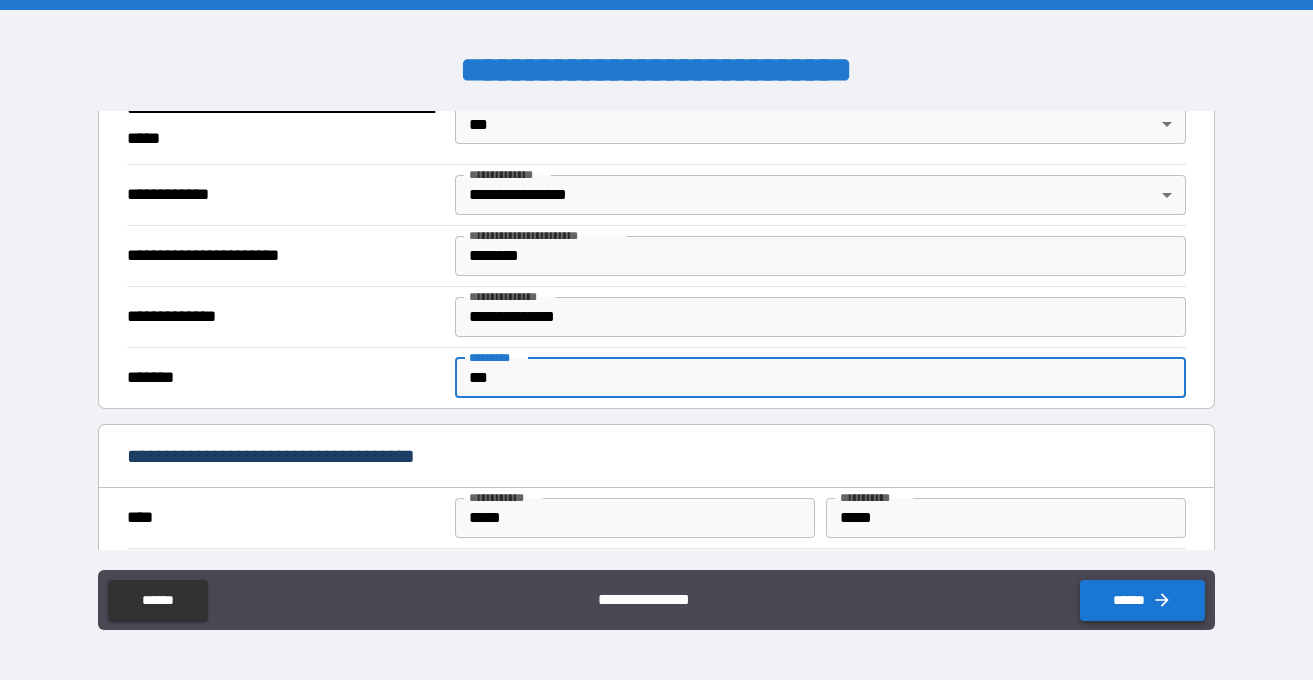 type on "***" 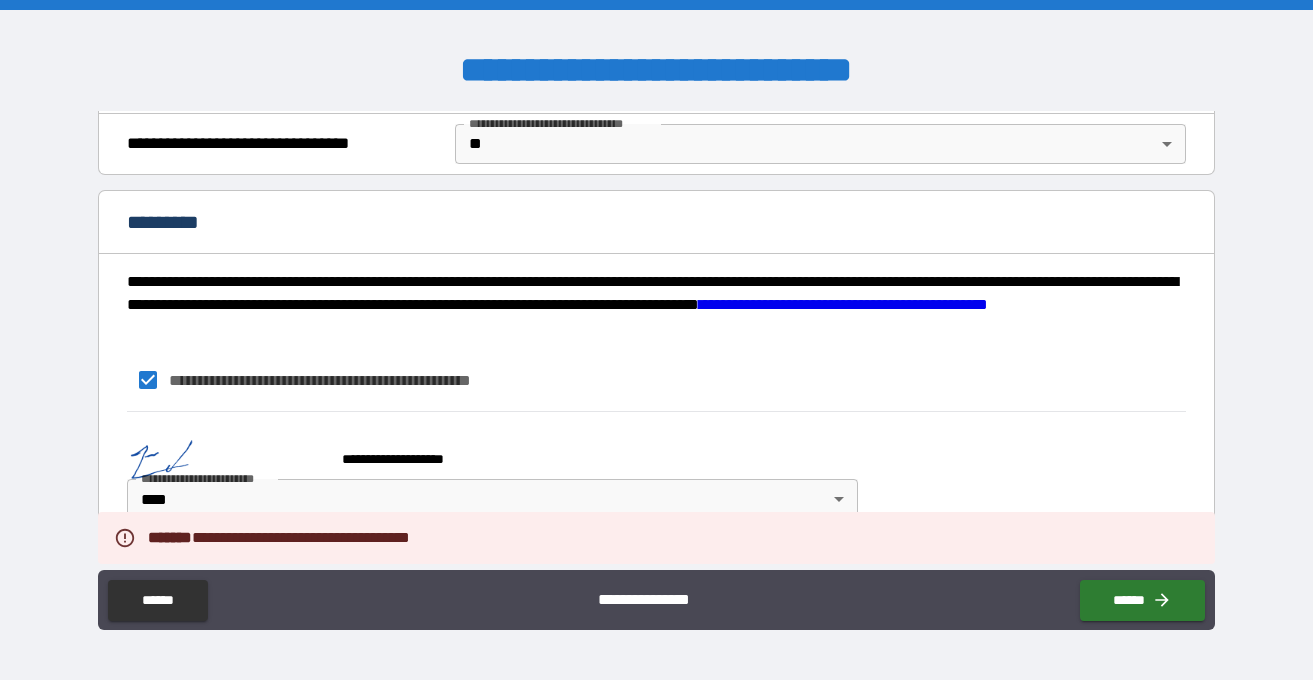scroll, scrollTop: 2113, scrollLeft: 0, axis: vertical 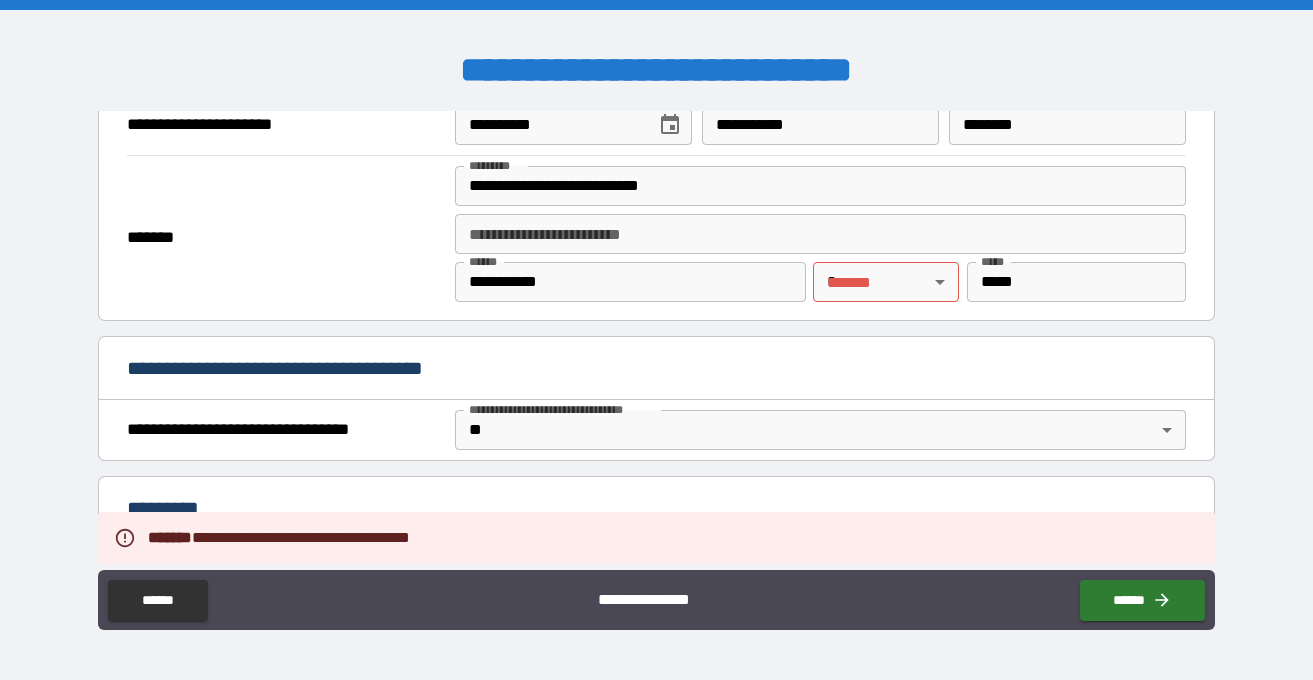 click on "**********" at bounding box center (820, 238) 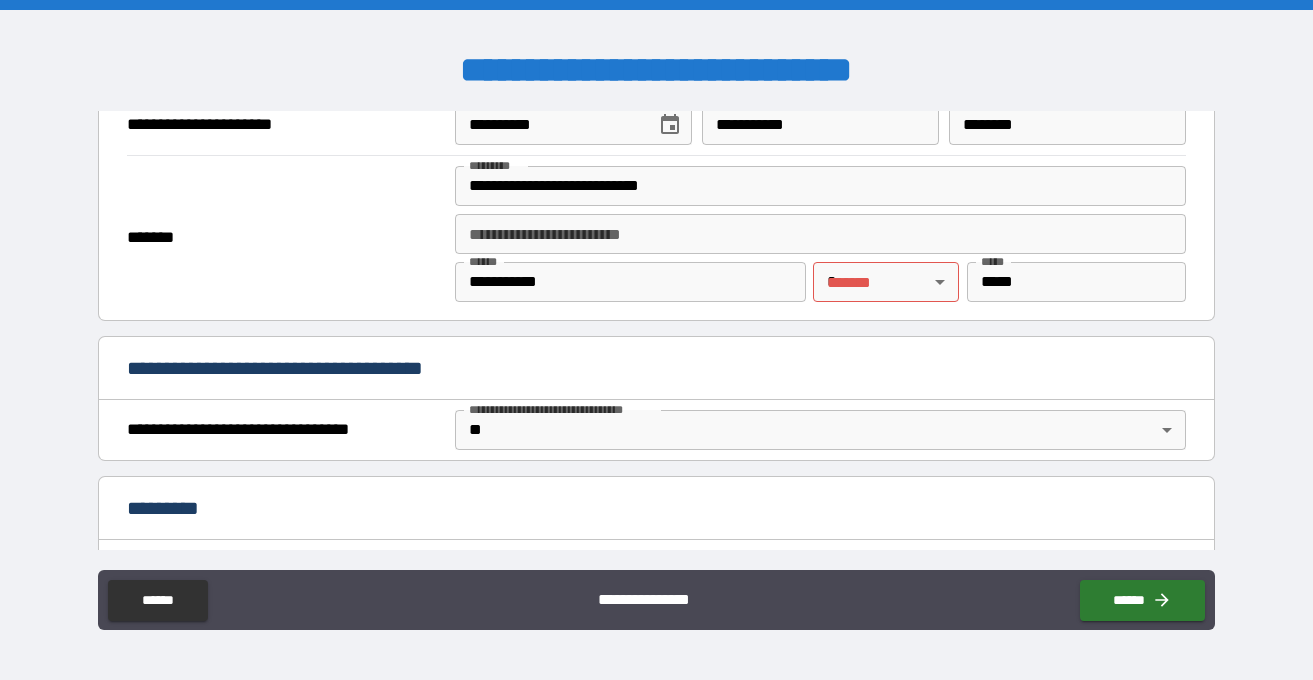 click on "**********" at bounding box center [656, 340] 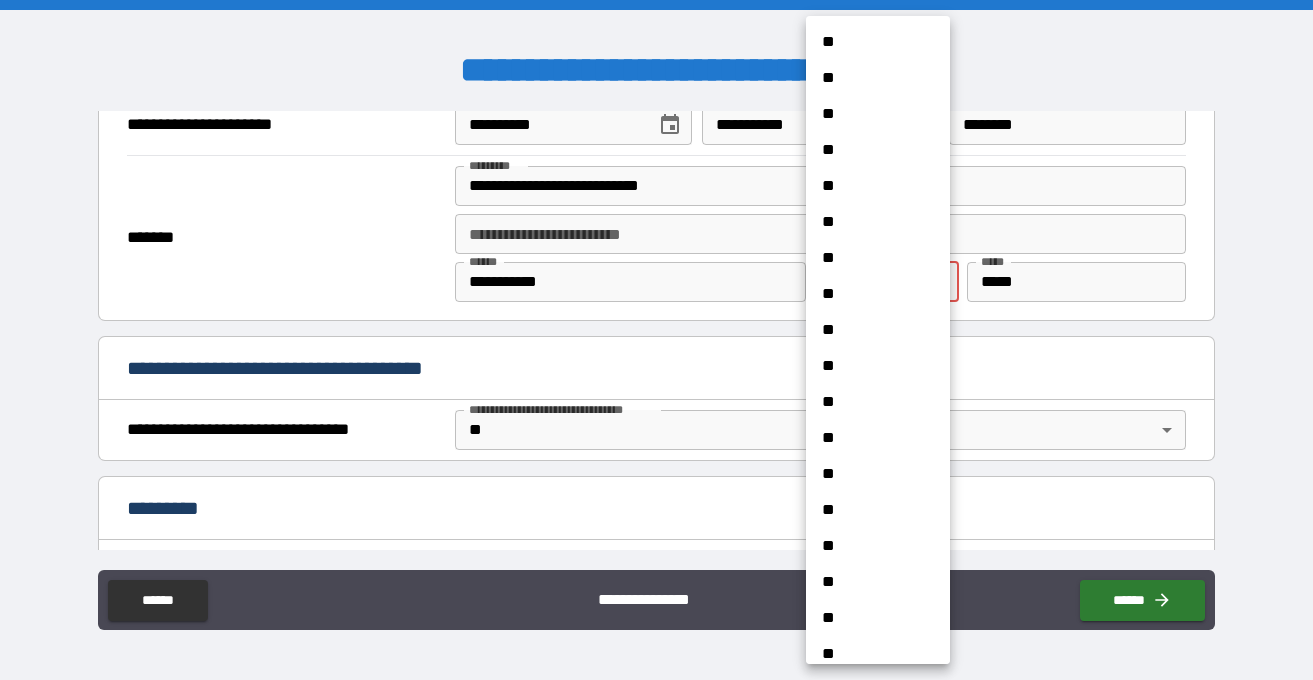 click on "**" at bounding box center (878, 222) 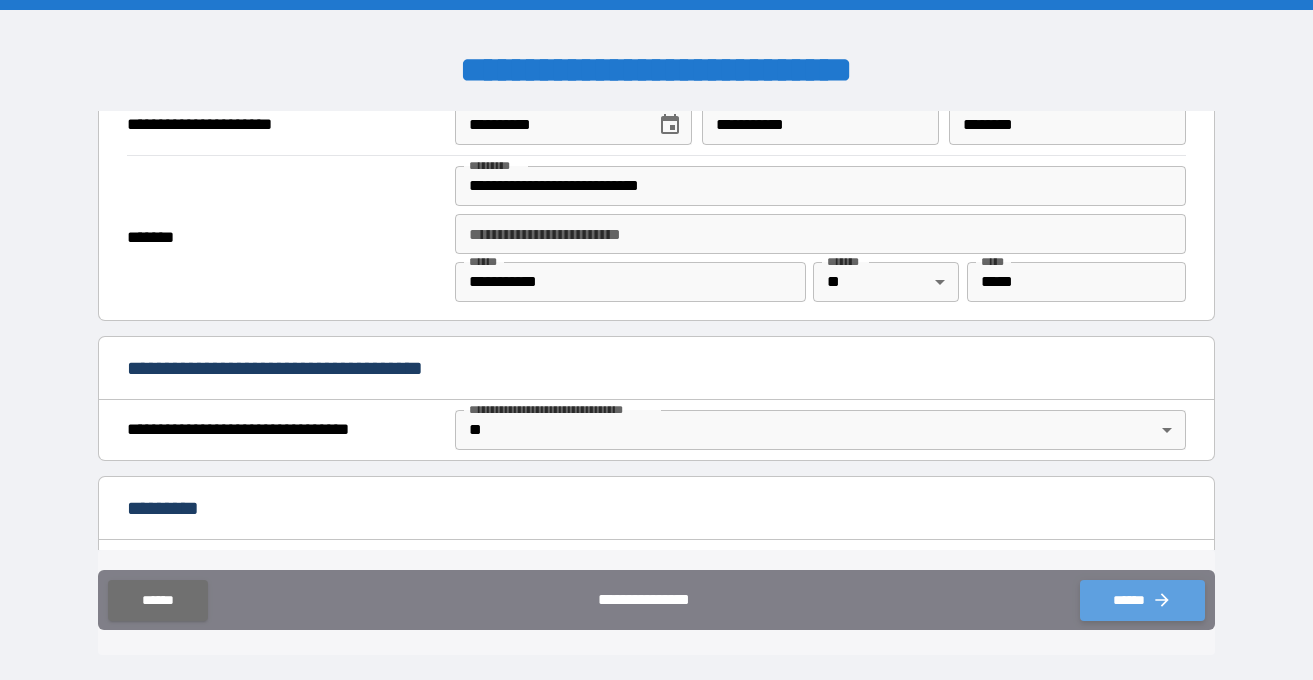 click on "******" at bounding box center [1142, 600] 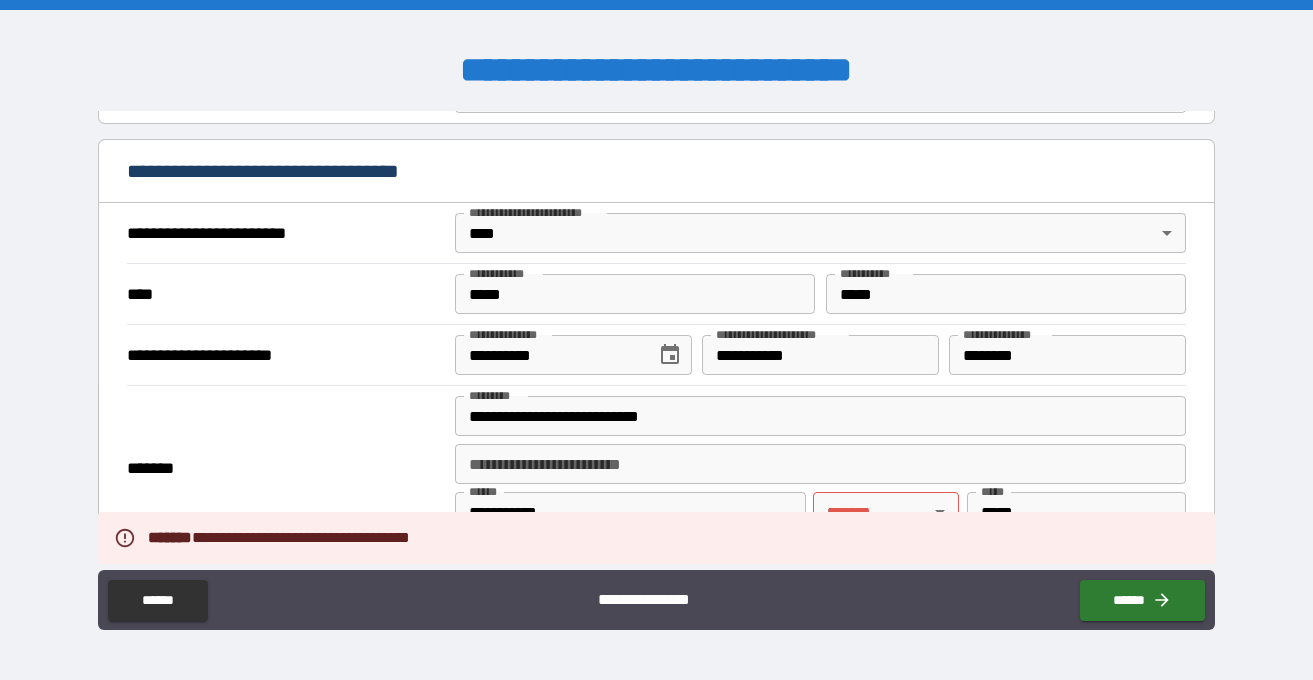 scroll, scrollTop: 688, scrollLeft: 0, axis: vertical 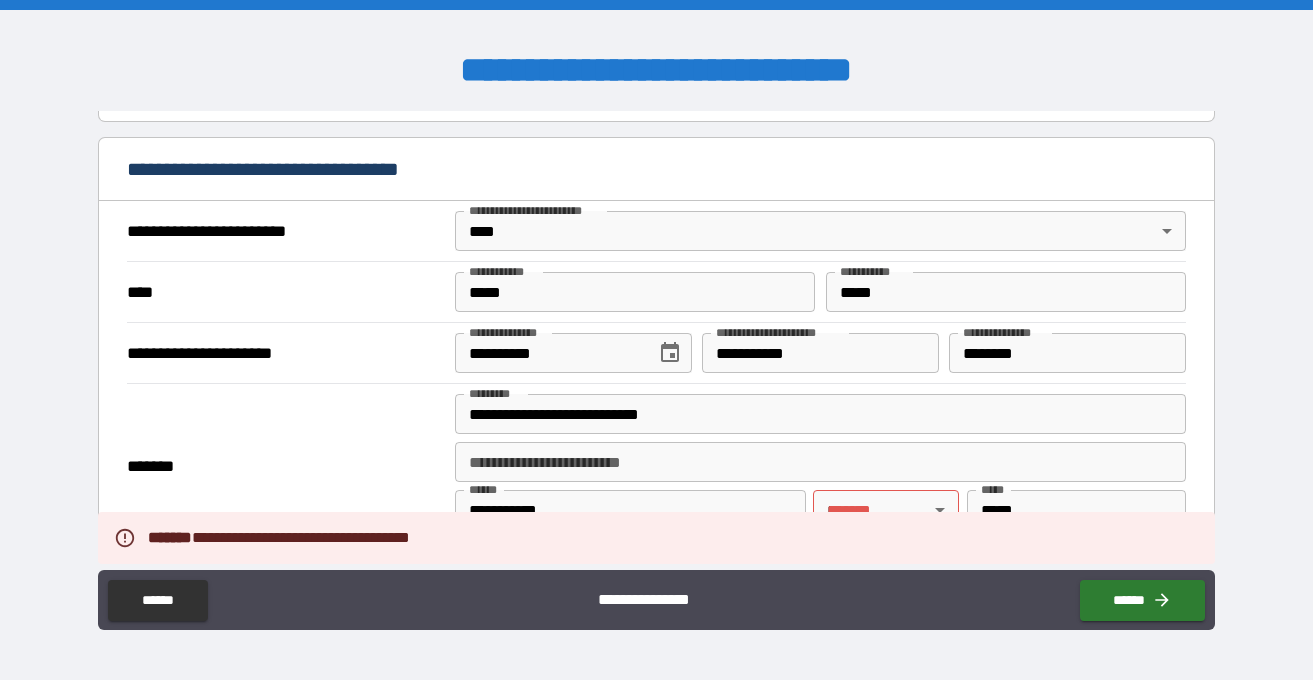 click on "**********" at bounding box center (656, 340) 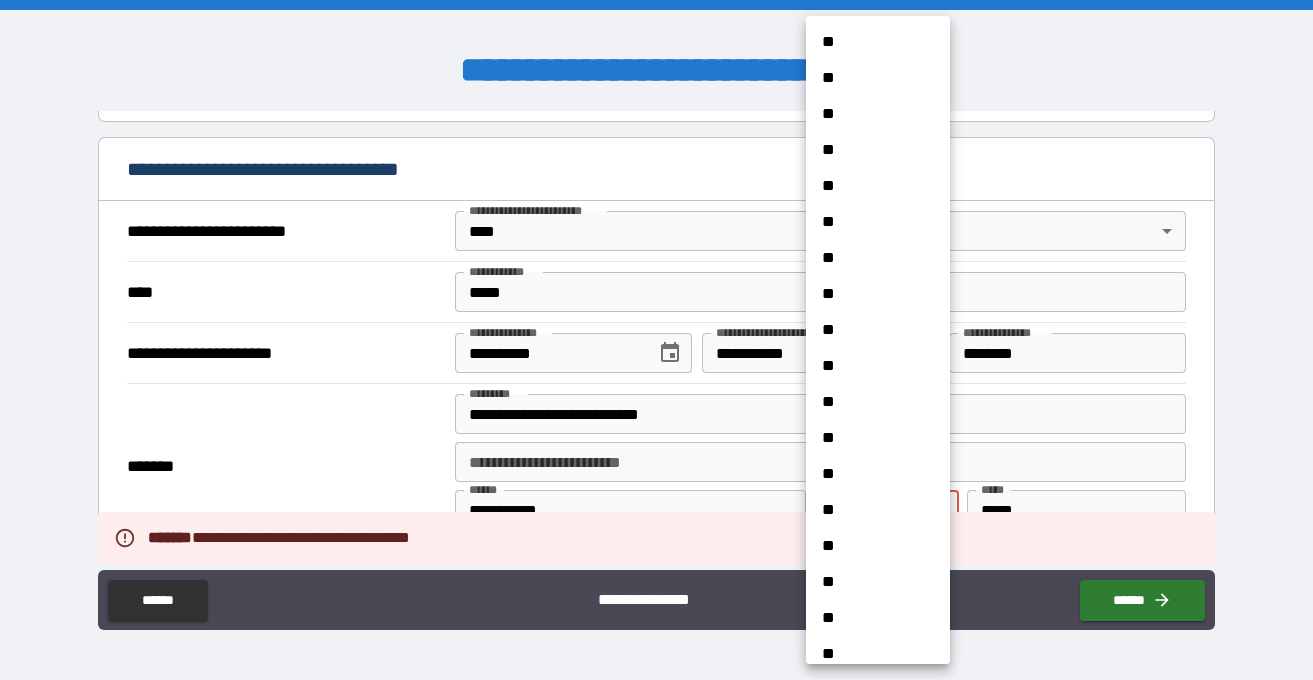 click on "**" at bounding box center [878, 222] 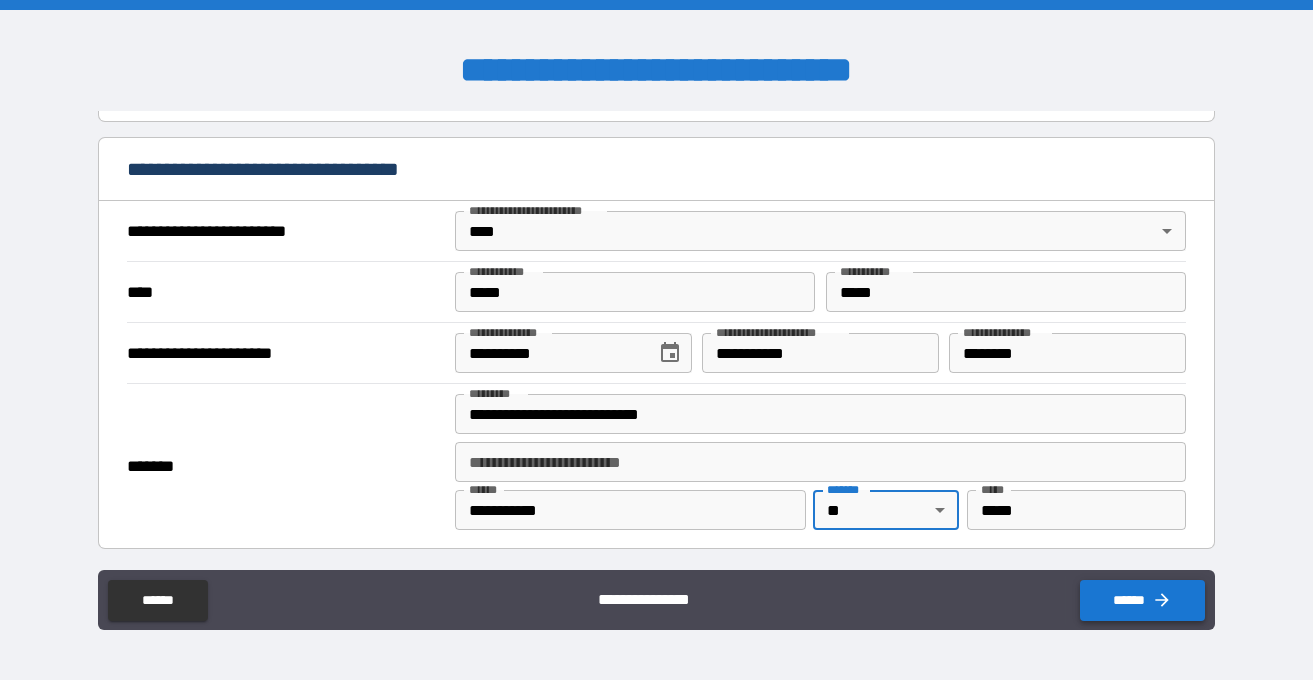 click on "******" at bounding box center [1142, 600] 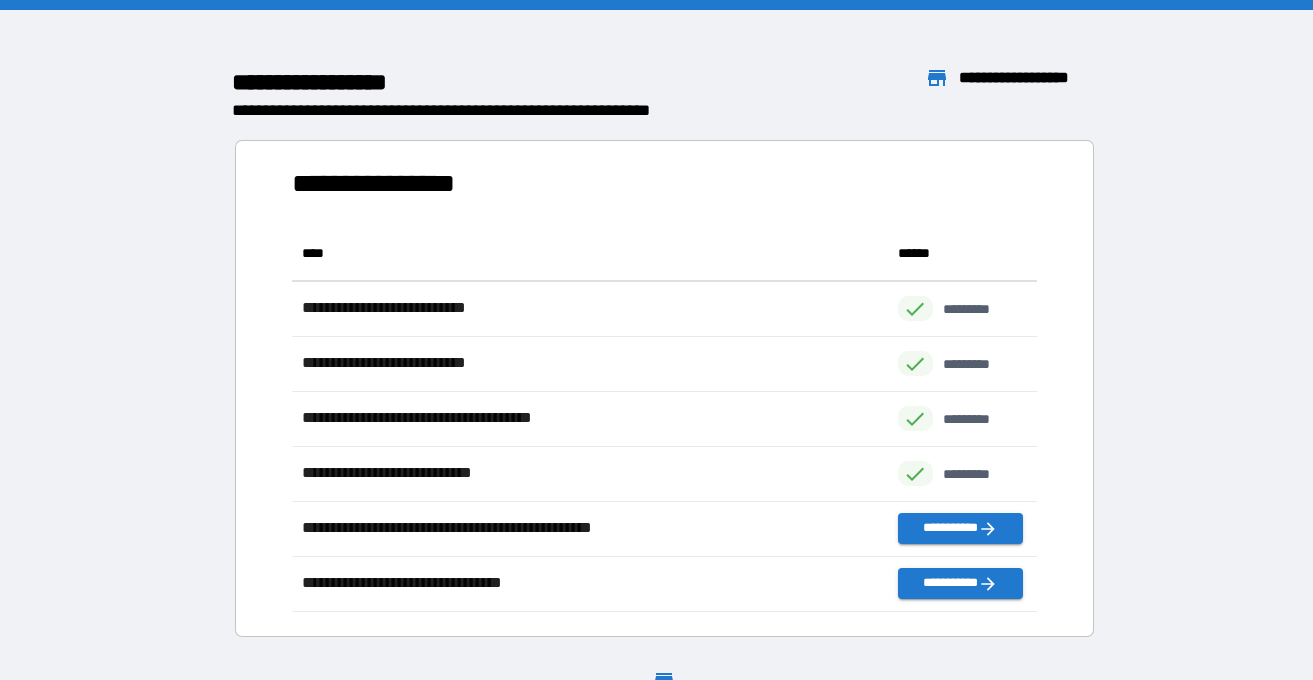 scroll, scrollTop: 1, scrollLeft: 1, axis: both 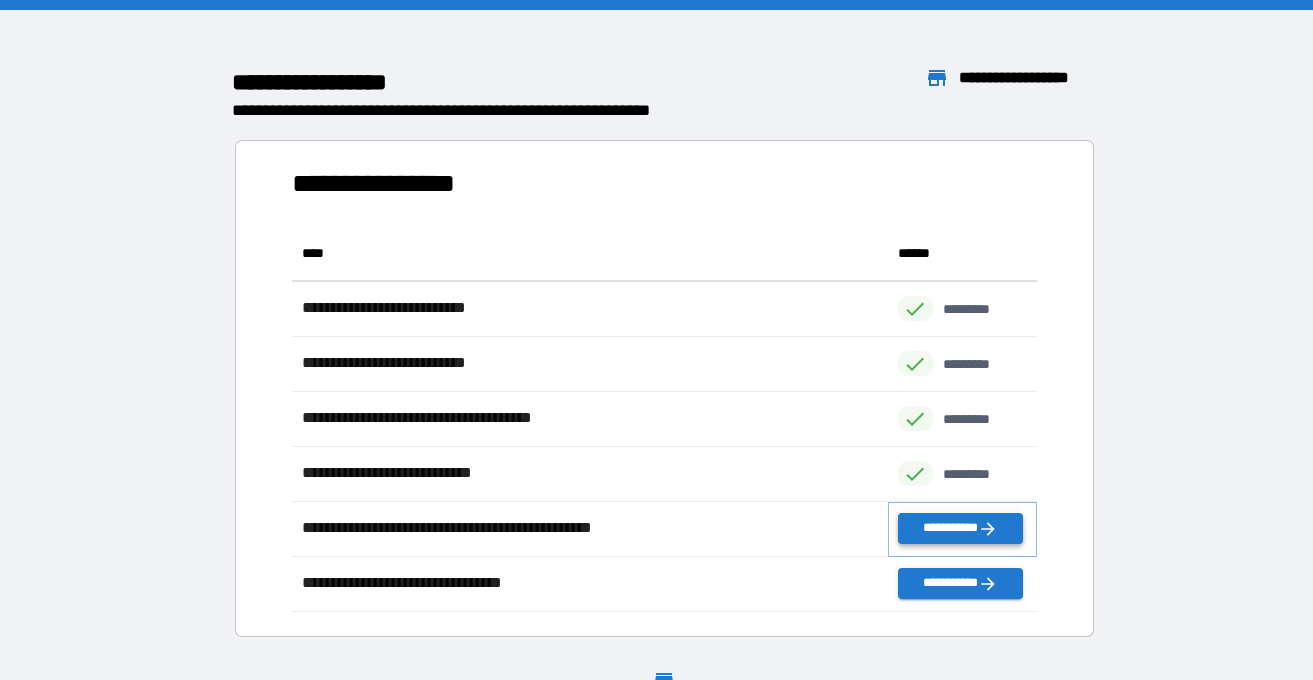 click on "**********" at bounding box center [960, 528] 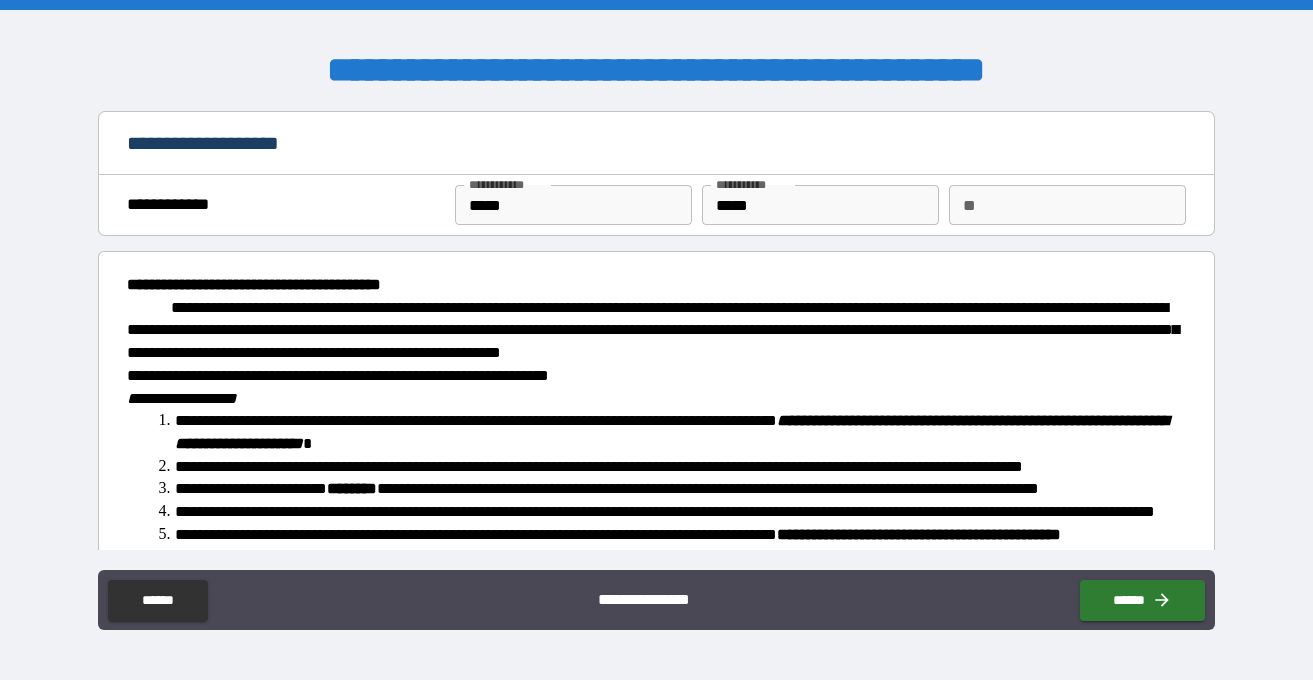 type on "*" 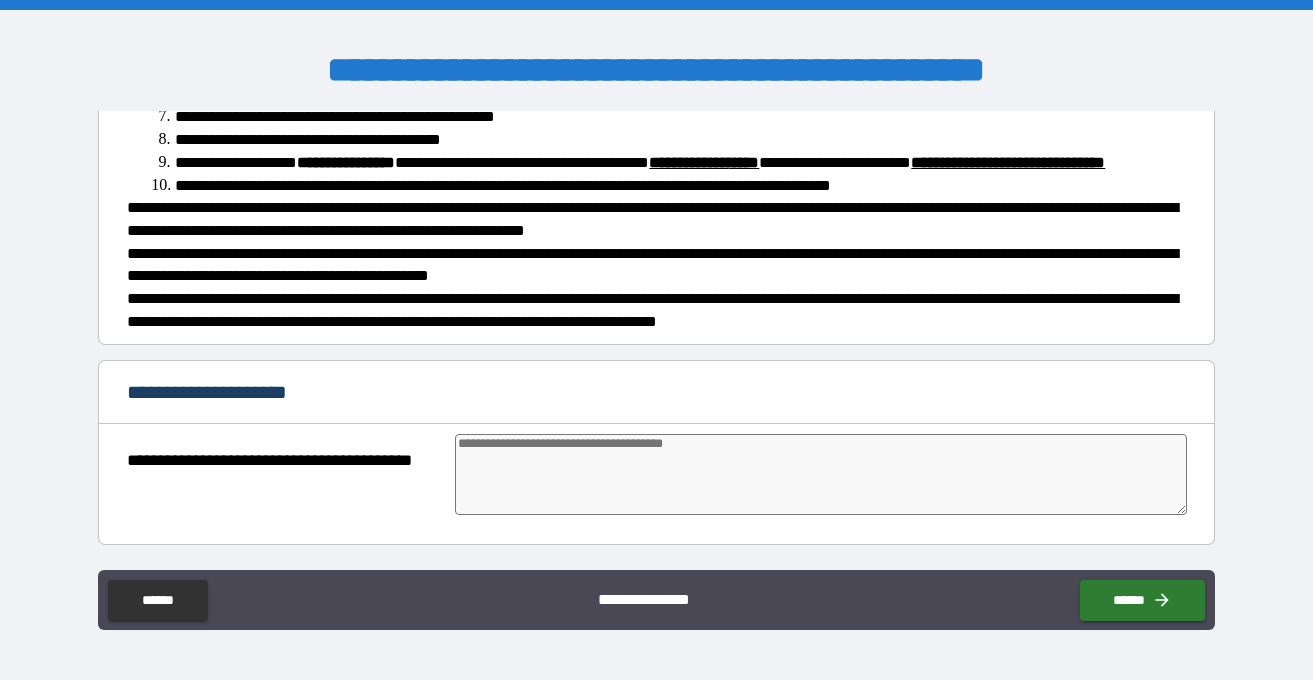 scroll, scrollTop: 553, scrollLeft: 0, axis: vertical 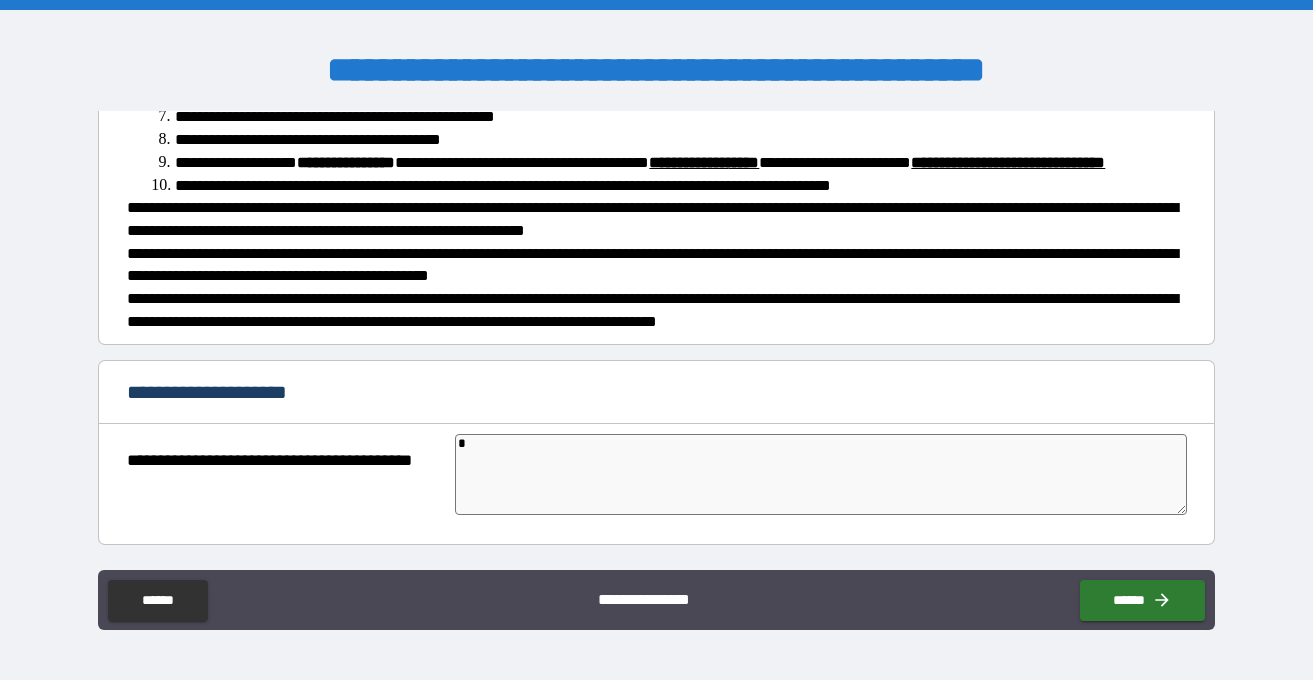 type on "*" 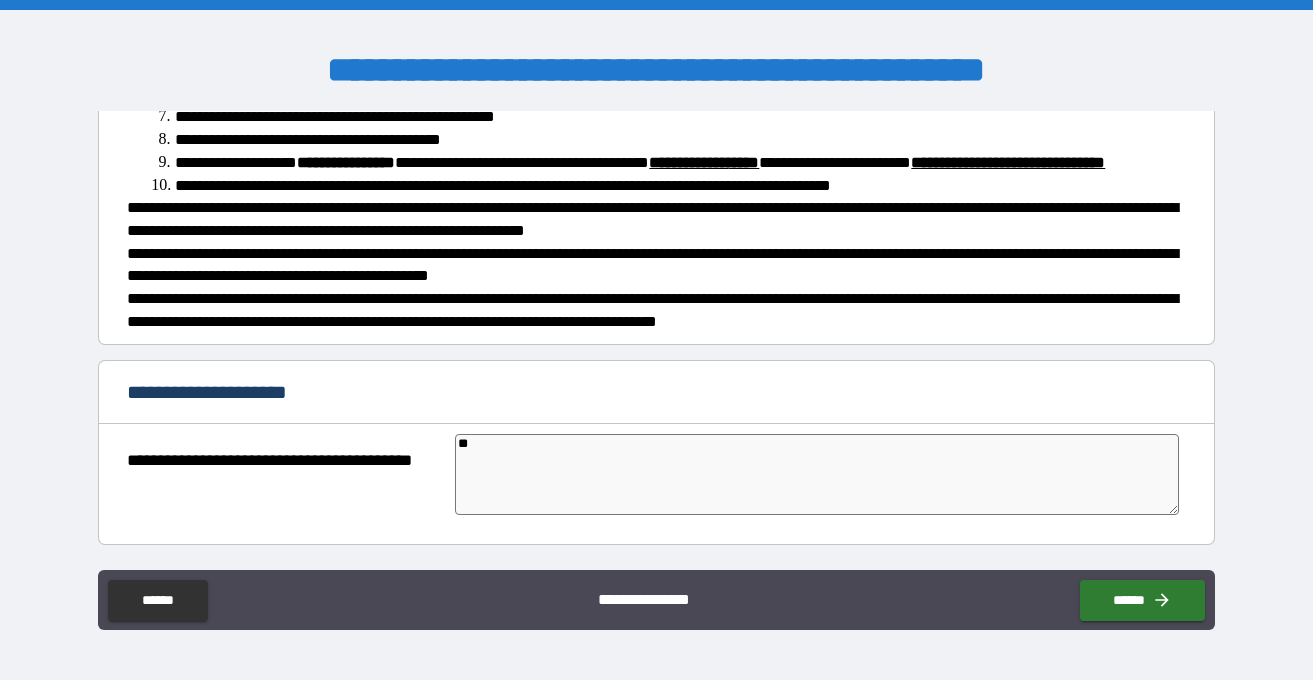 type on "***" 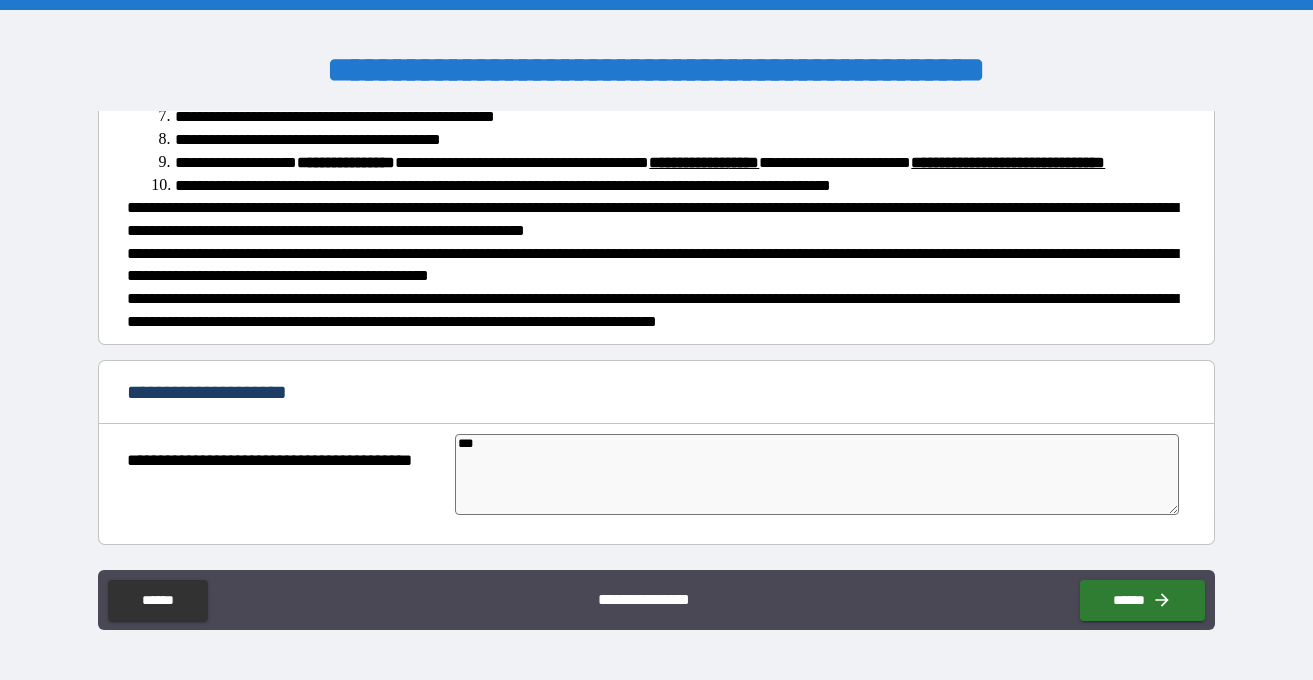 type on "*" 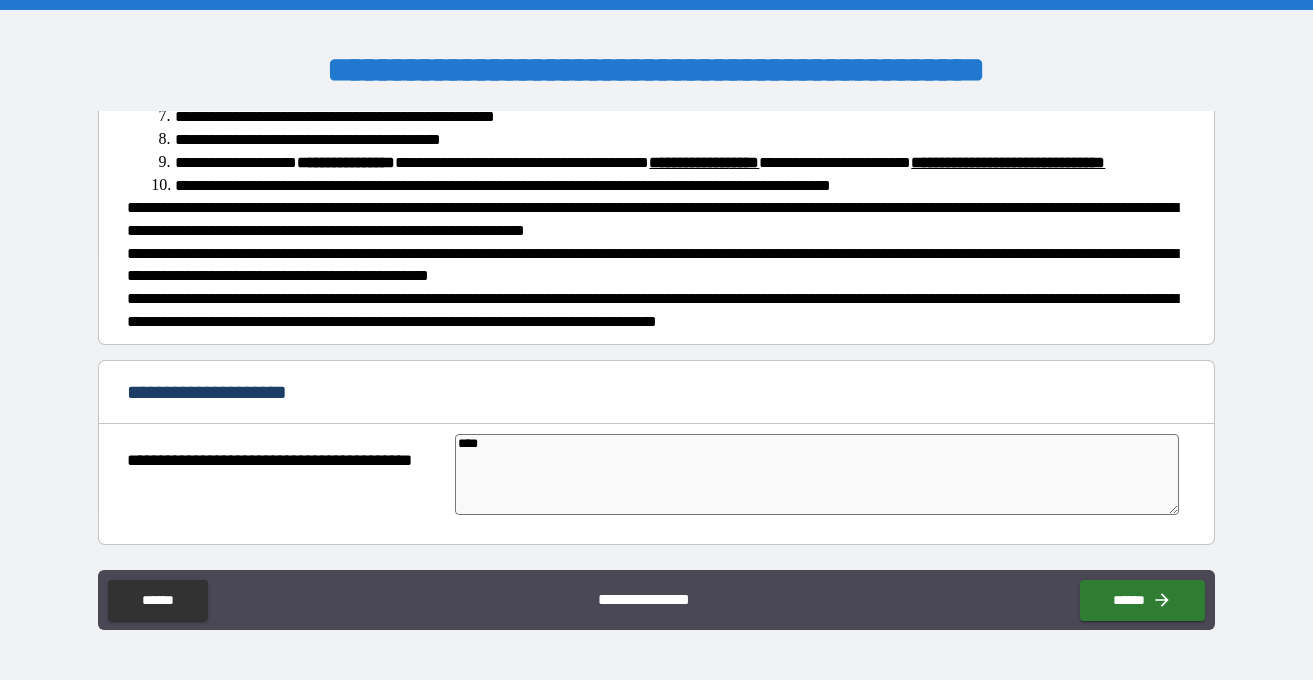 type on "*****" 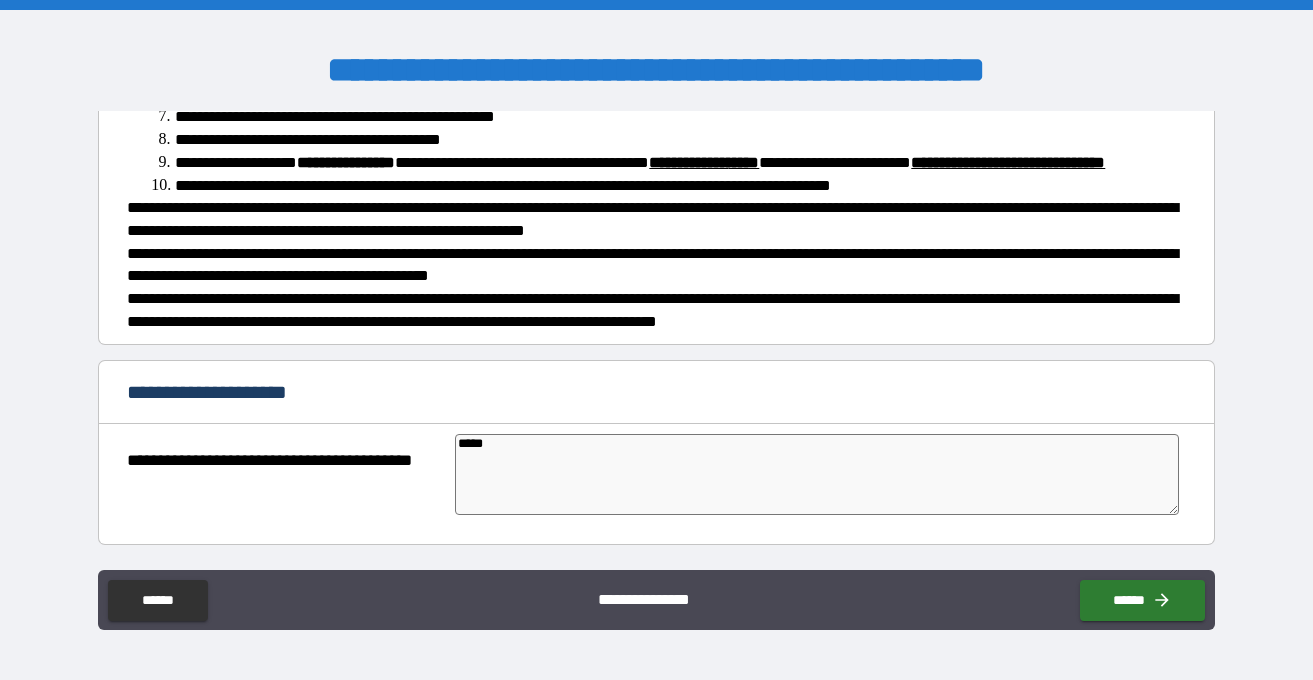 type on "******" 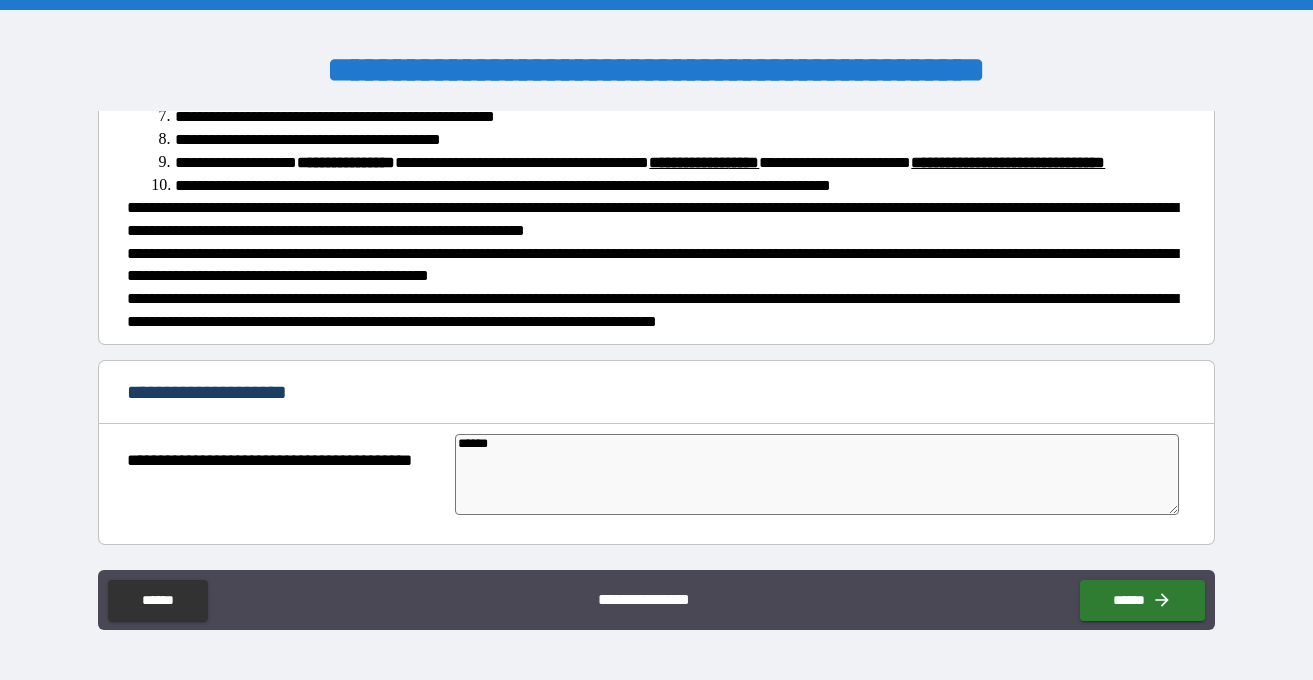 type on "*" 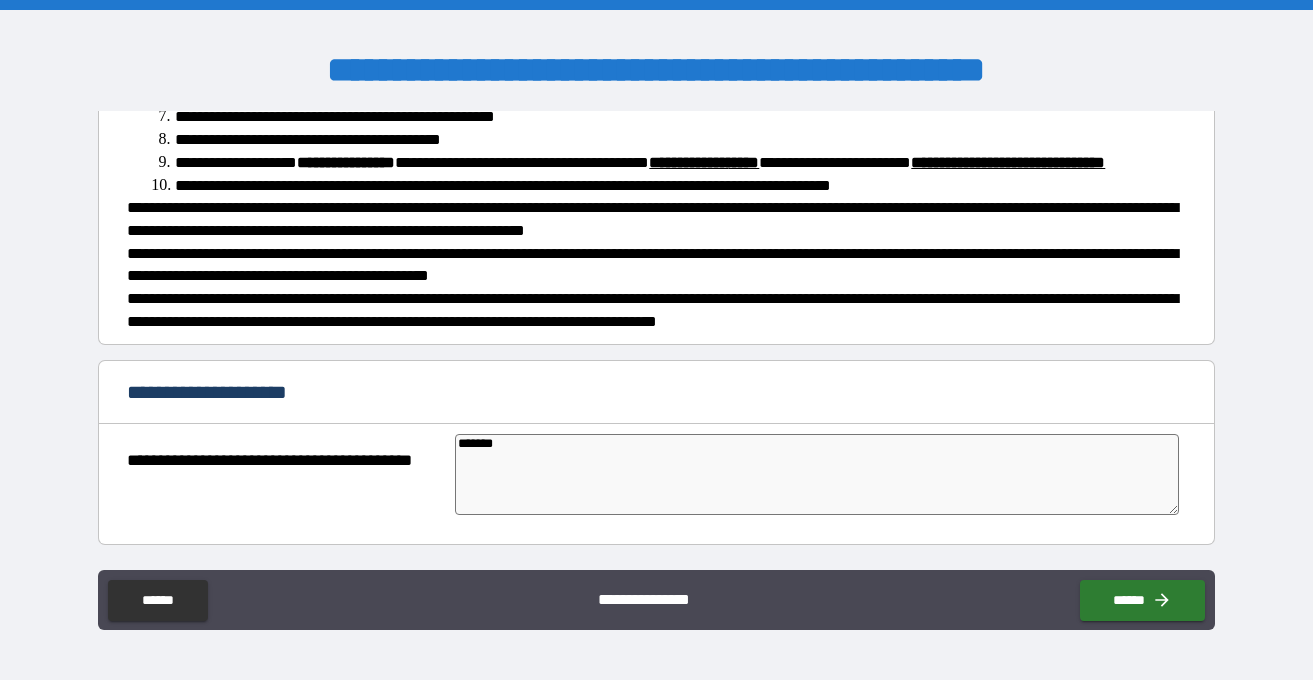 type on "********" 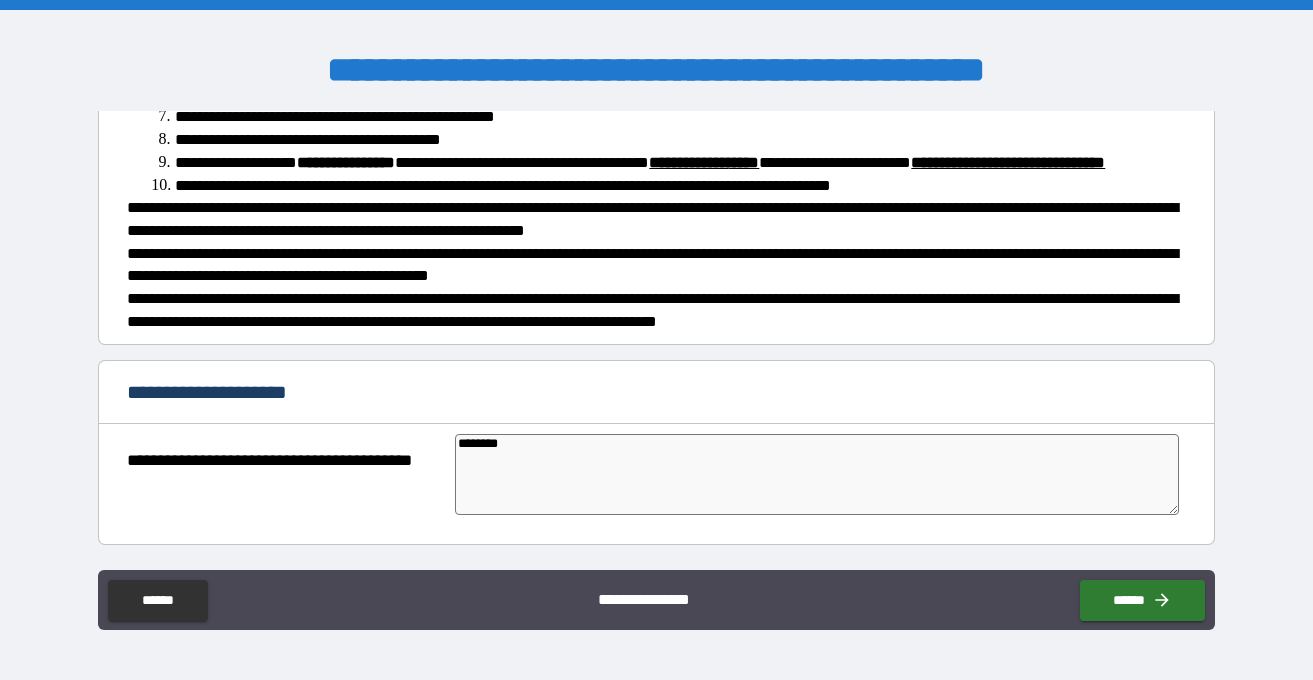 type on "*" 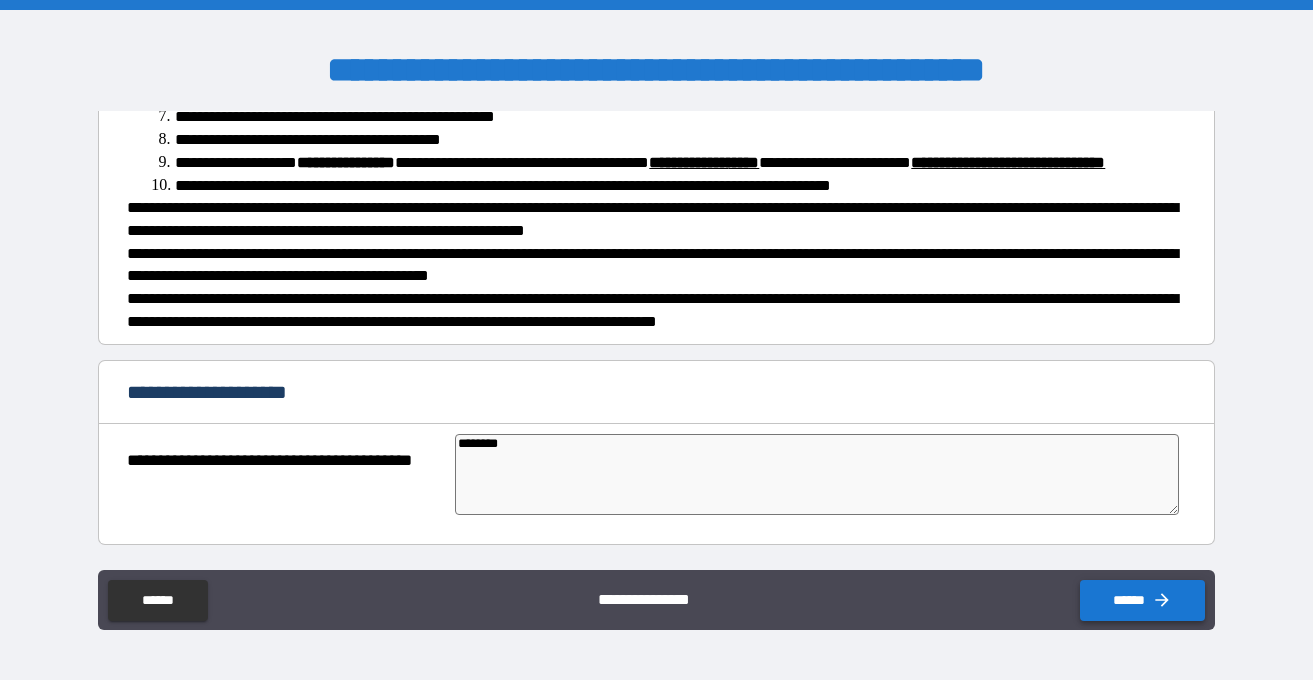 click on "******" at bounding box center [1142, 600] 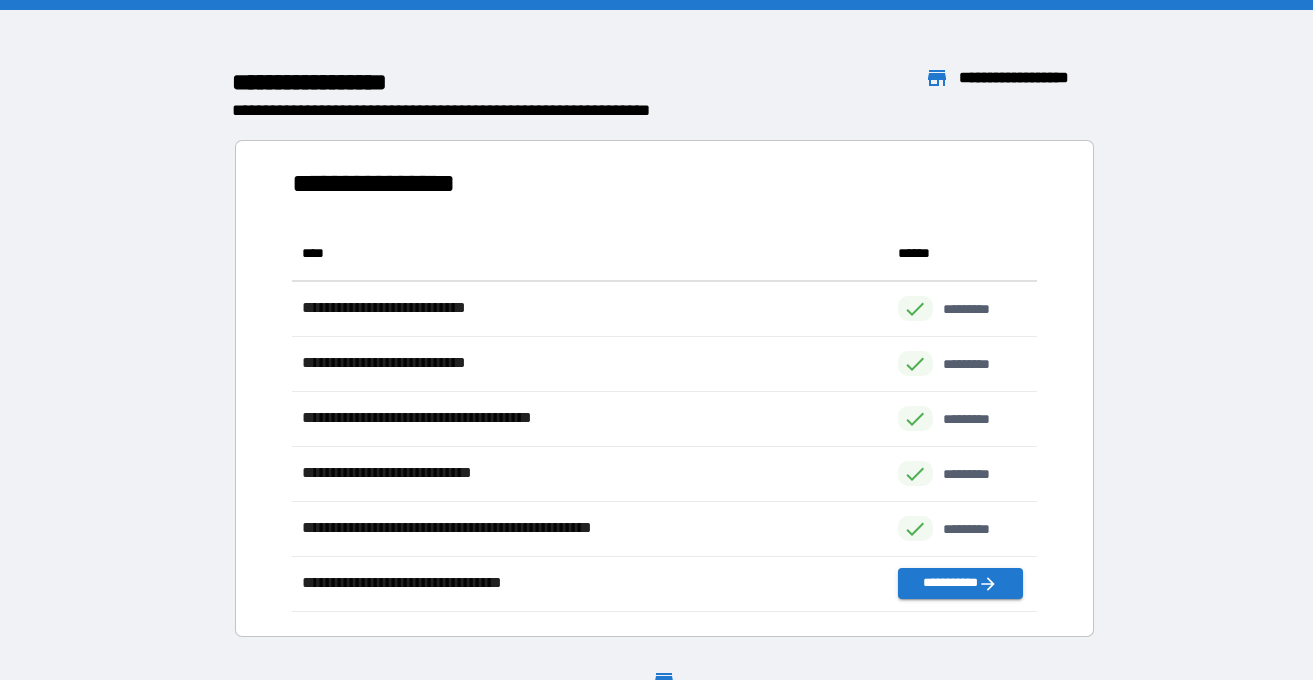 scroll, scrollTop: 1, scrollLeft: 1, axis: both 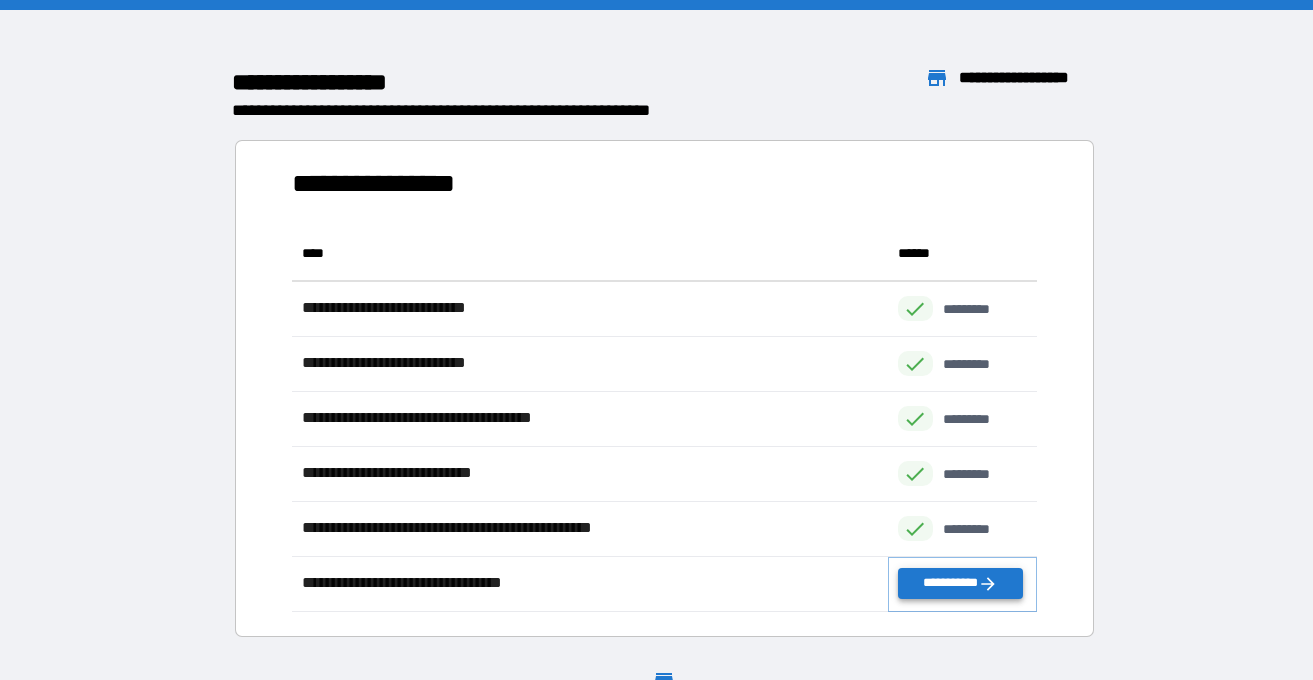 click on "**********" at bounding box center [960, 583] 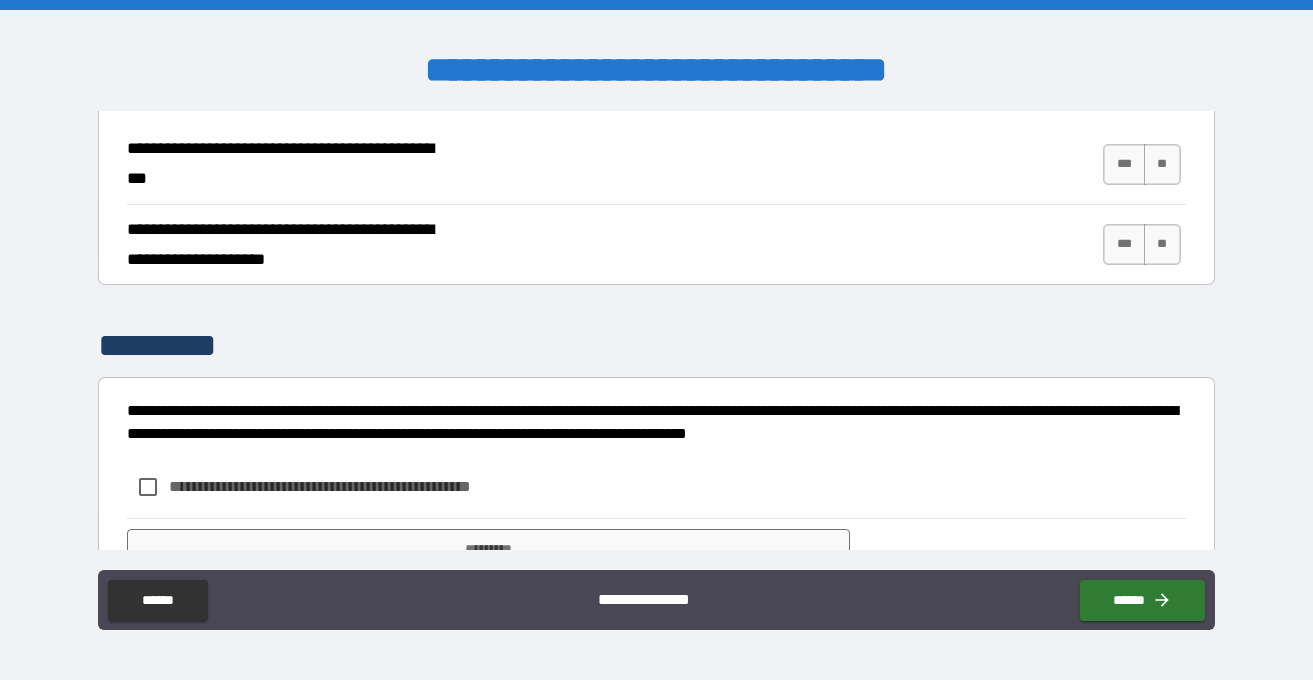 scroll, scrollTop: 1624, scrollLeft: 0, axis: vertical 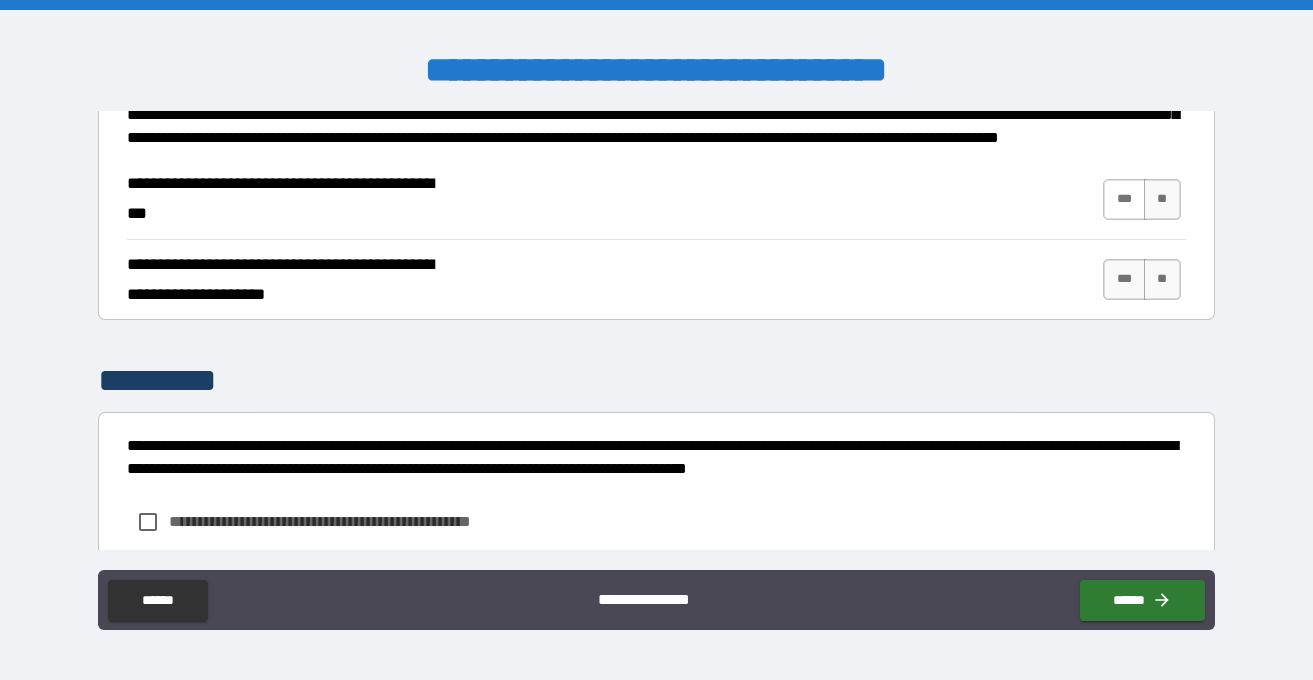 click on "***" at bounding box center [1124, 199] 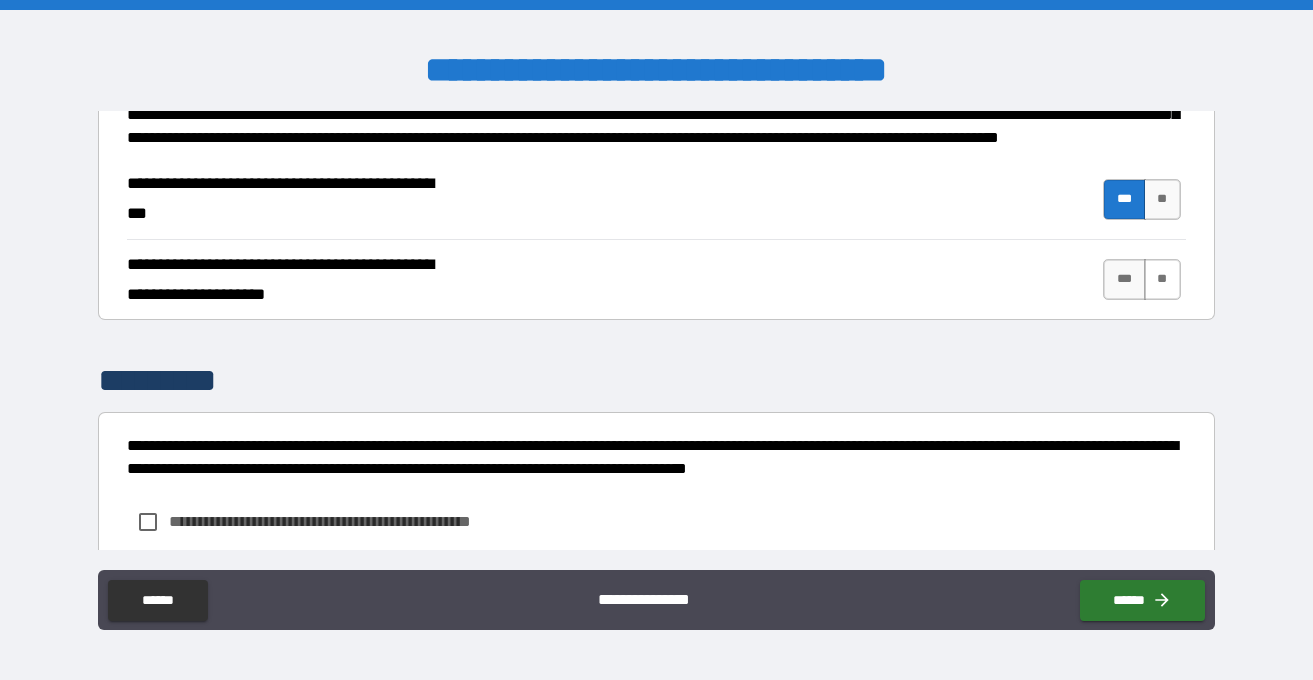 click on "**" at bounding box center [1162, 279] 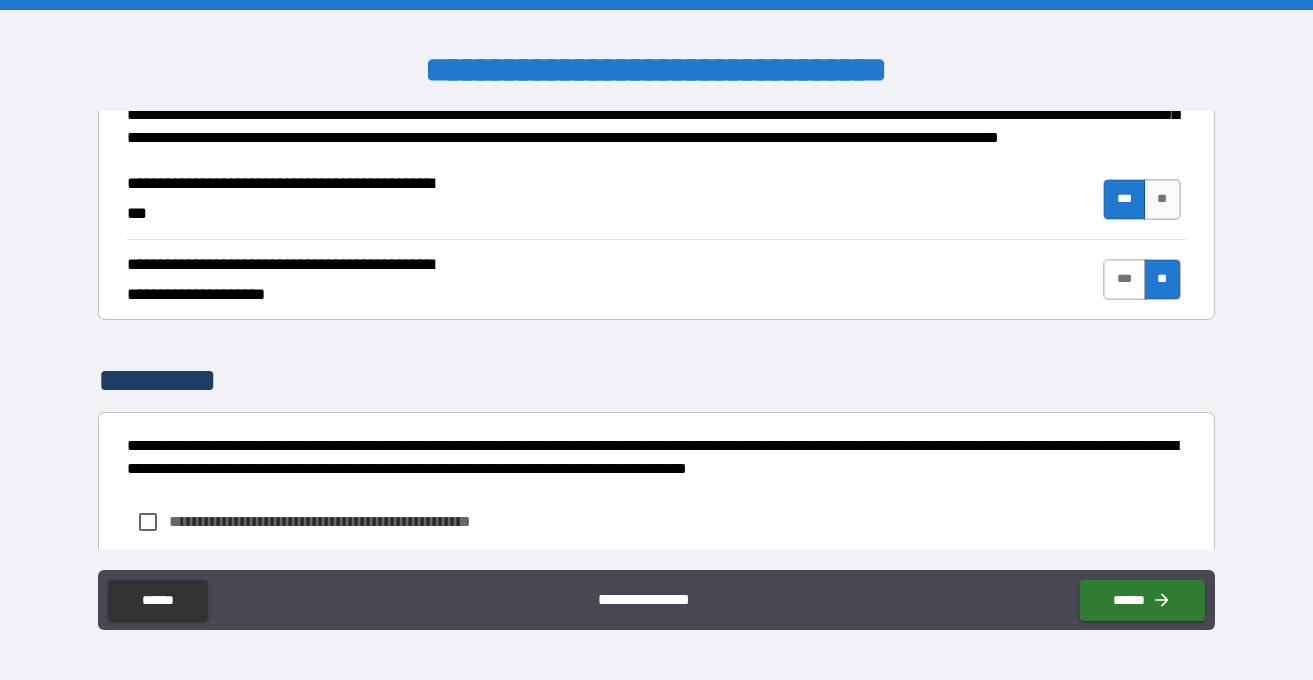 click on "***" at bounding box center [1124, 279] 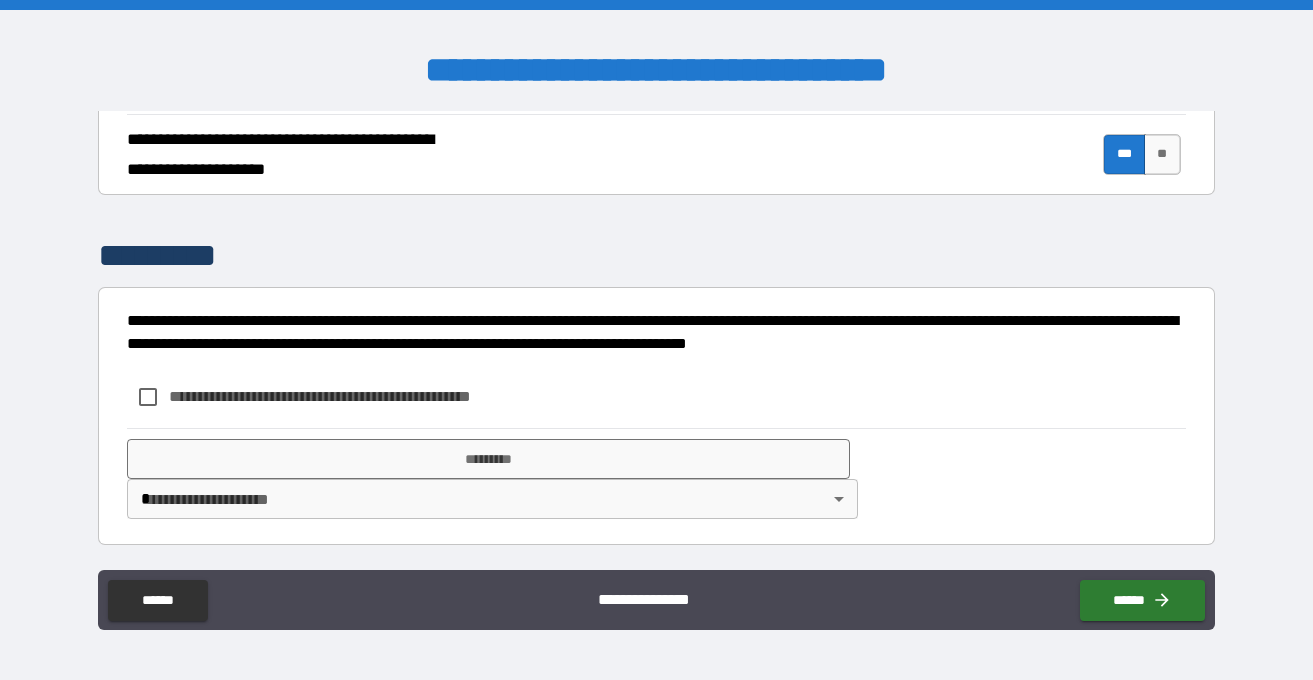 scroll, scrollTop: 1953, scrollLeft: 0, axis: vertical 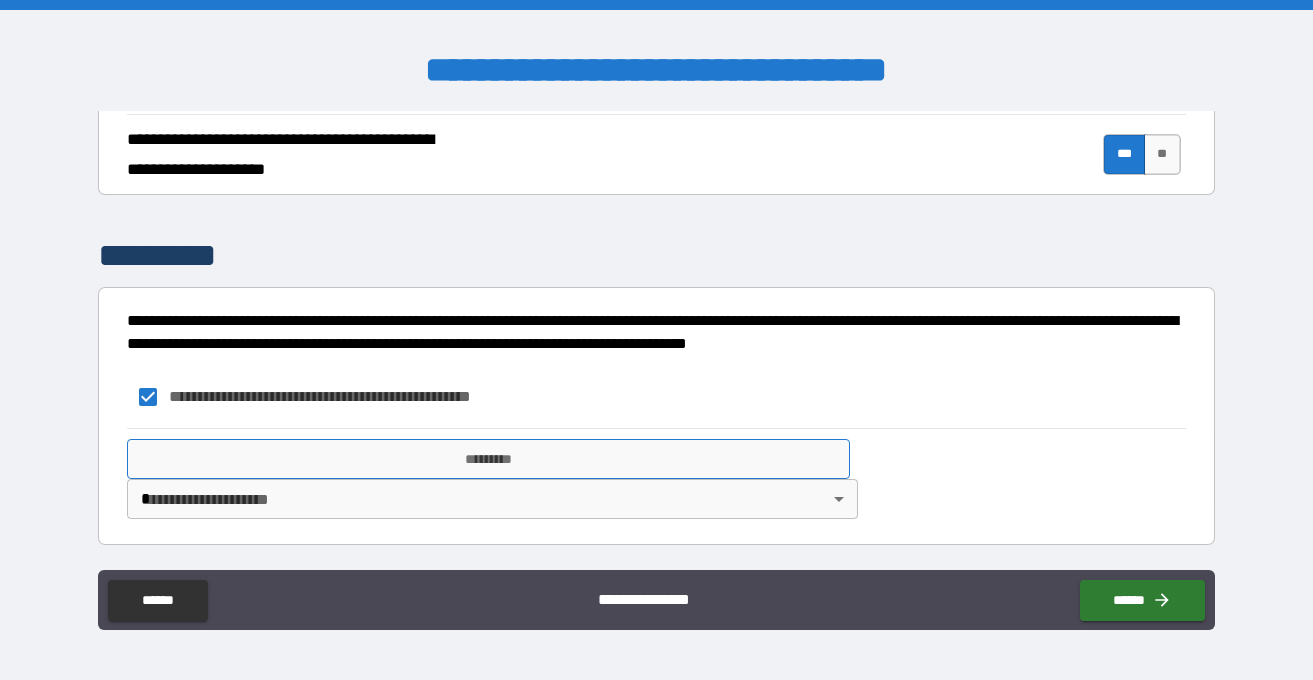 click on "*********" at bounding box center (488, 459) 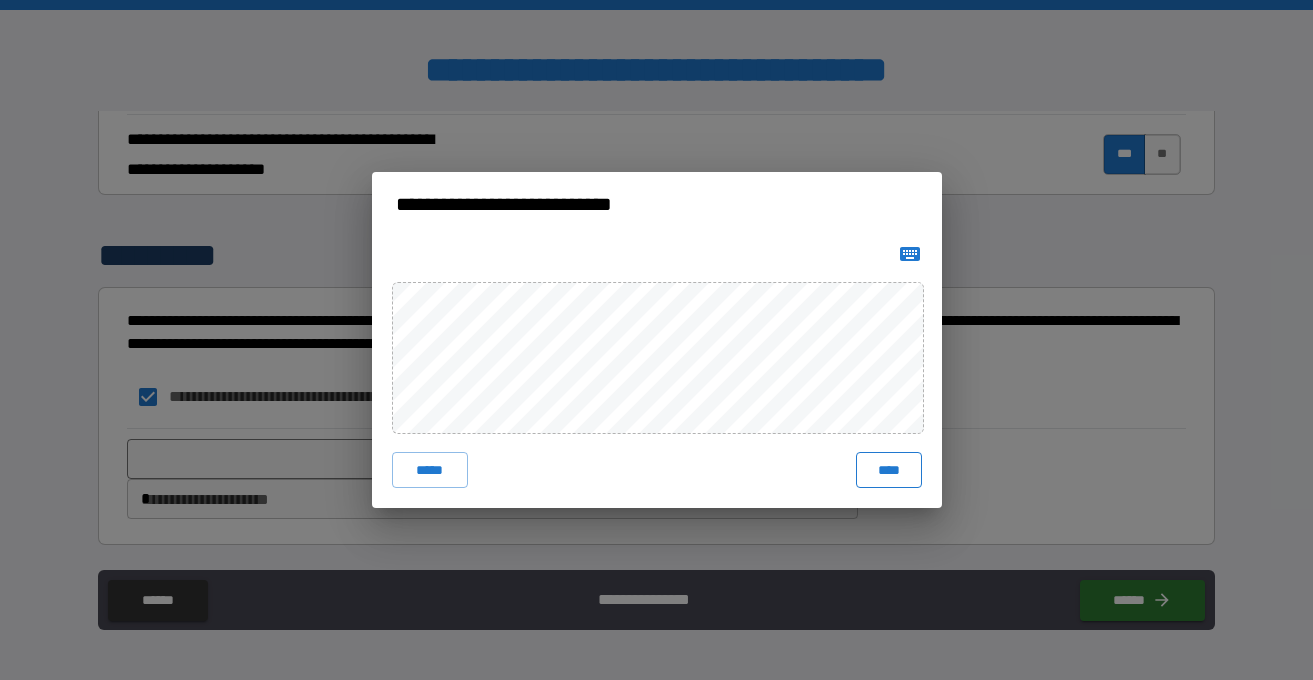 click on "****" at bounding box center [889, 470] 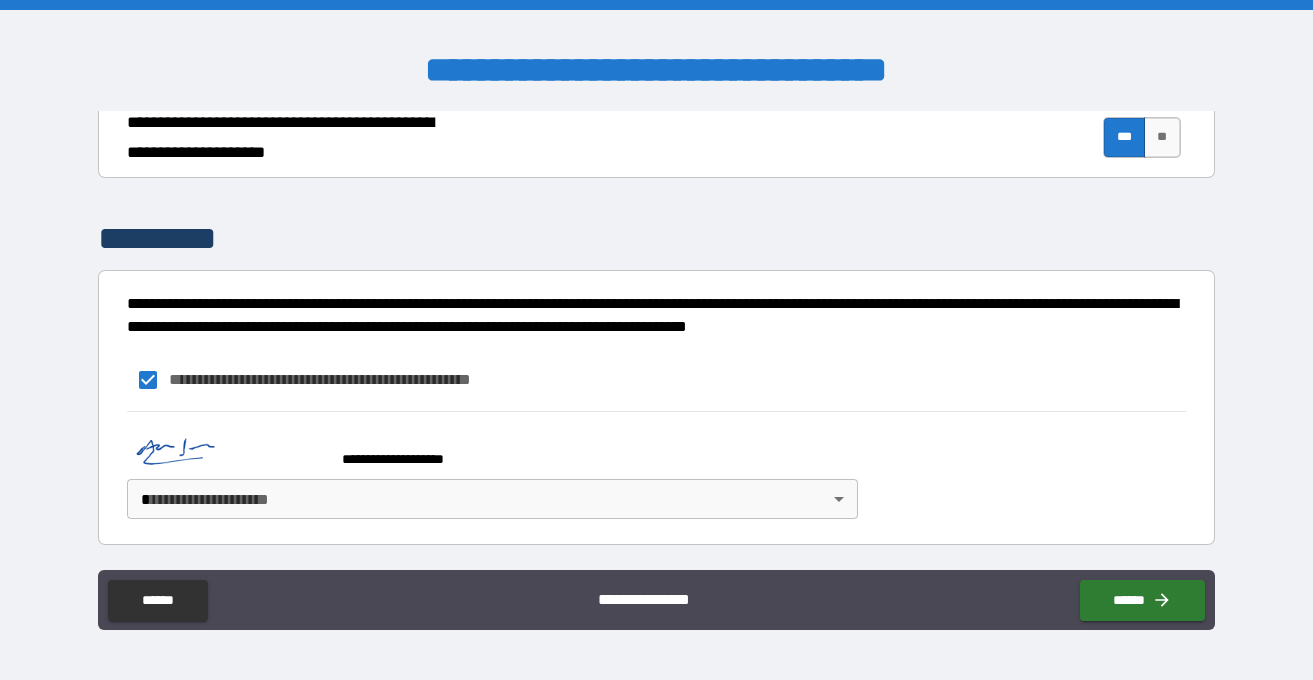 click on "**********" at bounding box center [656, 340] 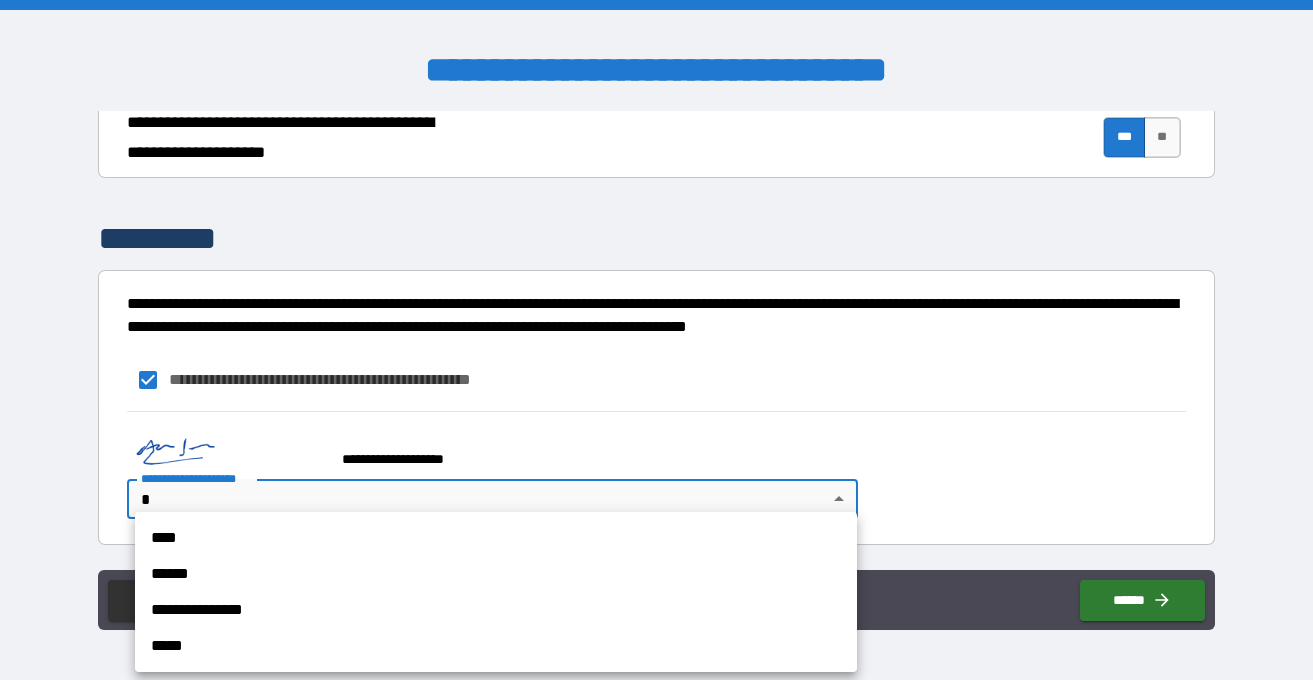 click on "****" at bounding box center (496, 538) 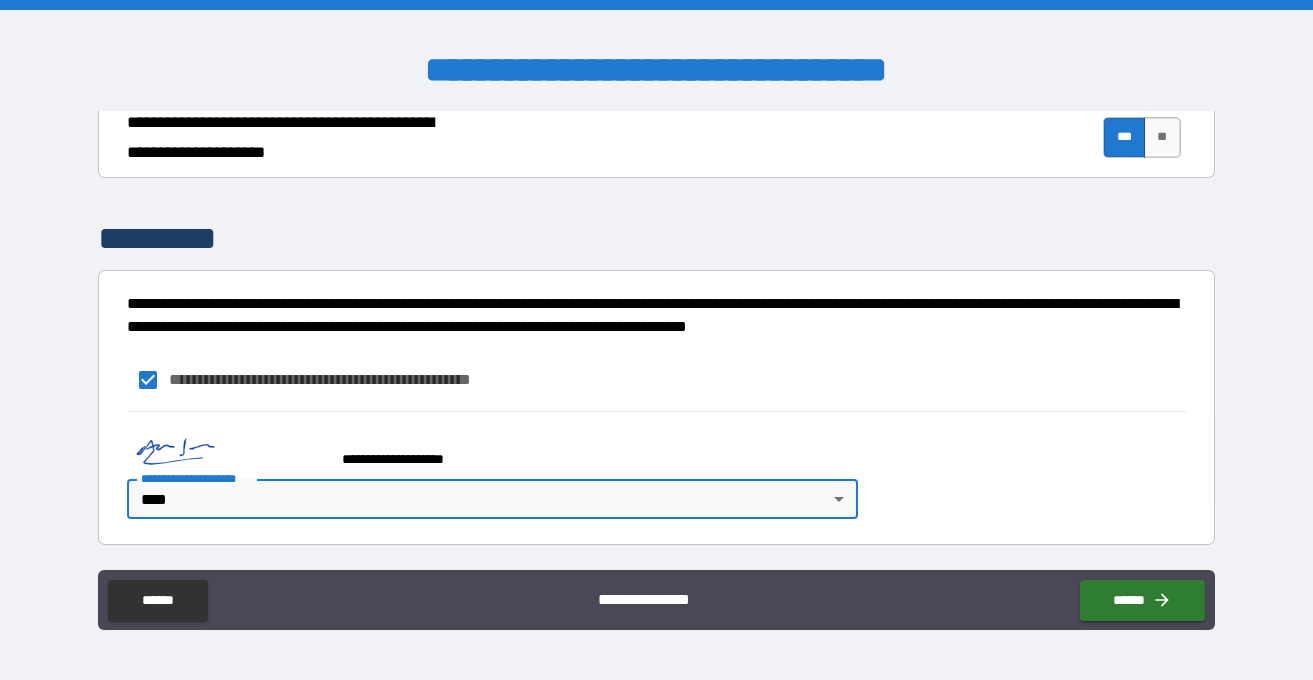 click on "**********" at bounding box center [656, 342] 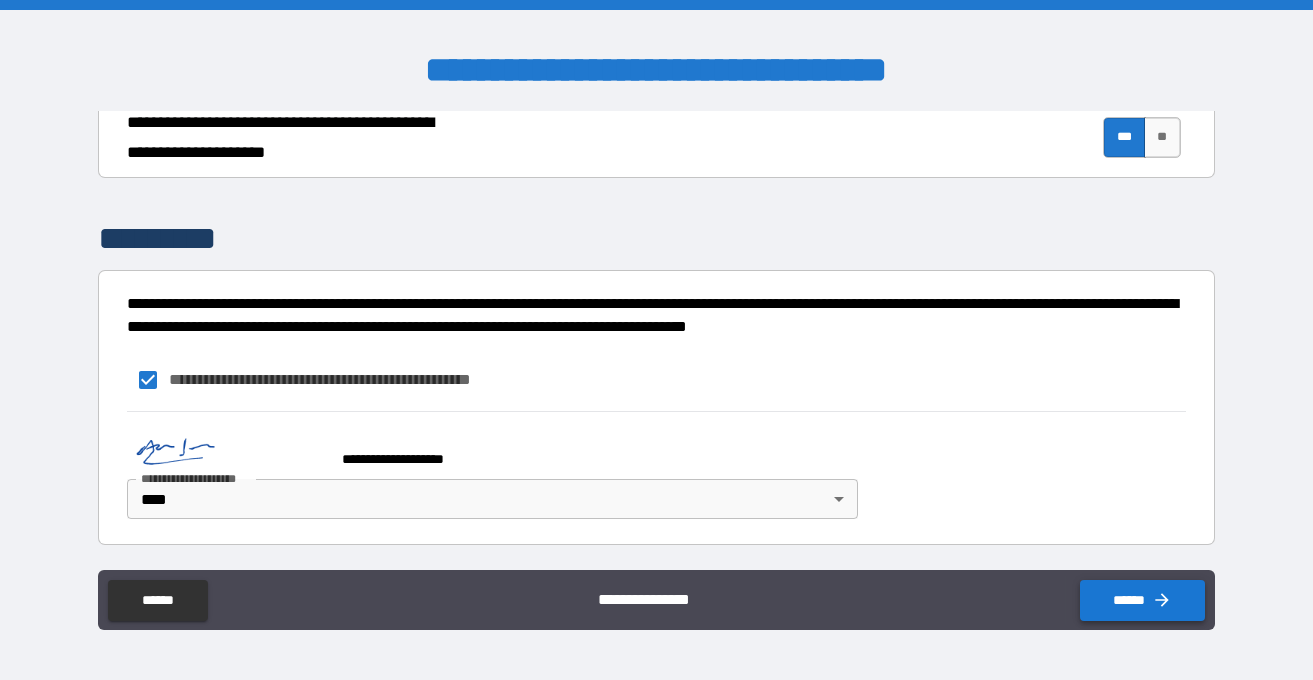 click on "******" at bounding box center [1142, 600] 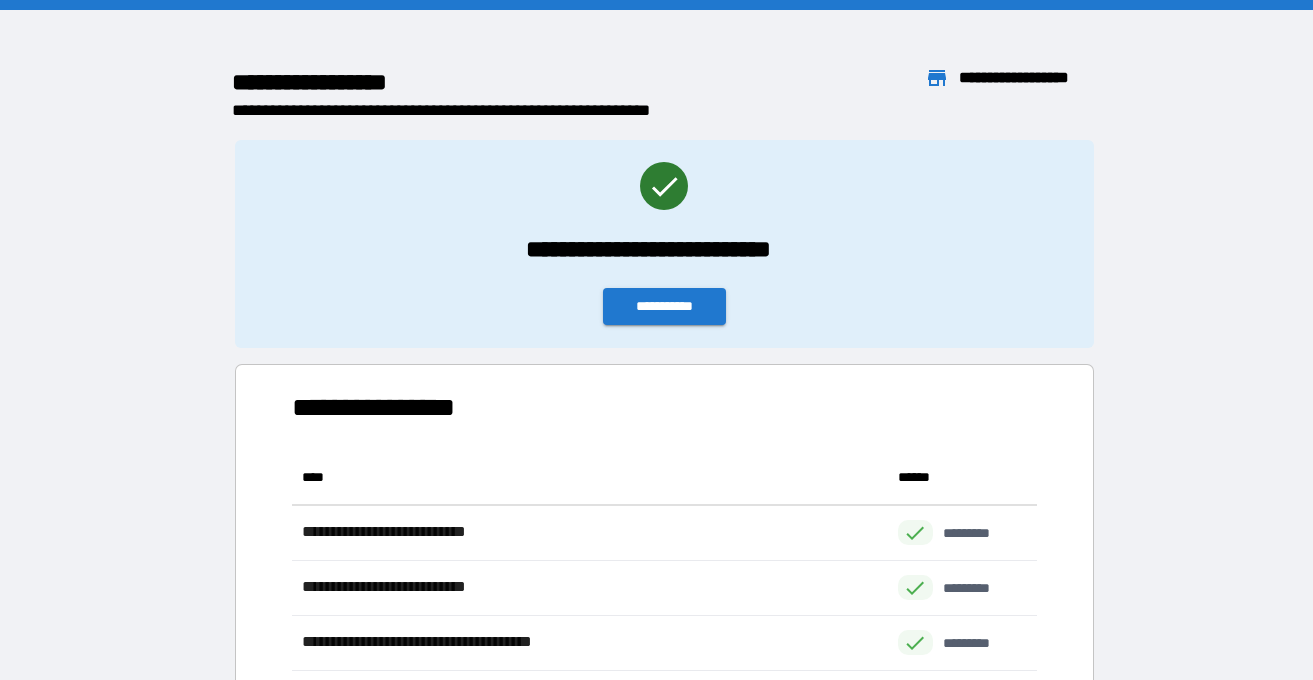 scroll, scrollTop: 1, scrollLeft: 1, axis: both 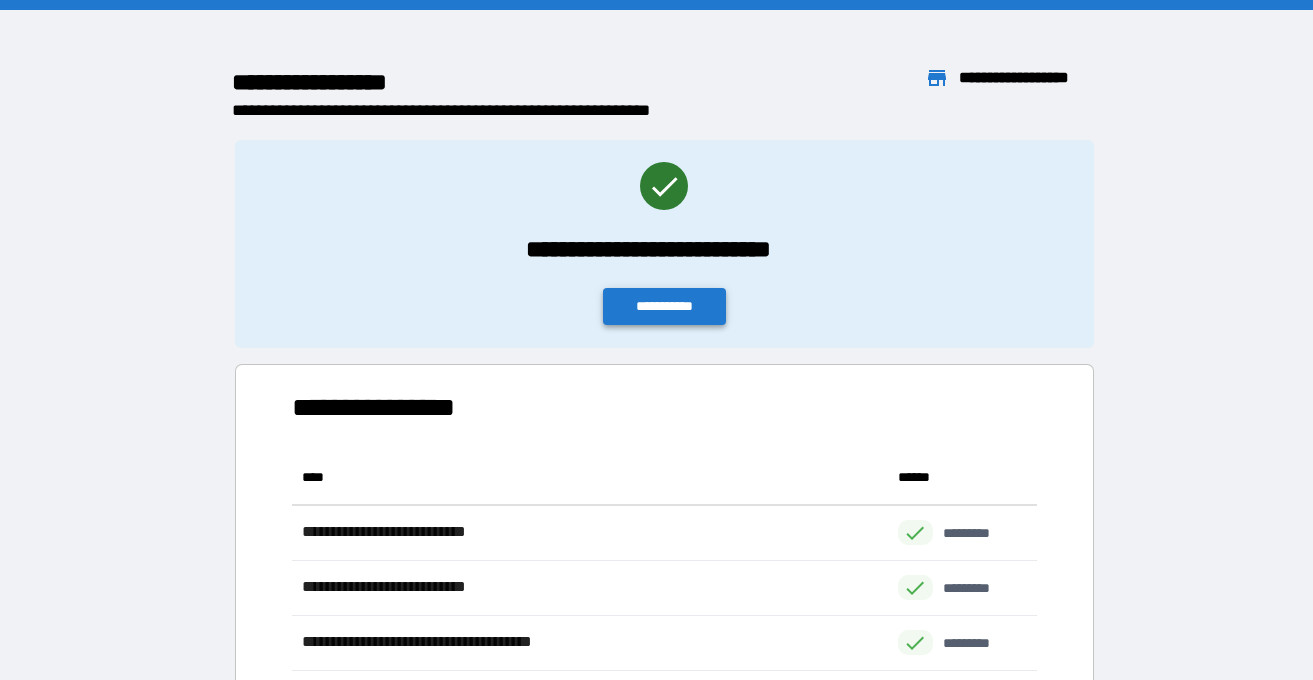 click on "**********" at bounding box center (665, 306) 